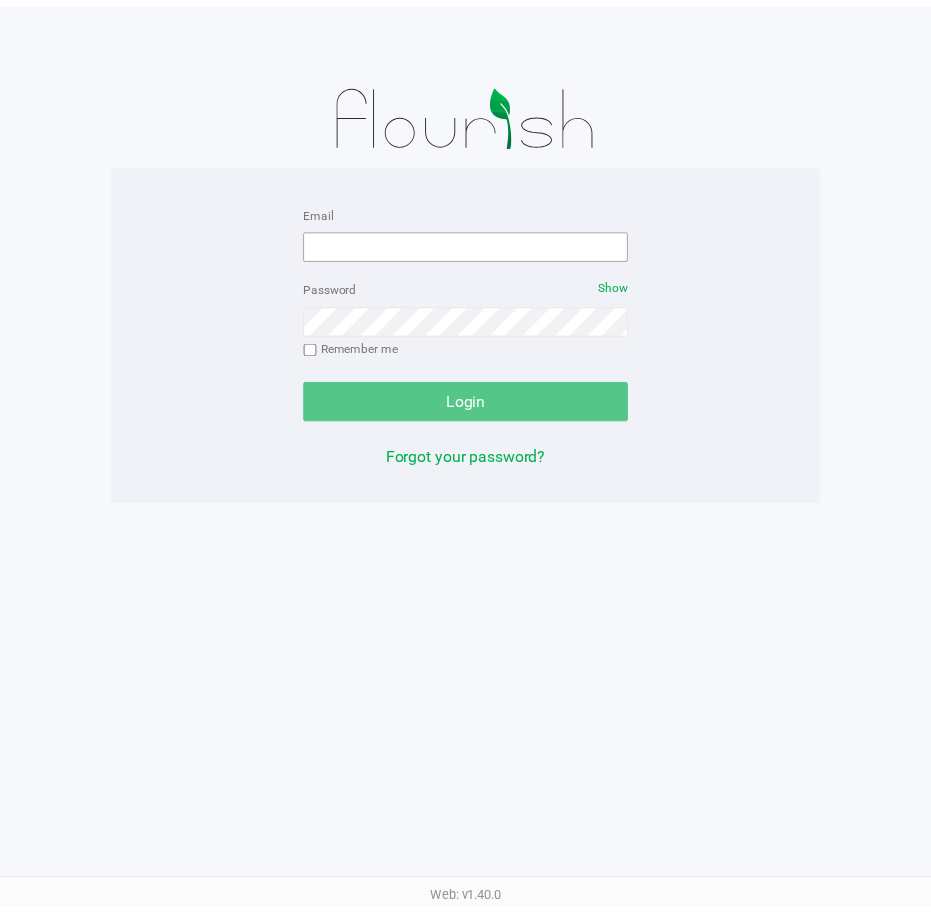 scroll, scrollTop: 0, scrollLeft: 0, axis: both 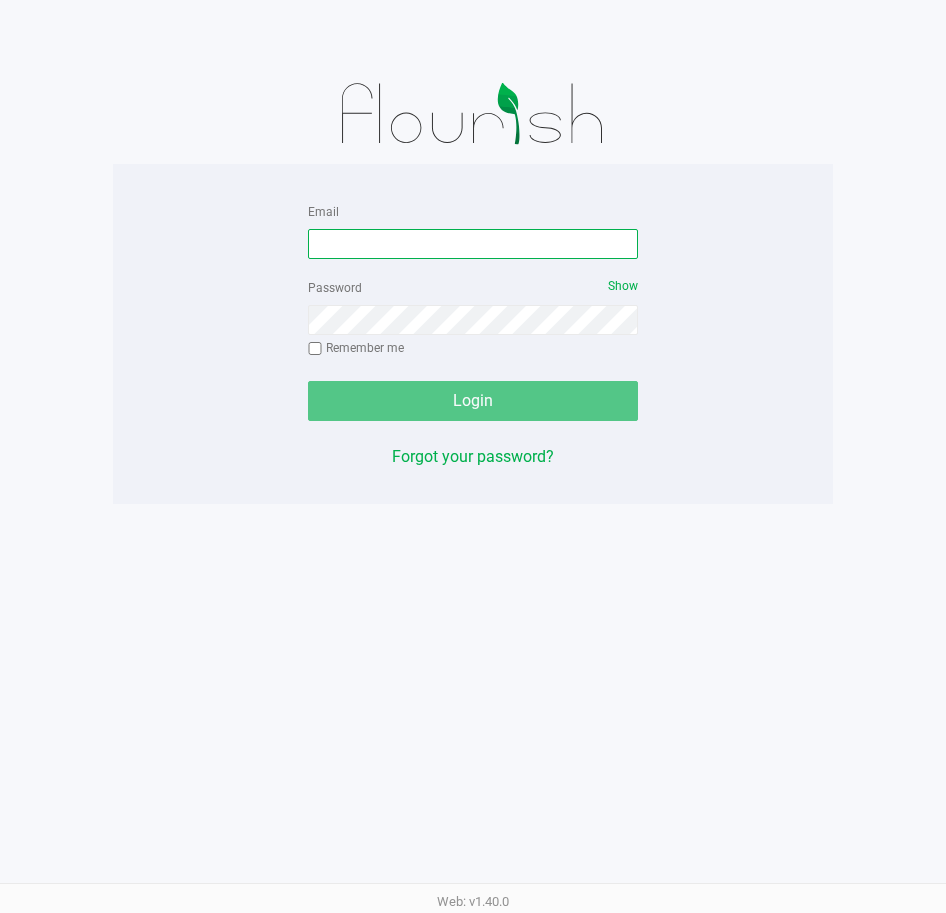 click on "Email" at bounding box center [473, 244] 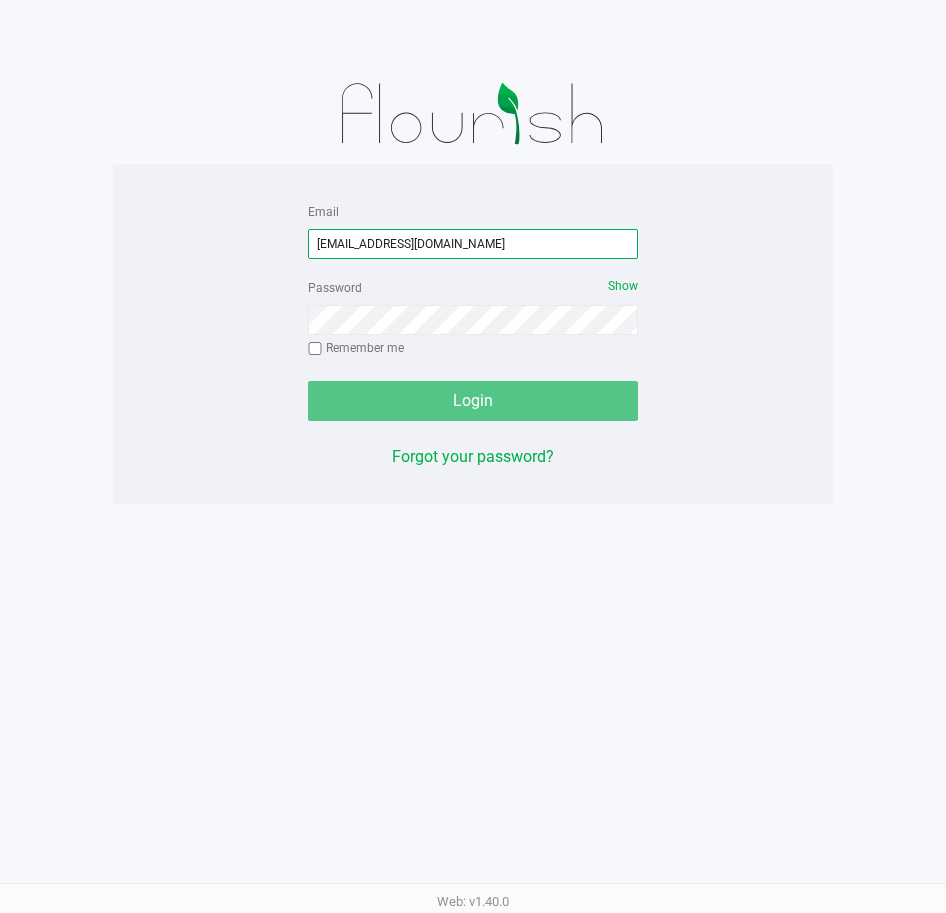 type on "Ctowne@liveparallel.com" 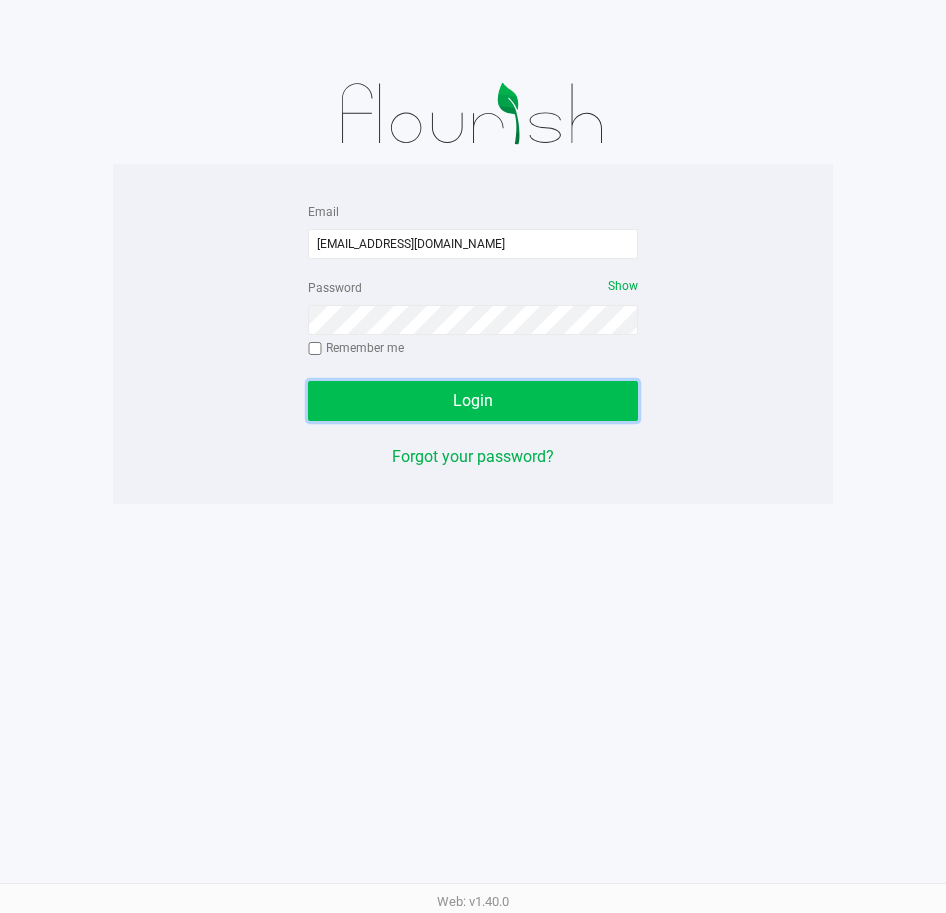 click on "Login" 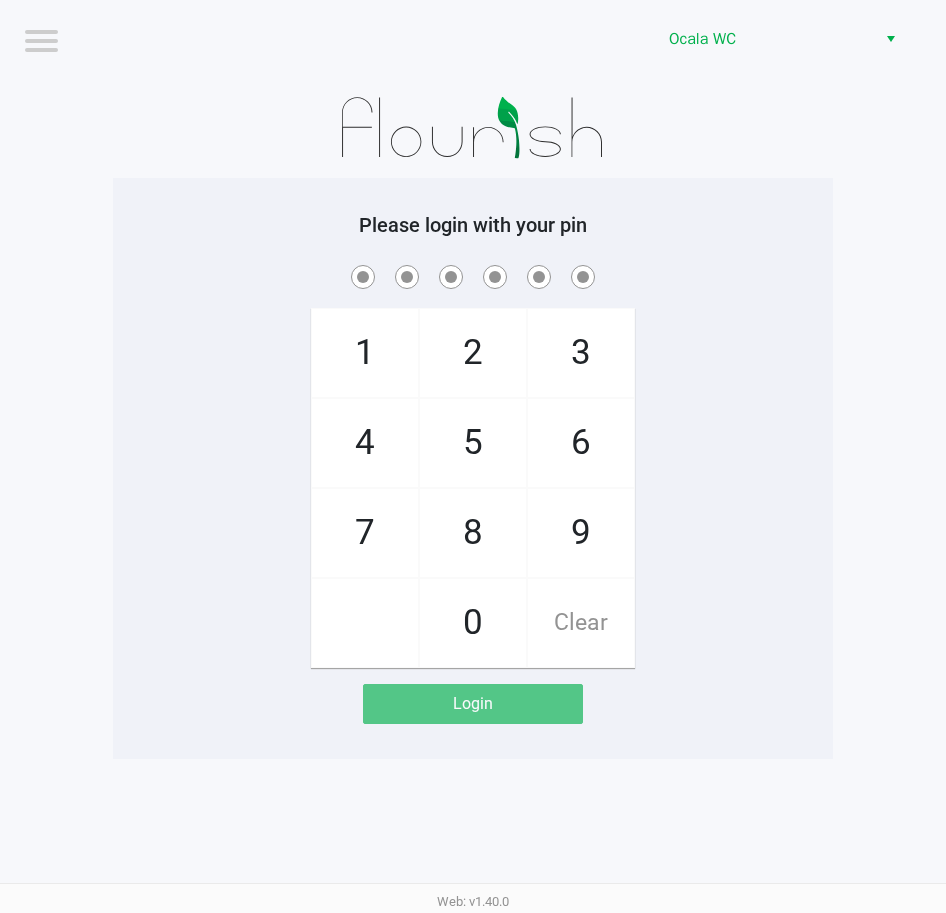 click on "1   4   7       2   5   8   0   3   6   9   Clear" 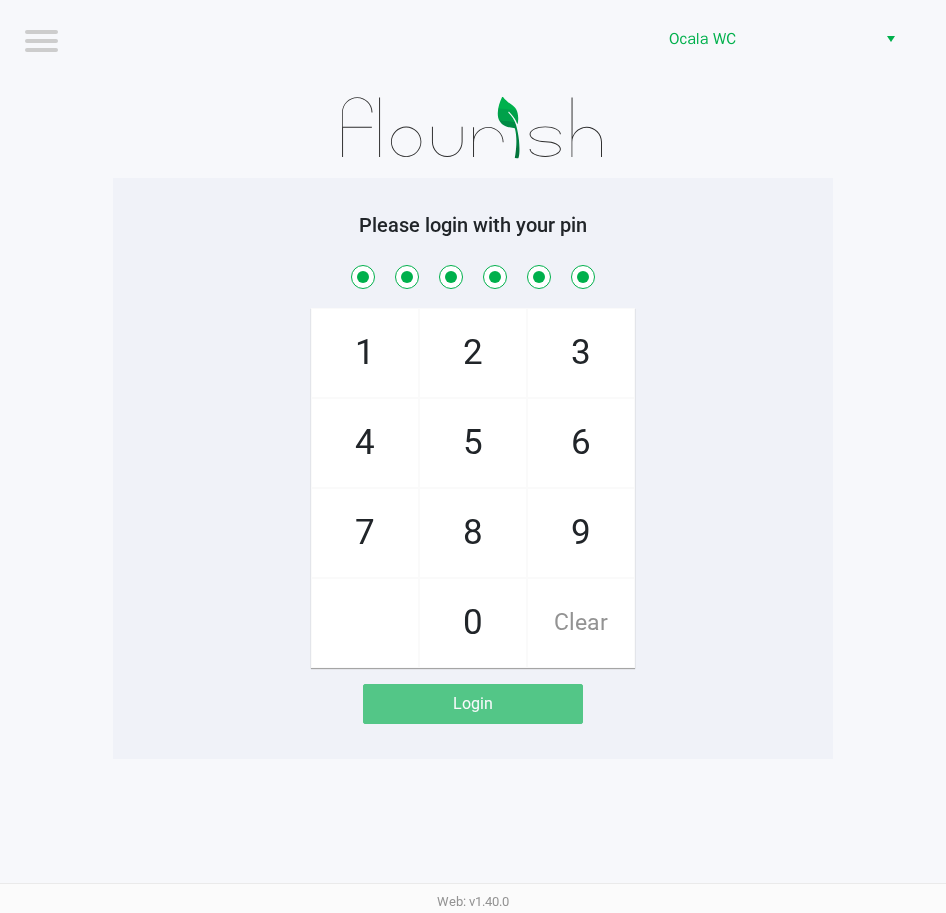 checkbox on "true" 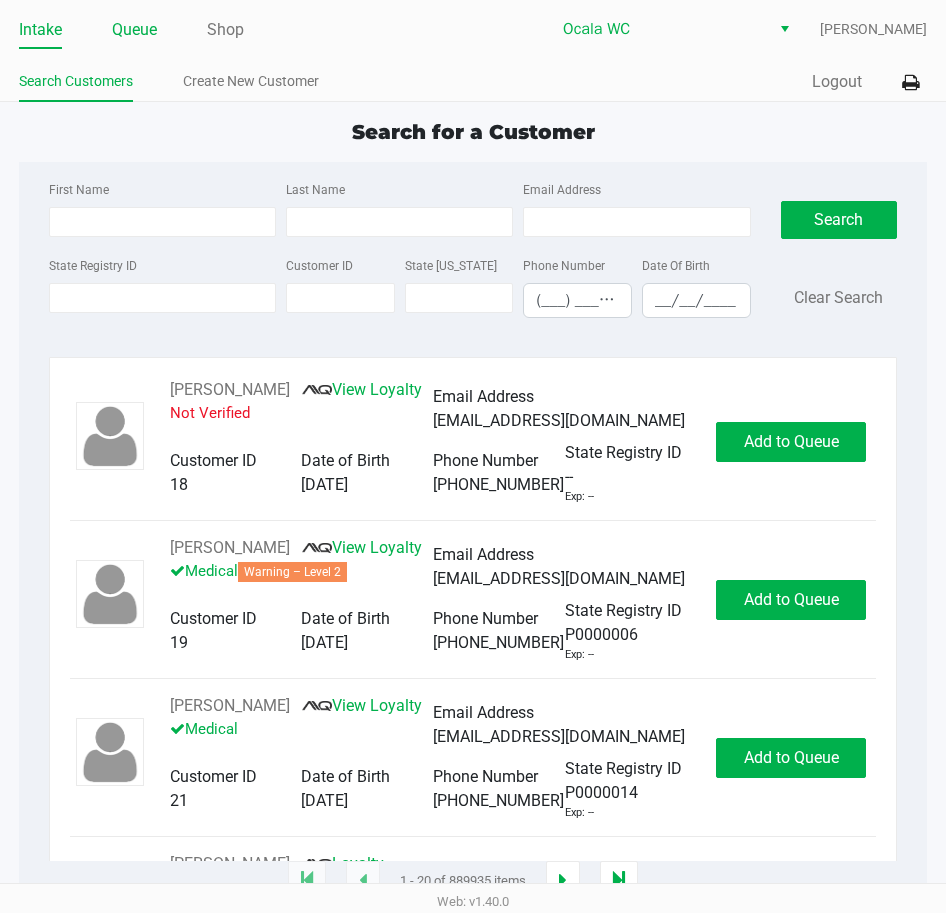 click on "Queue" 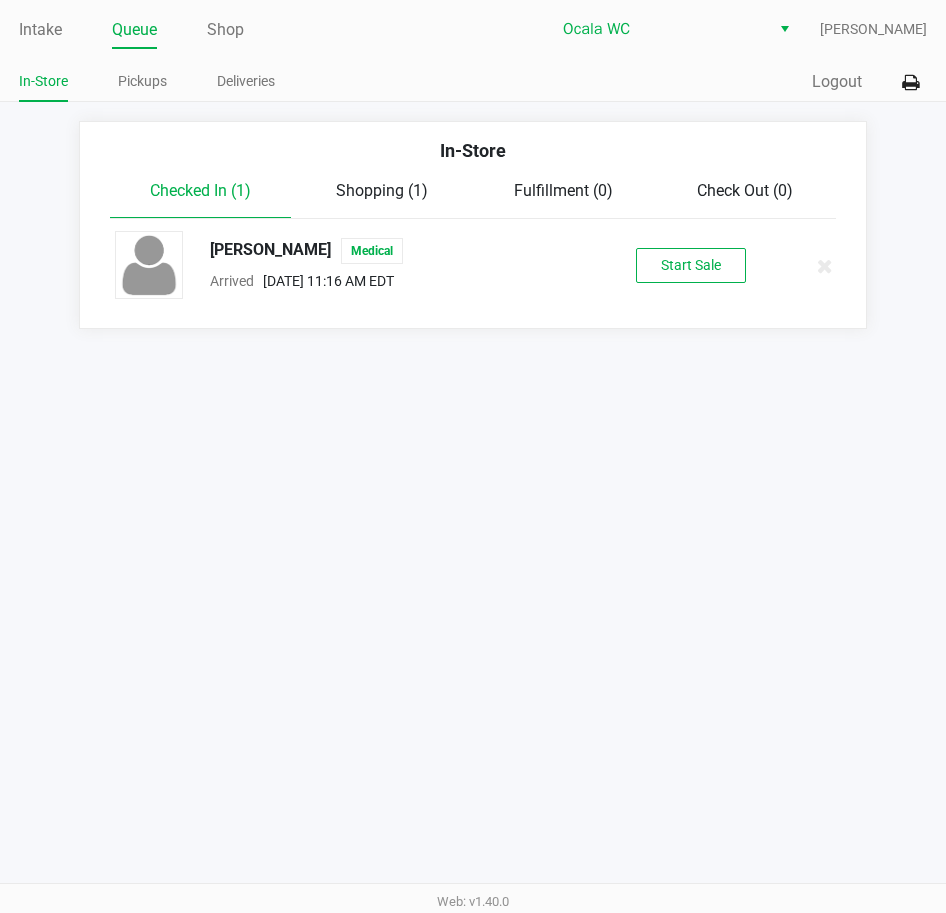 click on "Pickups" 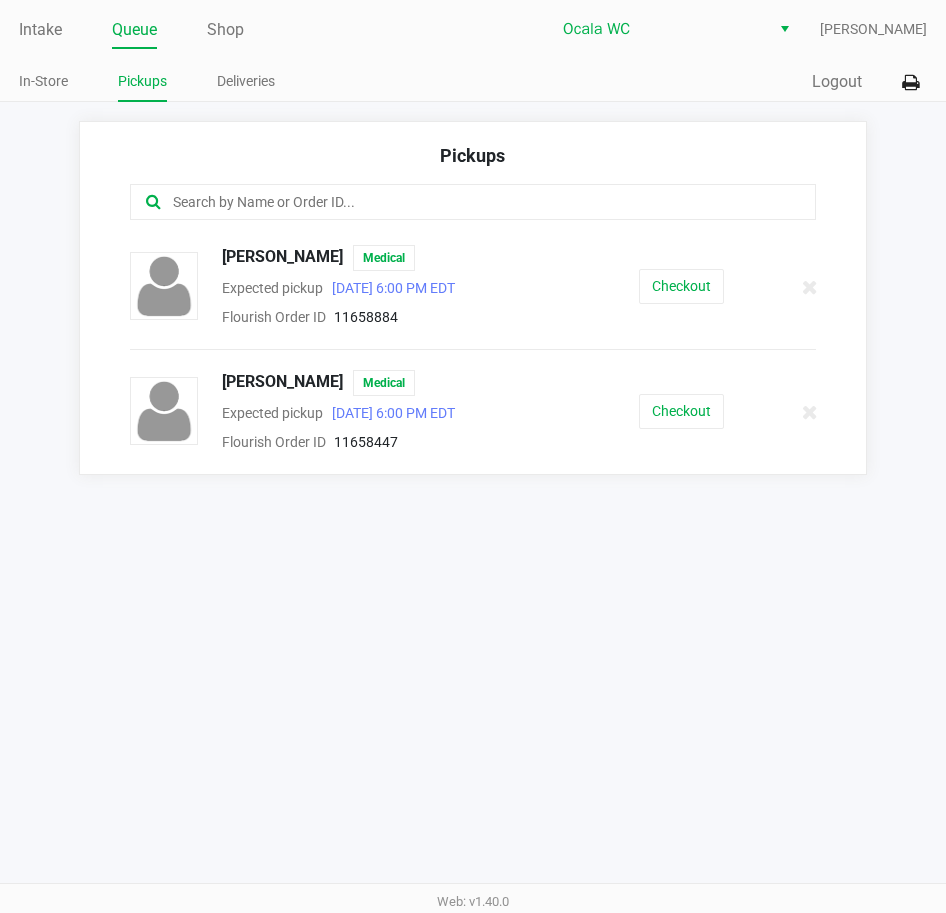 click on "Checkout" 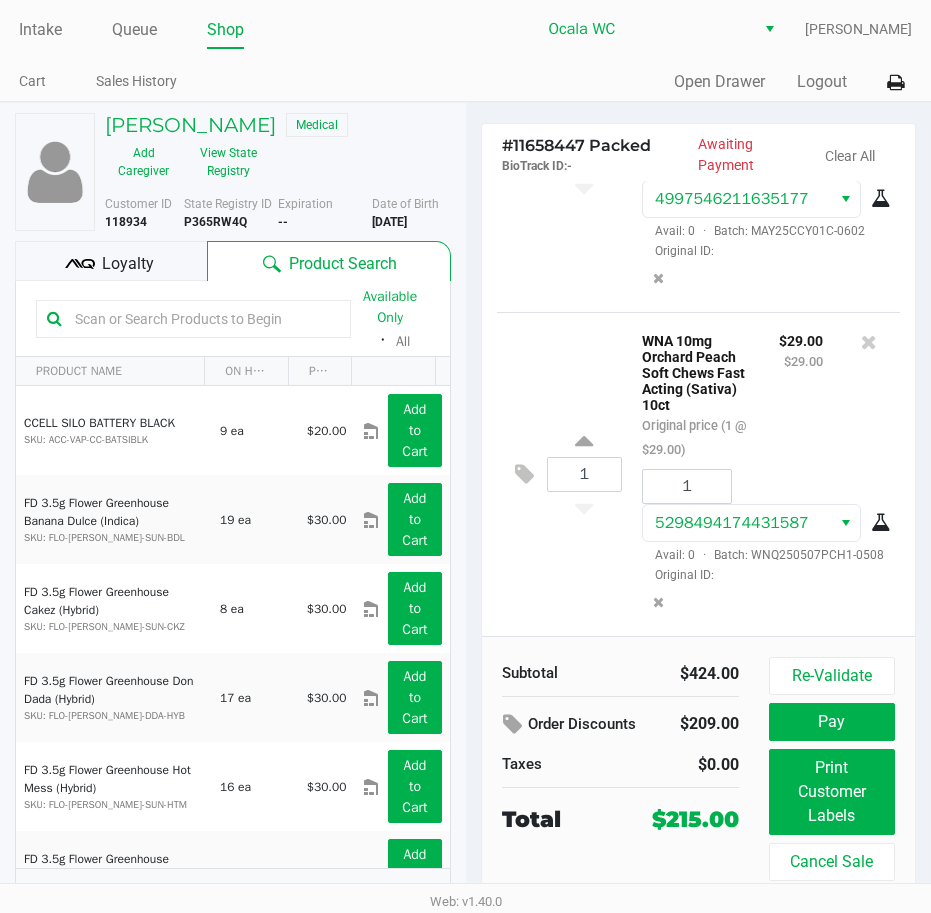 scroll, scrollTop: 1979, scrollLeft: 0, axis: vertical 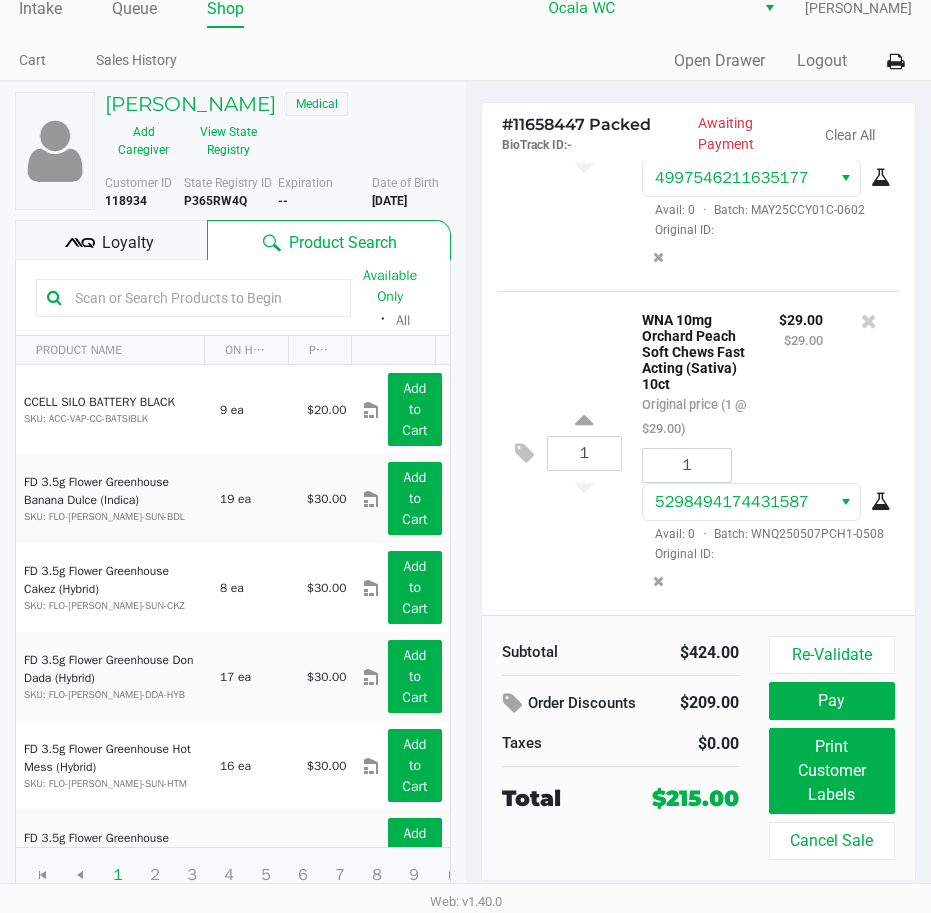 click on "Loyalty" 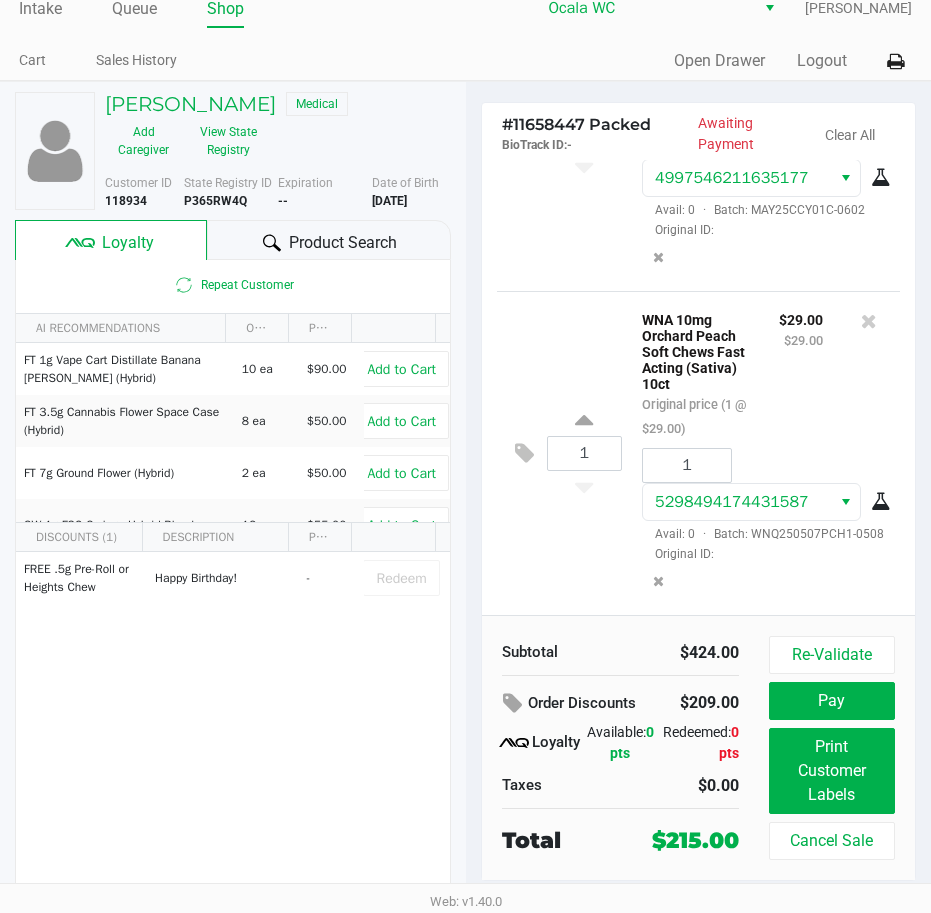 click on "Product Search" 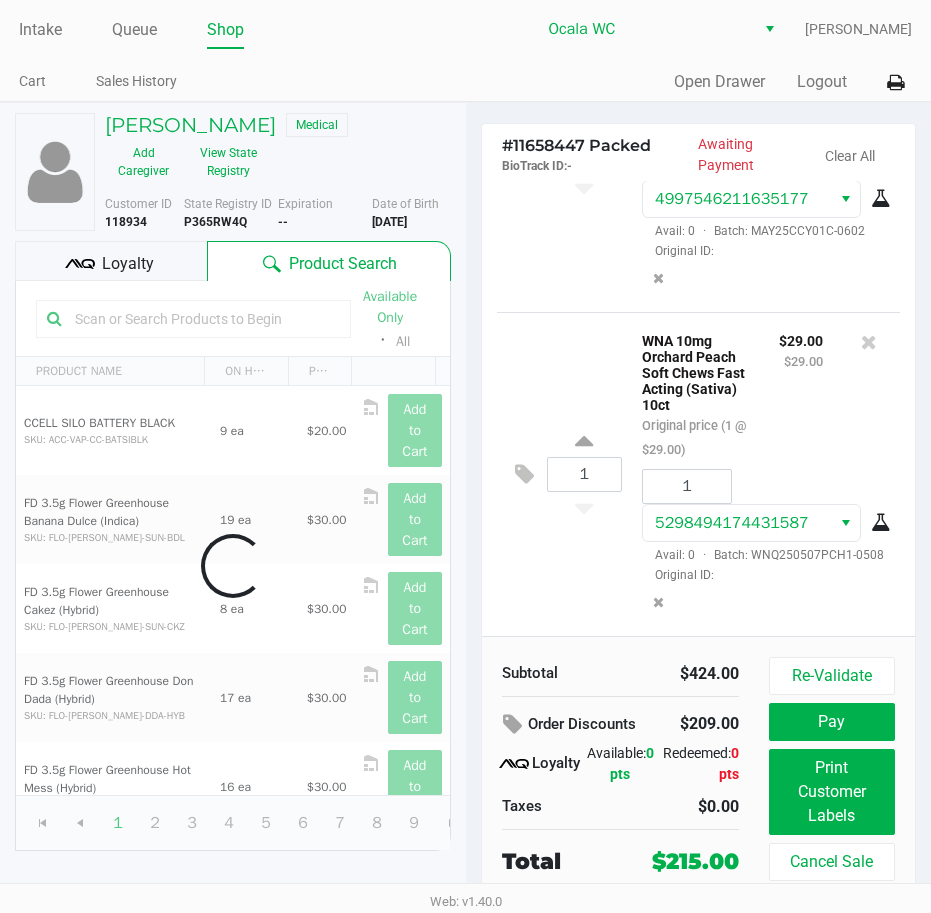 scroll, scrollTop: 0, scrollLeft: 0, axis: both 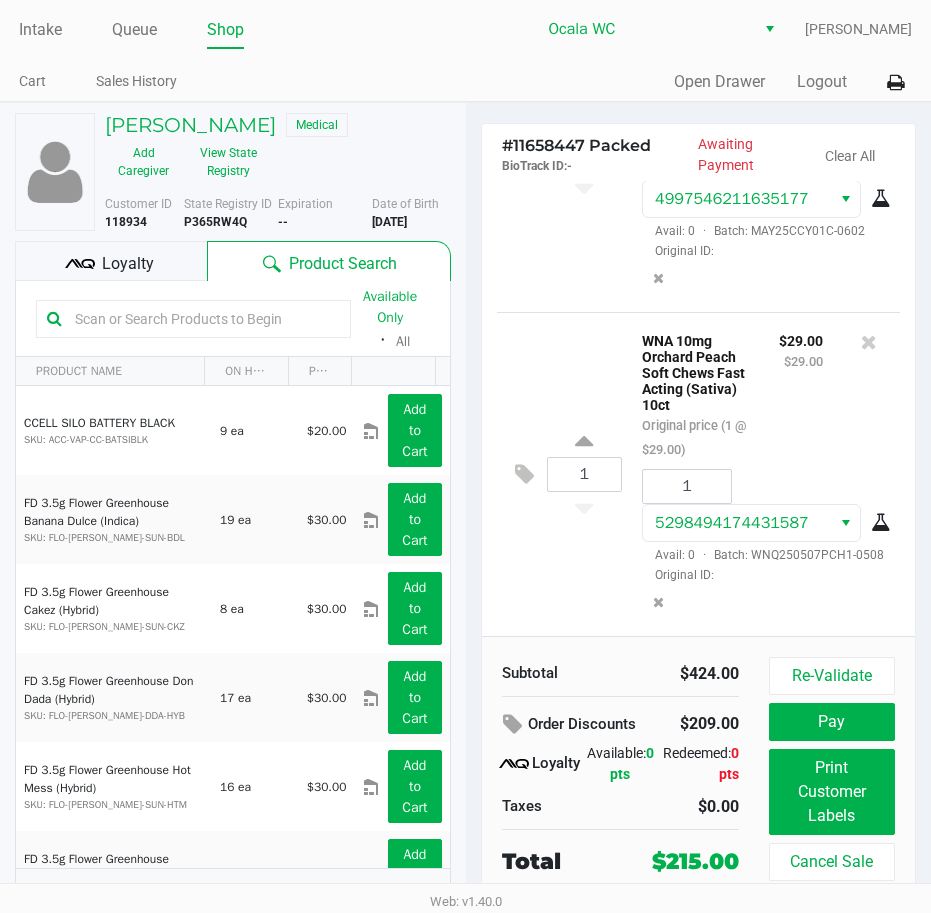 click 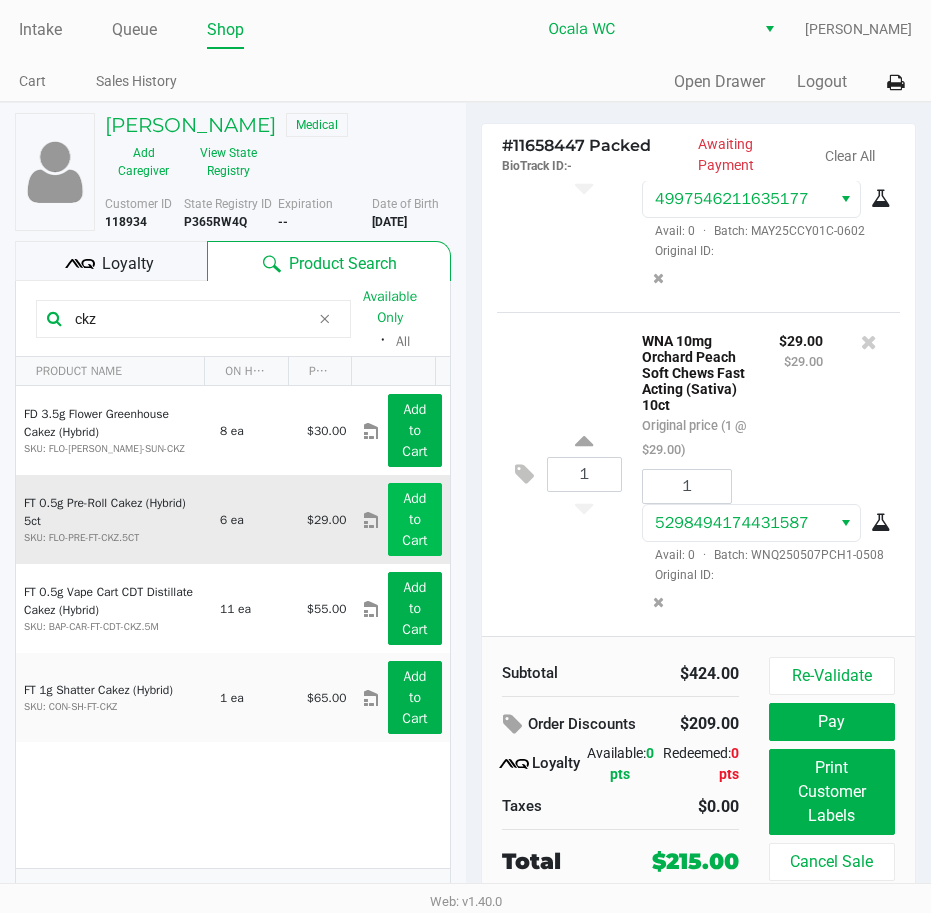 type on "ckz" 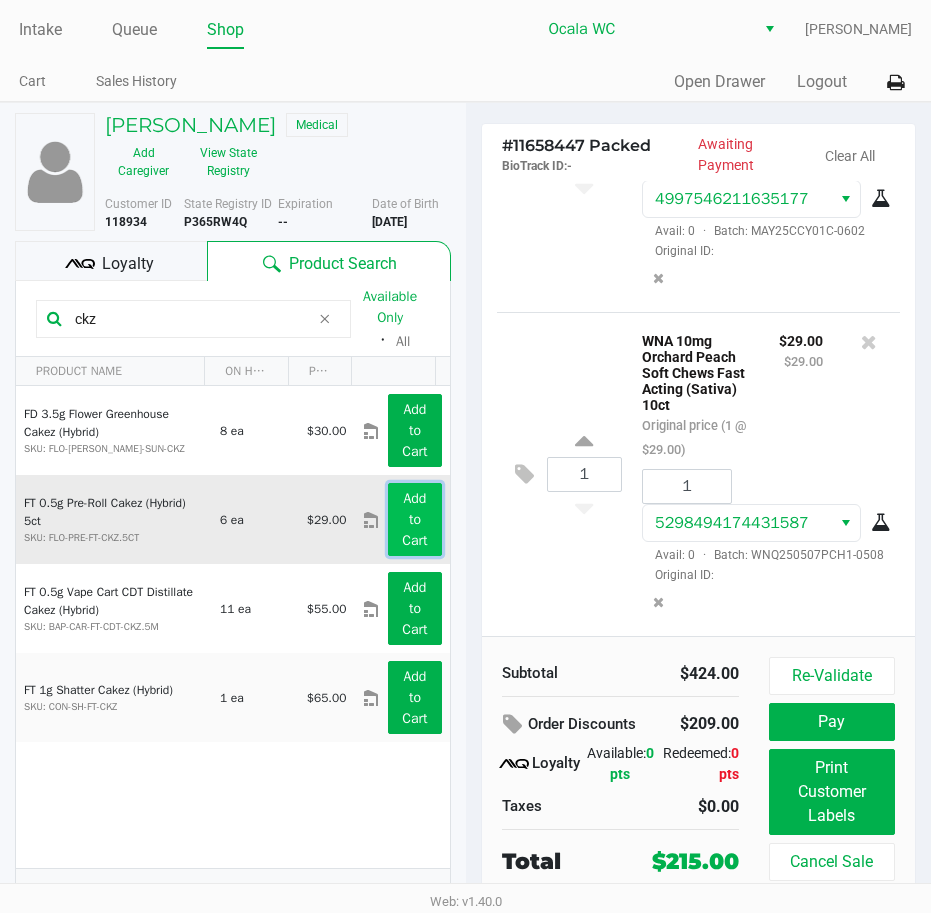 click on "Add to Cart" 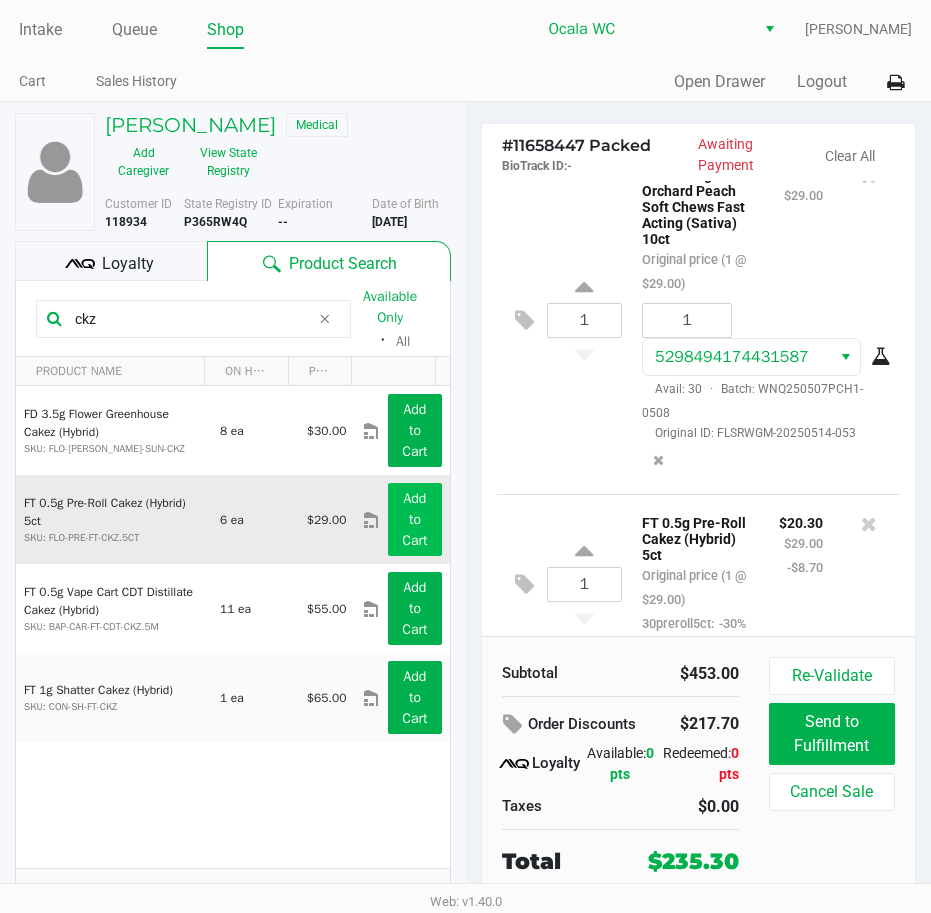 scroll, scrollTop: 2186, scrollLeft: 0, axis: vertical 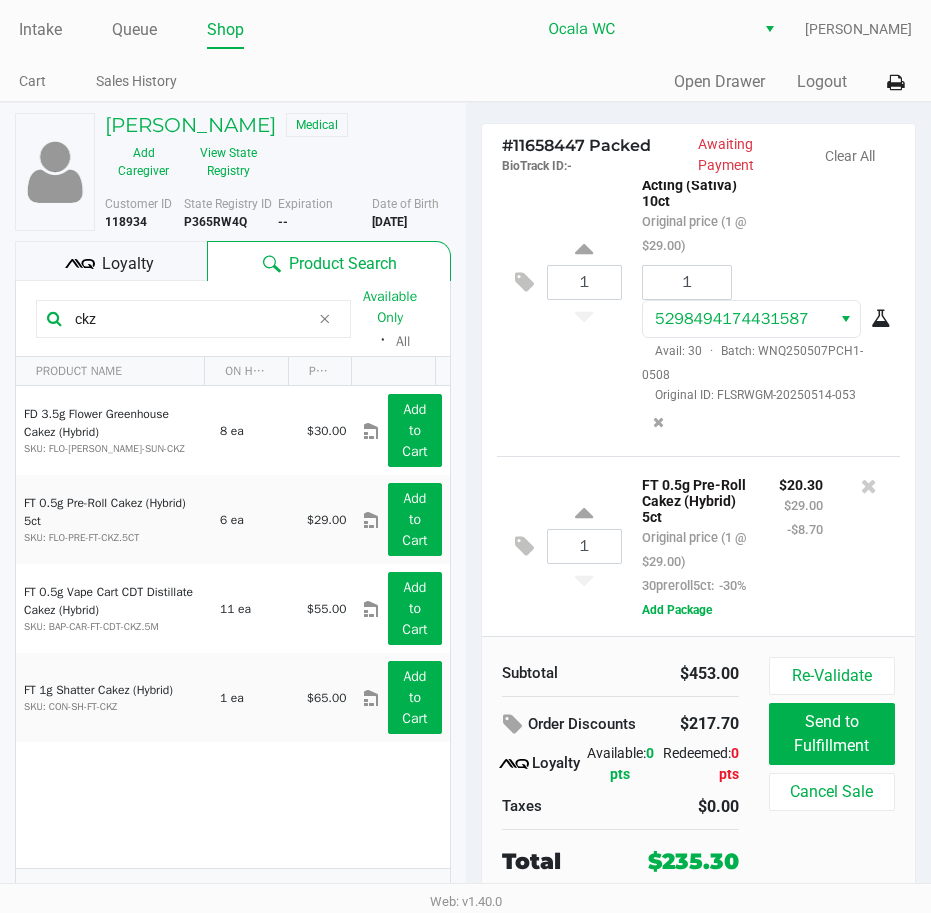 click on "1  FT 0.5g Pre-Roll Cakez (Hybrid) 5ct   Original price (1 @ $29.00)  30preroll5ct:  -30% $20.30 $29.00 -$8.70  Add Package" 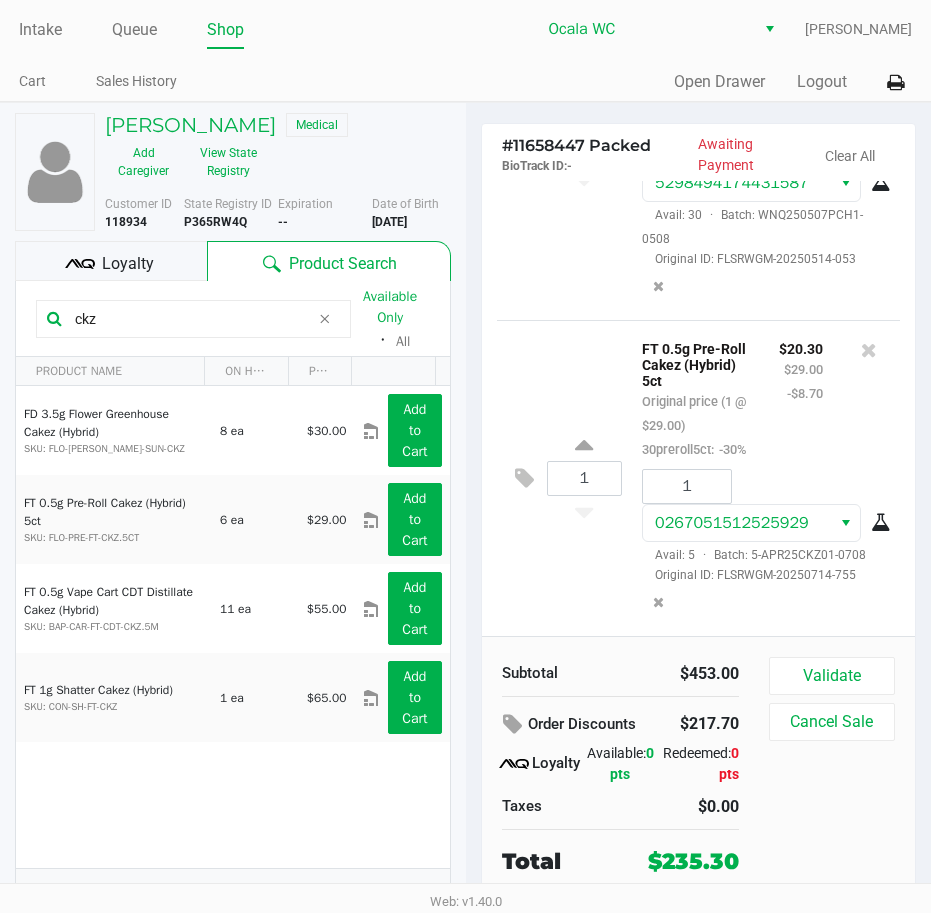 scroll, scrollTop: 2322, scrollLeft: 0, axis: vertical 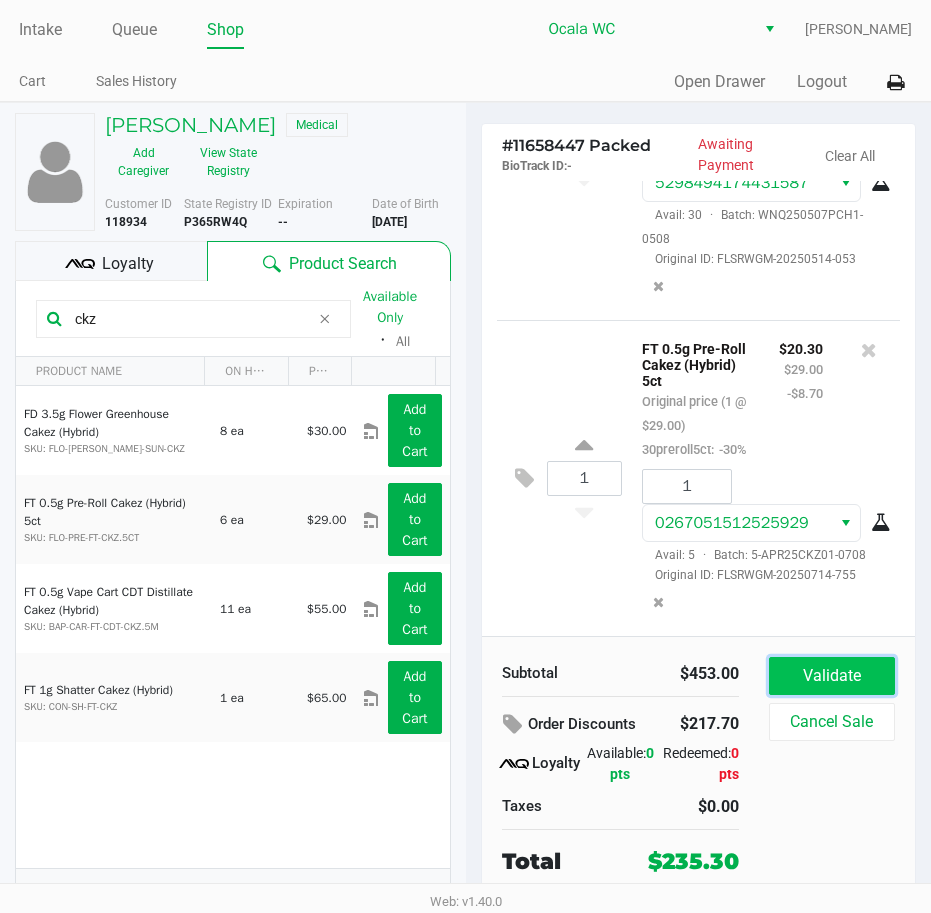 click on "Validate" 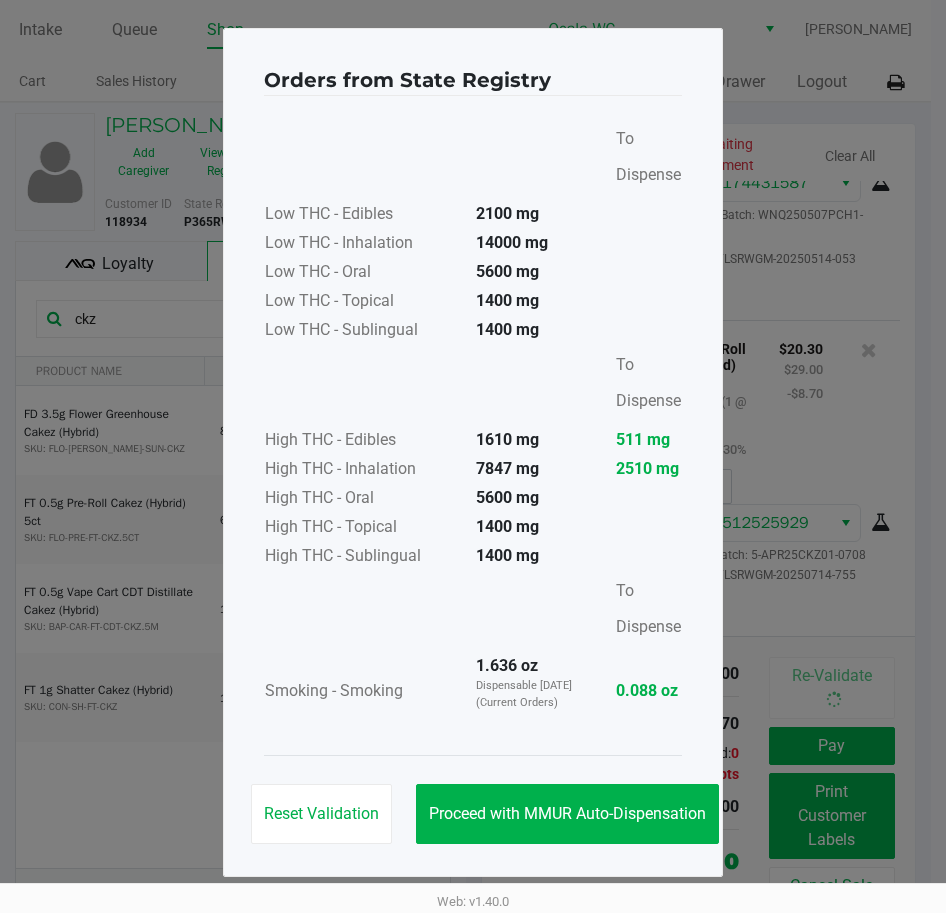 click on "Reset Validation   Proceed with MMUR Auto-Dispensation" 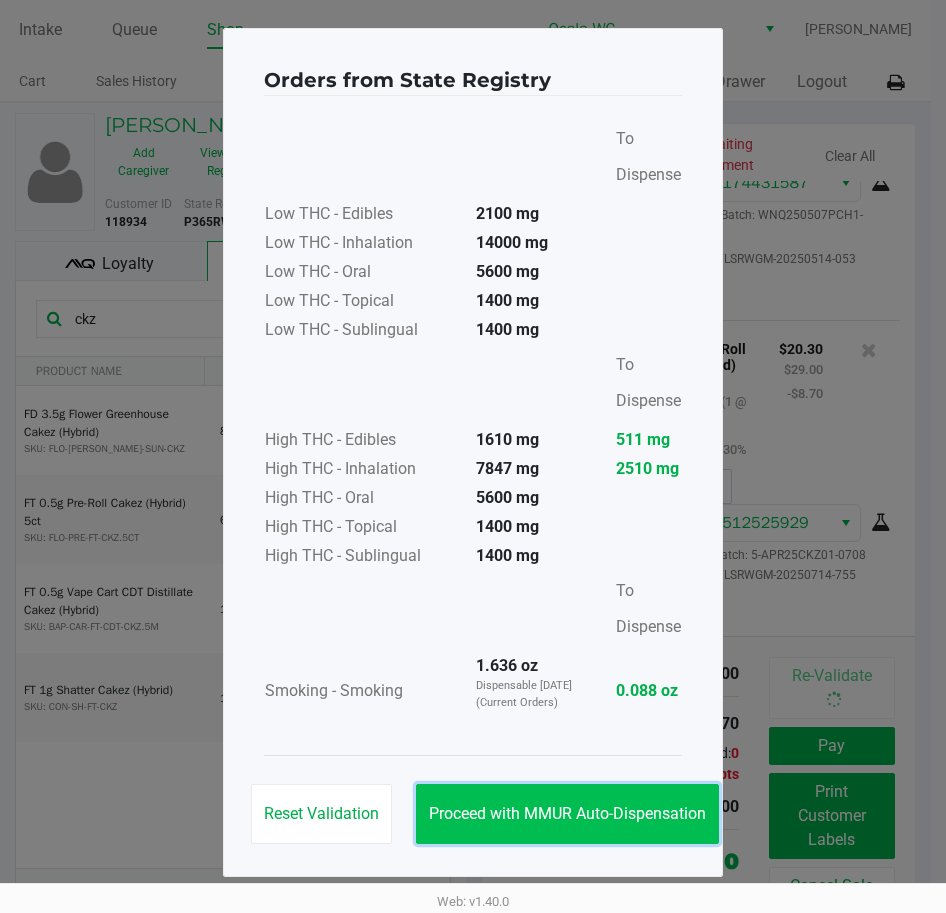 click on "Proceed with MMUR Auto-Dispensation" 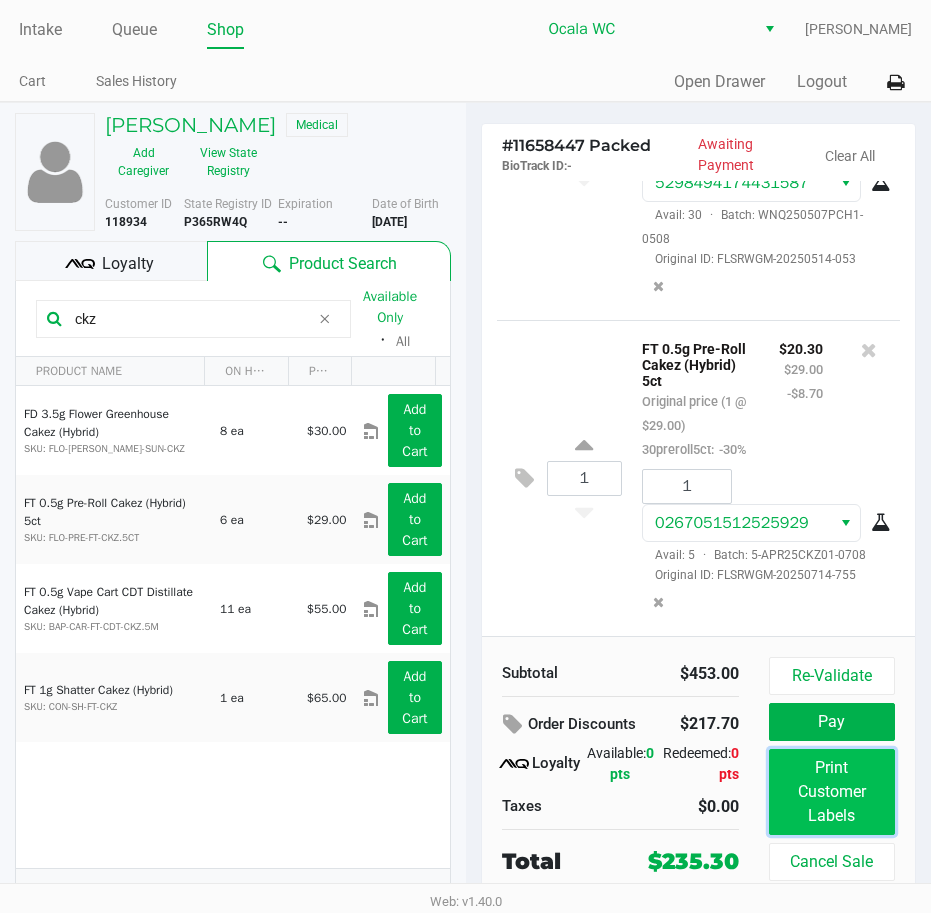 click on "Print Customer Labels" 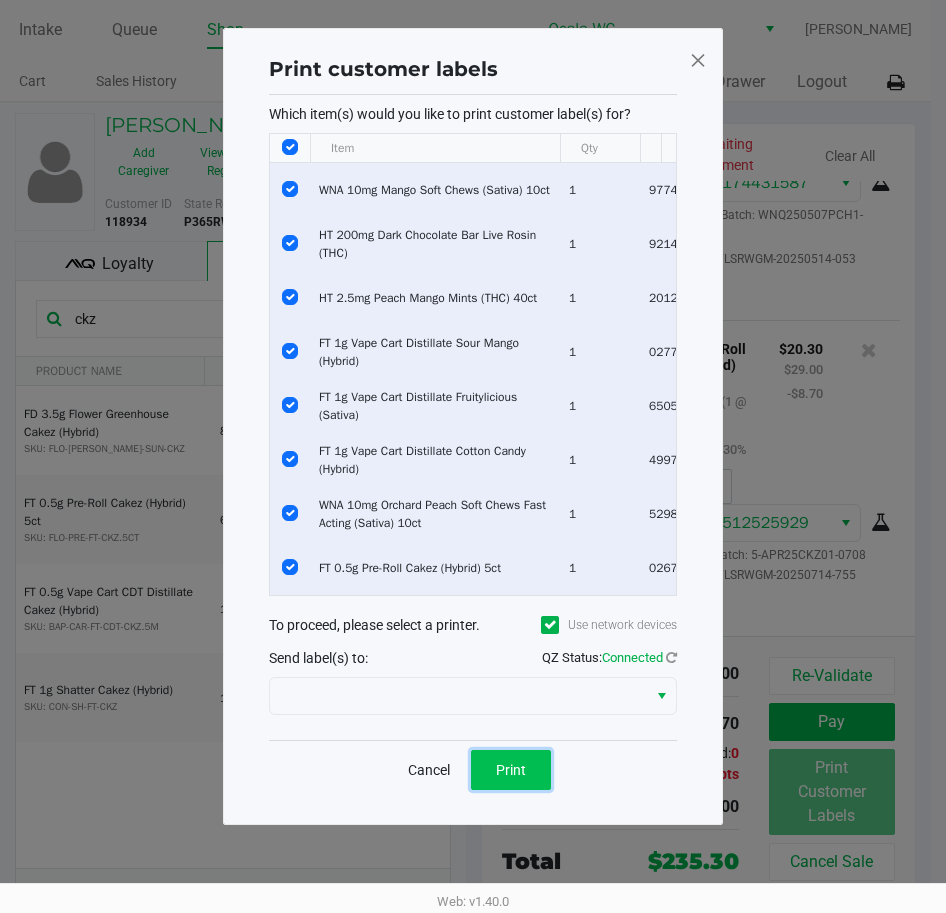 click on "Print" 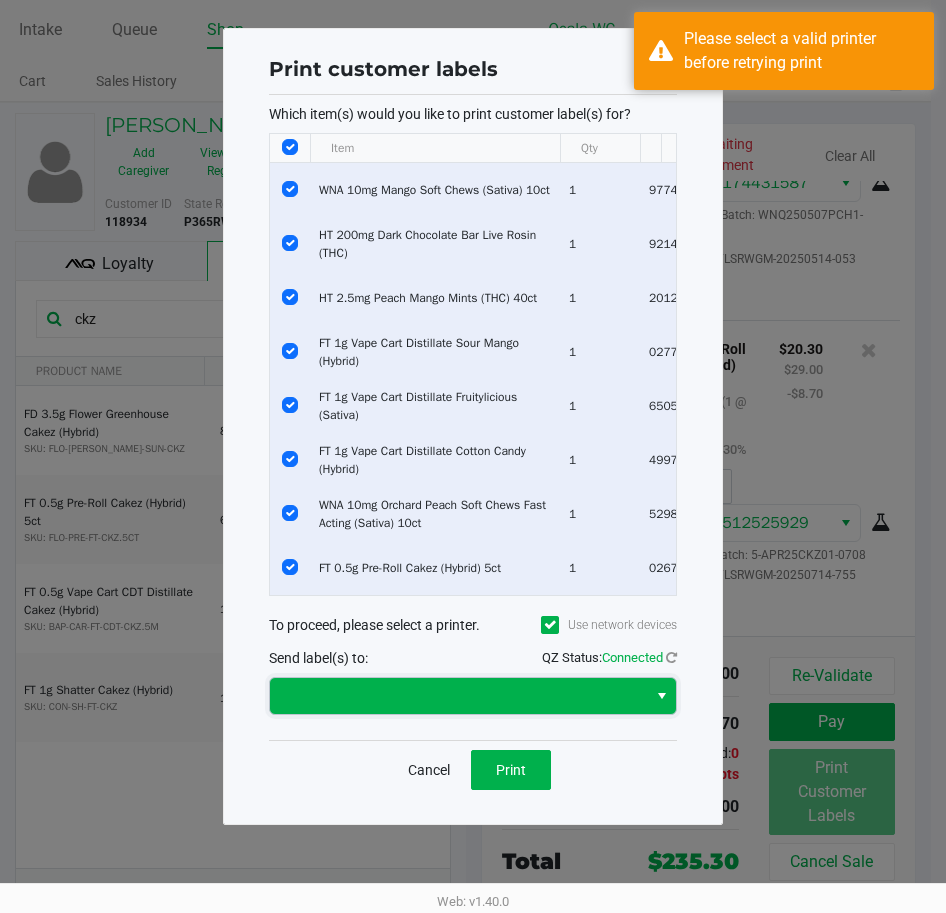 click at bounding box center (458, 696) 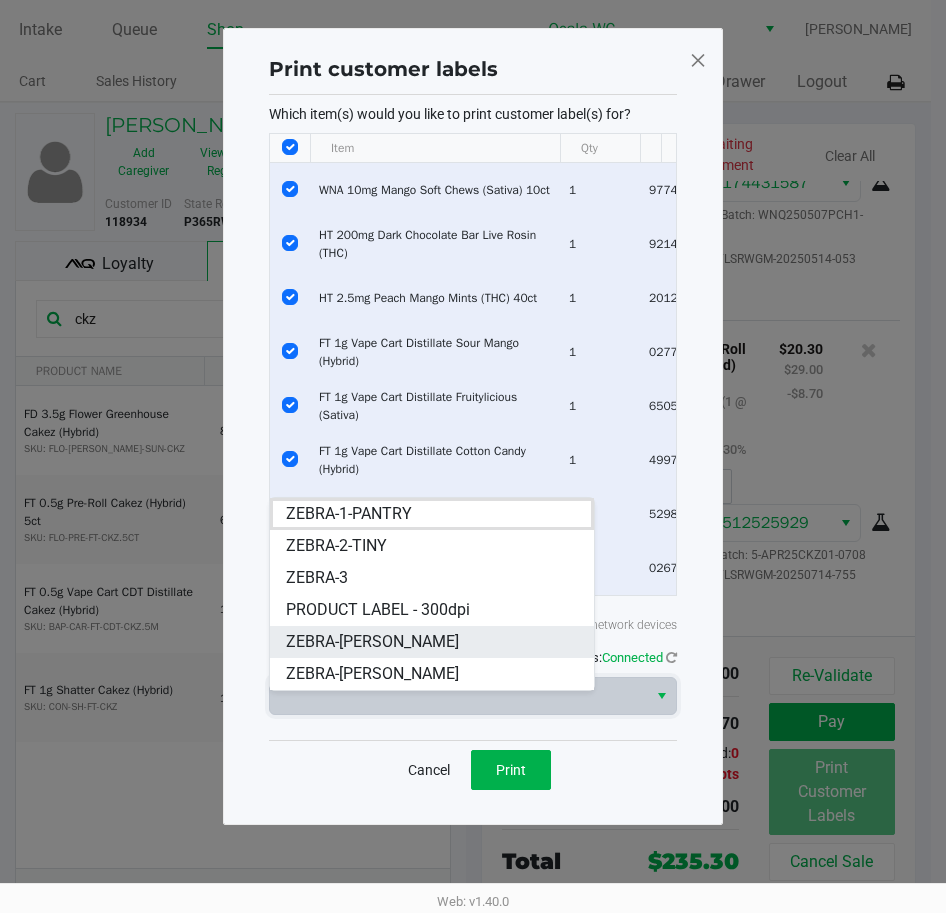 click on "ZEBRA-[PERSON_NAME]" at bounding box center [372, 642] 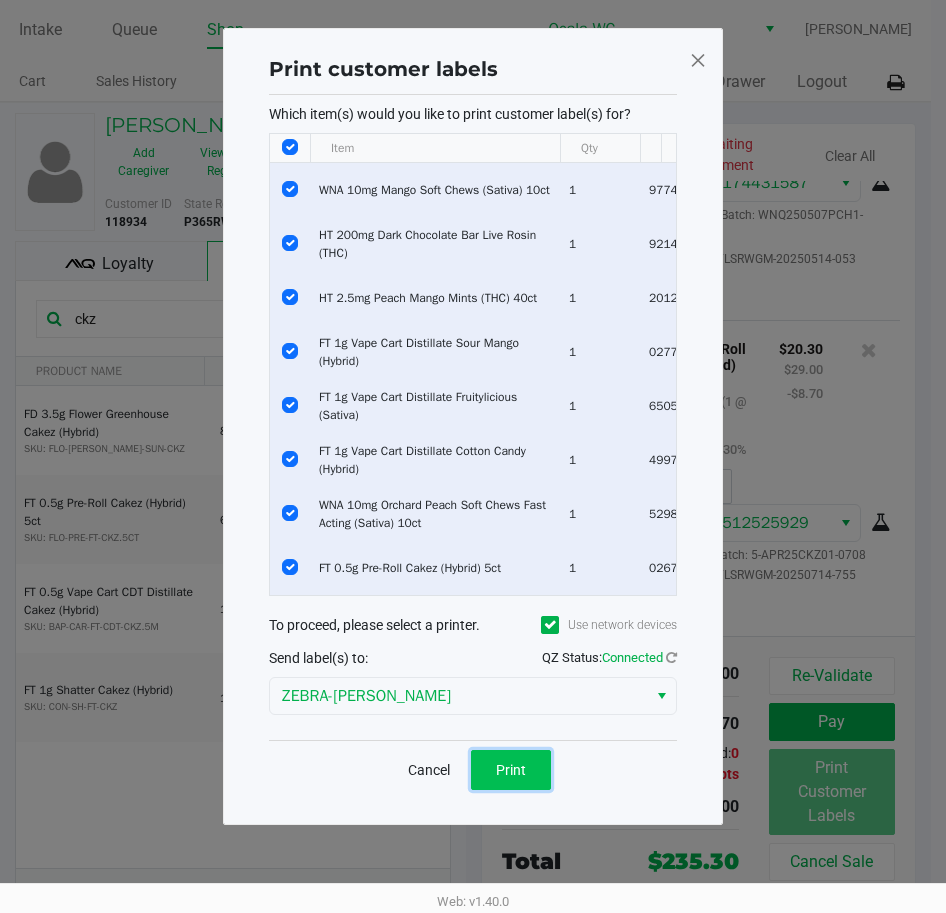 click on "Print" 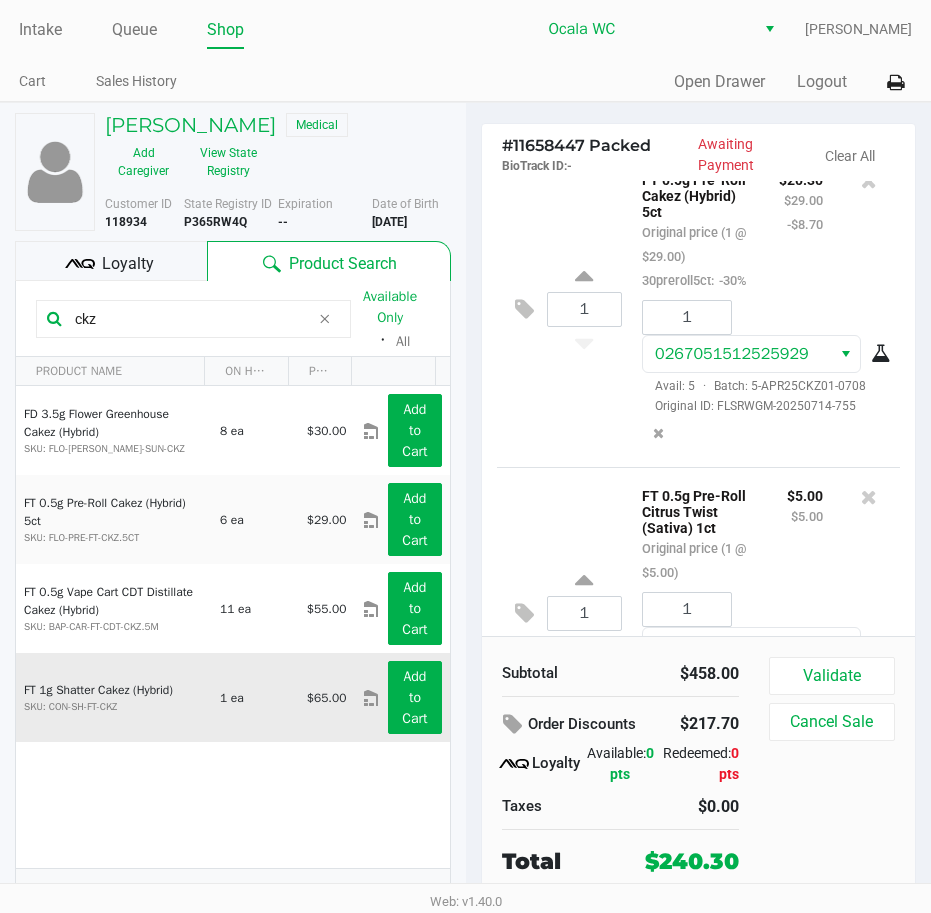 scroll, scrollTop: 2634, scrollLeft: 0, axis: vertical 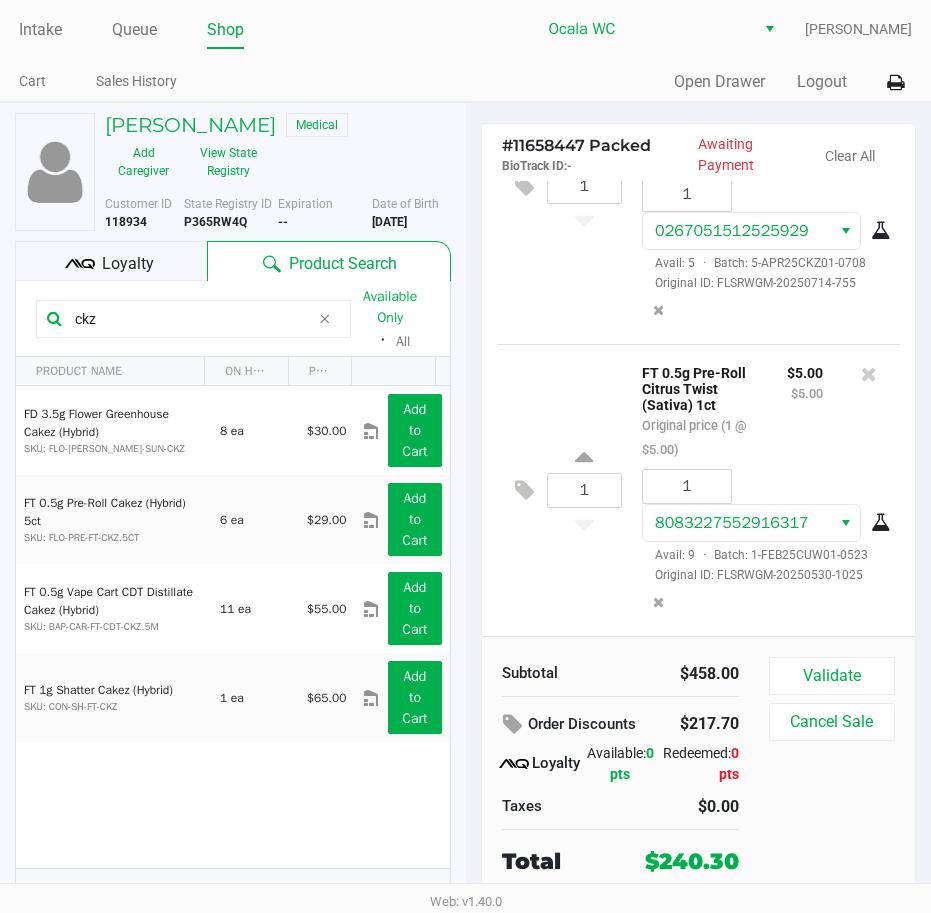 click on "Loyalty" 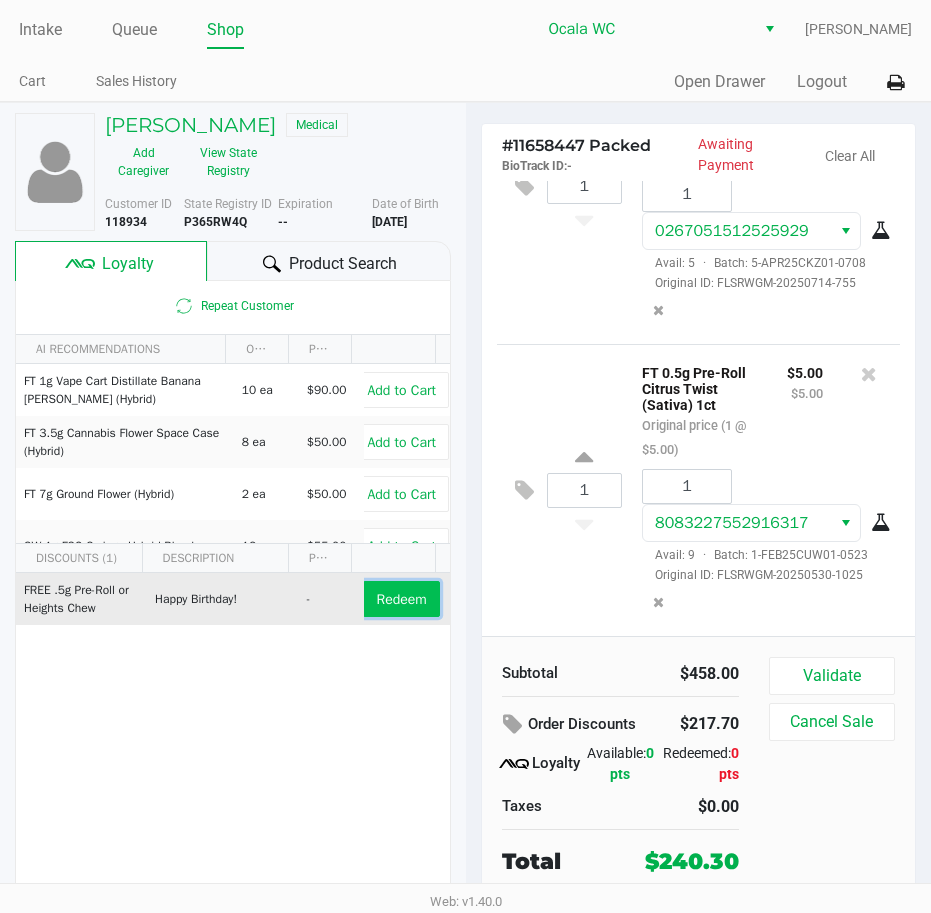 click on "Redeem" 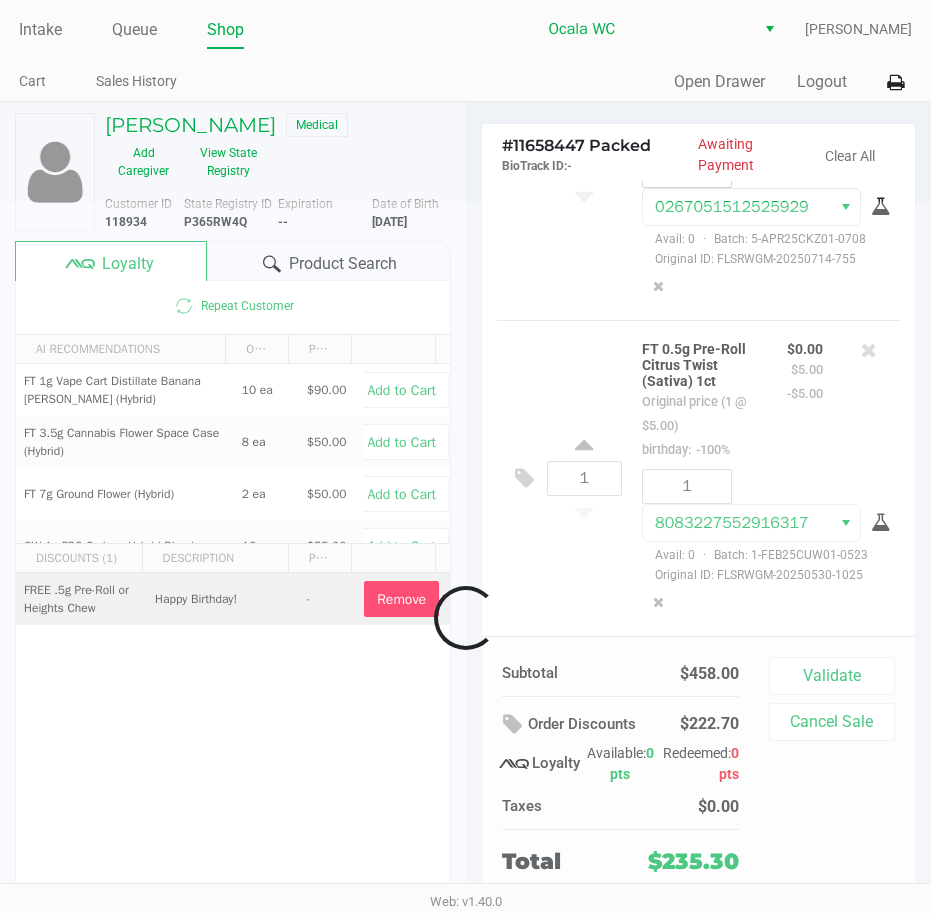 scroll, scrollTop: 2658, scrollLeft: 0, axis: vertical 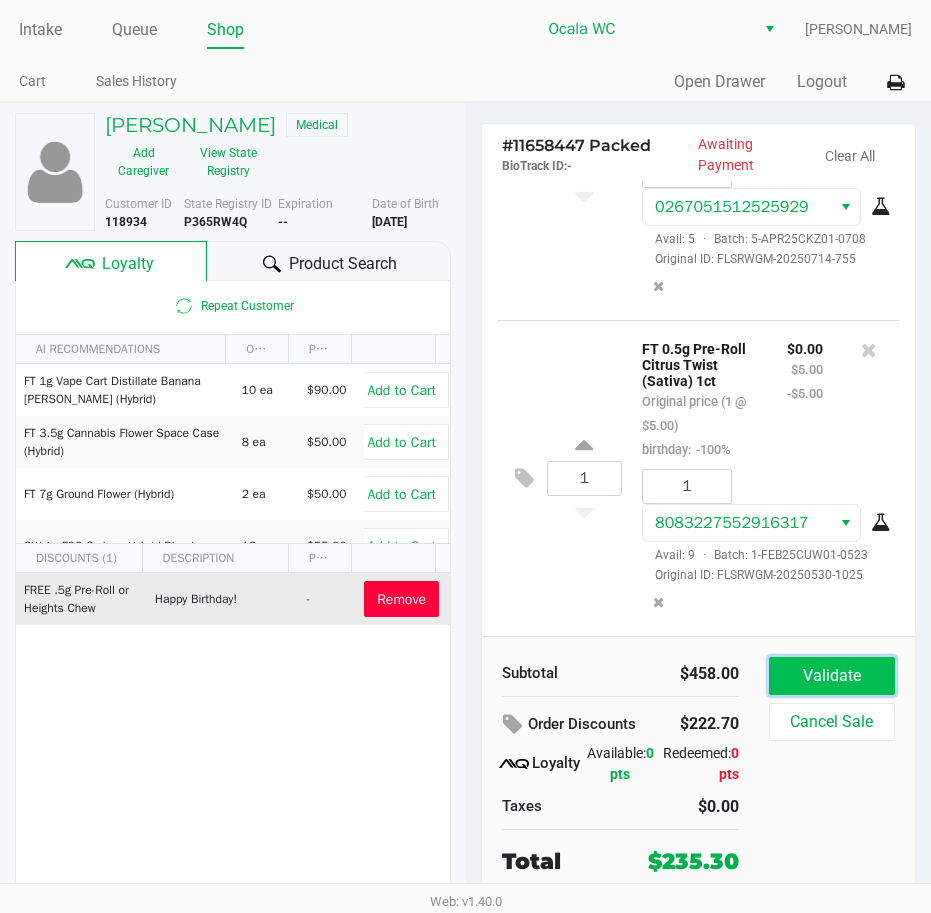 click on "Validate" 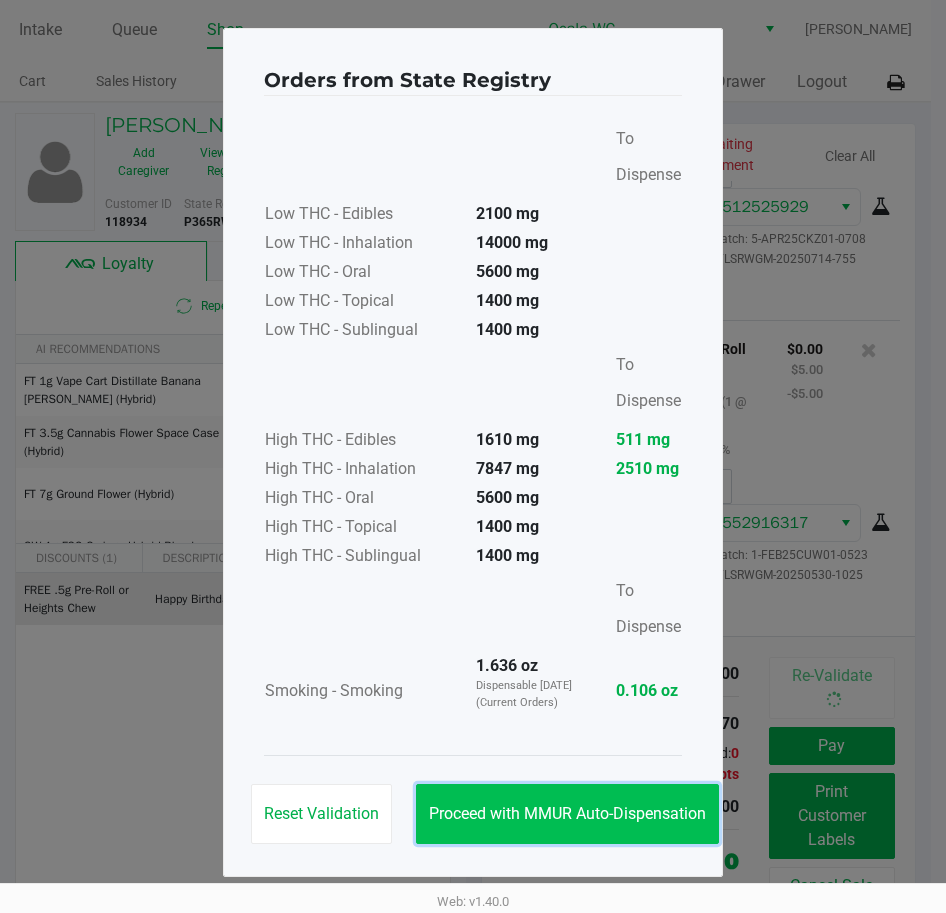 click on "Proceed with MMUR Auto-Dispensation" 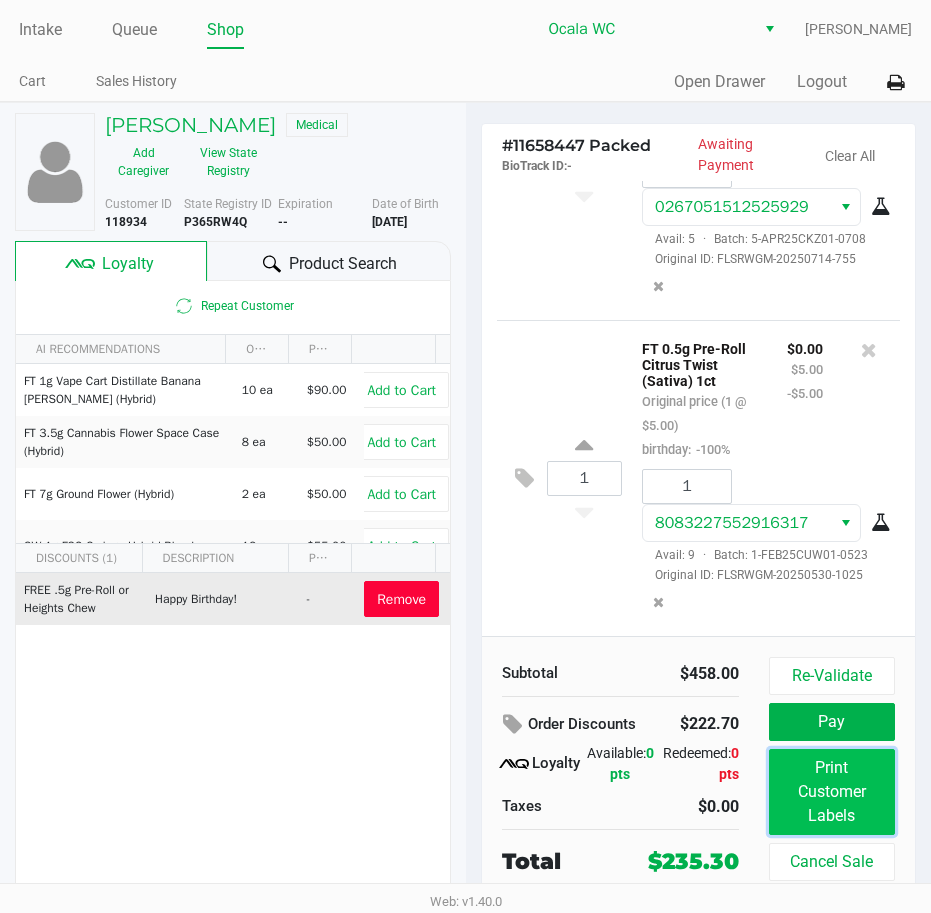 click on "Print Customer Labels" 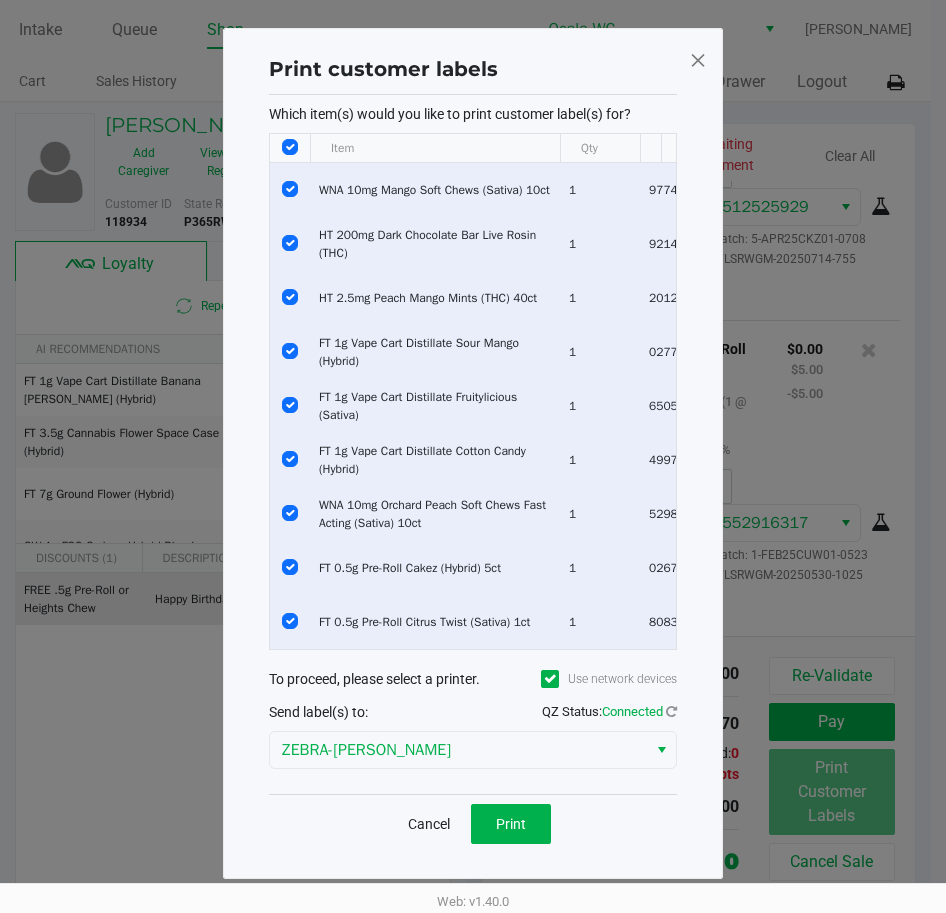 click 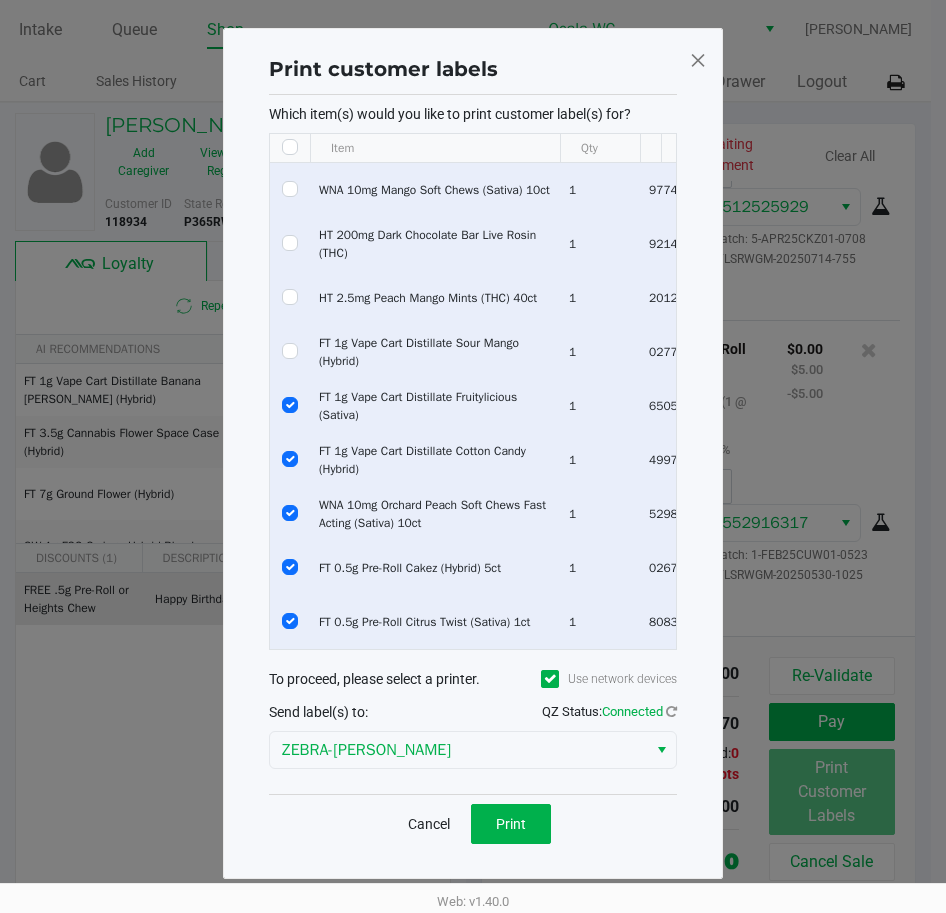 checkbox on "false" 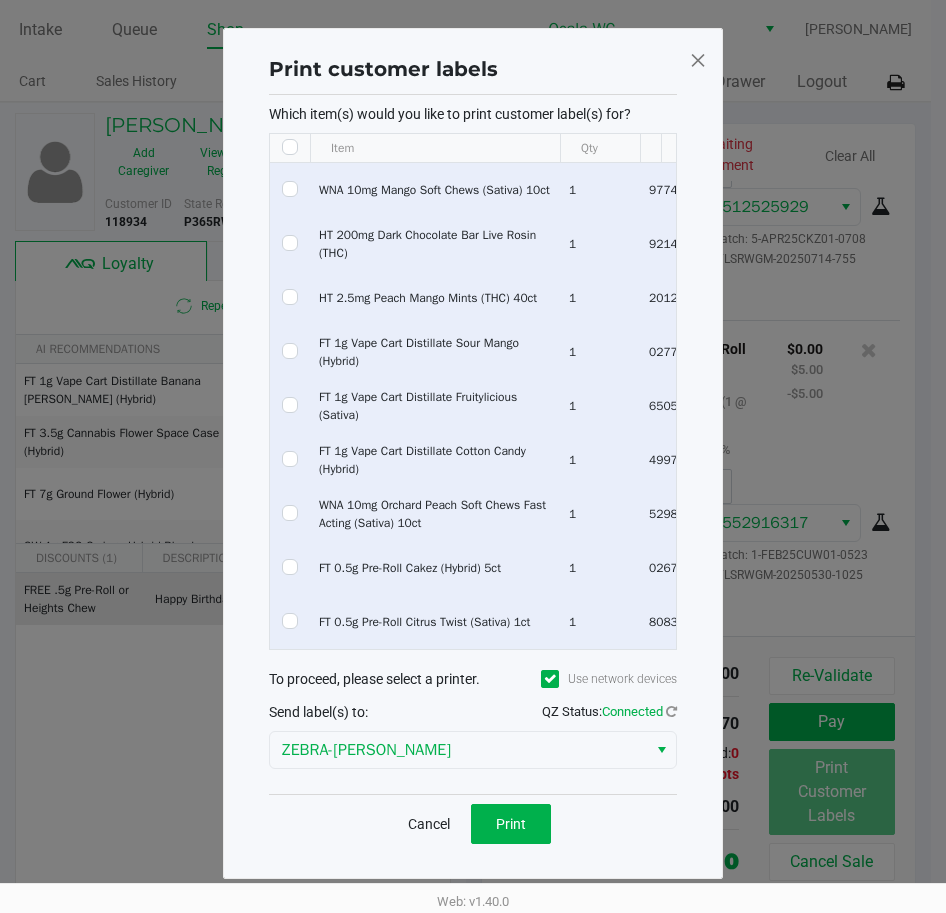 checkbox on "false" 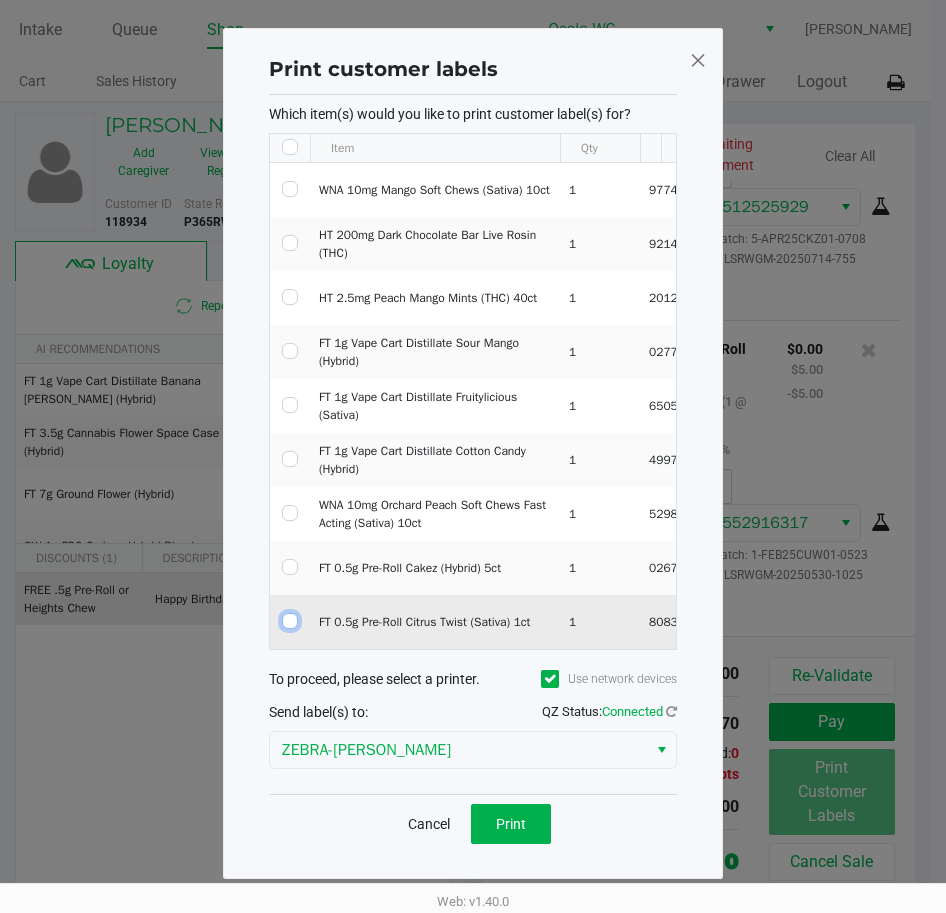 click at bounding box center [290, 621] 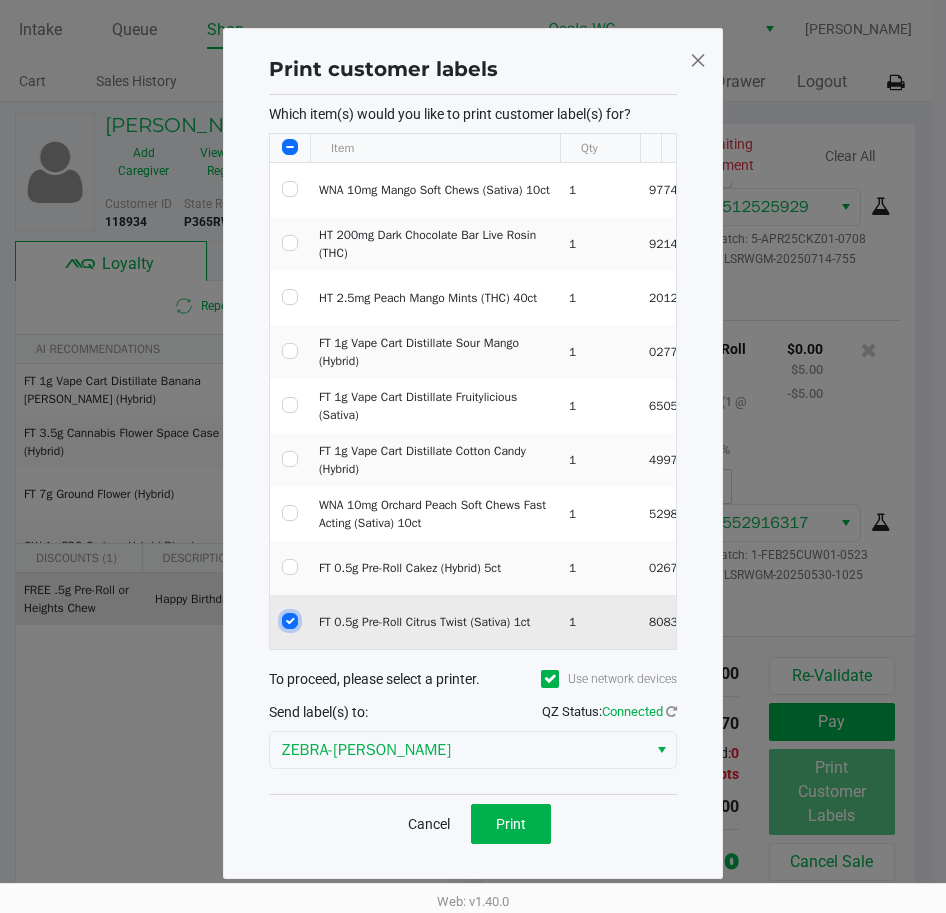 checkbox on "true" 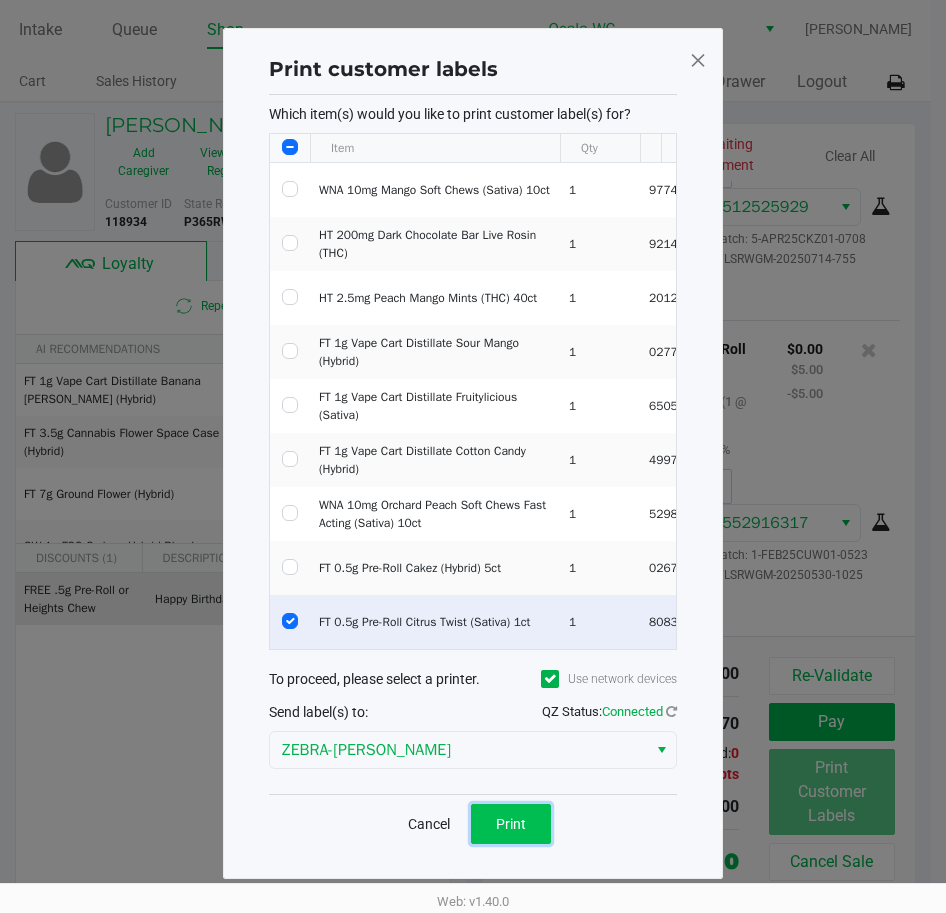 click on "Print" 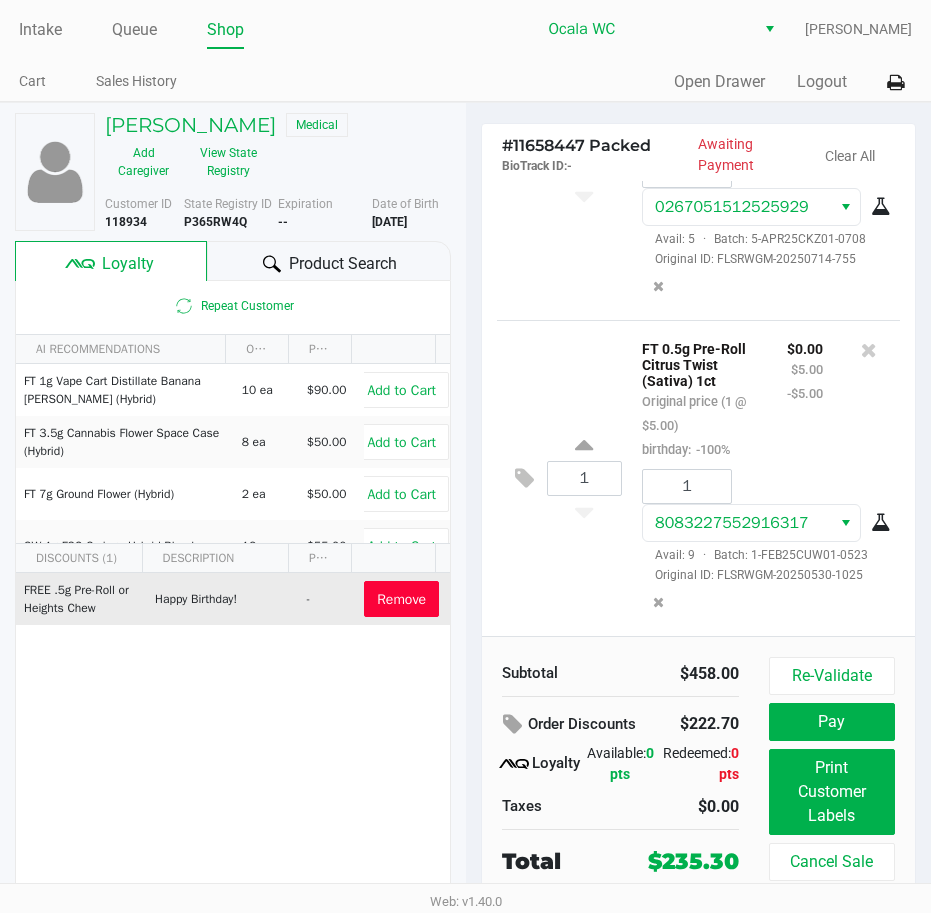 click on "Pay" 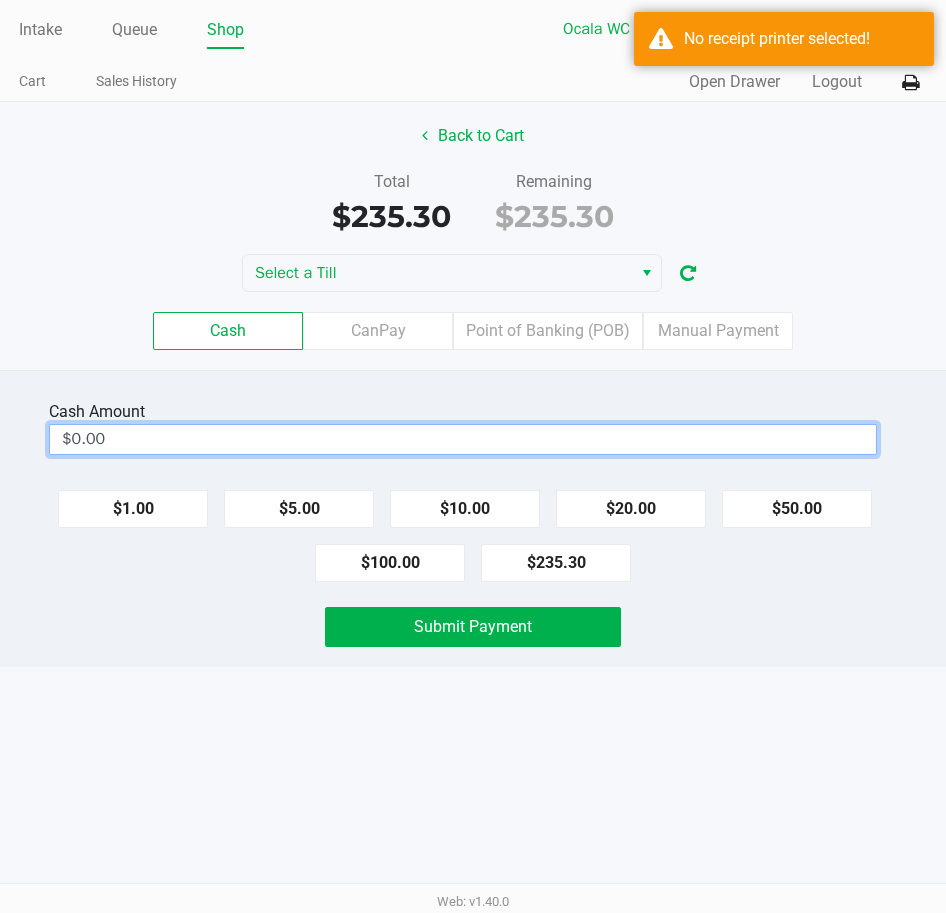 click on "$0.00" at bounding box center (463, 439) 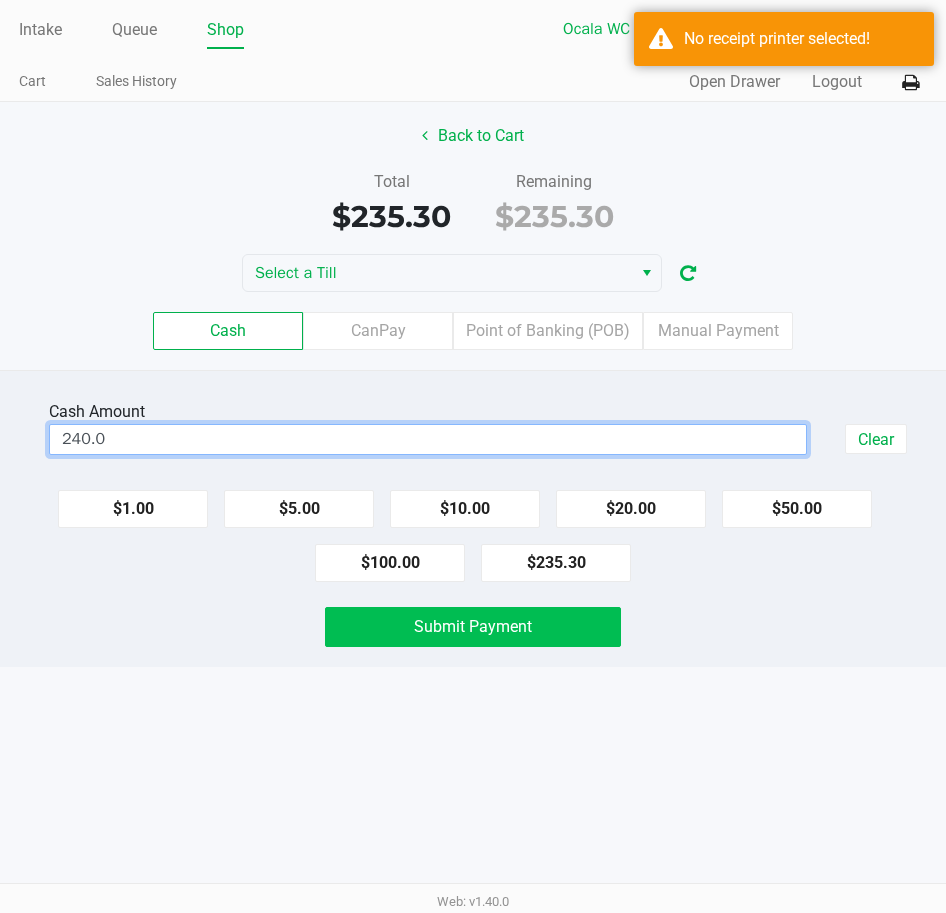 click on "Submit Payment" 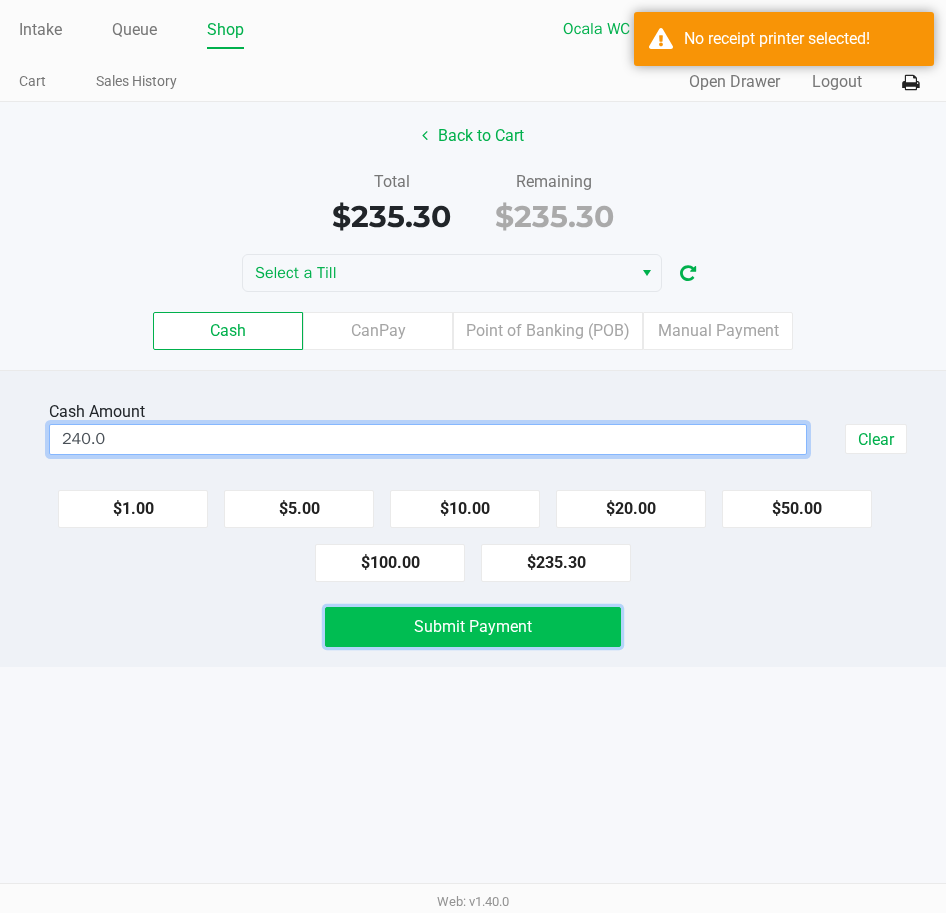 type on "$240.00" 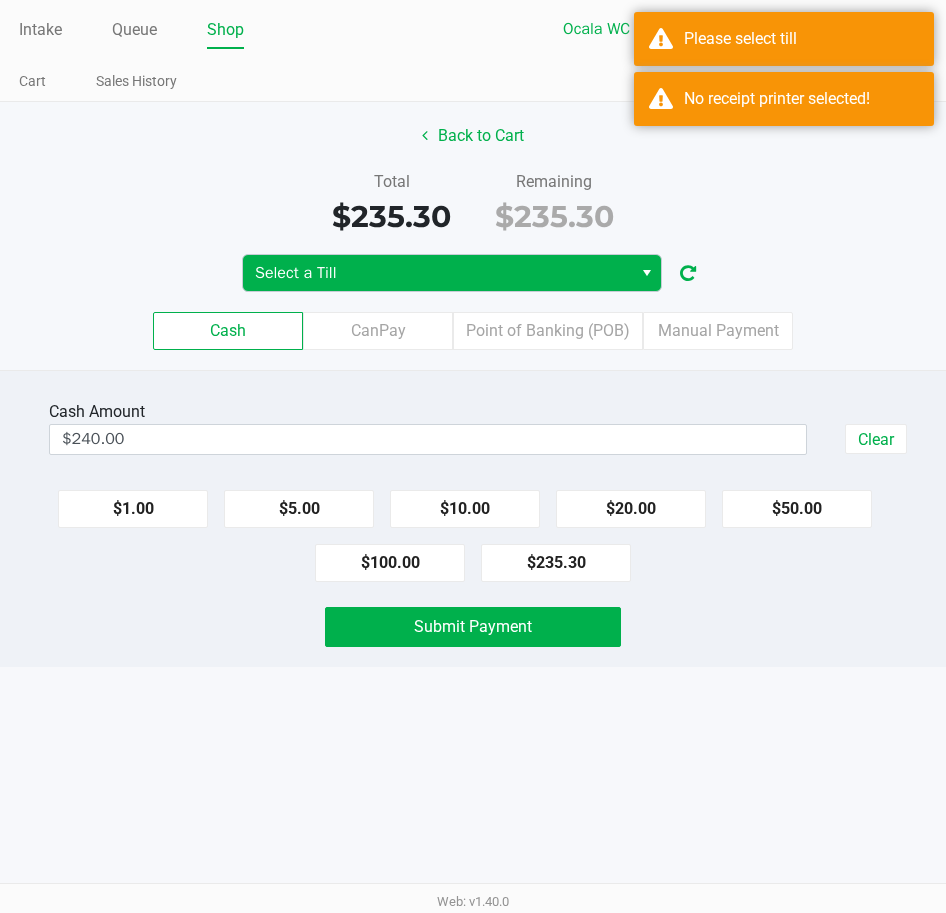 click on "Select a Till" at bounding box center (437, 273) 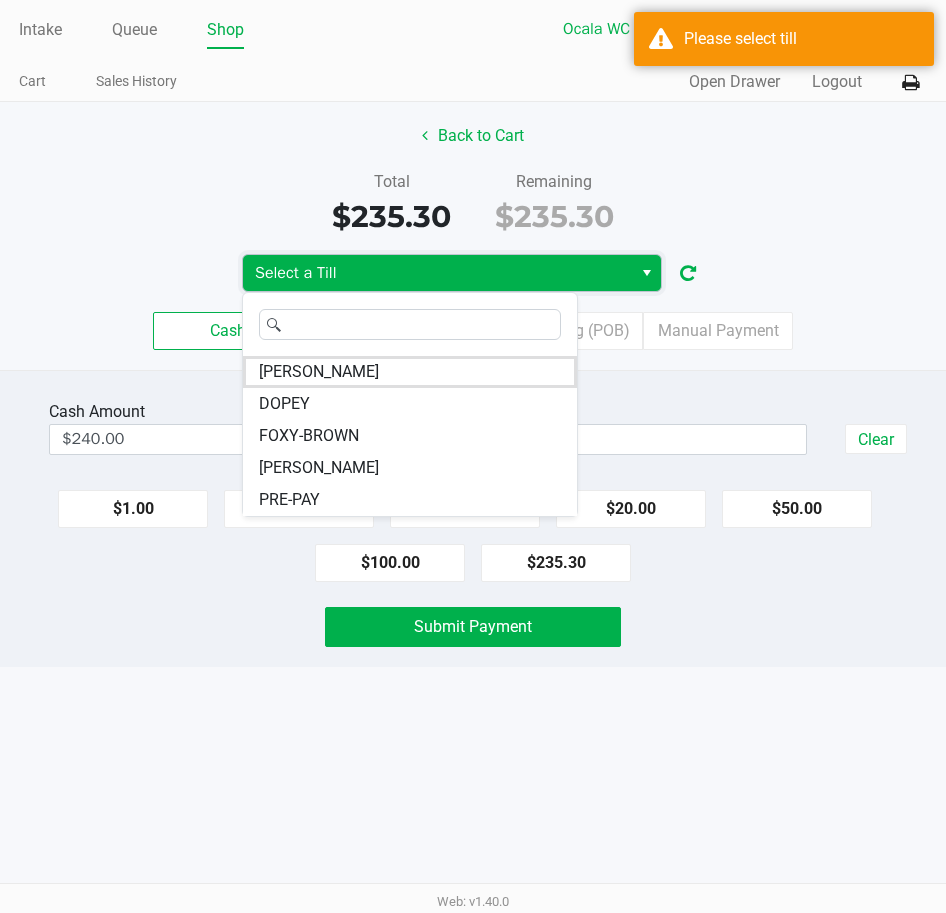 click on "FOXY-BROWN" at bounding box center [410, 436] 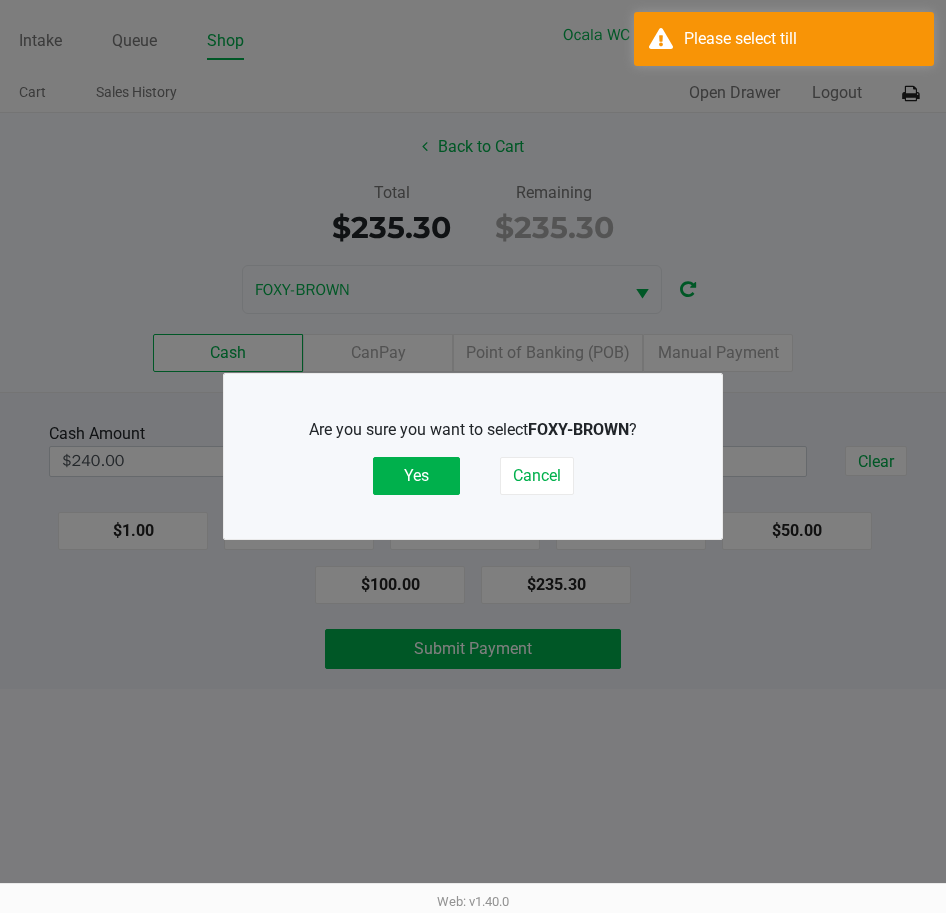 click on "Yes" 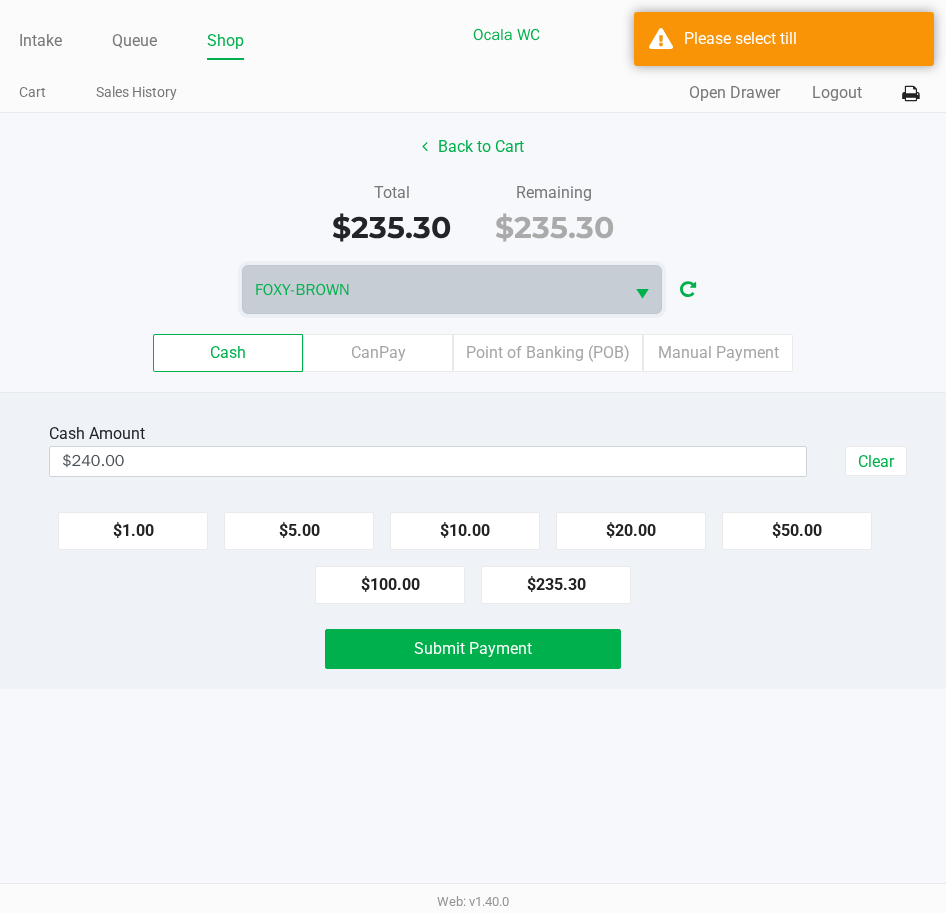 click 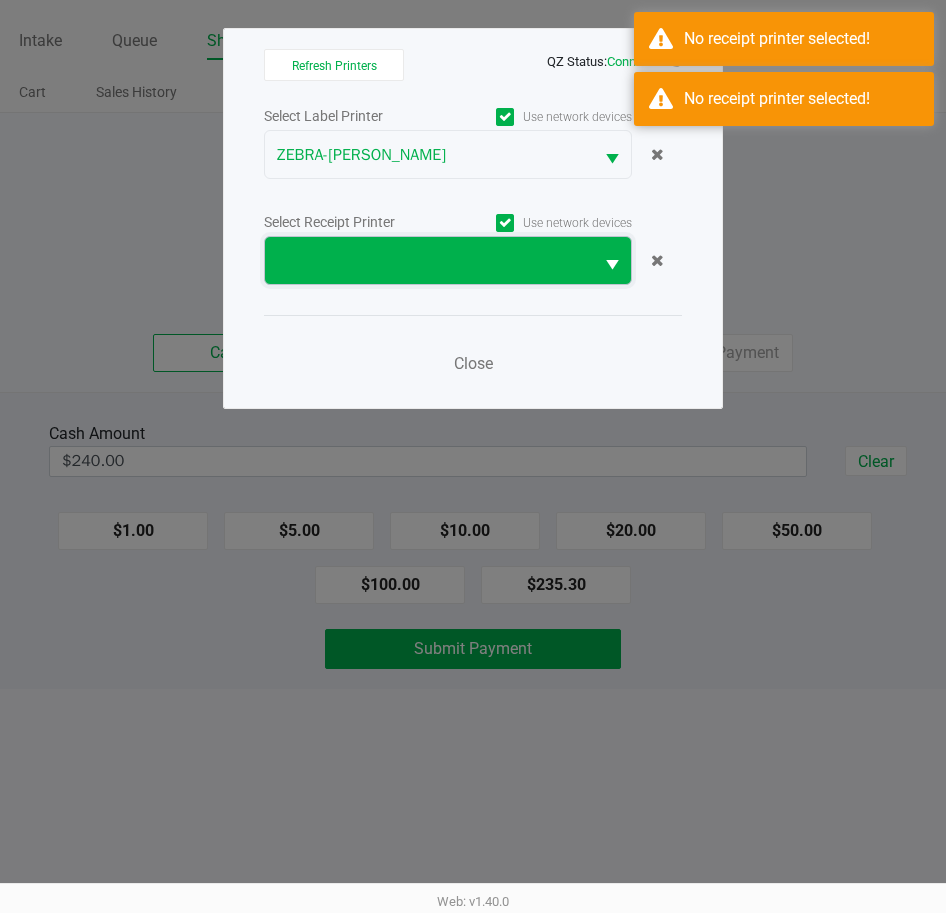 click at bounding box center [429, 260] 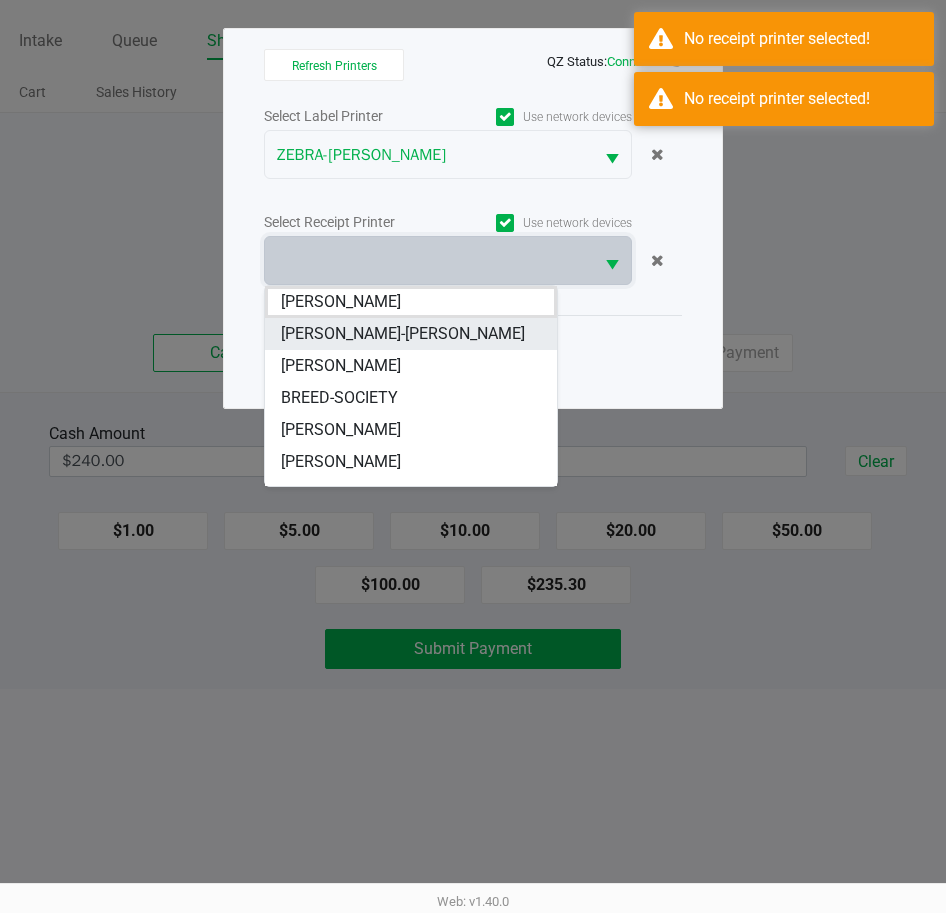 click on "BRANDY-ANISTON" at bounding box center [403, 334] 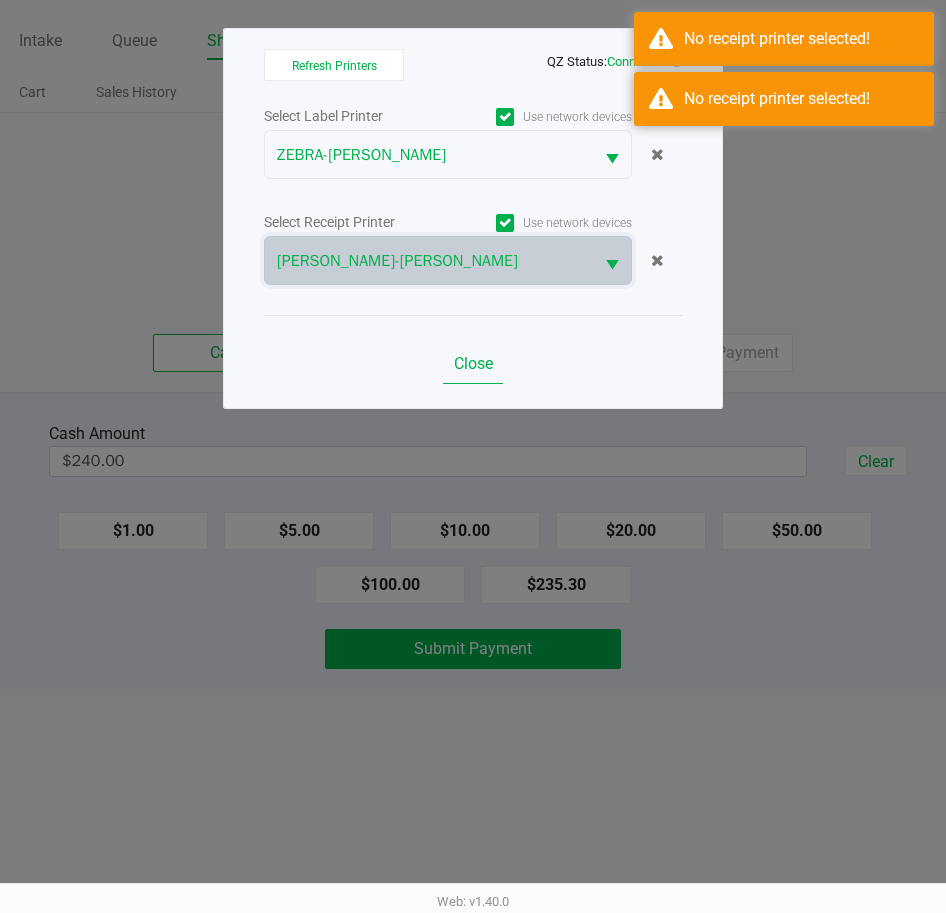 click on "Close" 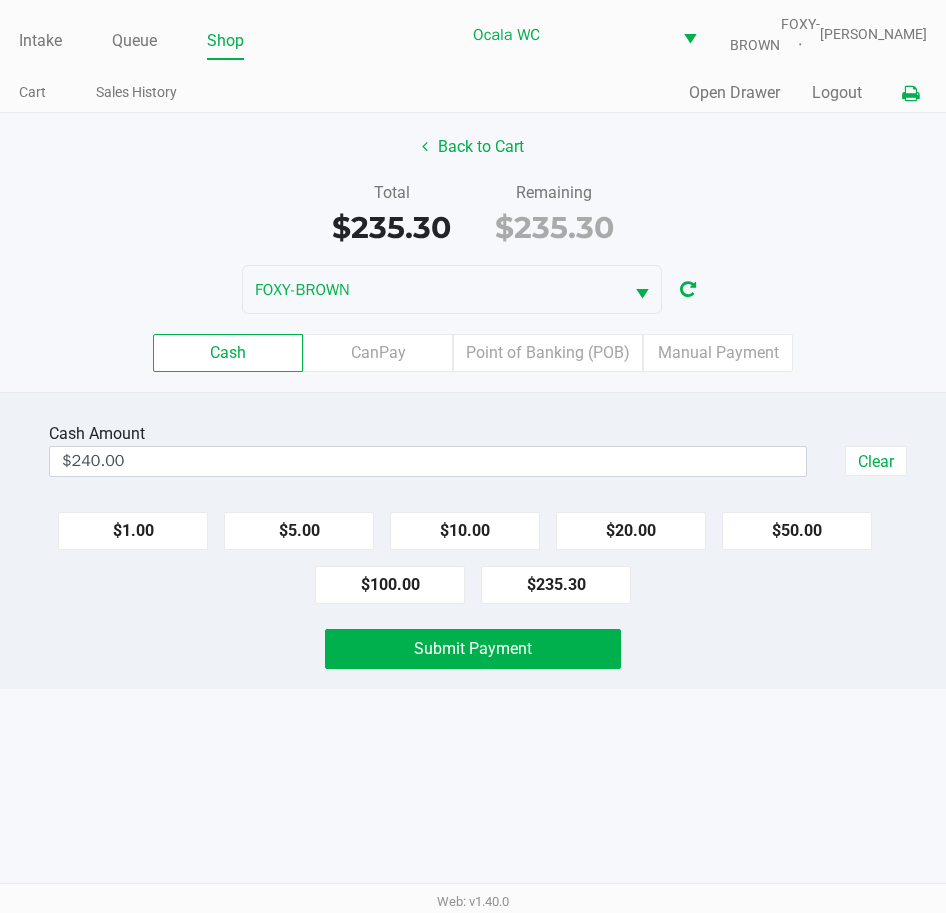 click on "Submit Payment" 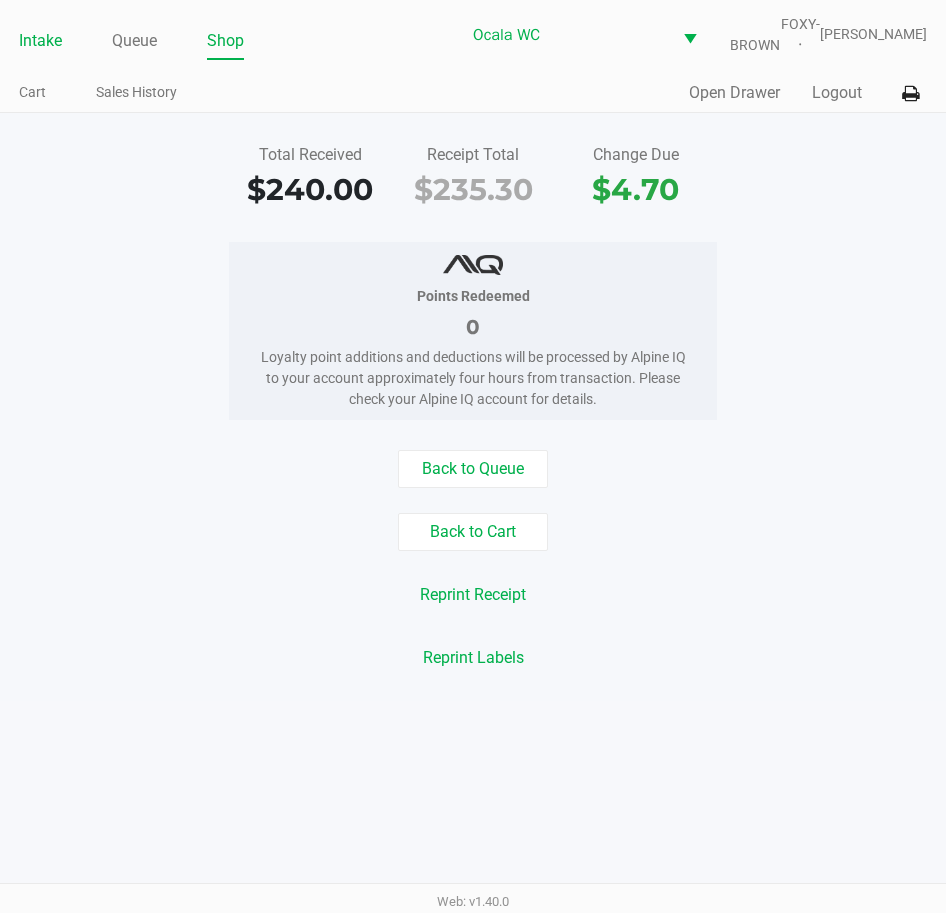 click on "Intake" 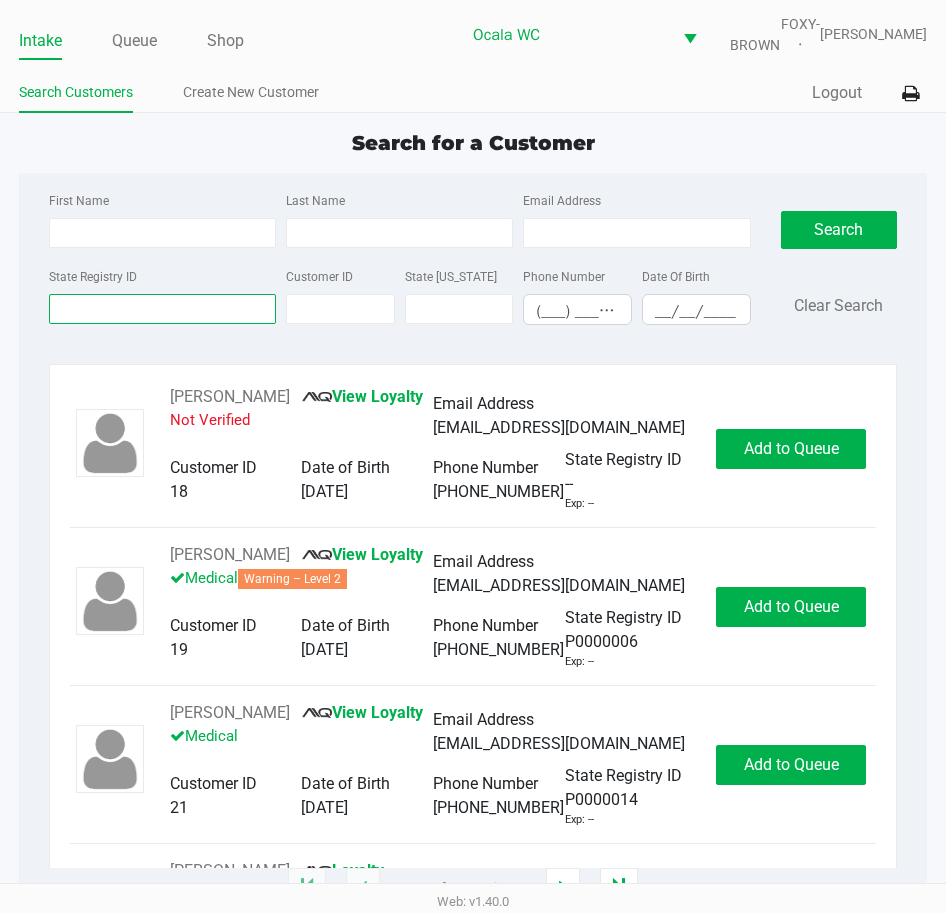 drag, startPoint x: 48, startPoint y: 43, endPoint x: 93, endPoint y: 306, distance: 266.82205 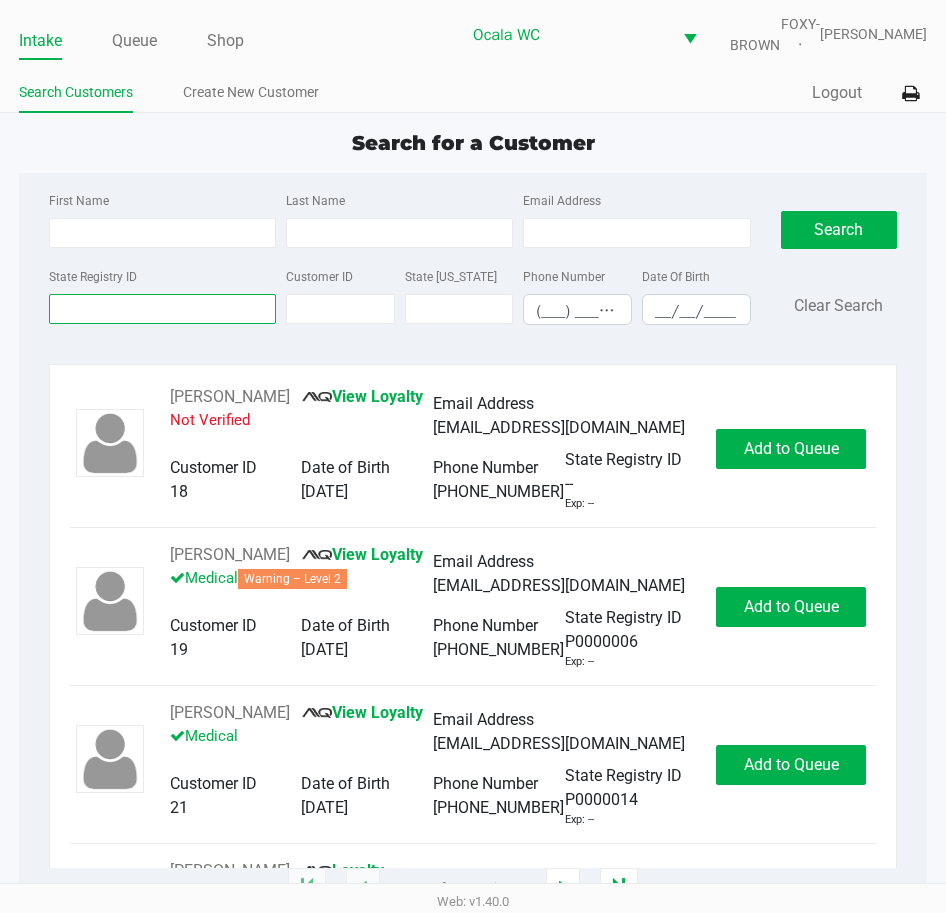 click on "State Registry ID" at bounding box center [162, 309] 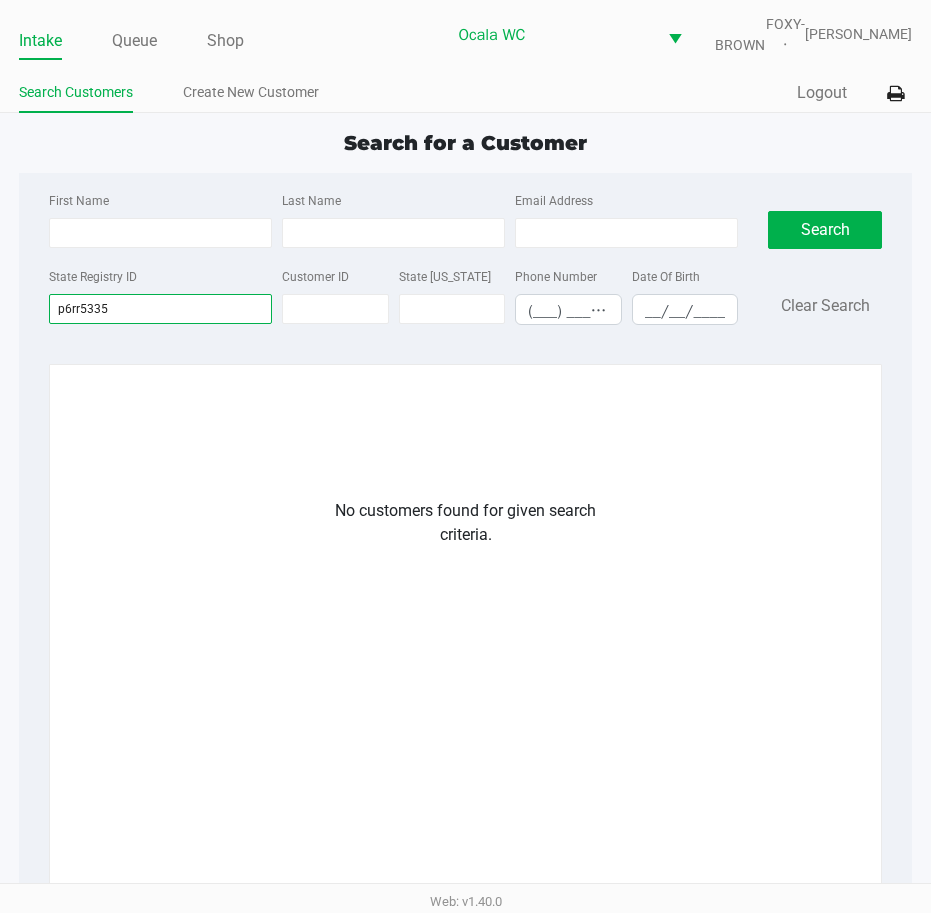 type on "p6rr5335" 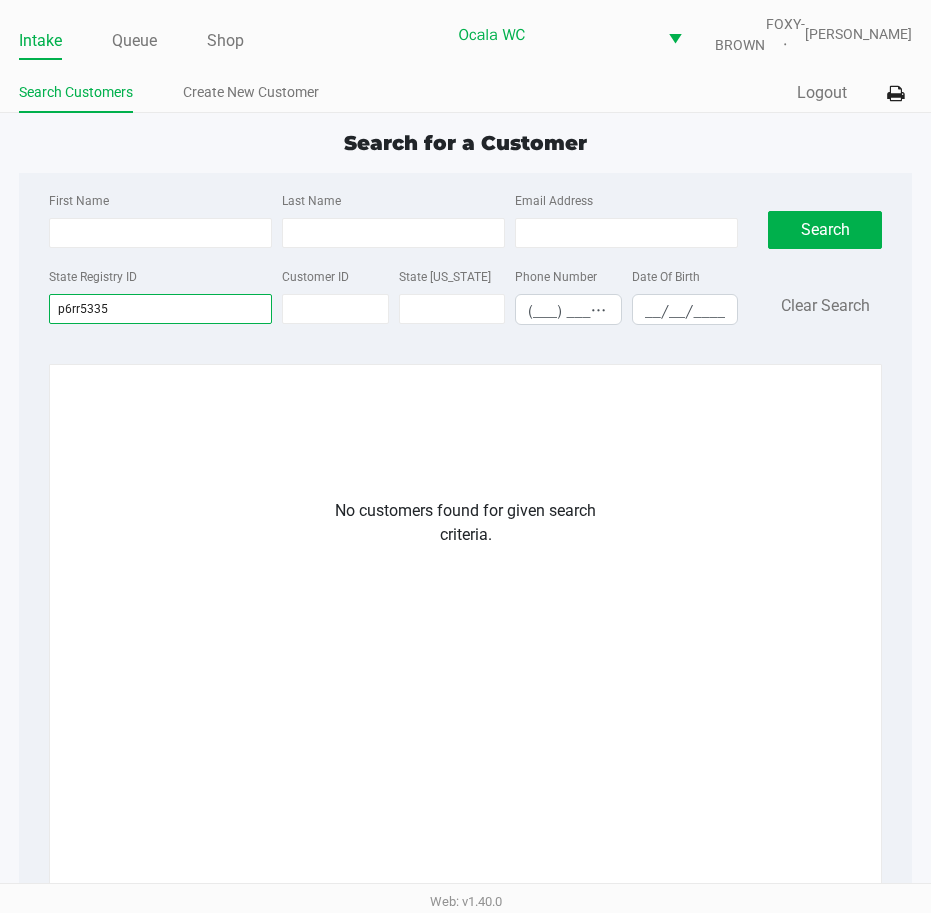 drag, startPoint x: 152, startPoint y: 328, endPoint x: 2, endPoint y: 296, distance: 153.37535 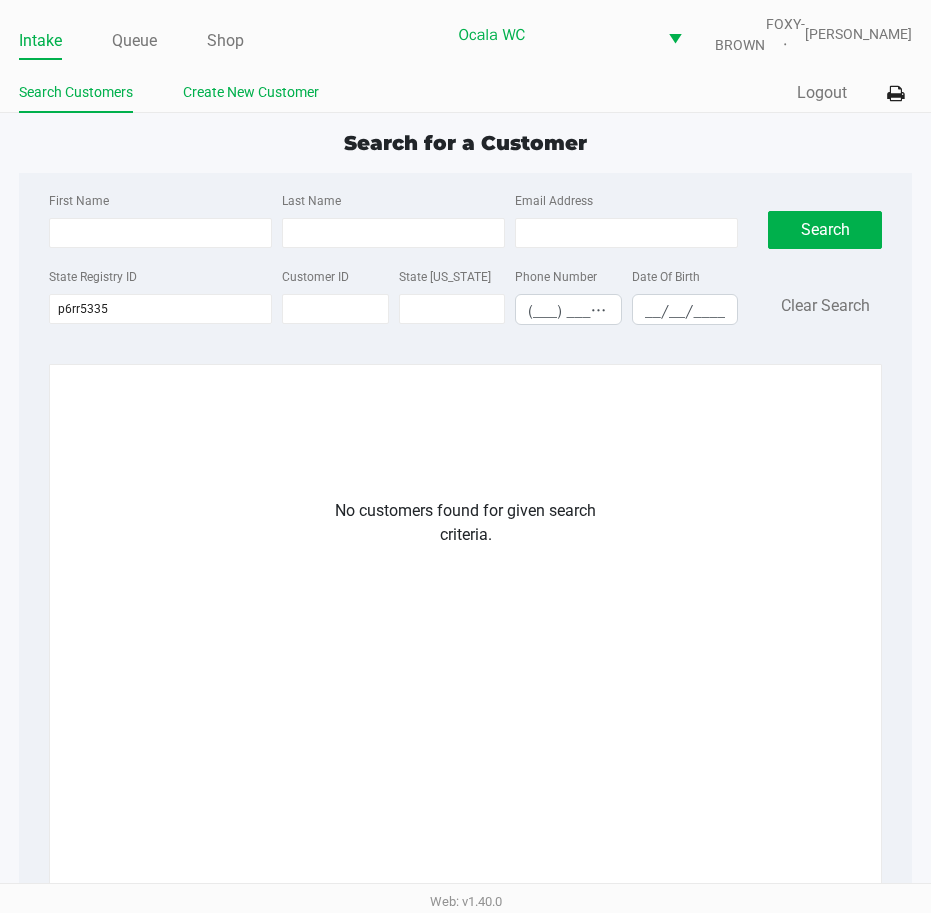 click on "Create New Customer" 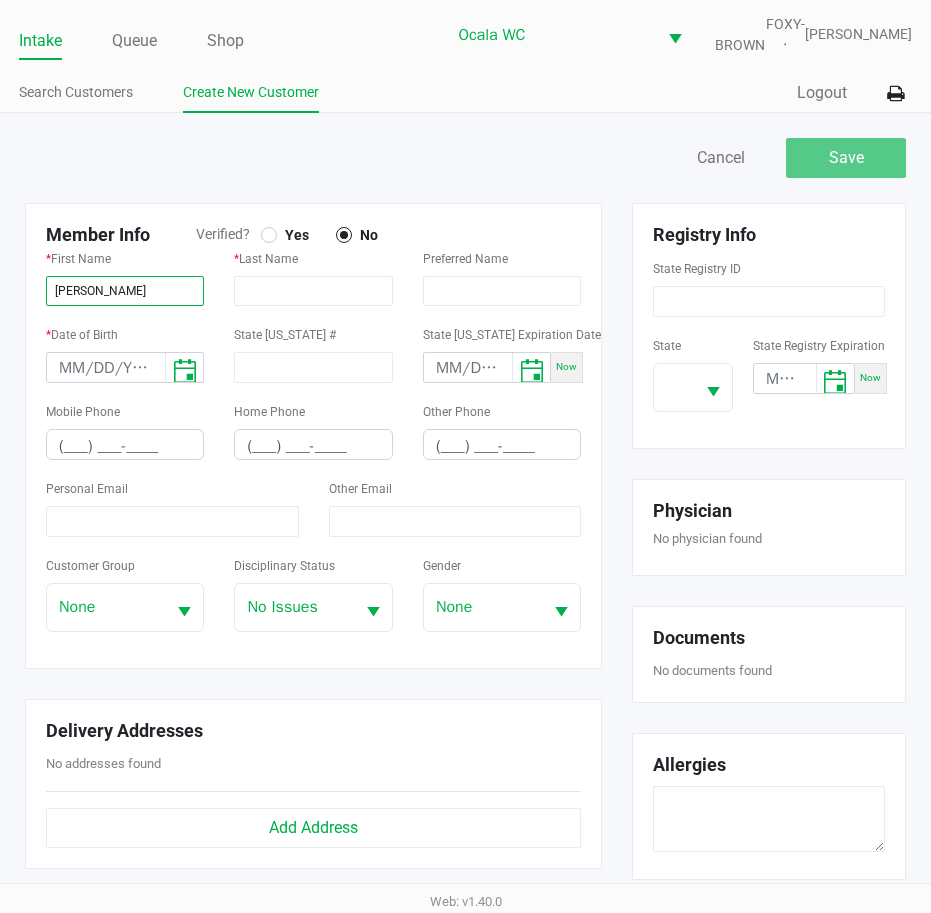 type on "DAVIDLEE" 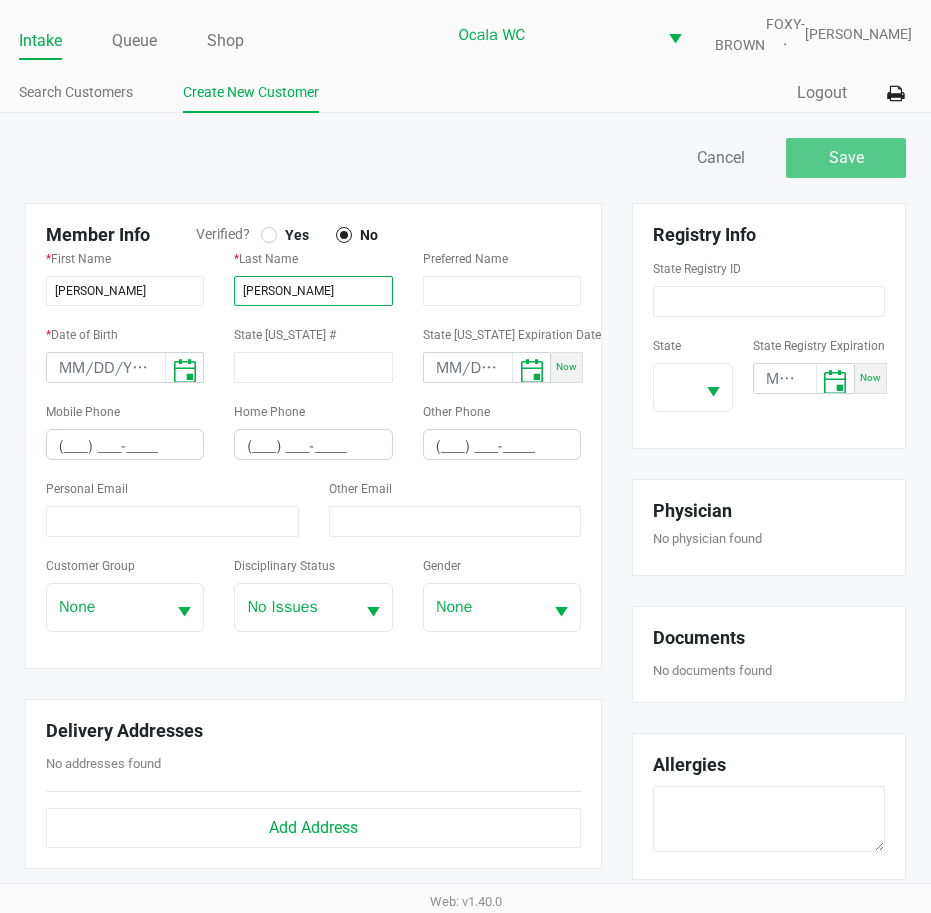 type on "ALLEBACH" 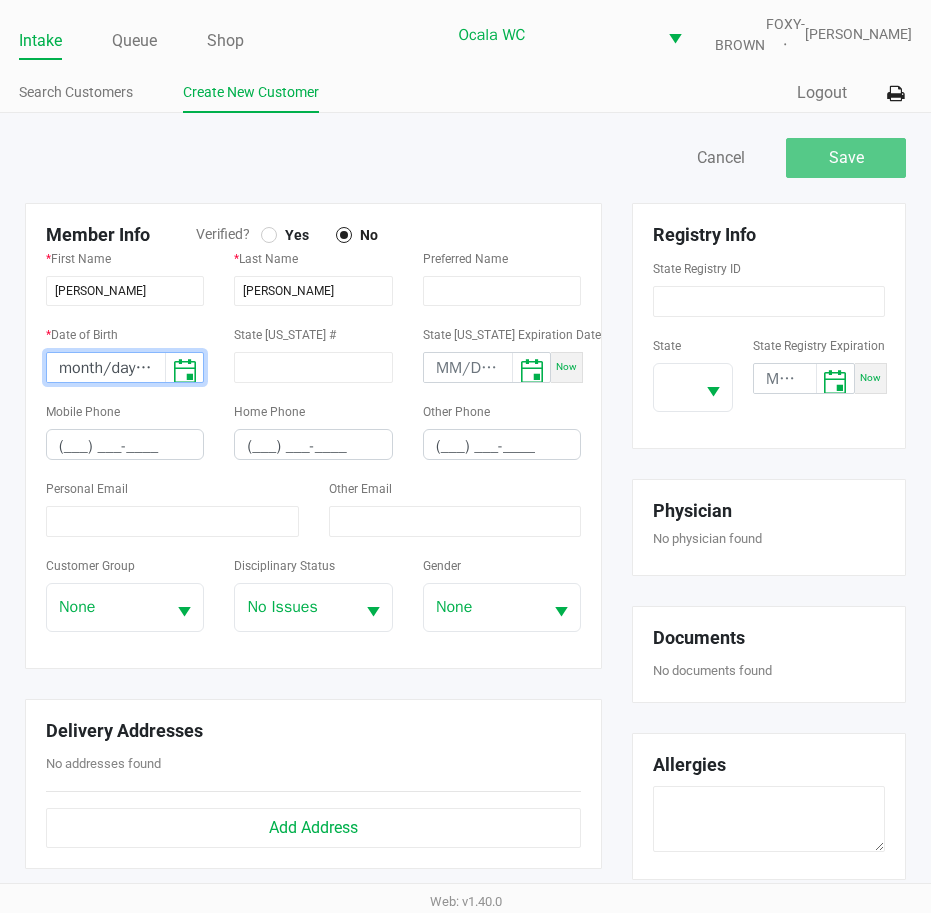 click on "month/day/year" at bounding box center (106, 368) 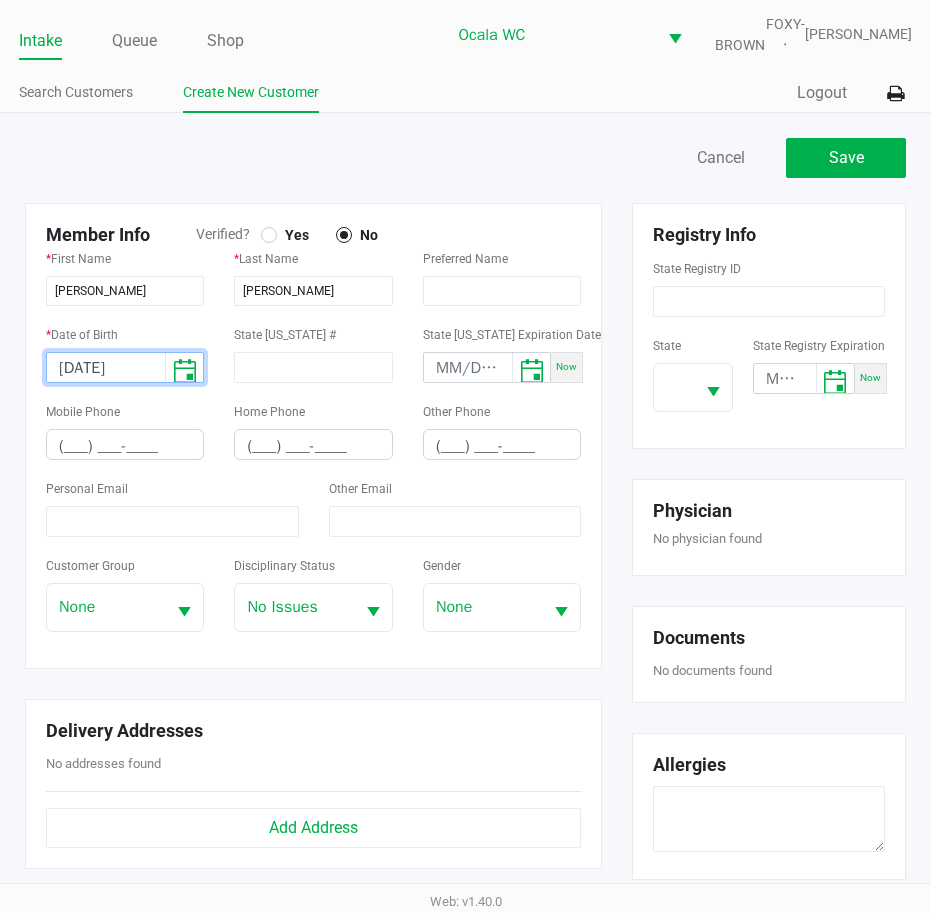 type on "04/11/1987" 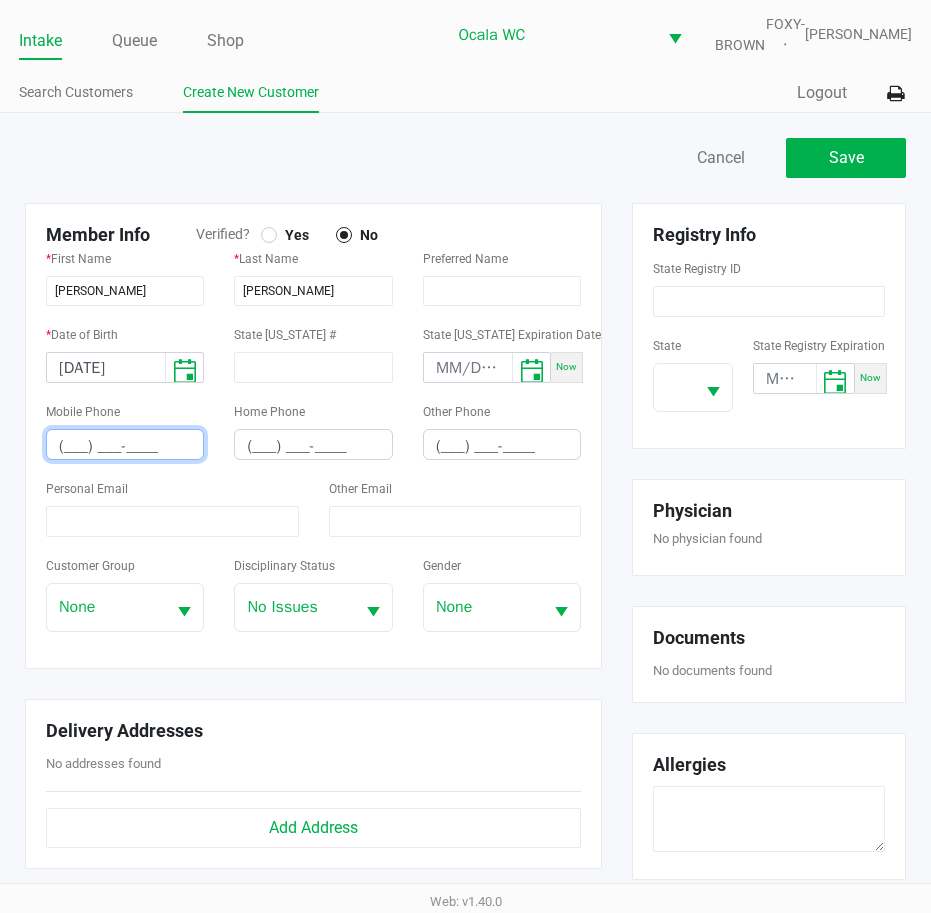 click on "(___) ___-____" at bounding box center (125, 446) 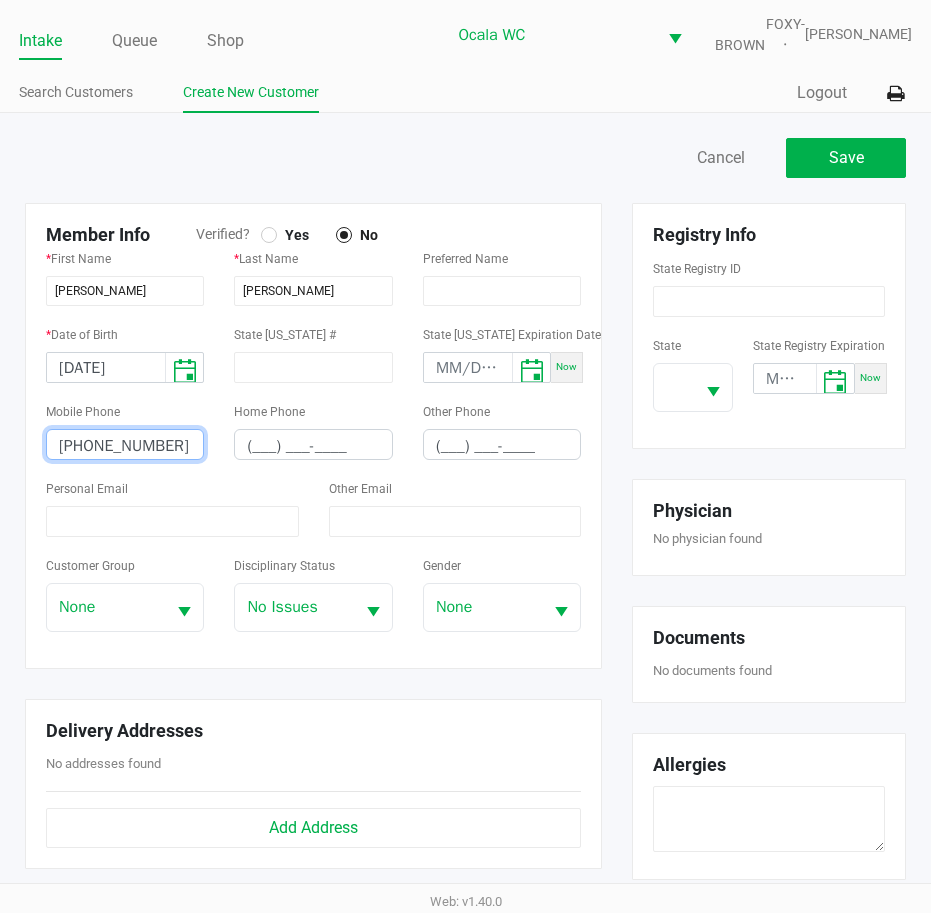 type on "(352) 422-0922" 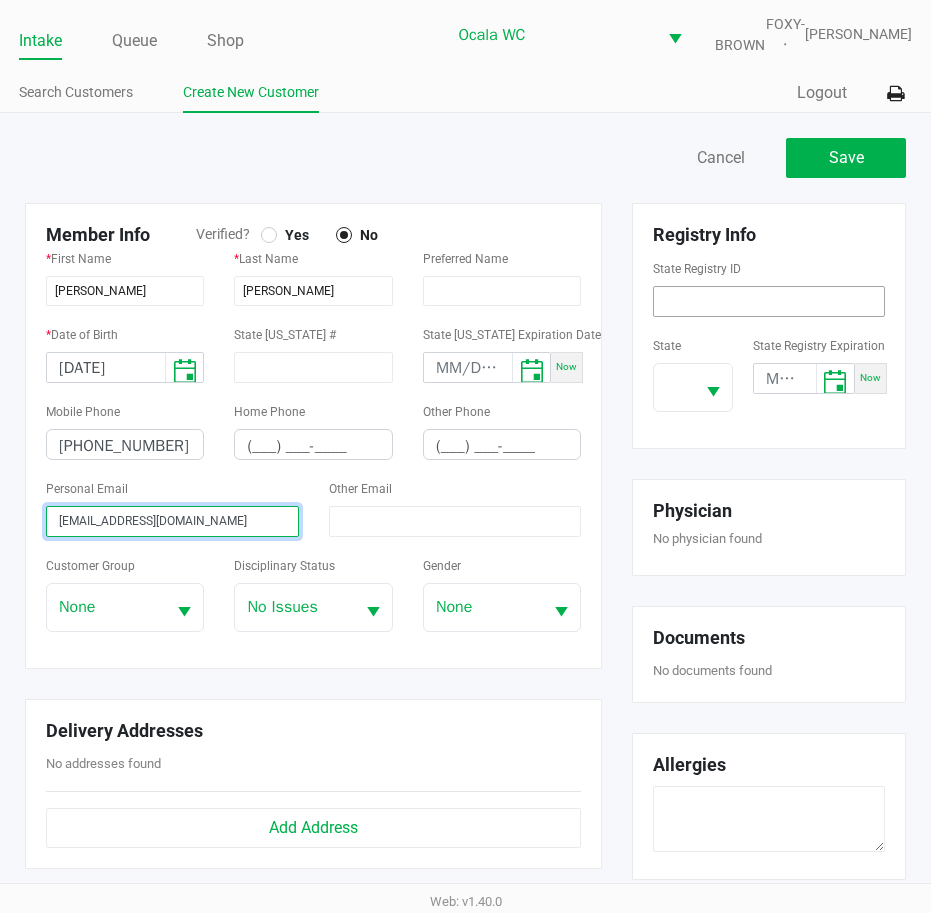 type on "allebachdavidlee@gmail.com" 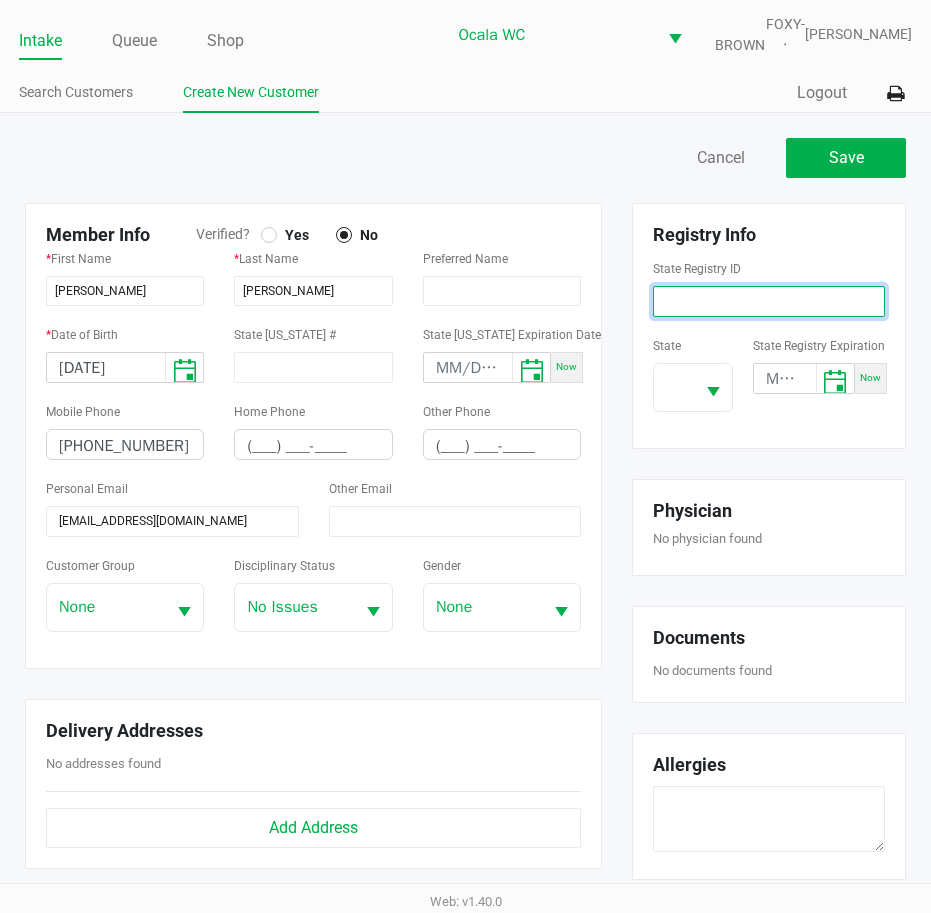 click 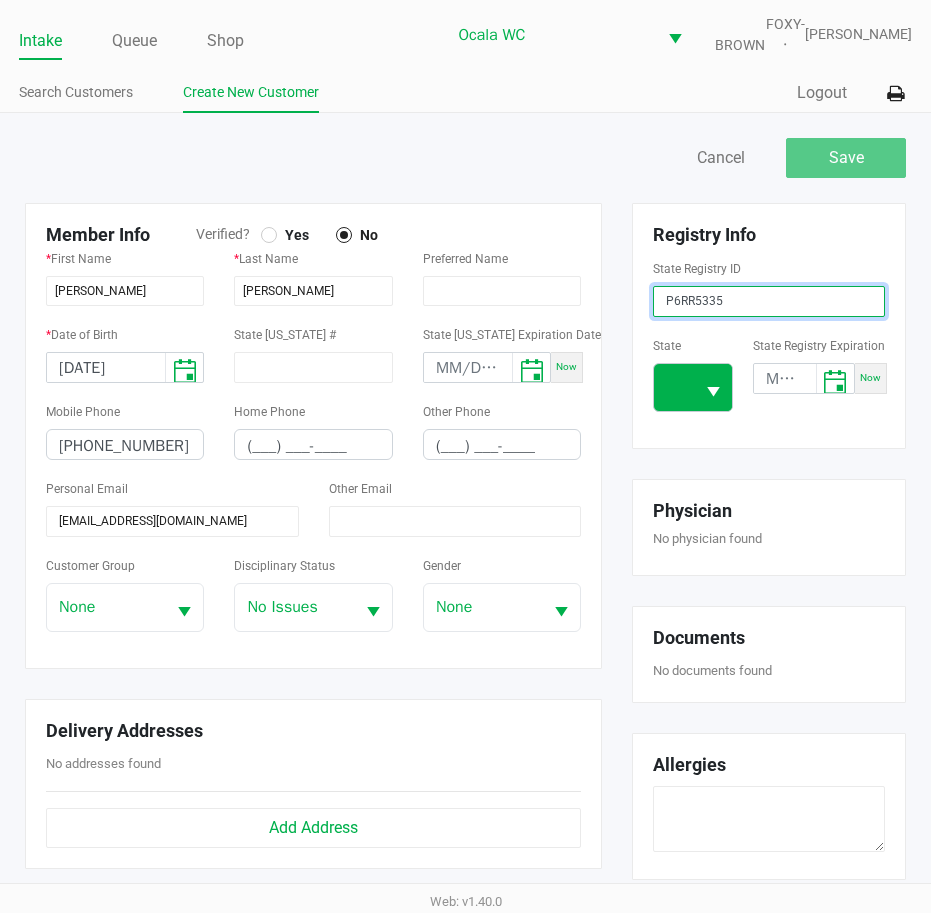 click at bounding box center (713, 392) 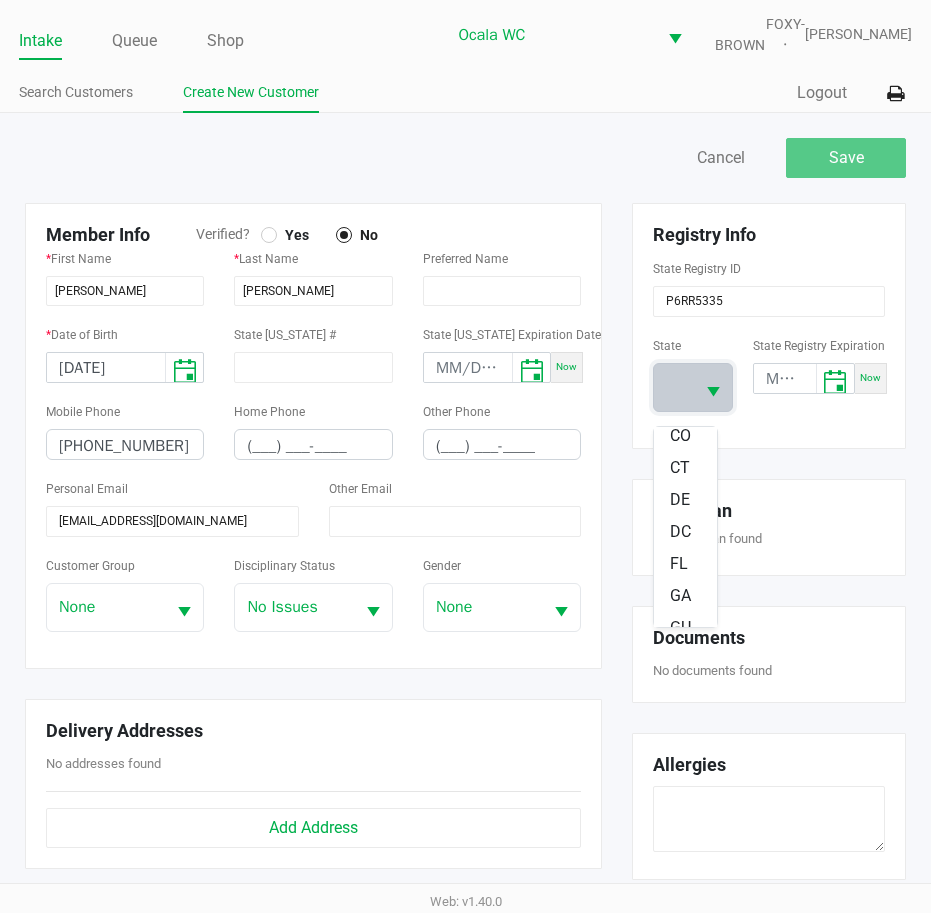scroll, scrollTop: 200, scrollLeft: 0, axis: vertical 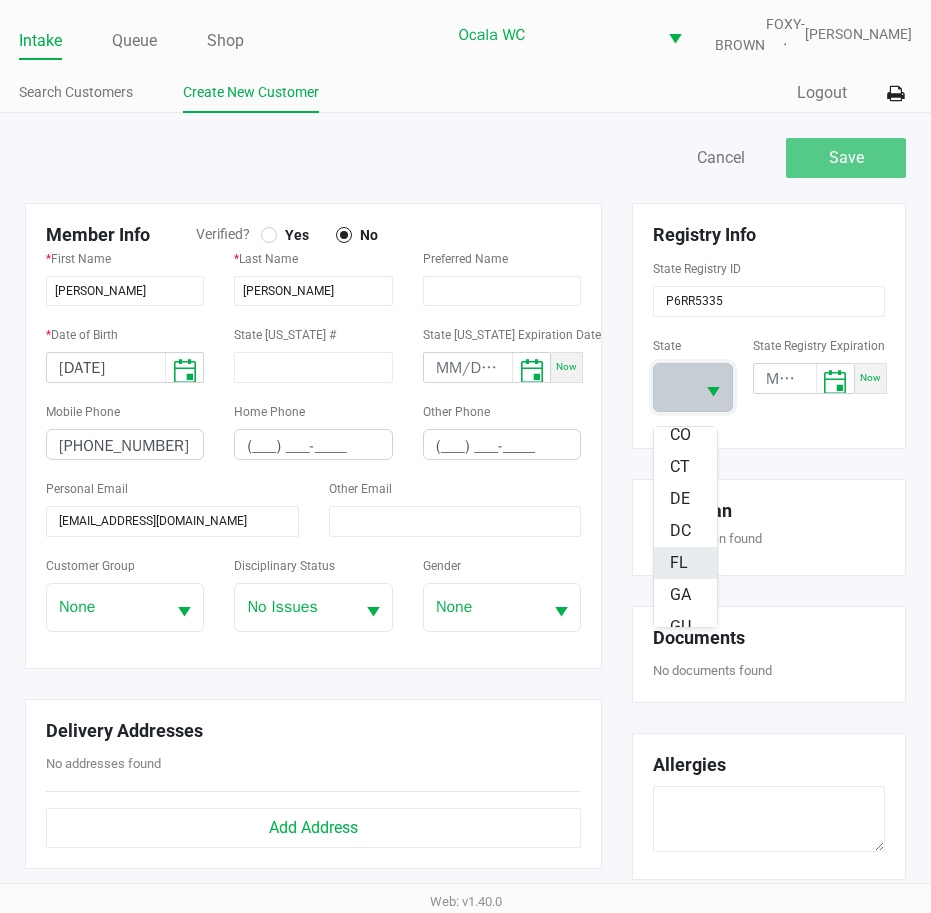 click on "FL" at bounding box center (679, 563) 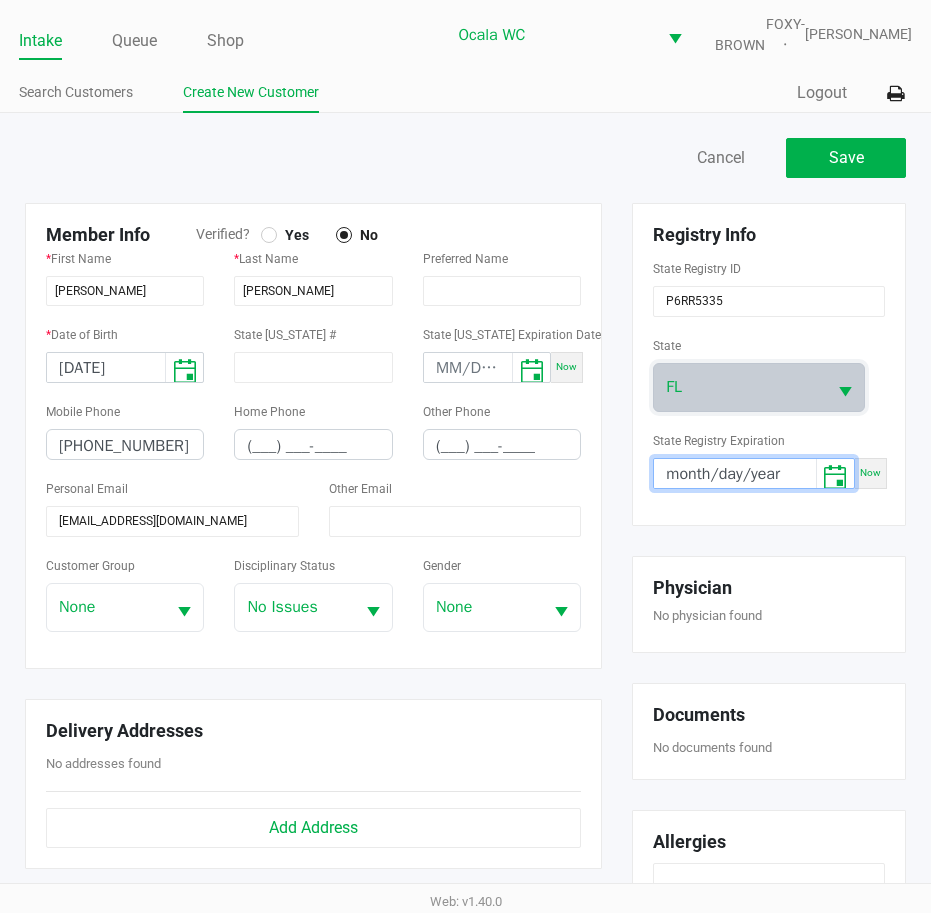 click on "month/day/year" at bounding box center [735, 474] 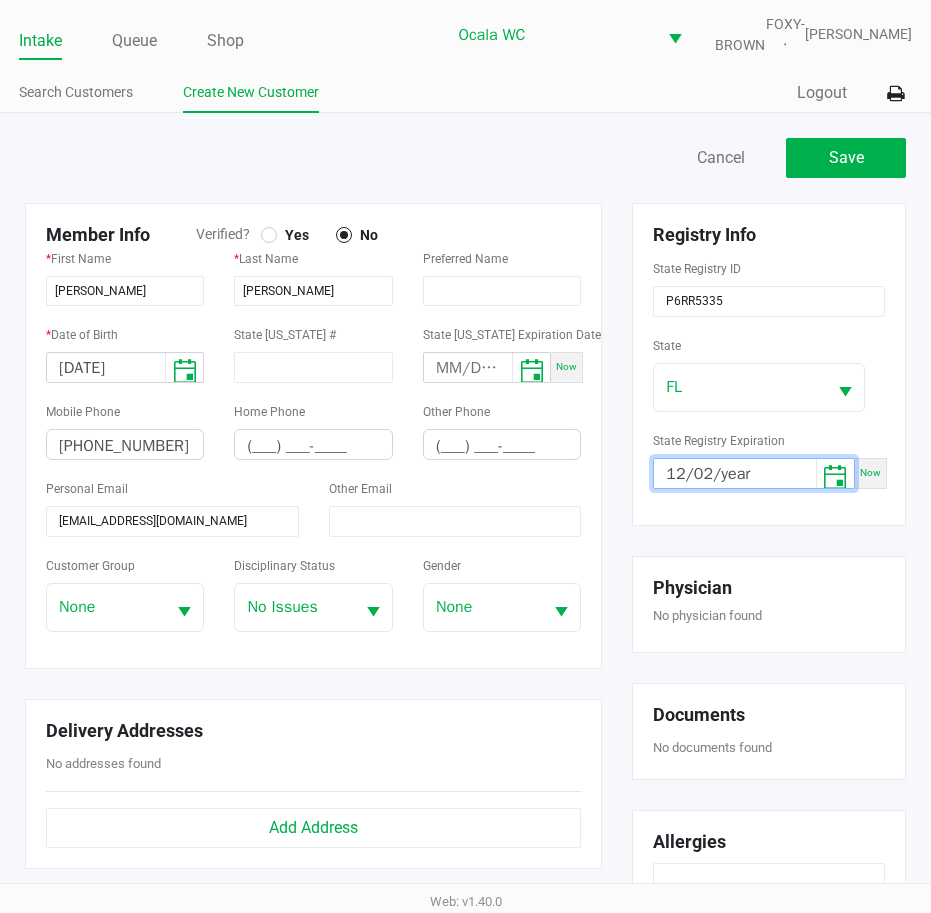 scroll, scrollTop: 0, scrollLeft: 2, axis: horizontal 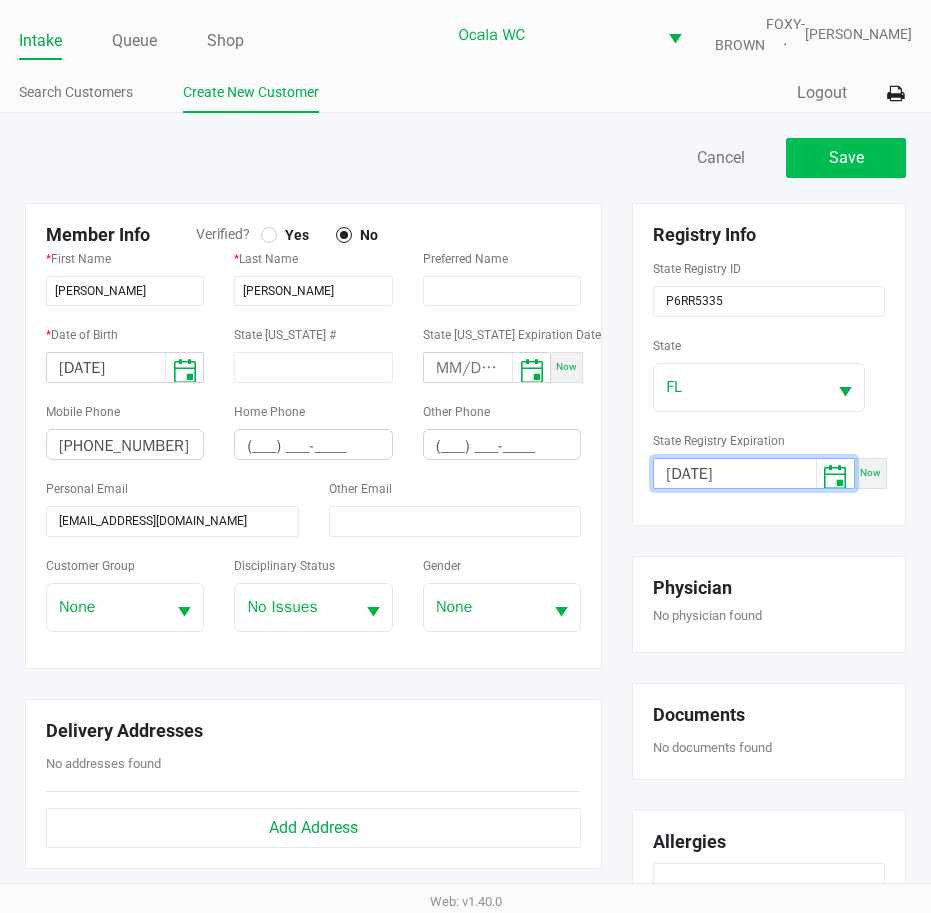 type on "12/27/2025" 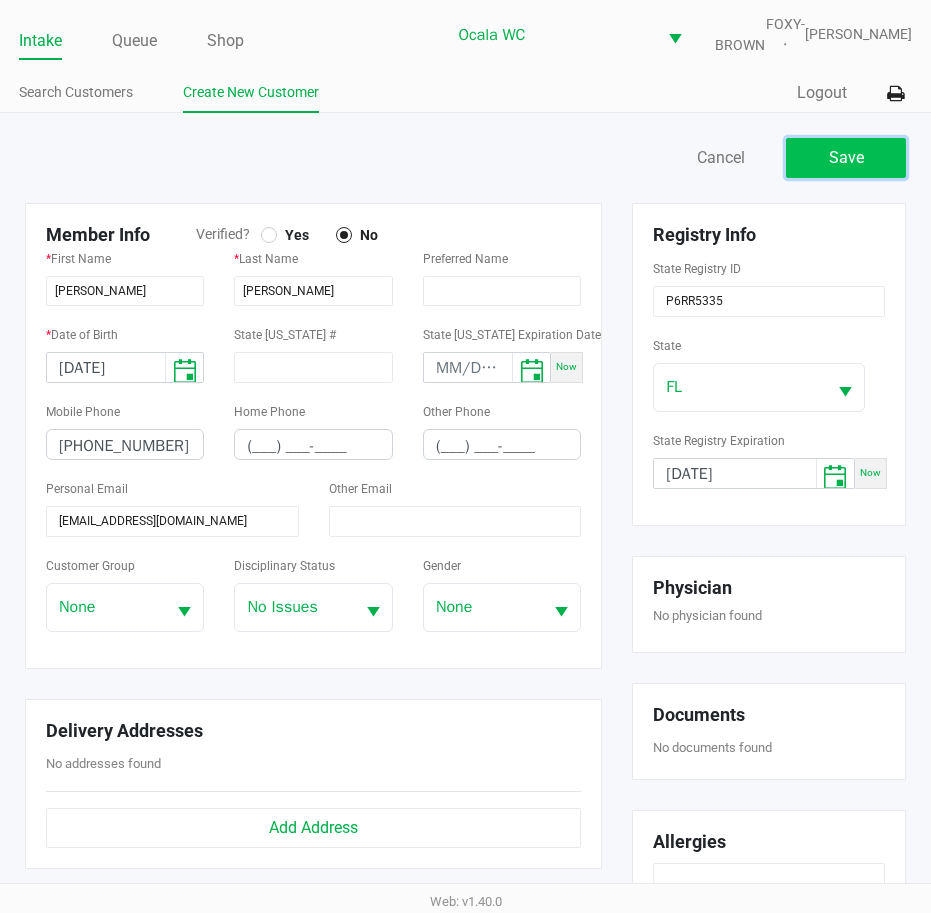 scroll, scrollTop: 0, scrollLeft: 0, axis: both 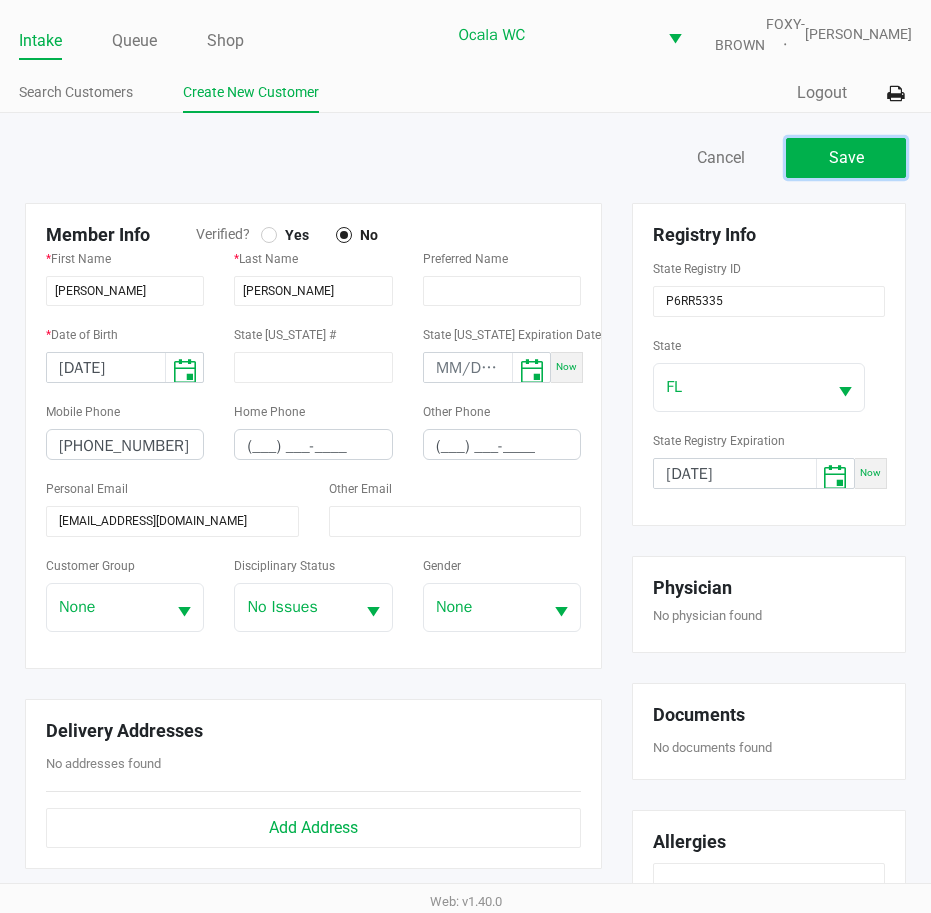 drag, startPoint x: 818, startPoint y: 167, endPoint x: 158, endPoint y: 276, distance: 668.9402 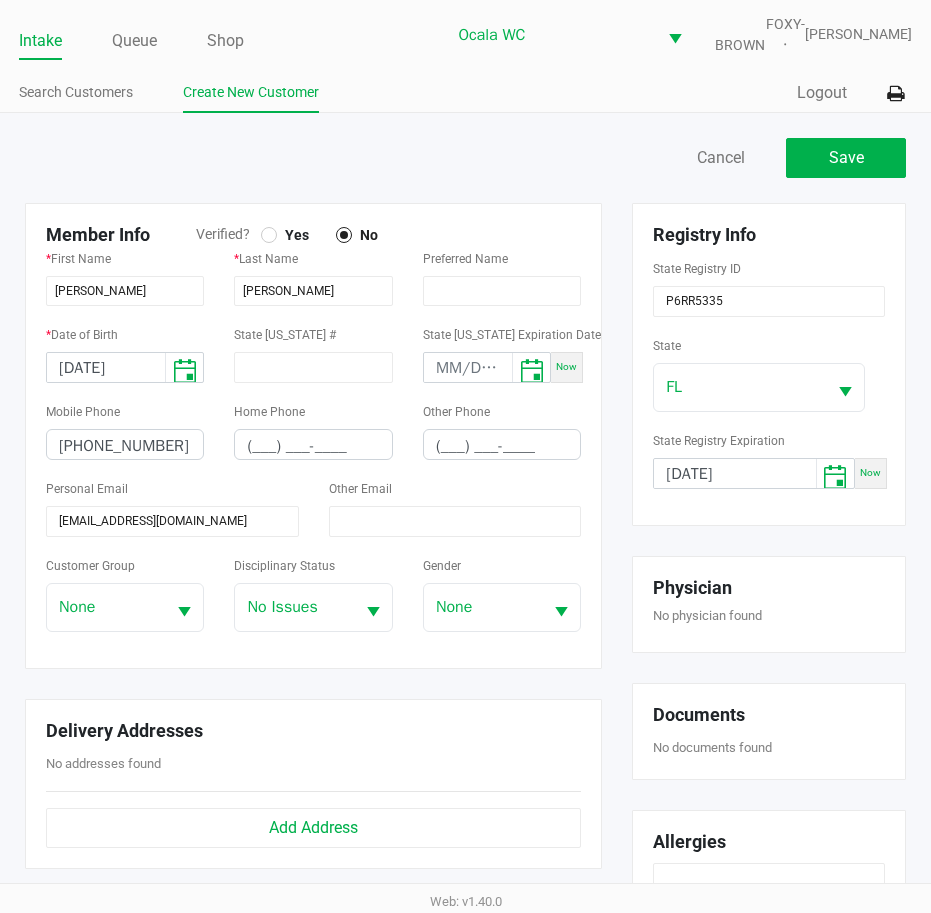 click 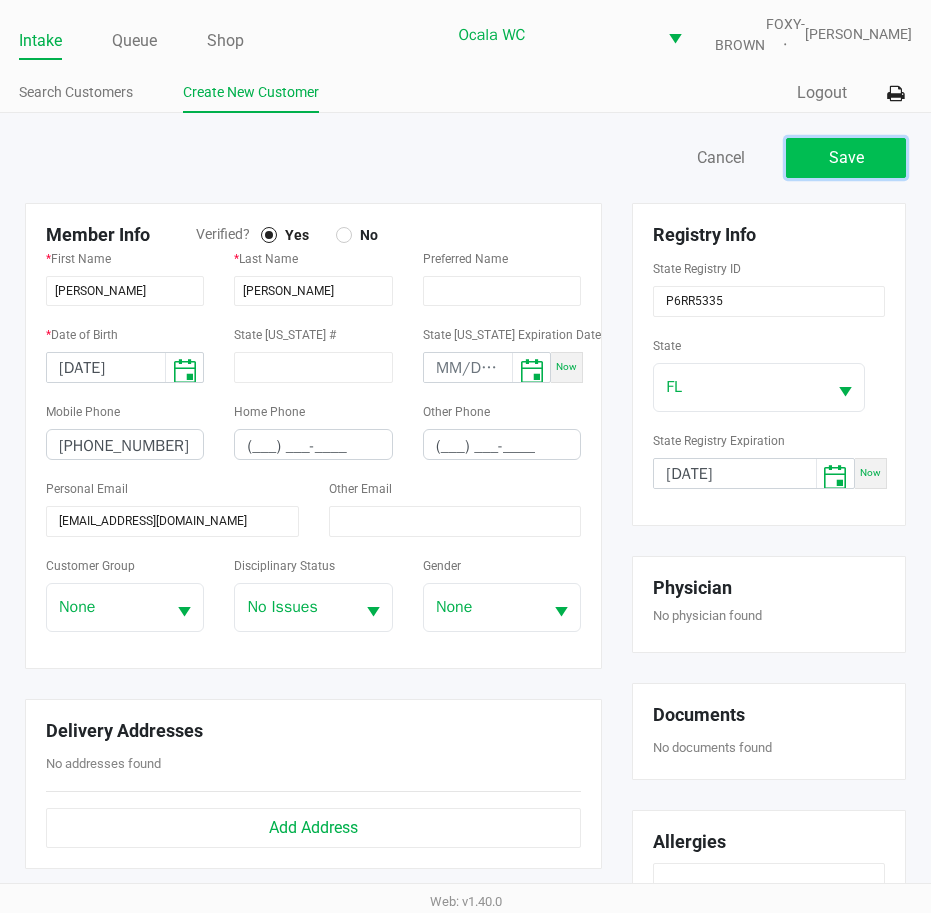 click on "Save" 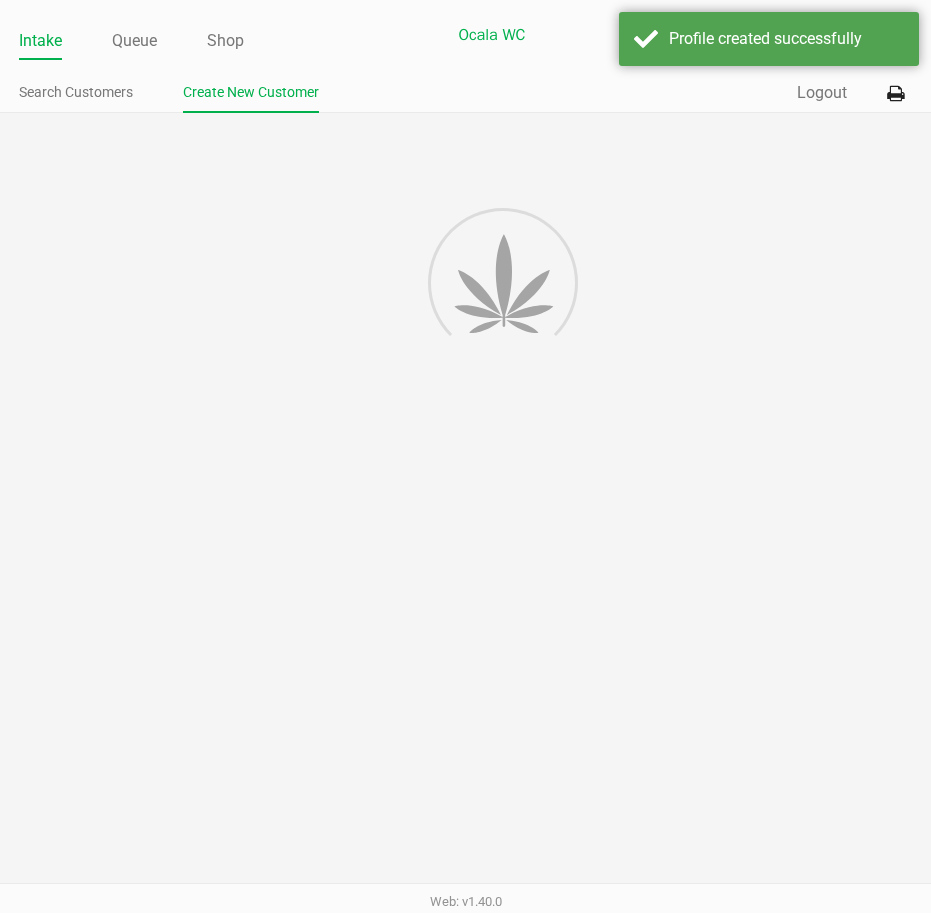 type on "---" 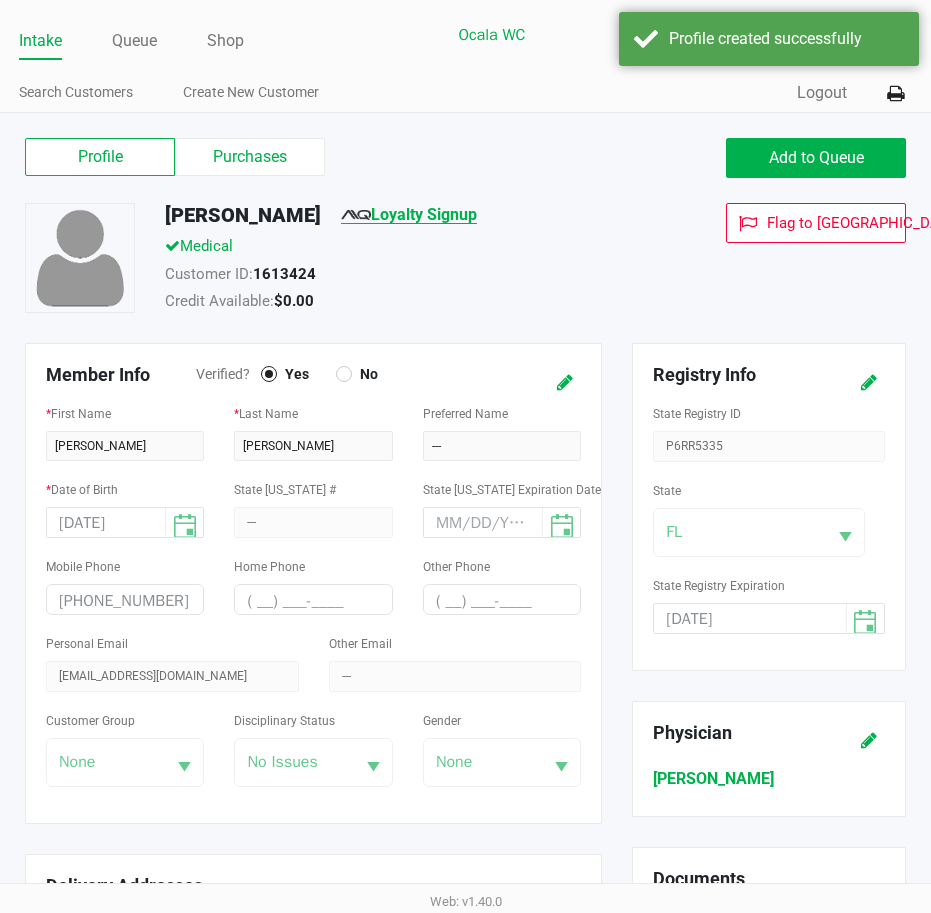 click on "Loyalty Signup" 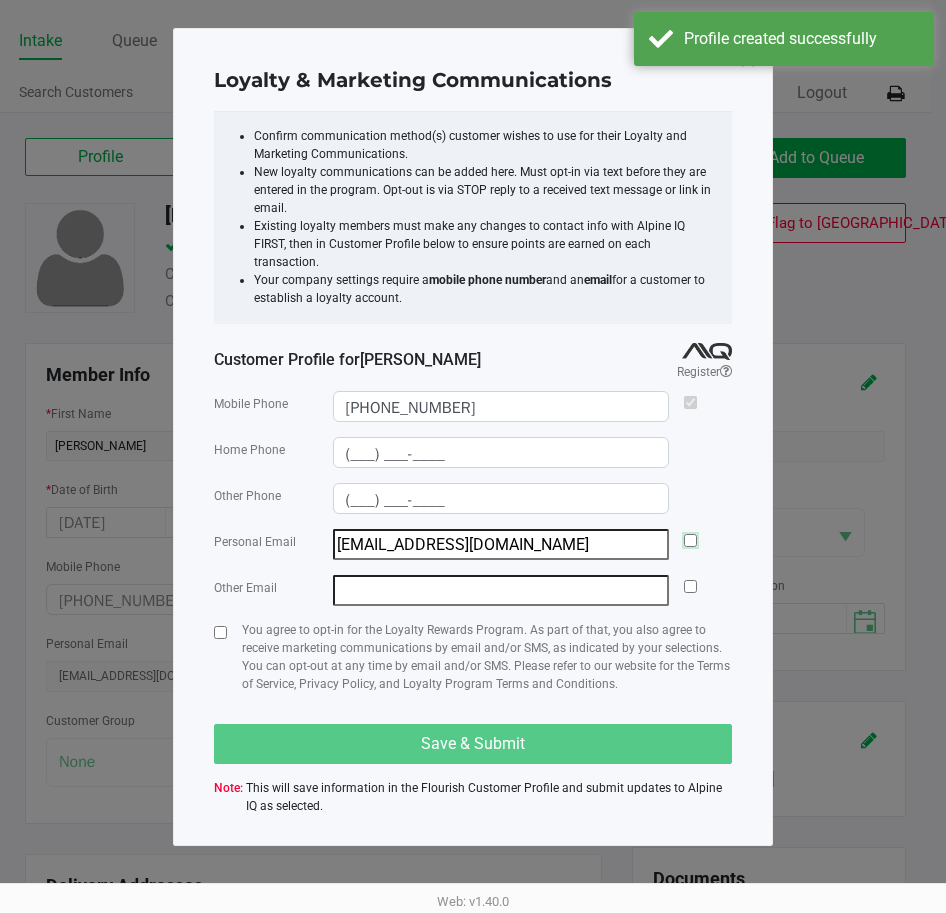 click 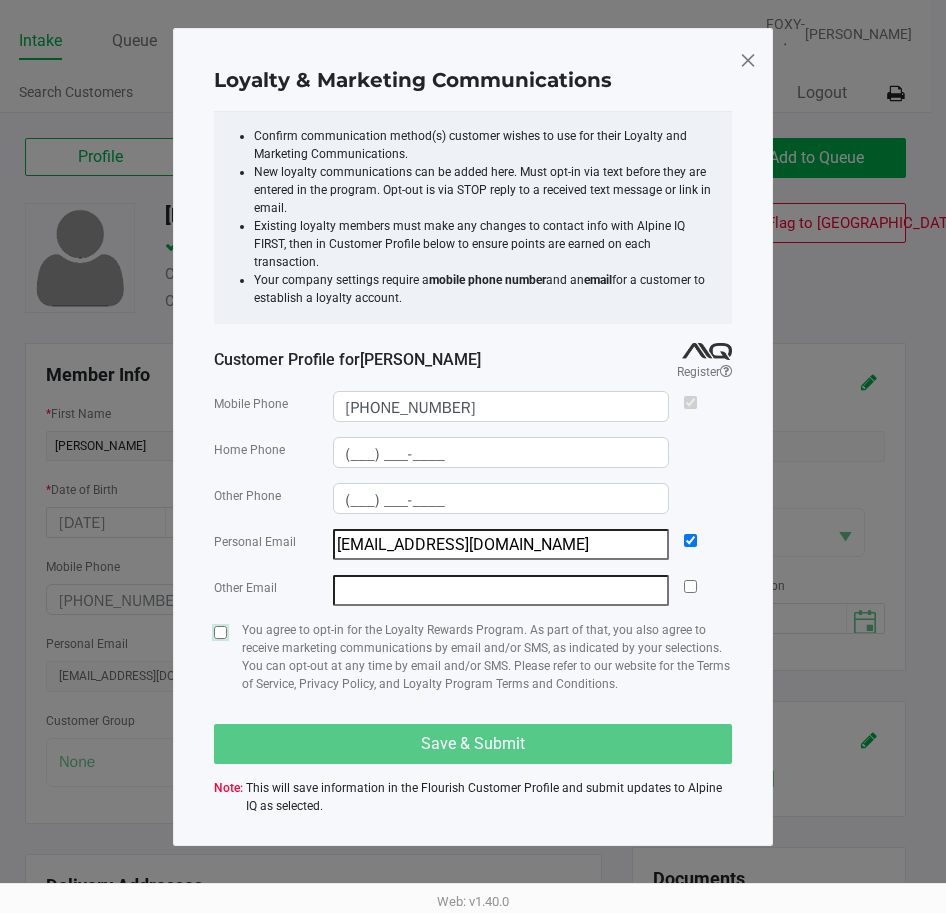 click 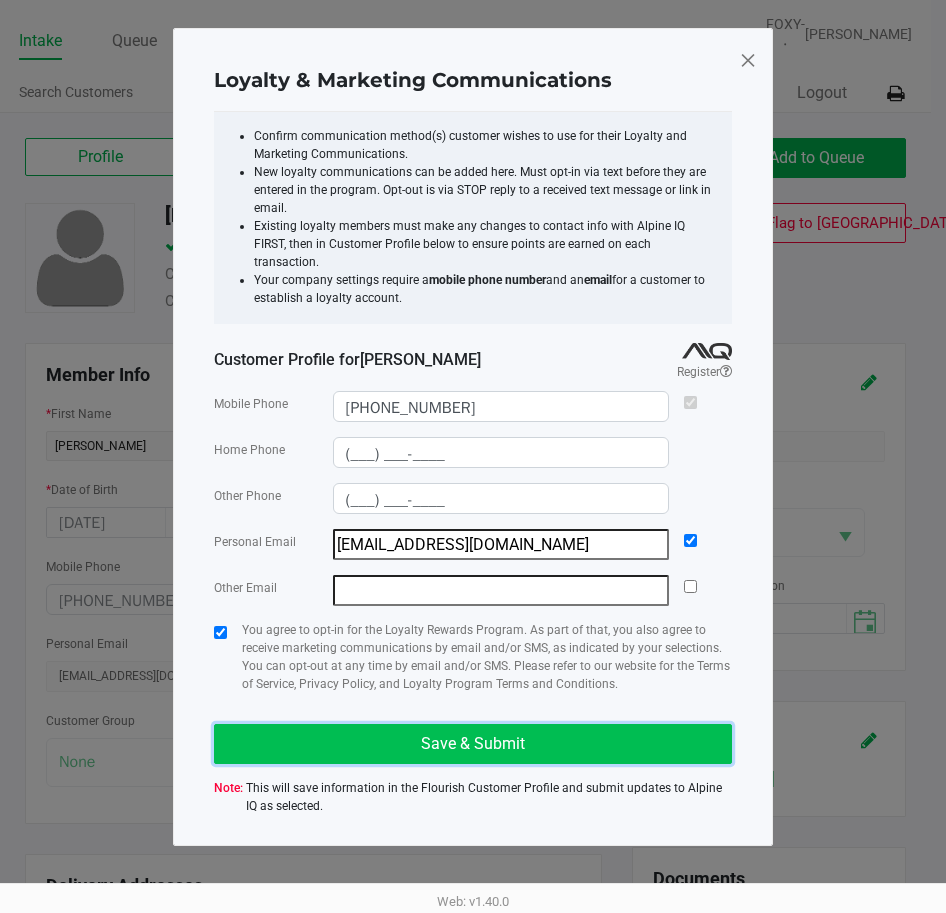 click on "Save & Submit" 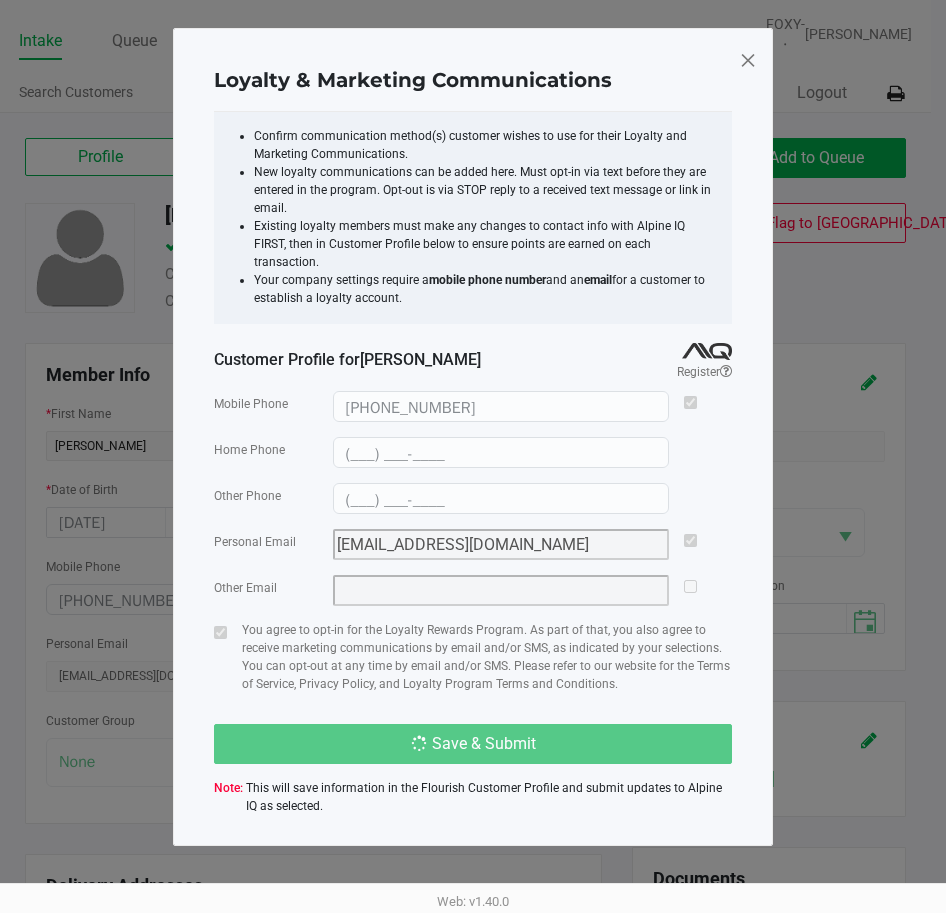 type on "(___) ___-____" 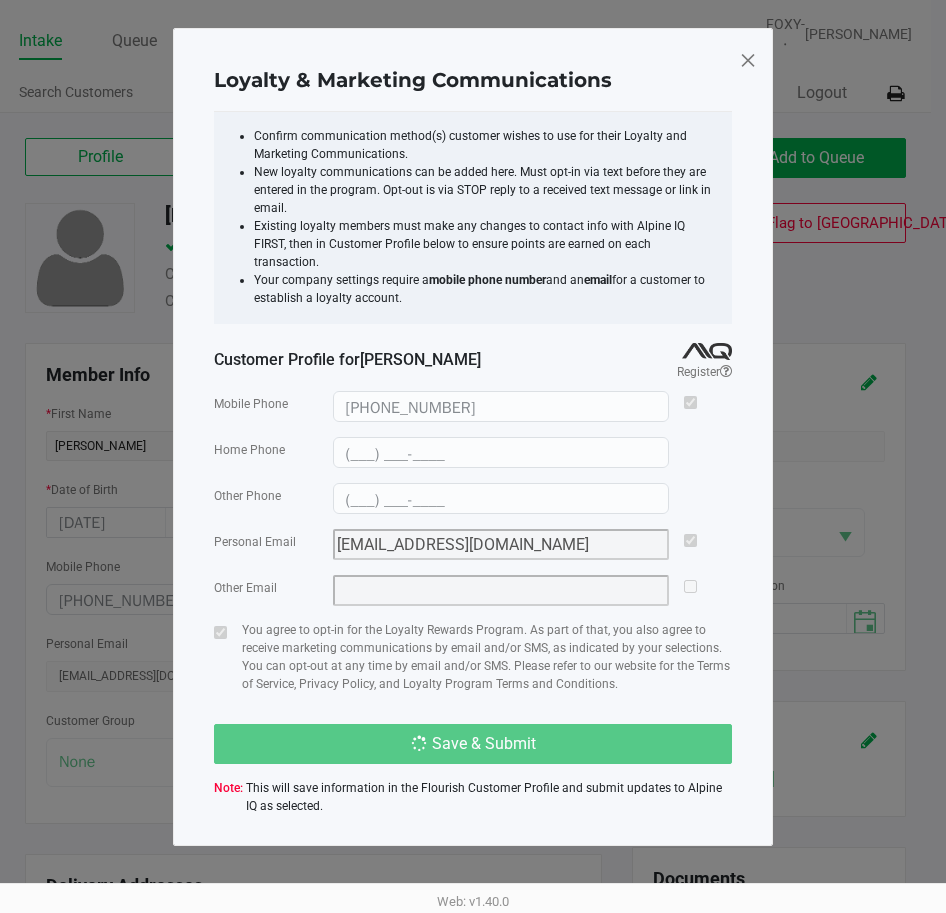 type on "(___) ___-____" 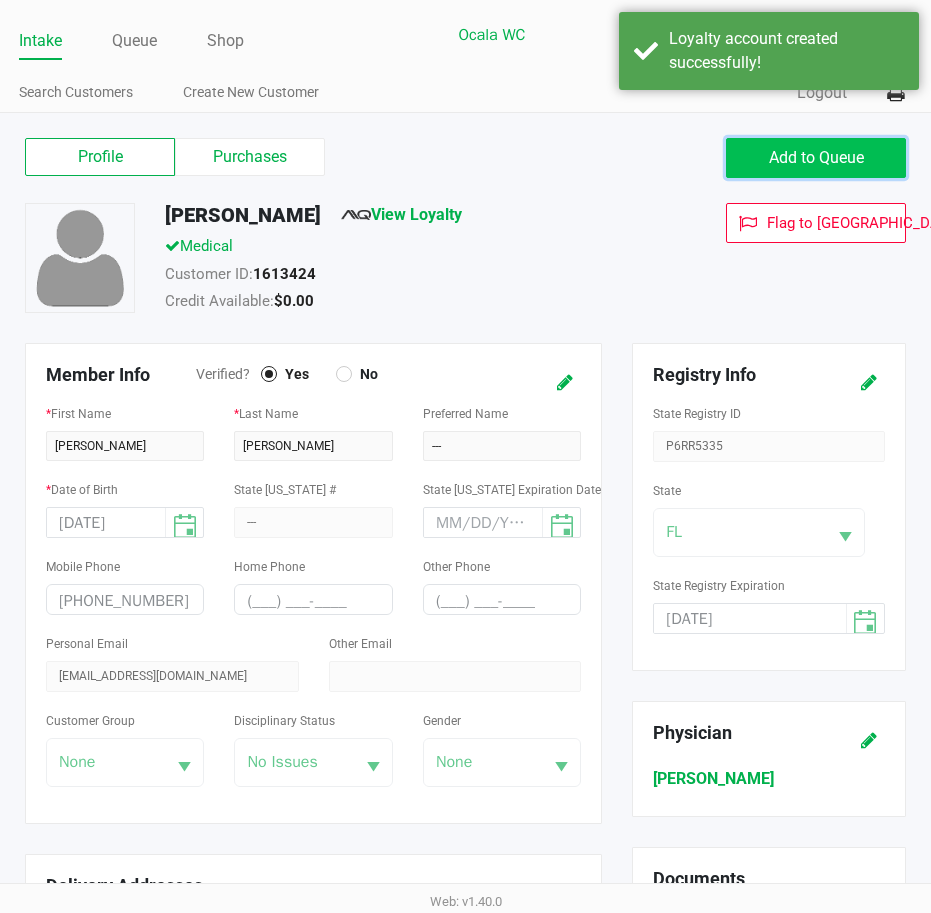 click on "Add to Queue" 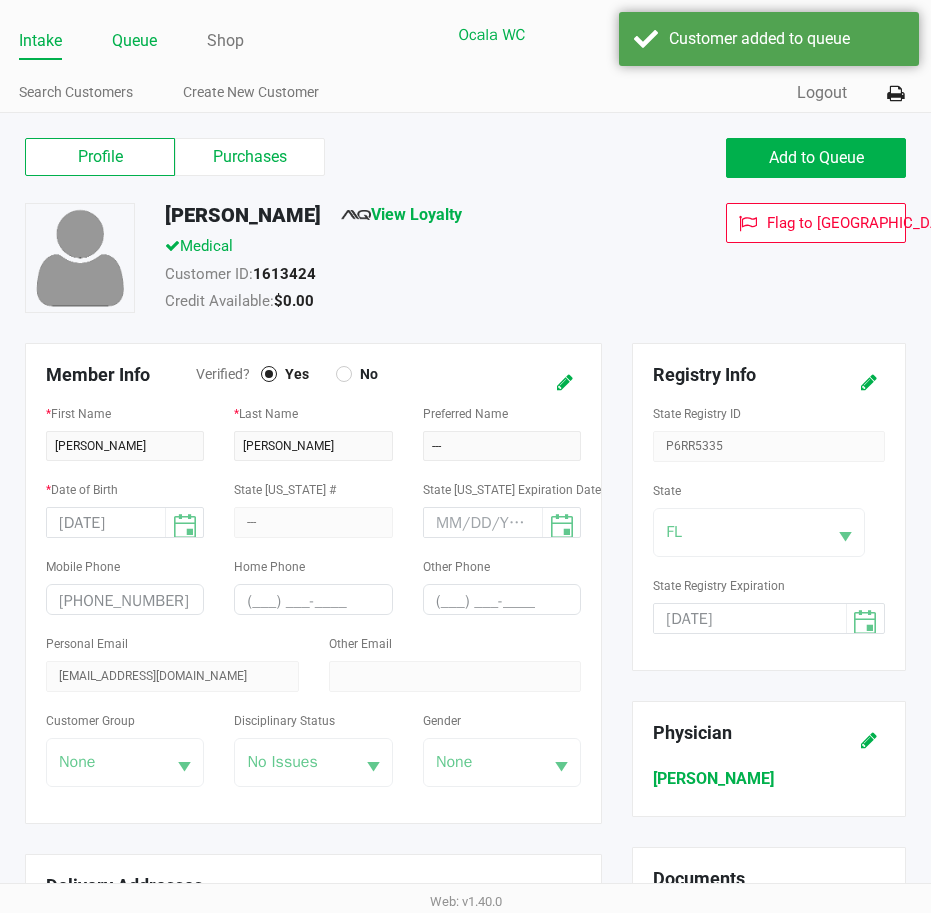 click on "Queue" 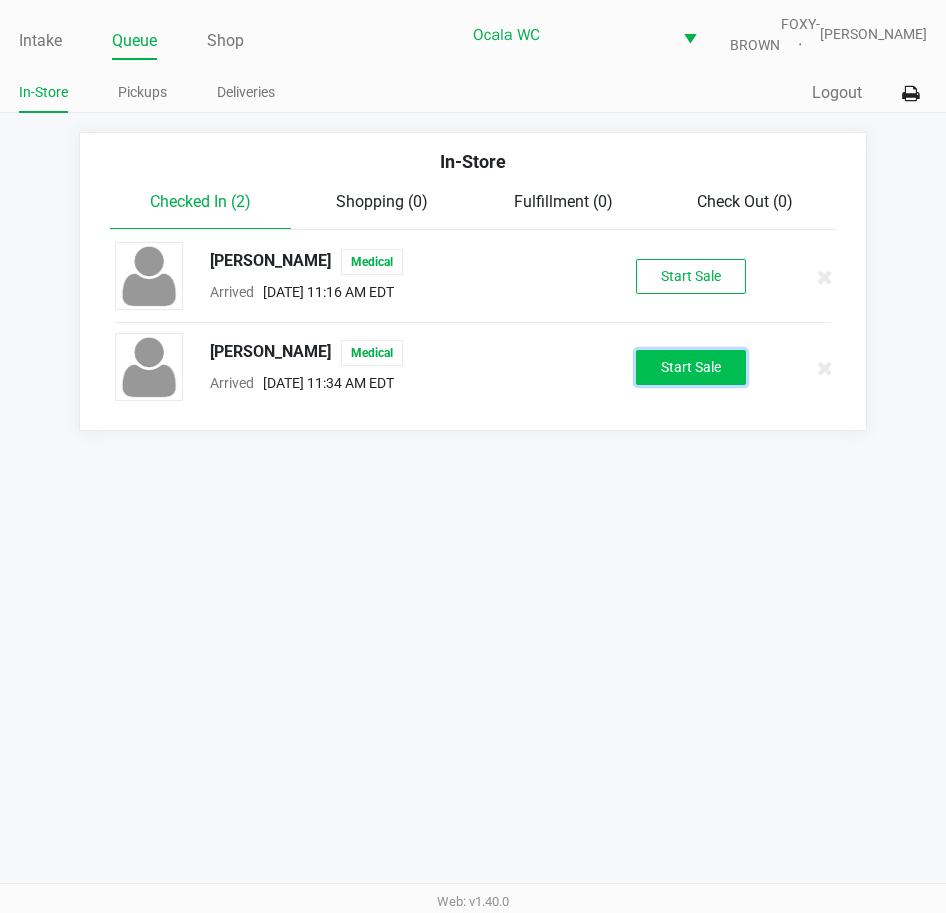 click on "Start Sale" 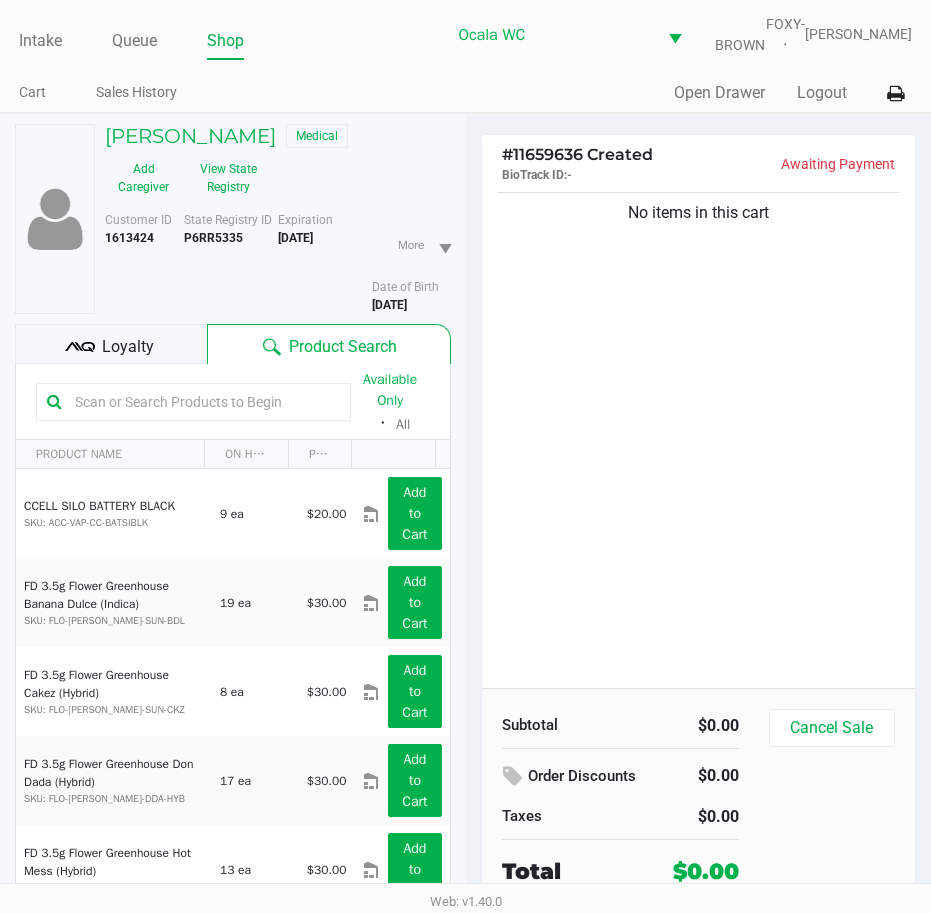 click on "No items in this cart" 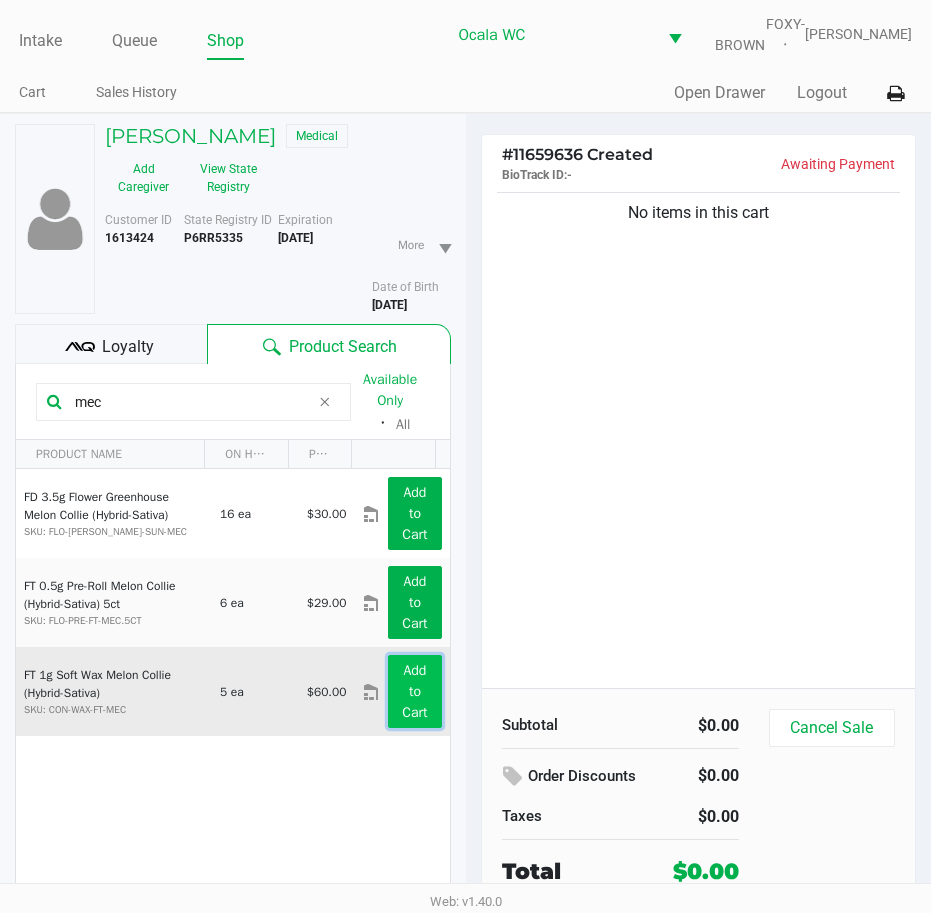 click on "Add to Cart" 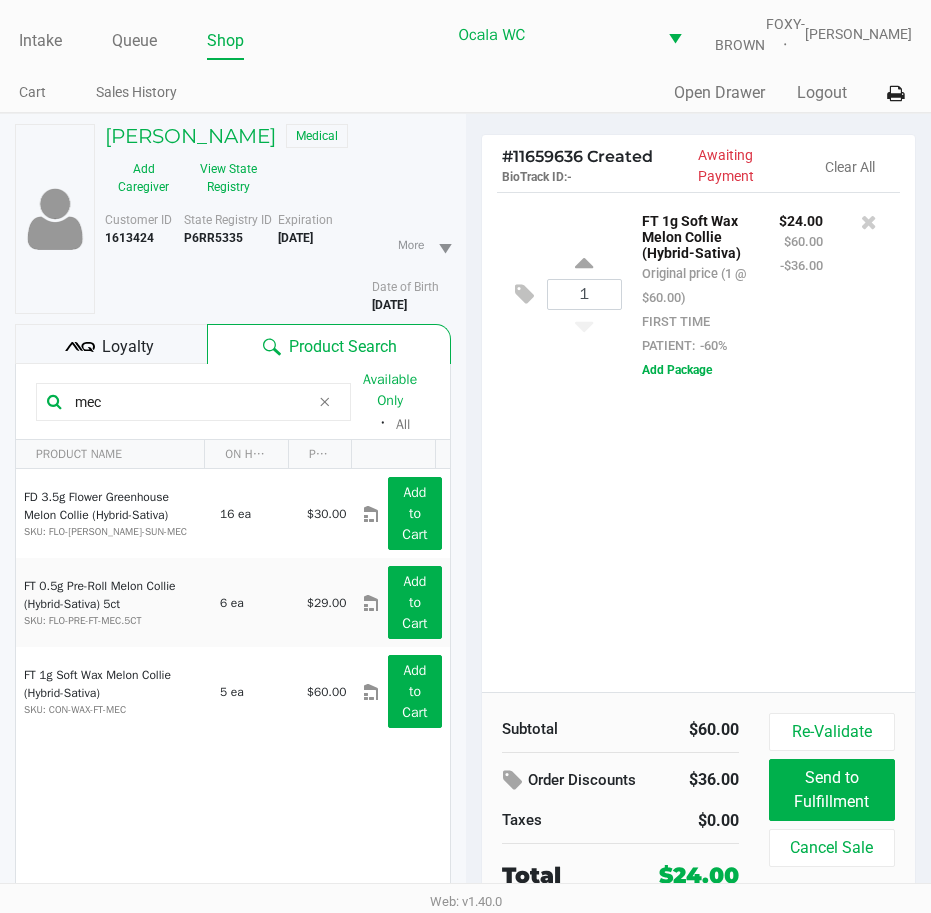 drag, startPoint x: 126, startPoint y: 411, endPoint x: 2, endPoint y: 411, distance: 124 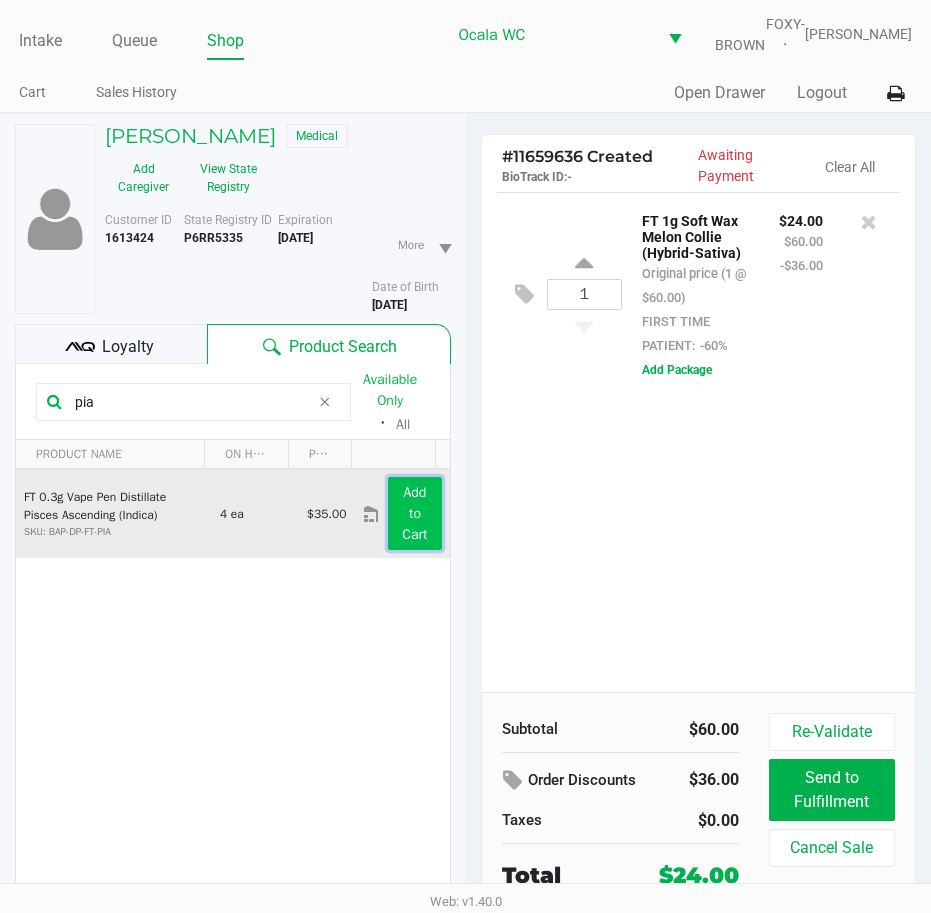 click on "Add to Cart" 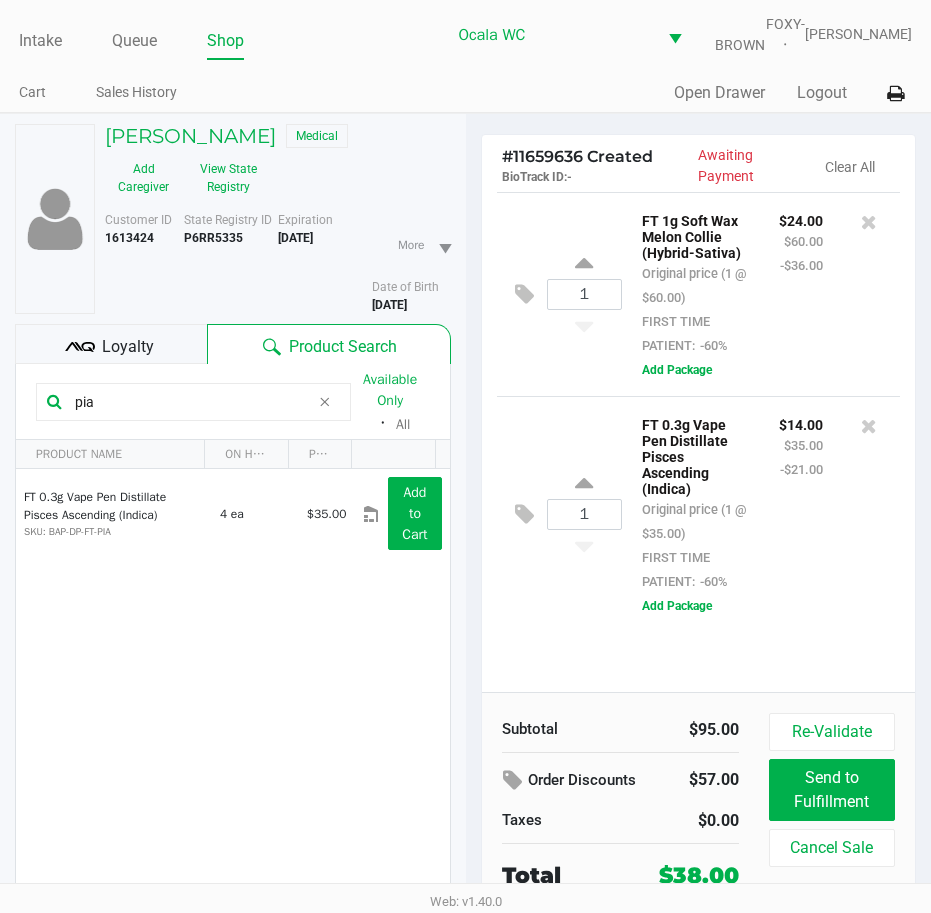 drag, startPoint x: 185, startPoint y: 430, endPoint x: 2, endPoint y: 447, distance: 183.78792 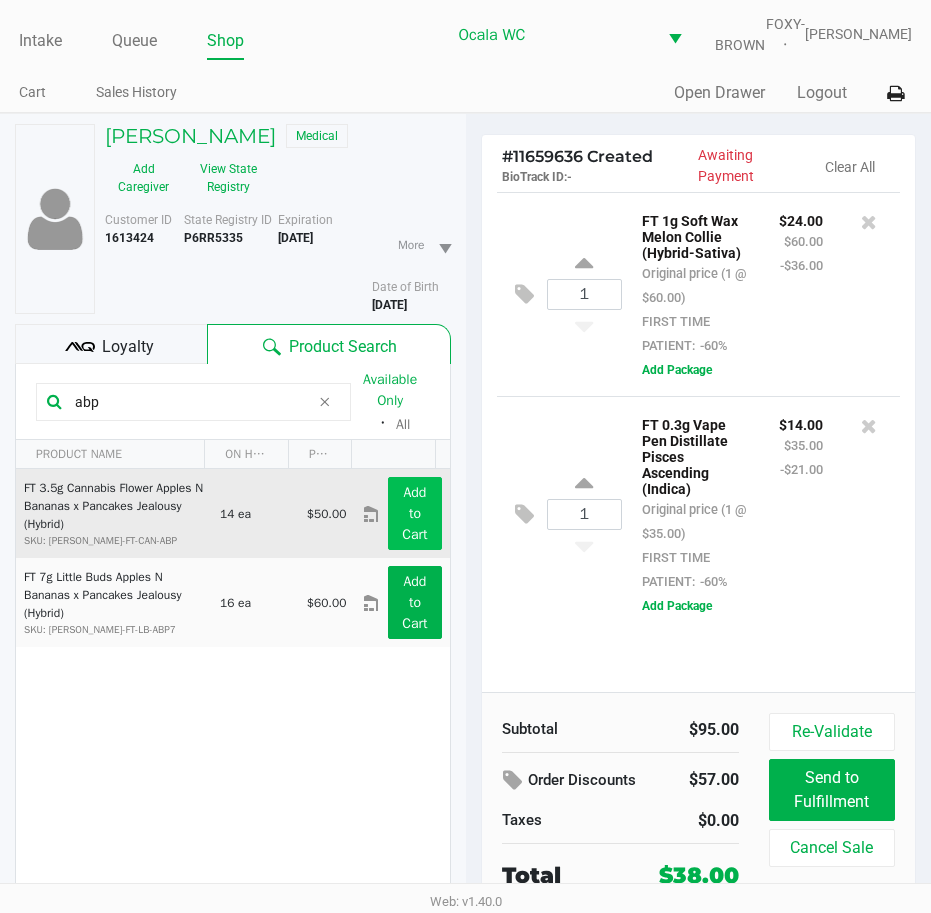 type on "abp" 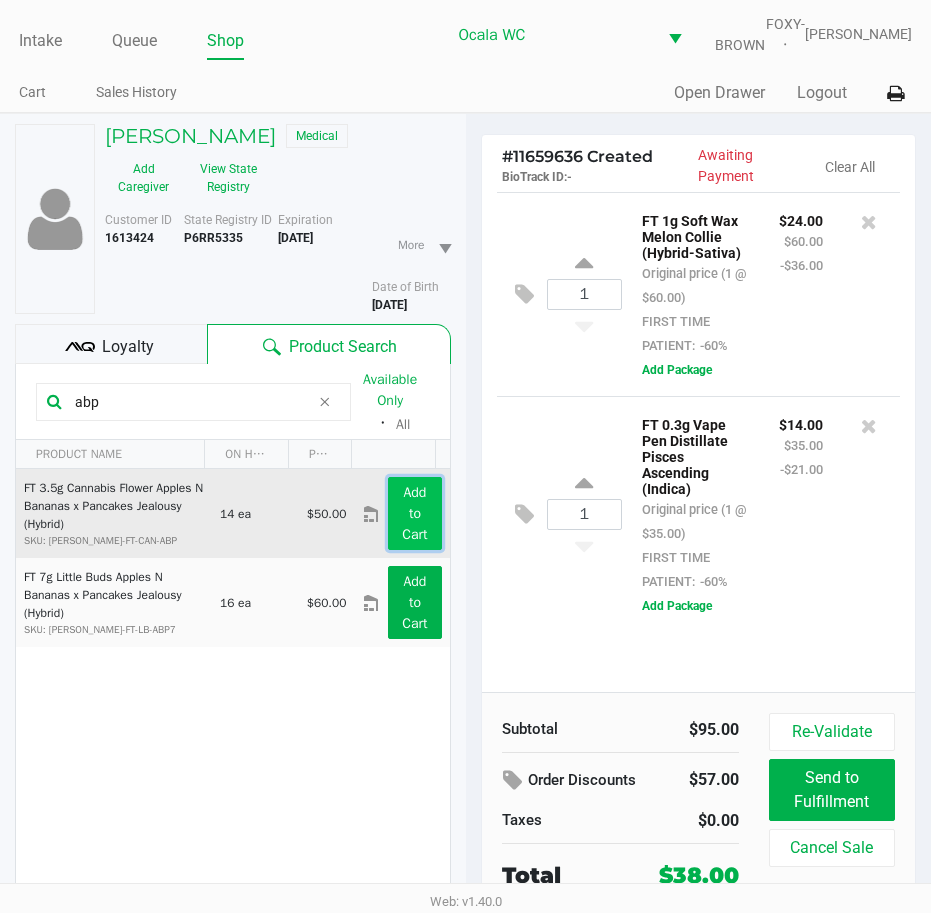 click on "Add to Cart" 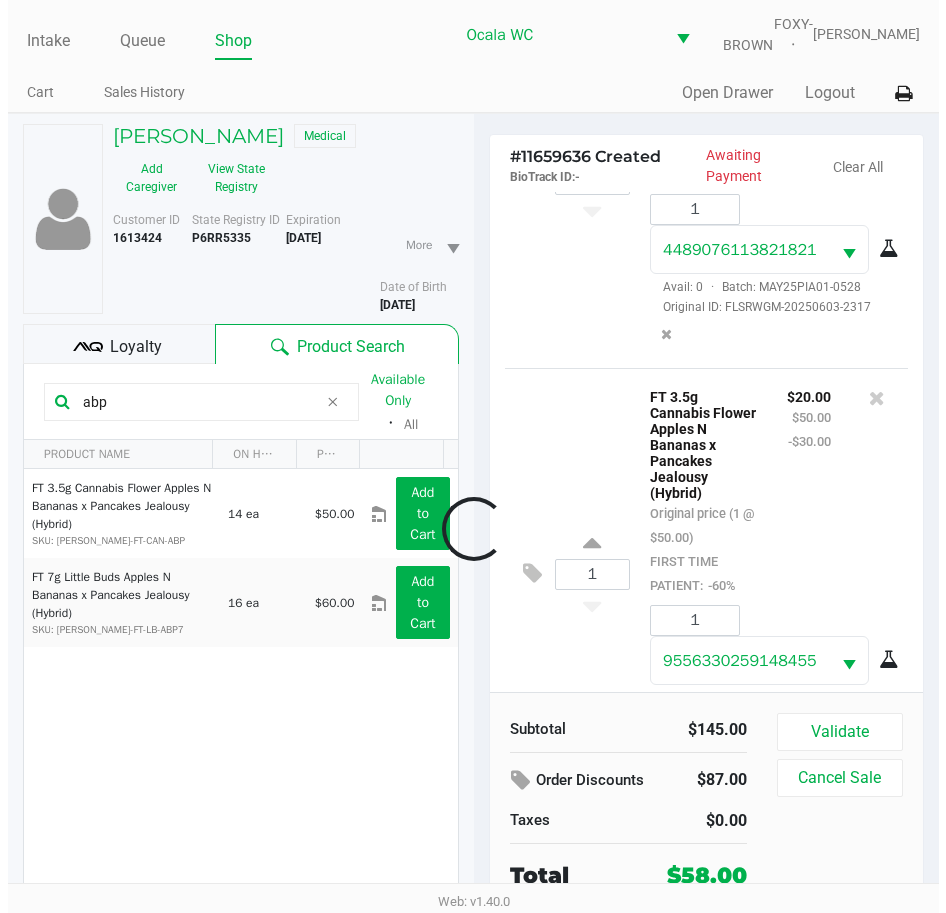 scroll, scrollTop: 693, scrollLeft: 0, axis: vertical 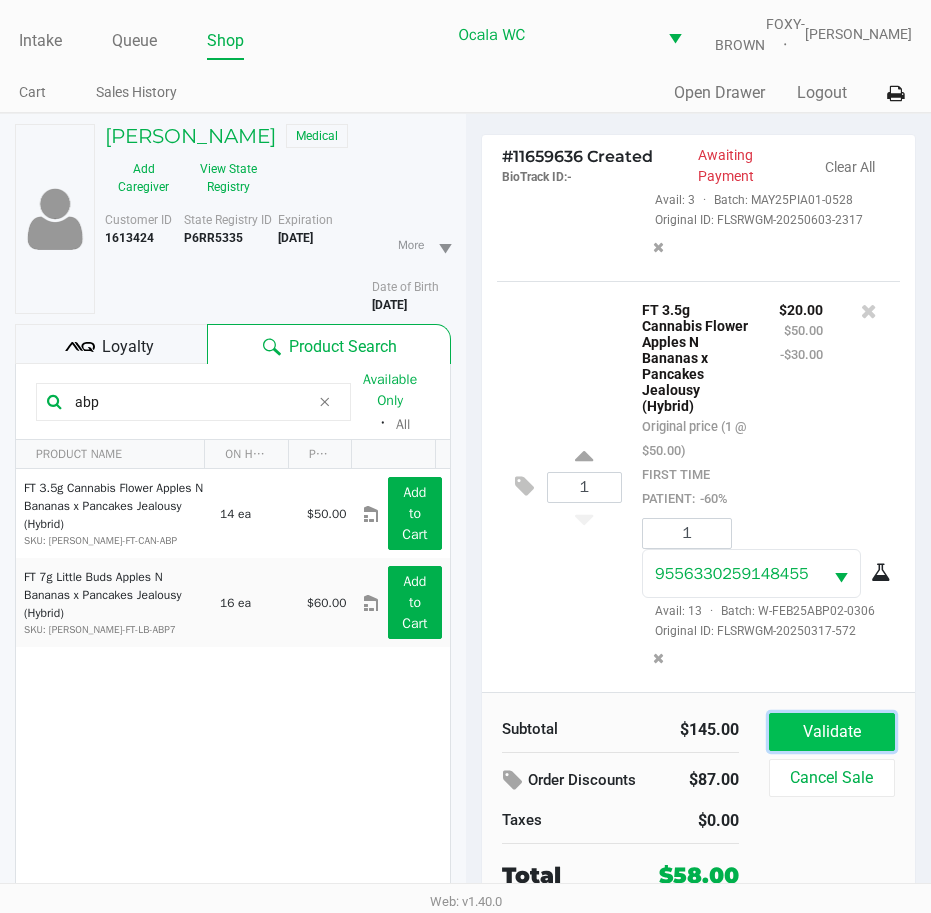 click on "Validate" 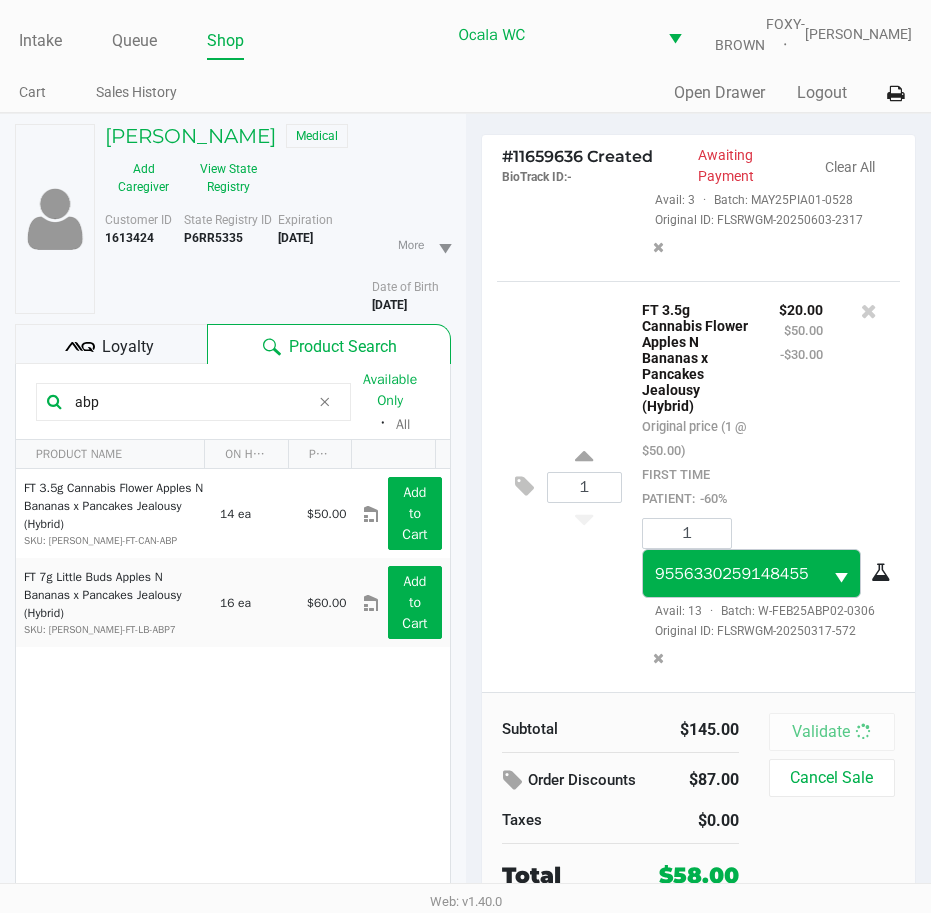 scroll, scrollTop: 717, scrollLeft: 0, axis: vertical 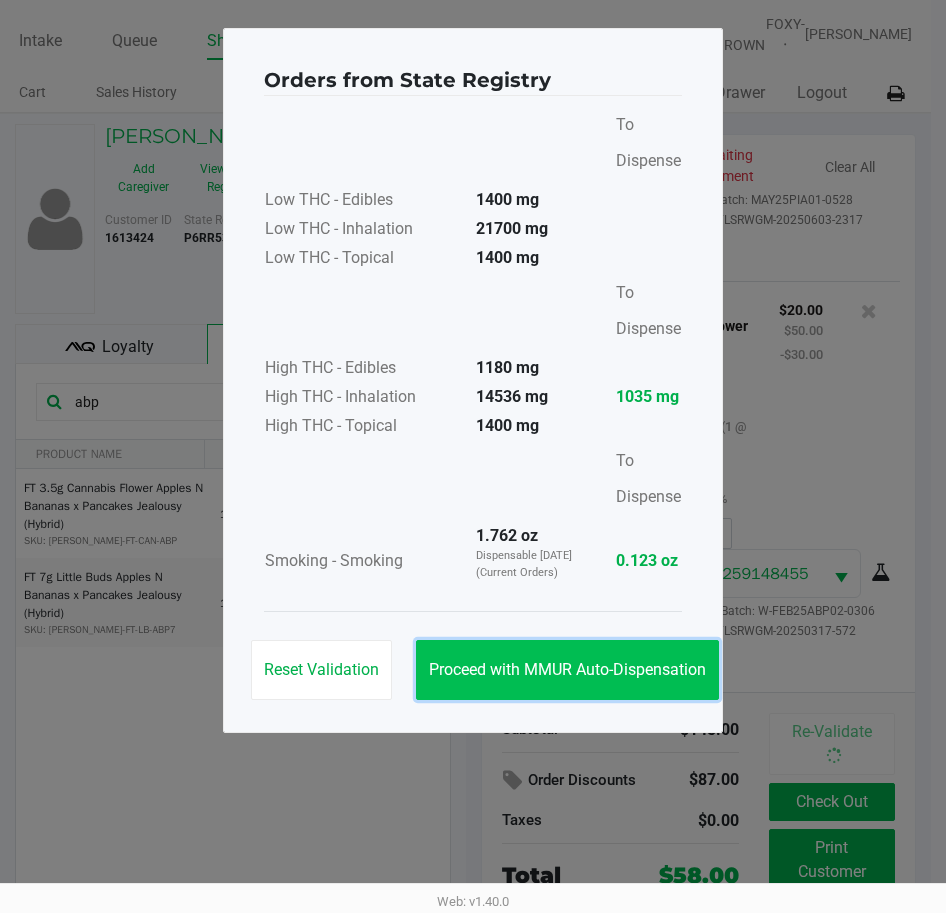 click on "Proceed with MMUR Auto-Dispensation" 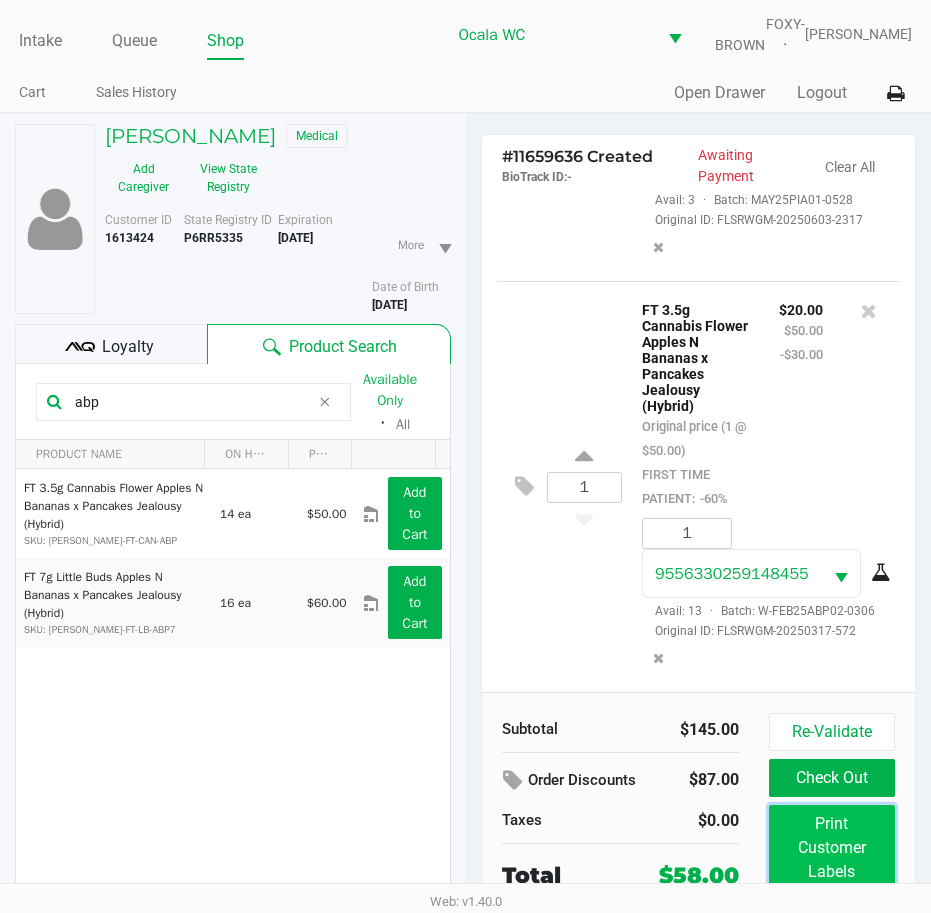 click on "Print Customer Labels" 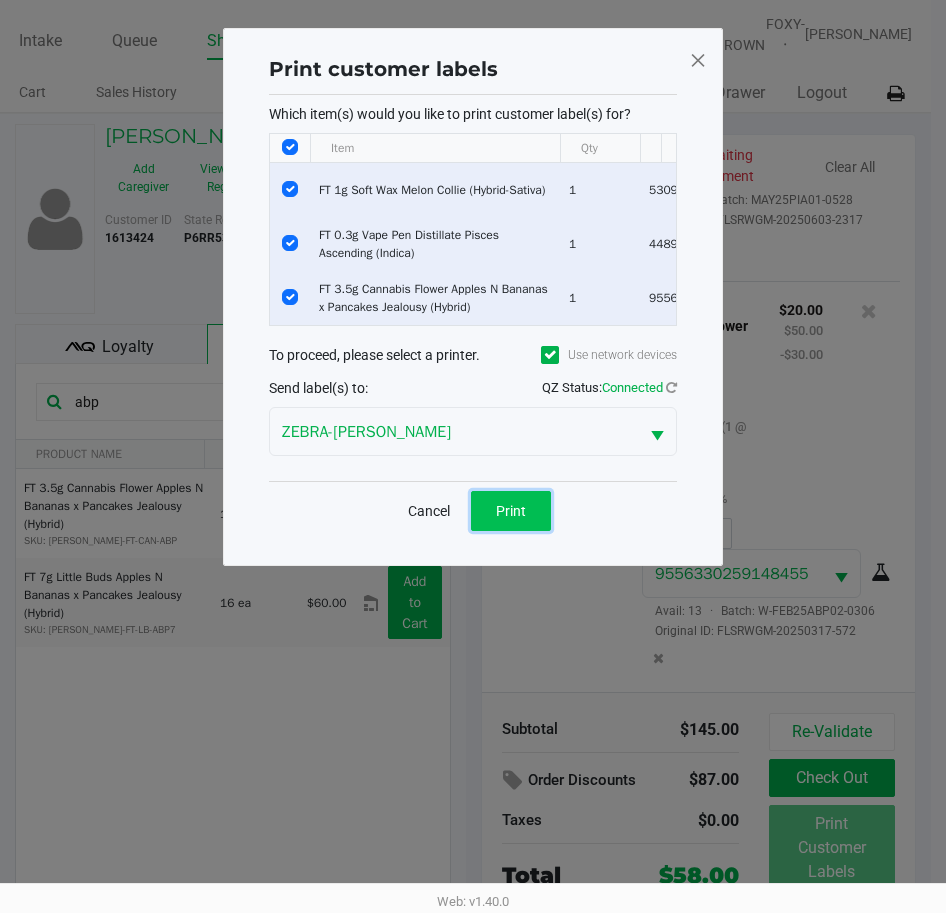 click on "Print" 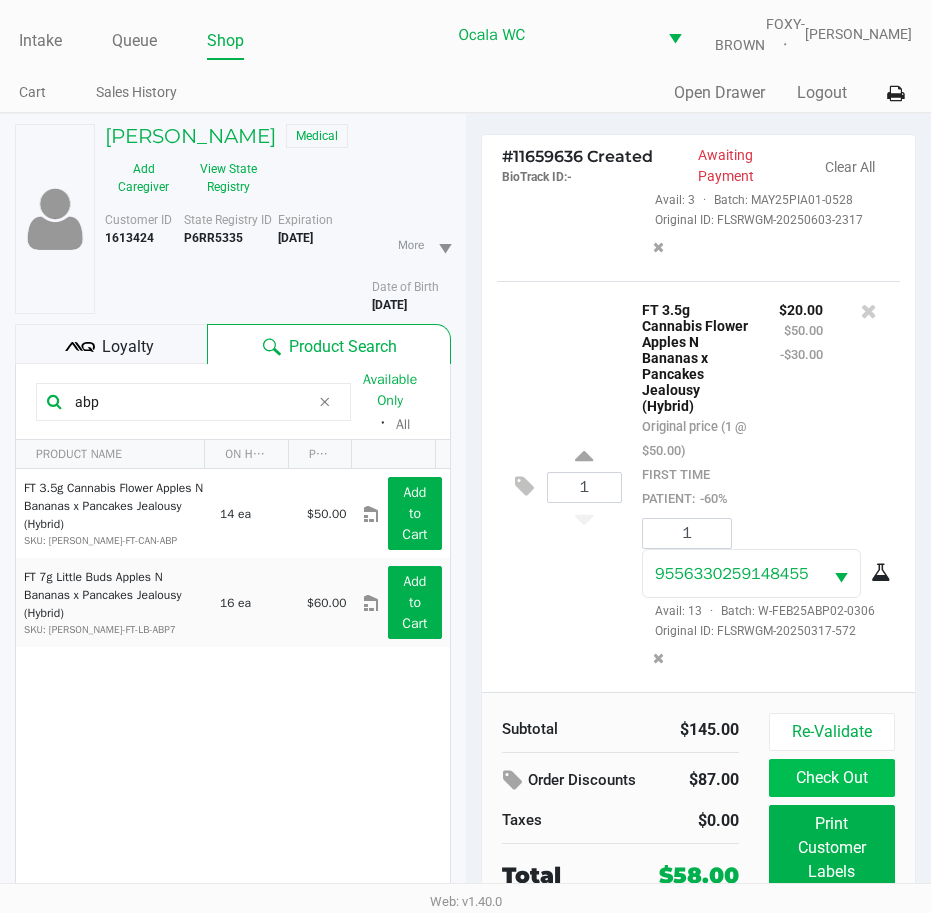 click on "Check Out" 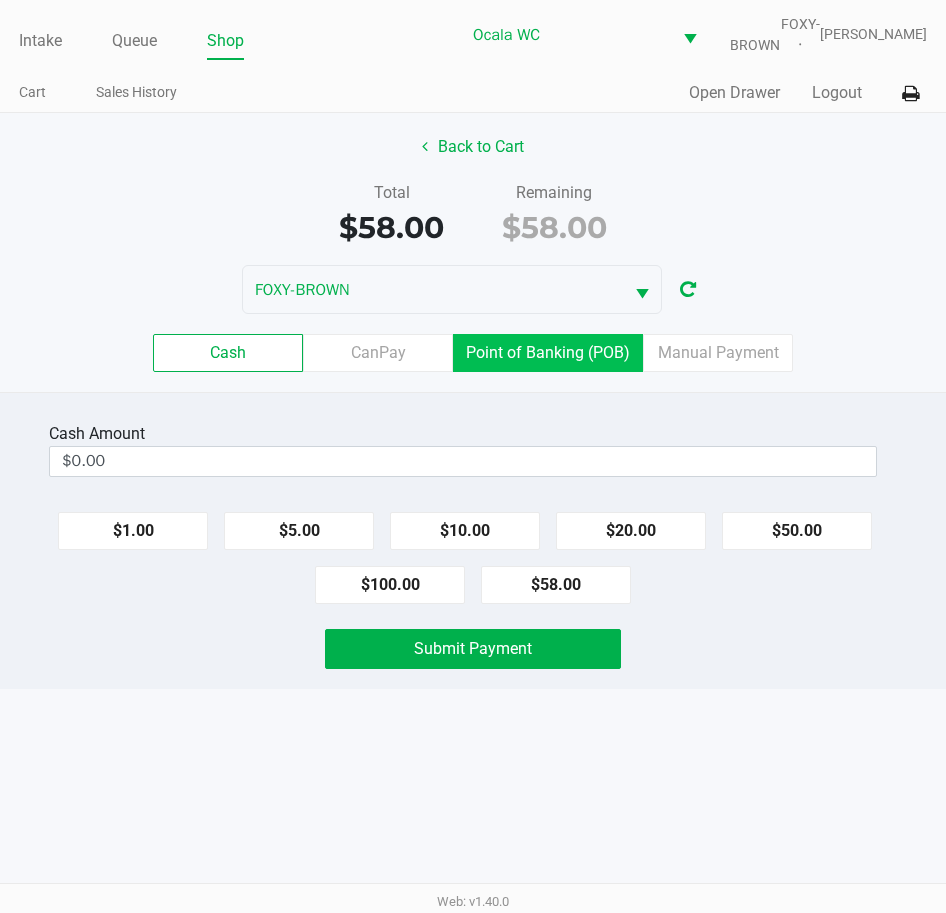 click on "Point of Banking (POB)" 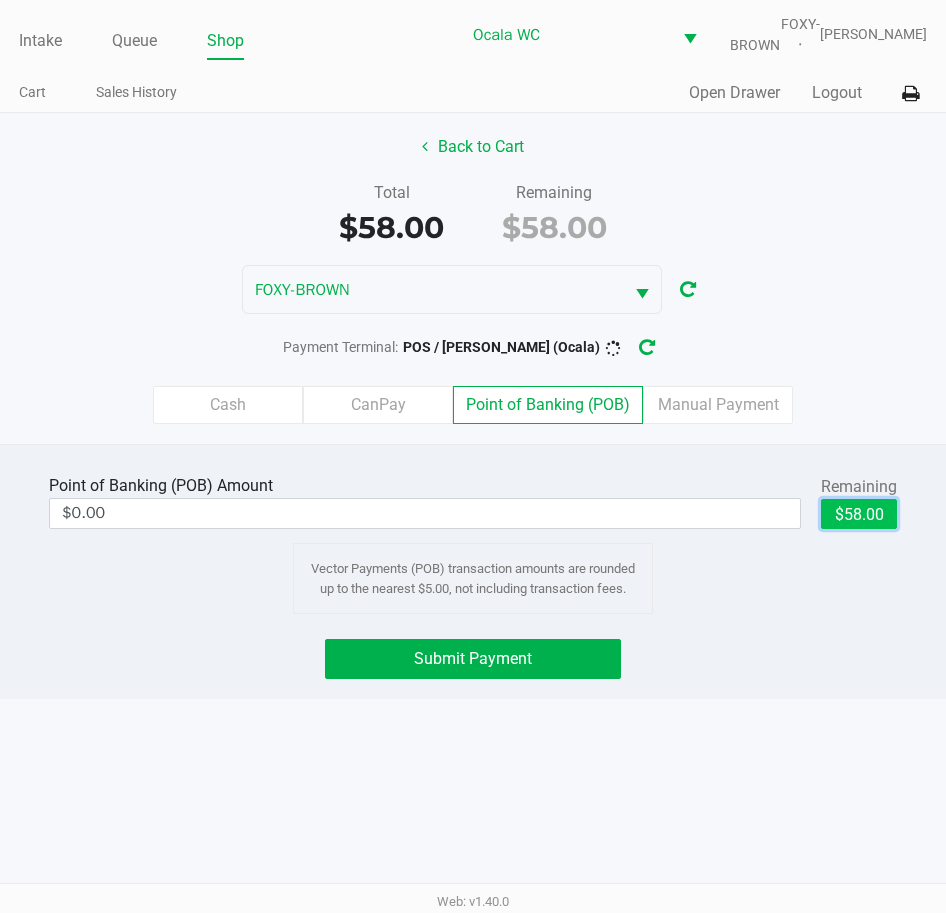 click on "$58.00" 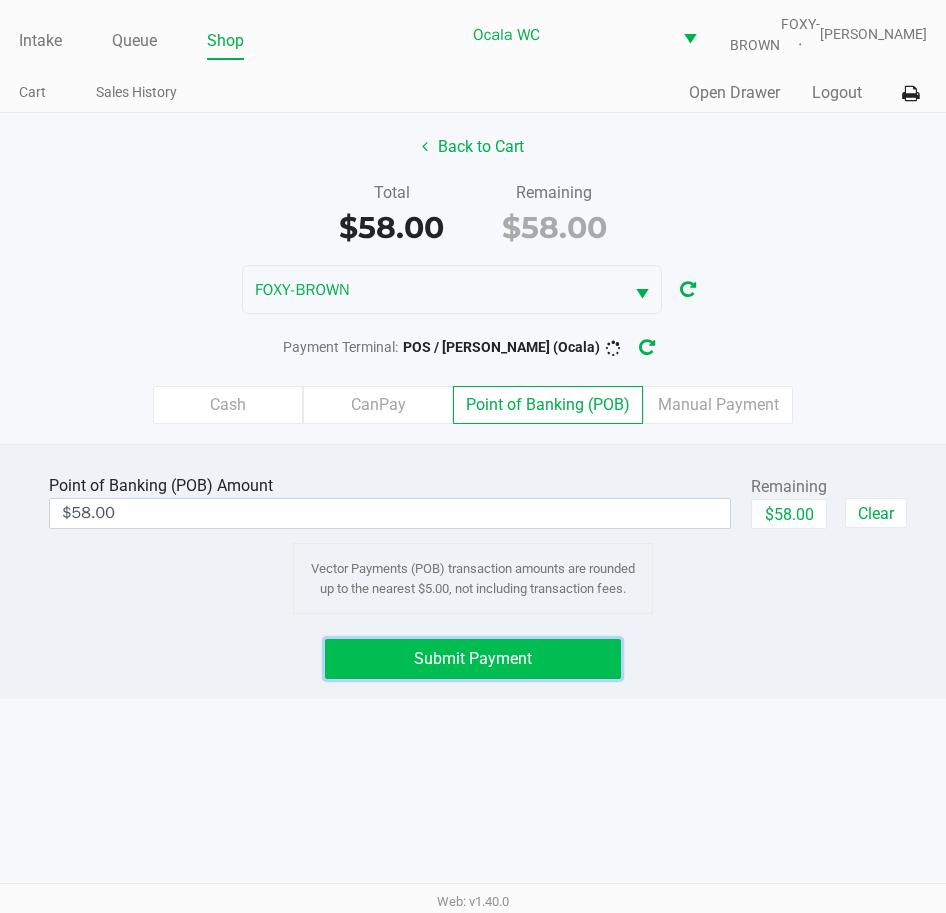 click on "Submit Payment" 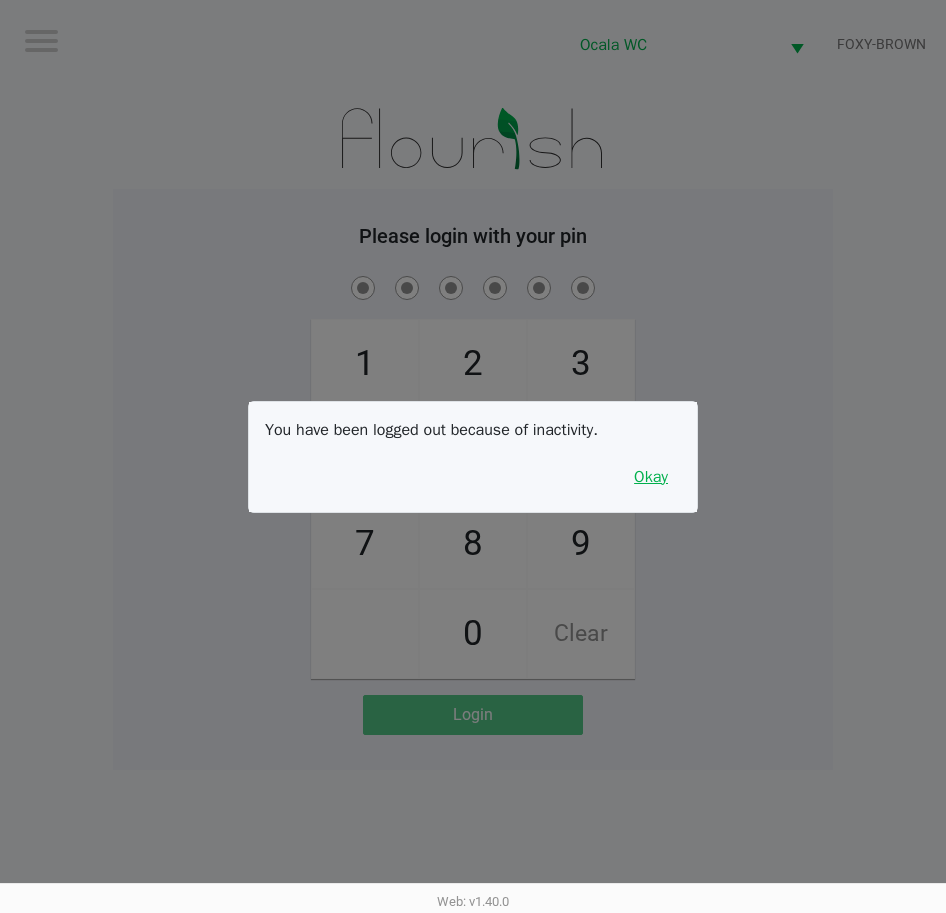 click on "Okay" at bounding box center [651, 477] 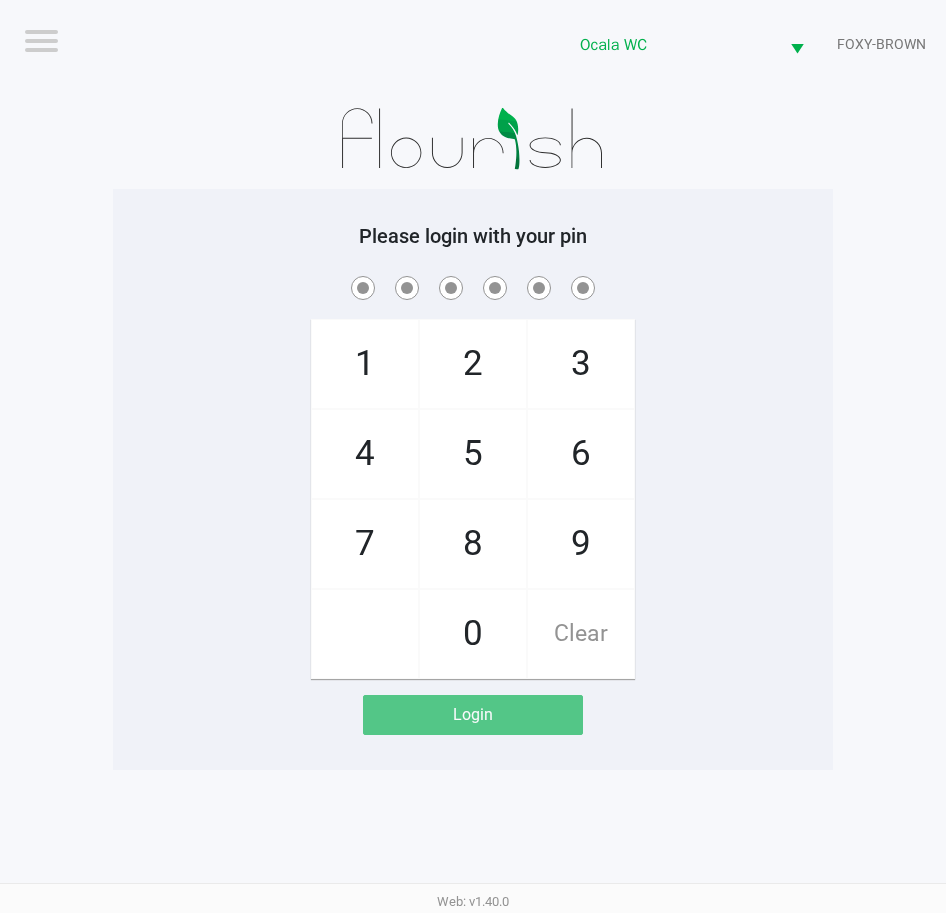 click on "1   4   7       2   5   8   0   3   6   9   Clear" 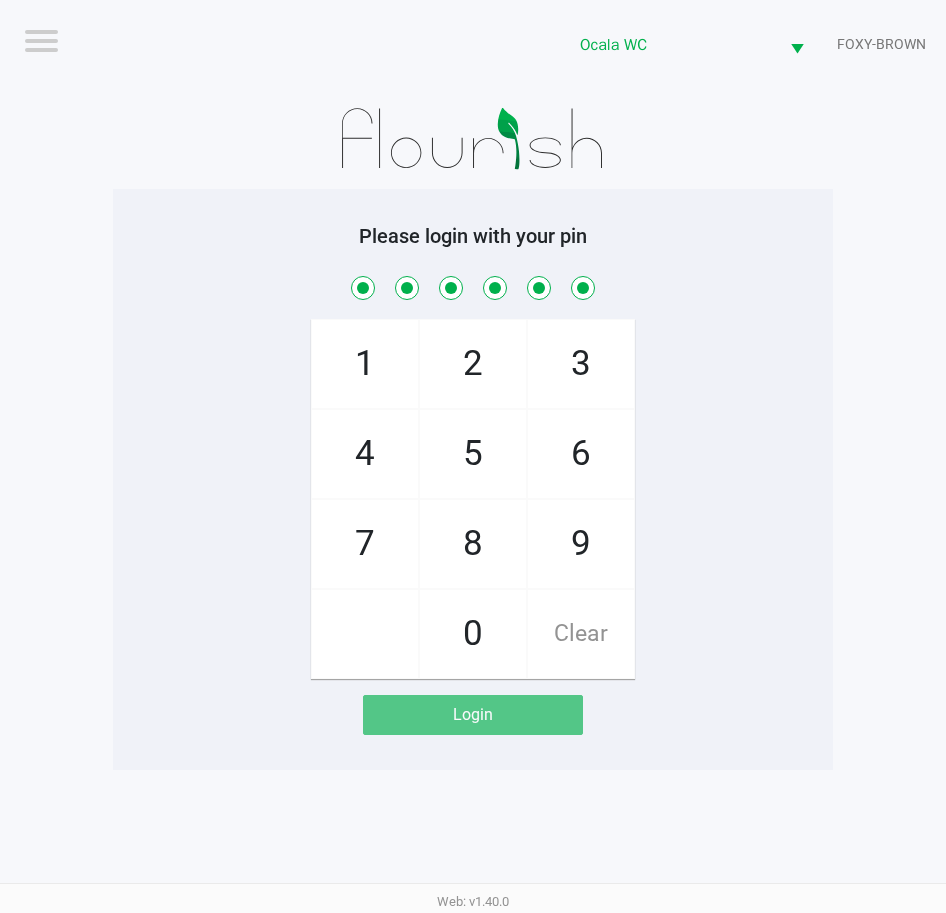 checkbox on "true" 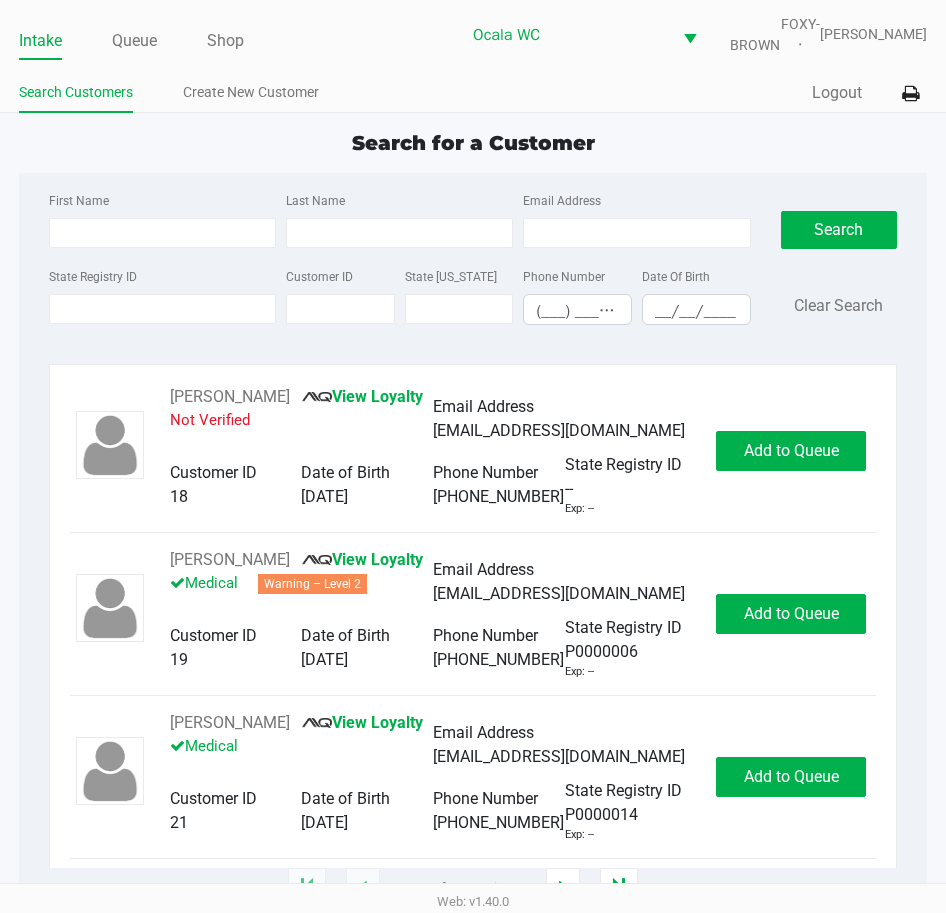 click on "Search for a Customer First Name Last Name Email Address State Registry ID Customer ID State ID Phone Number (___) ___-____ Date Of Birth __/__/____  Search   Clear Search   RICHARD MURPHY       View Loyalty   Not Verified   Email Address   ms1111111111@hotmail.com   Customer ID   18   Date of Birth   04/02/1955   Phone Number   (727) 515-7256   State Registry ID   --   Exp: --   Add to Queue   ADELE OSORIO       View Loyalty   Medical   Warning – Level 2   Email Address   floatingonmycloud@gmail.com   Customer ID   19   Date of Birth   02/15/1955   Phone Number   (516) 205-8315   State Registry ID   P0000006   Exp: --   Add to Queue   CHARLOTTE LEE       View Loyalty   Medical   Email Address   cblee0915@gmail.com   Customer ID   21   Date of Birth   09/15/1961   Phone Number   (609) 792-5321   State Registry ID   P0000014   Exp: --   Add to Queue   CRAWFORD KER       Loyalty Signup   Medical   Email Address   --   Customer ID   23   Date of Birth   07/27/2006   Phone Number   (727) 409-2778" 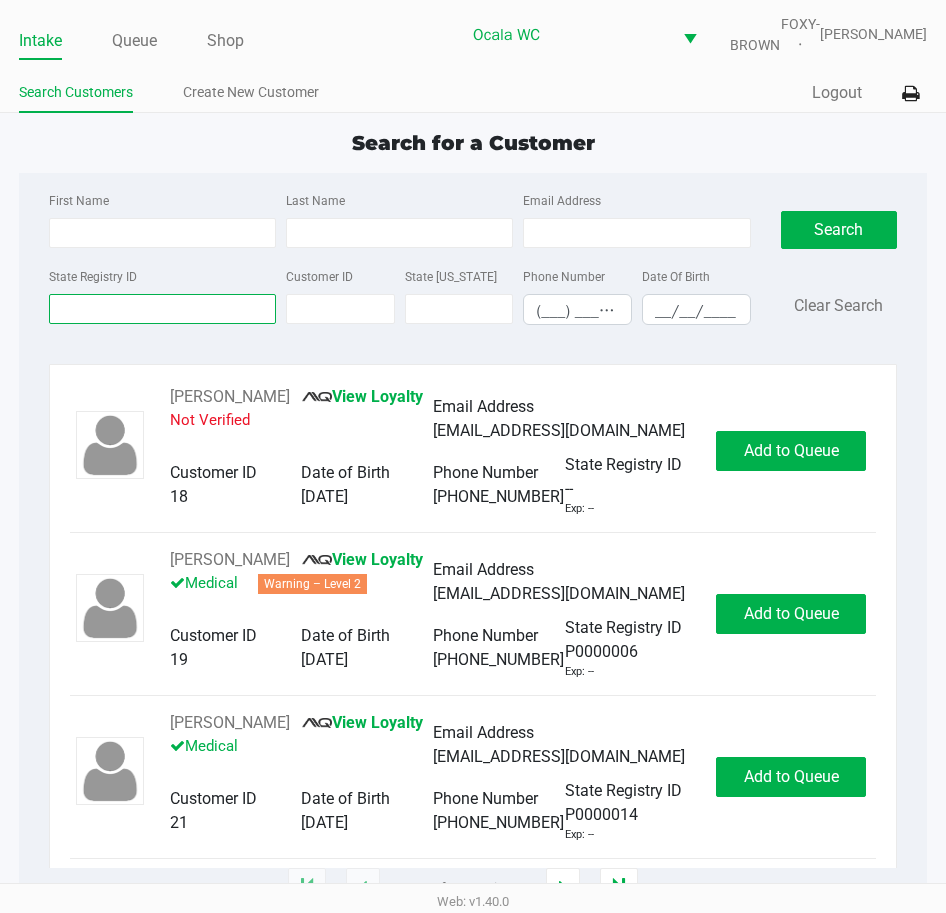 click on "State Registry ID" at bounding box center (162, 309) 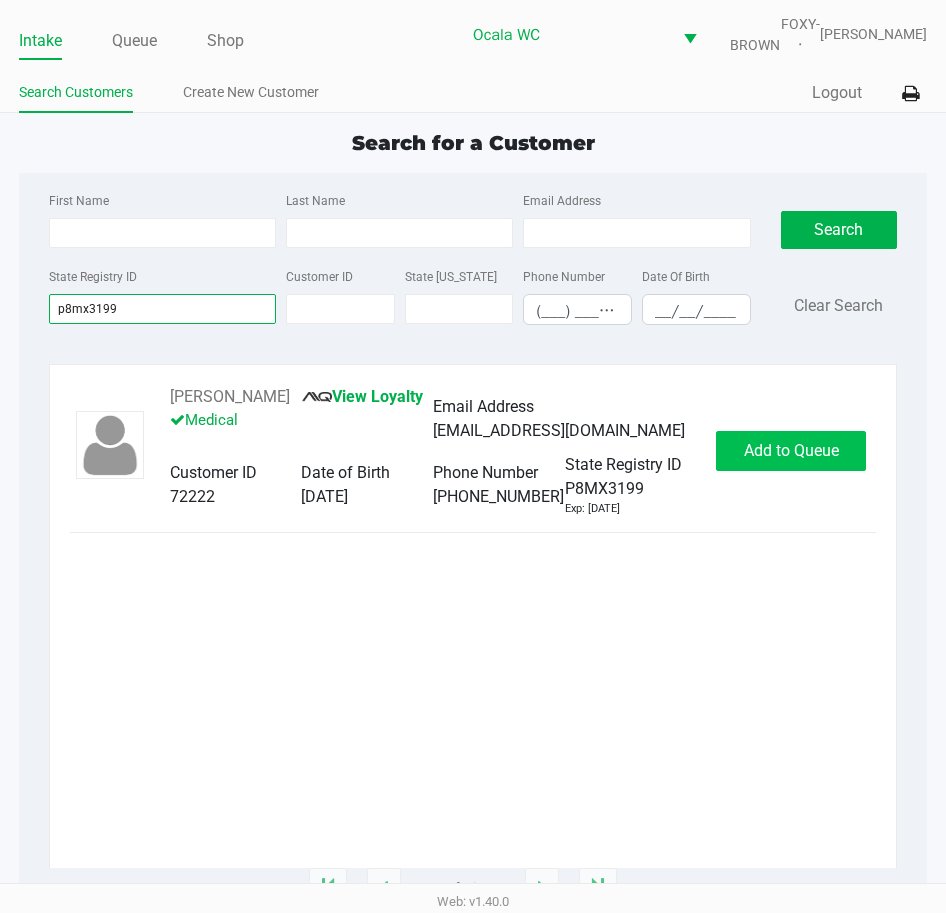 type on "p8mx3199" 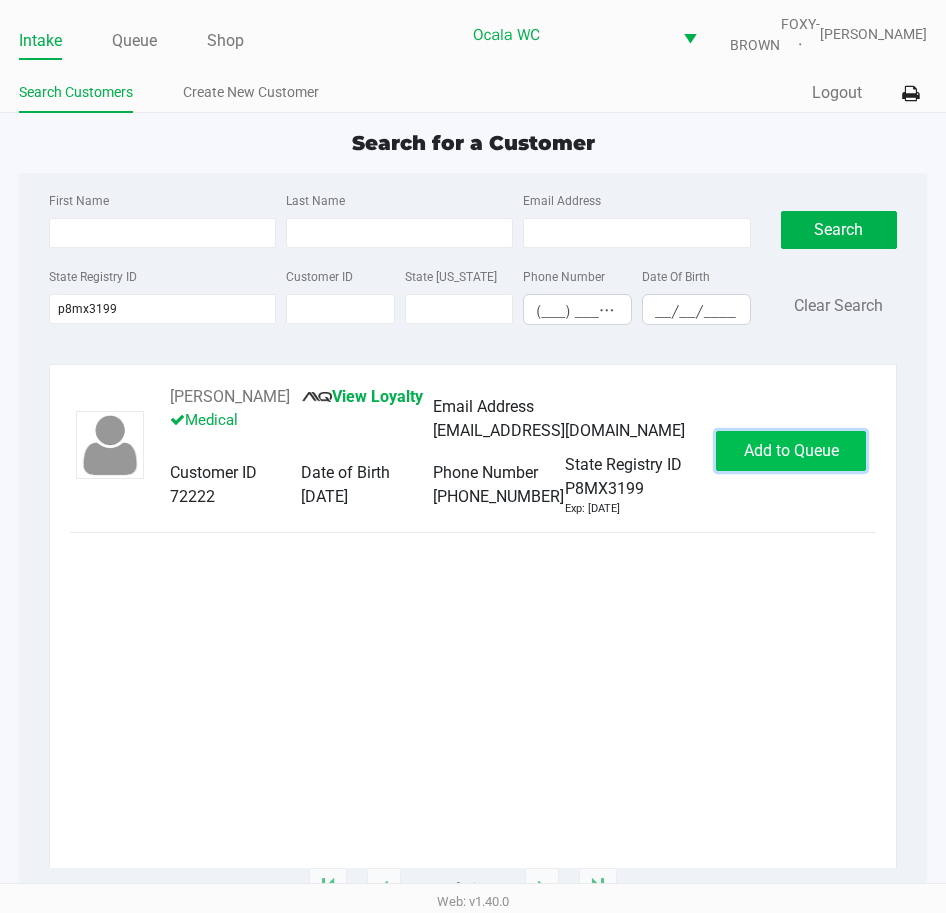 click on "Add to Queue" 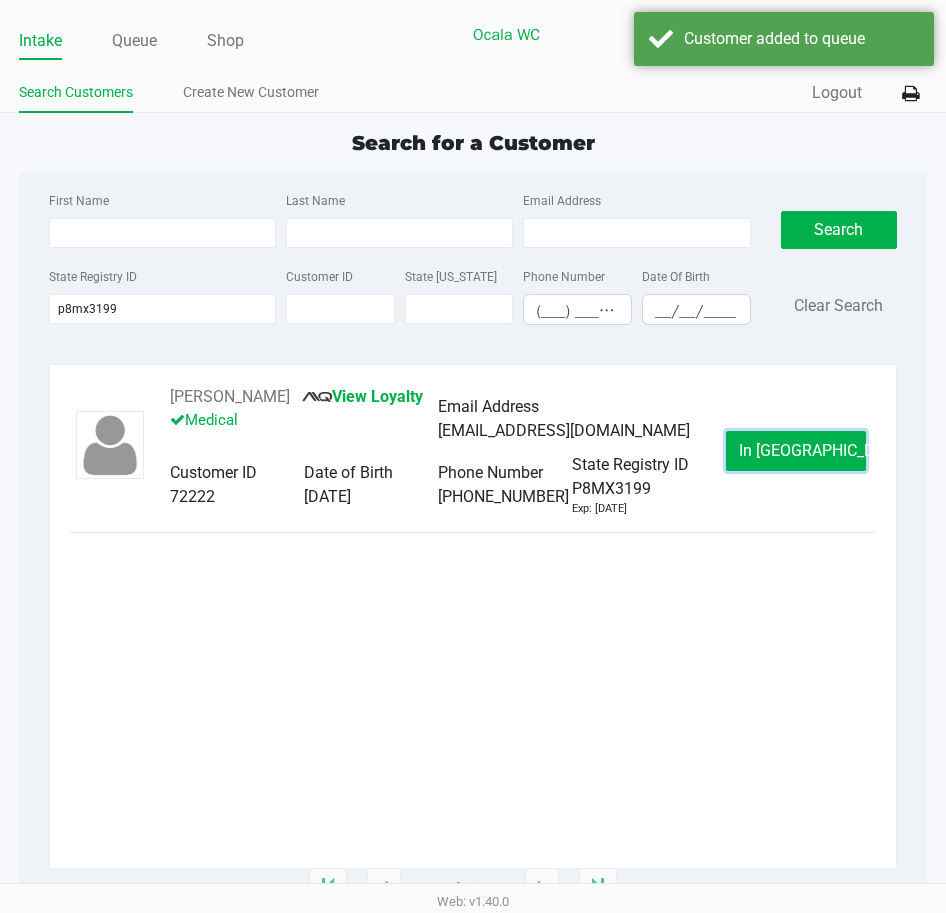 click on "In Queue" 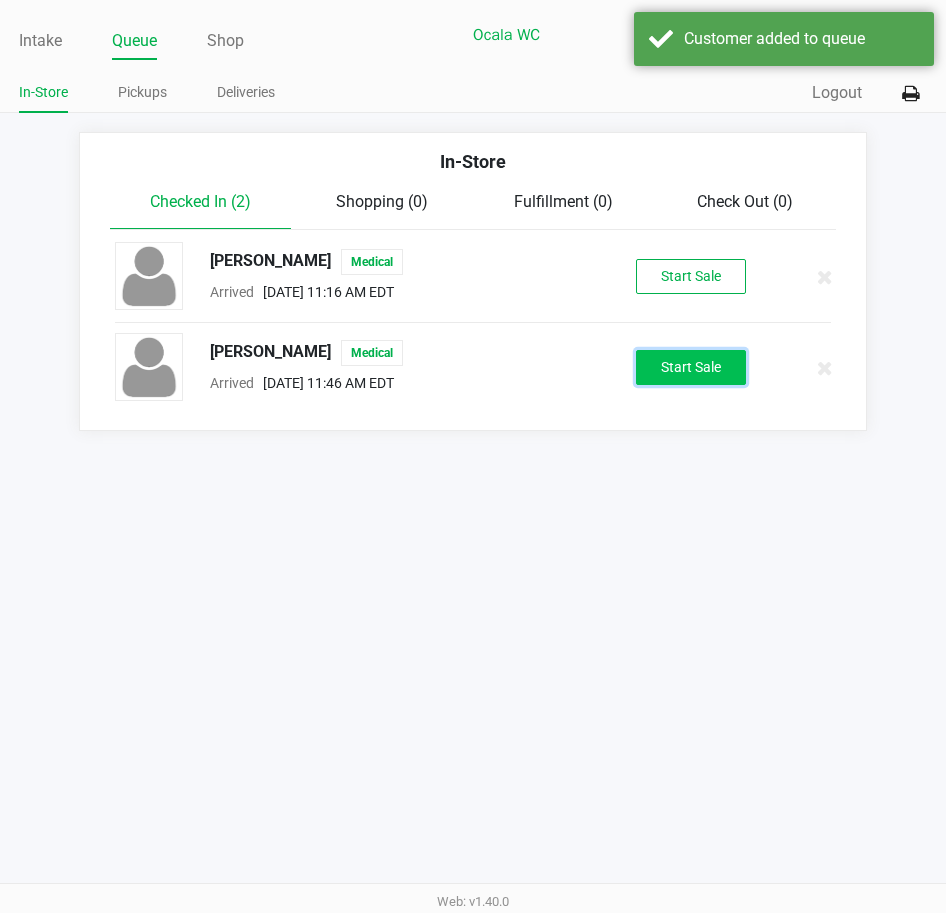 click on "Start Sale" 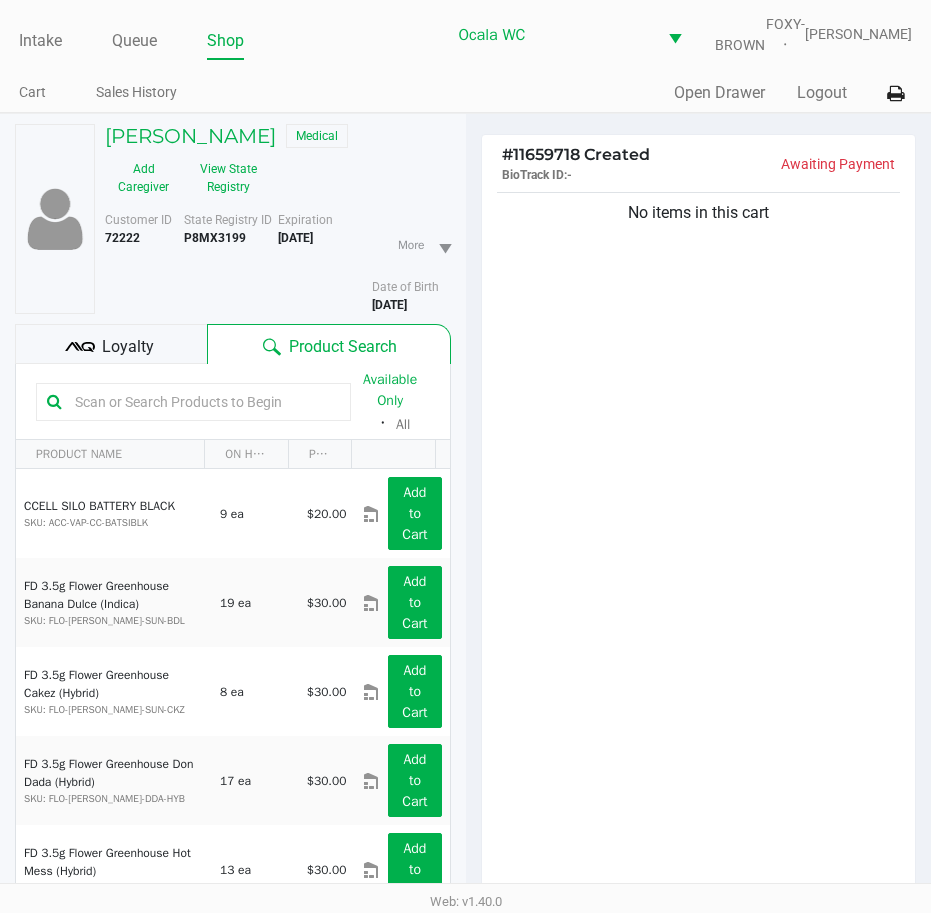 click 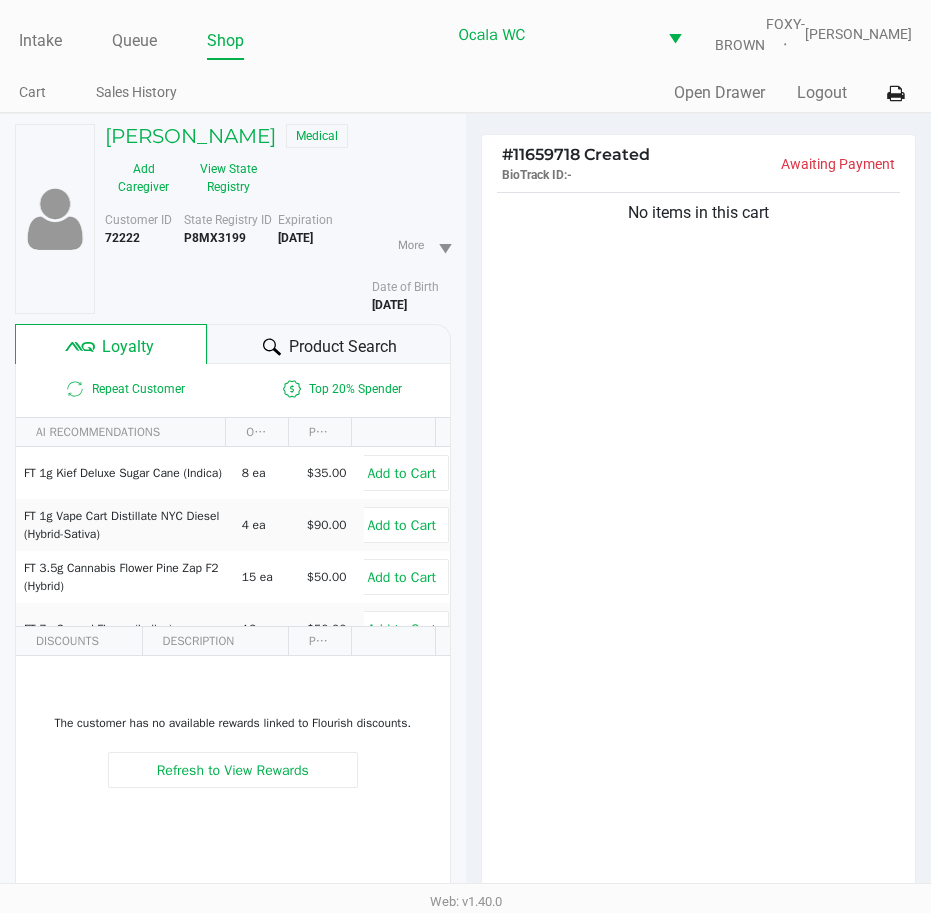 click on "Product Search" 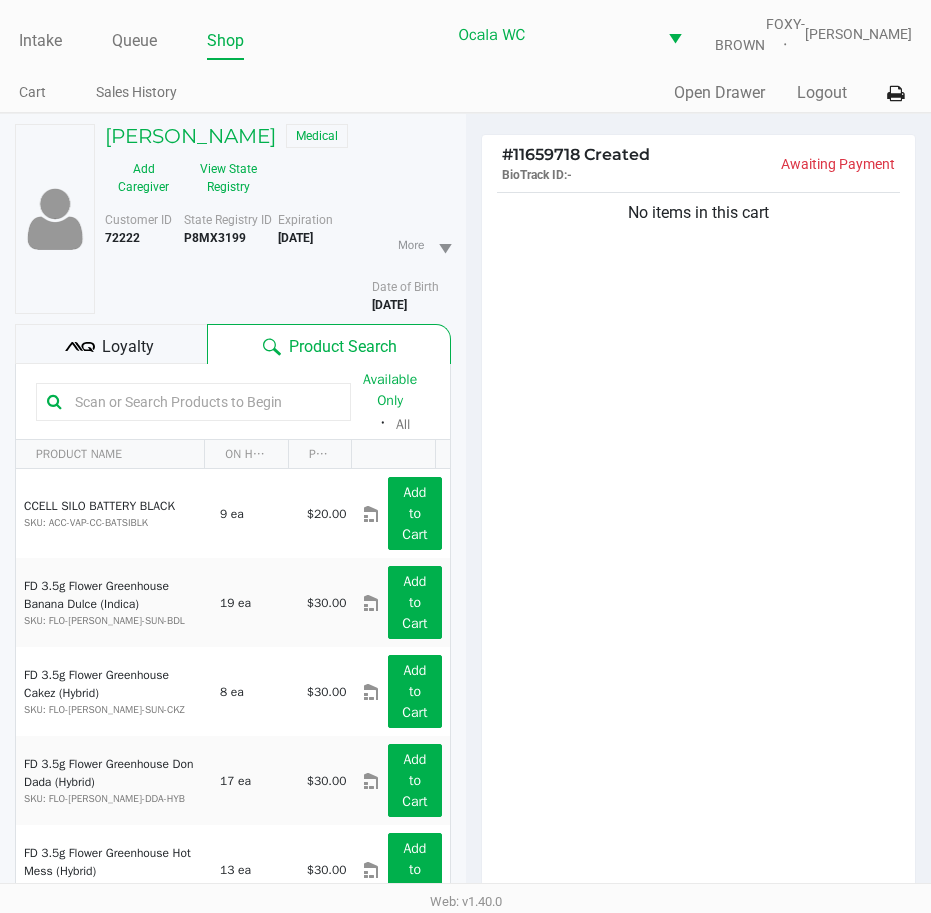 click 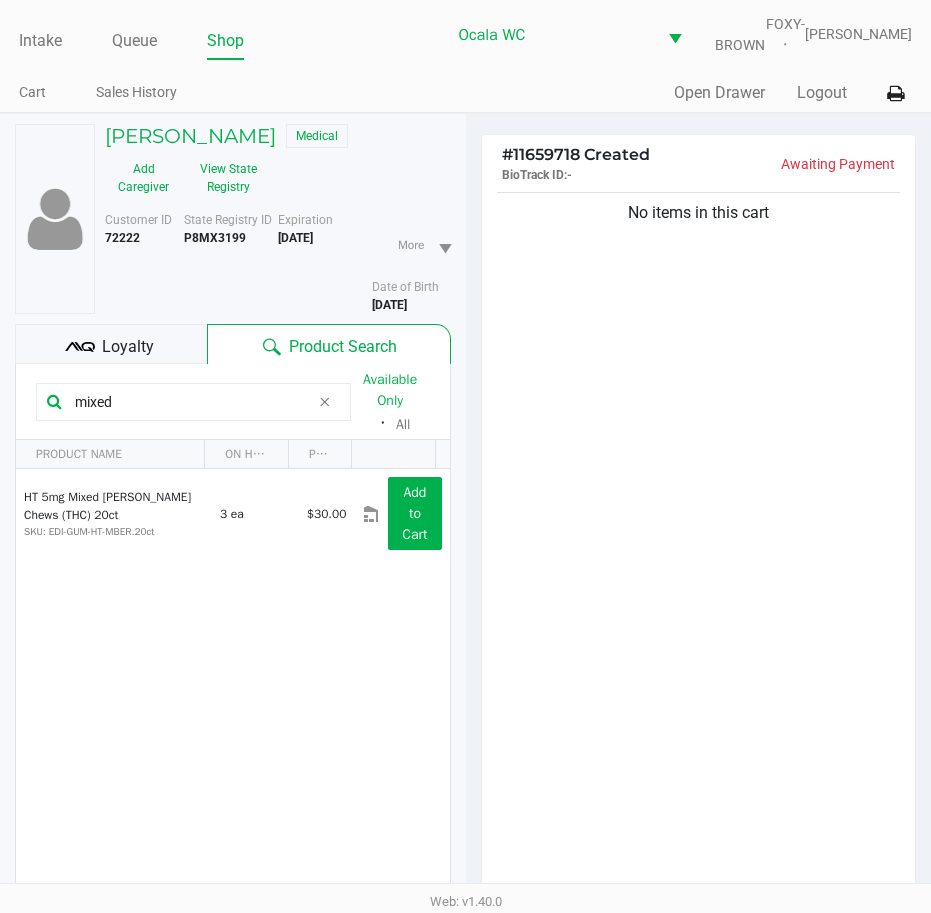 type on "mixed" 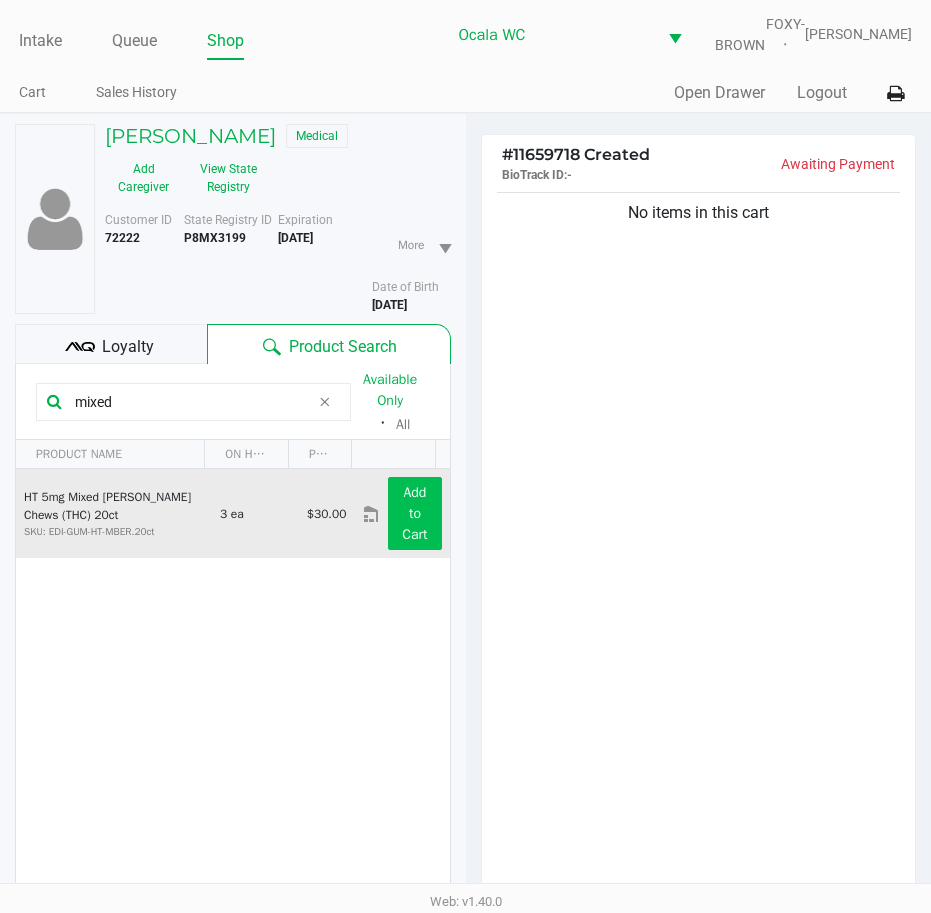 click on "Add to Cart" 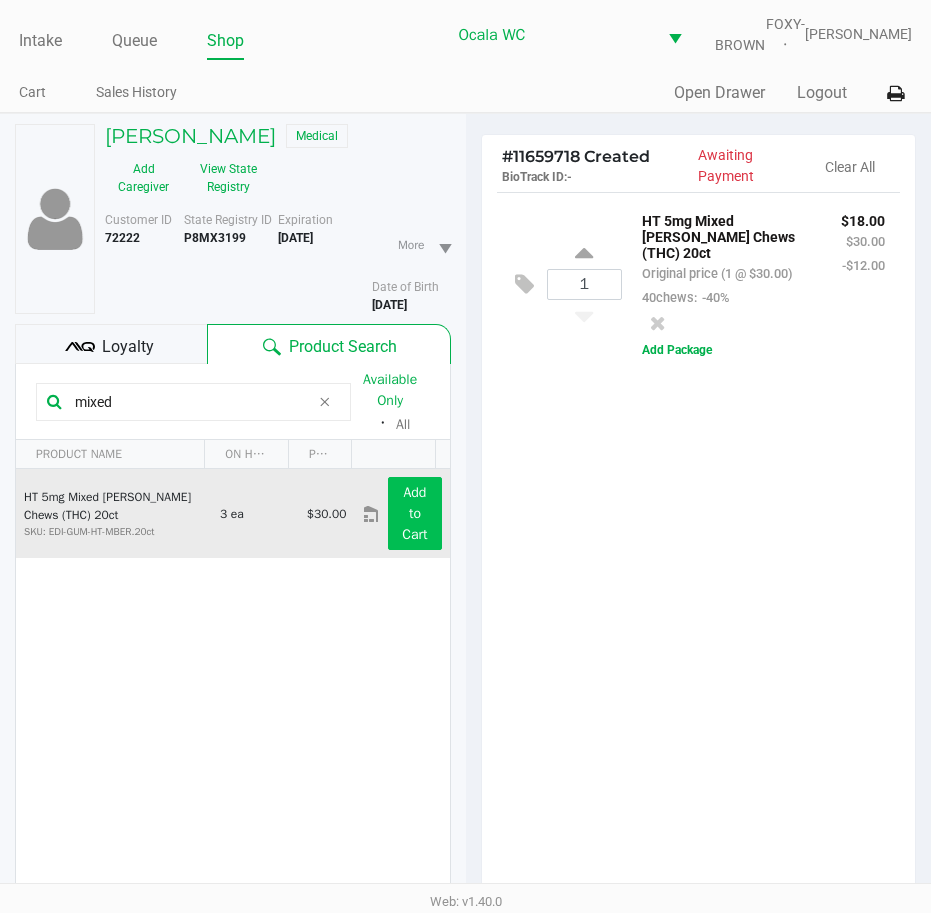 click 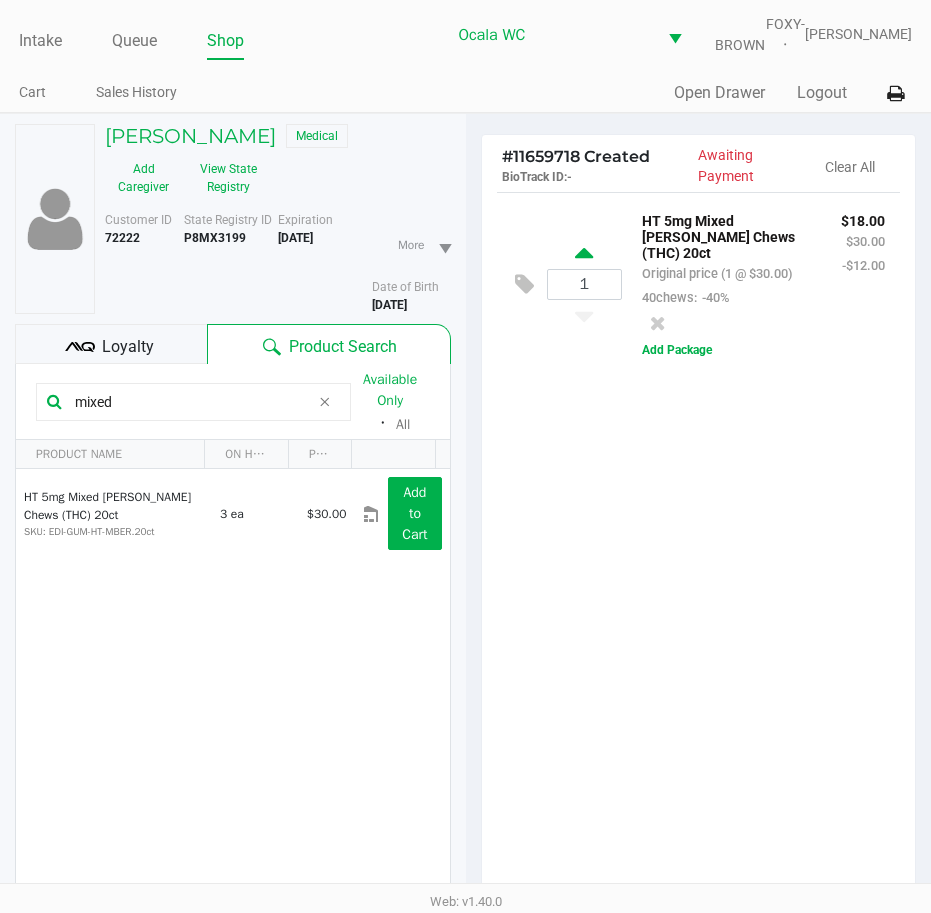 type on "2" 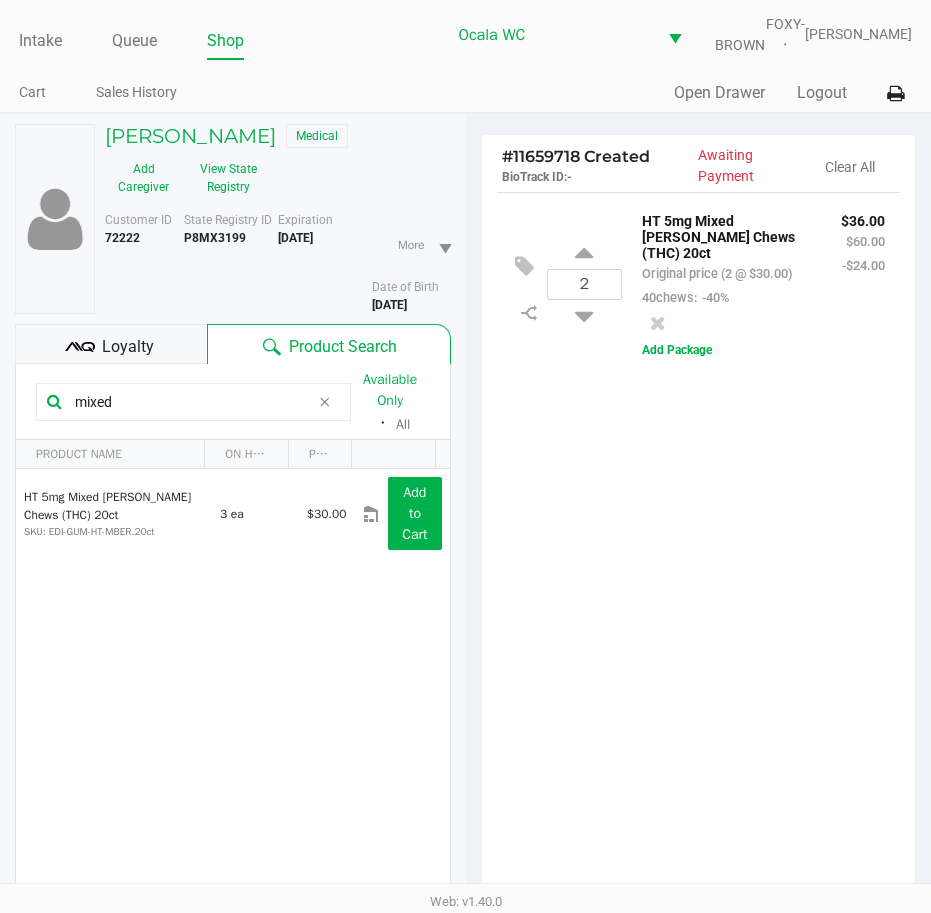 drag, startPoint x: 119, startPoint y: 403, endPoint x: 2, endPoint y: 386, distance: 118.22859 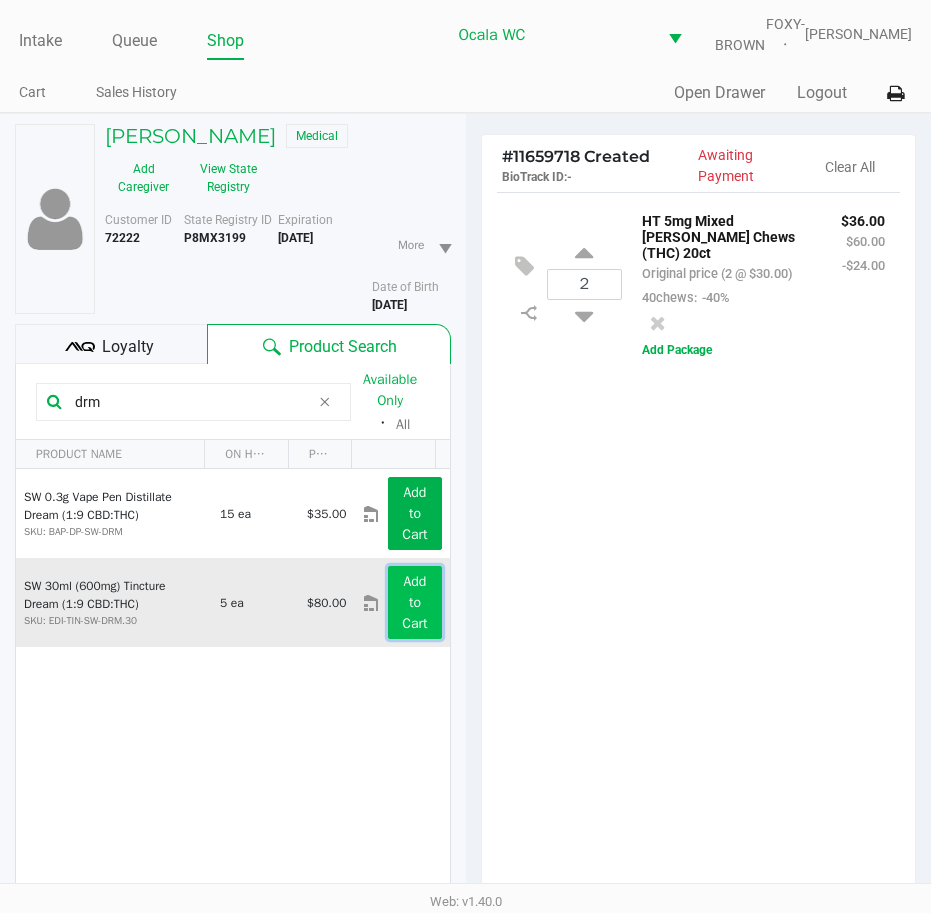 click on "Add to Cart" 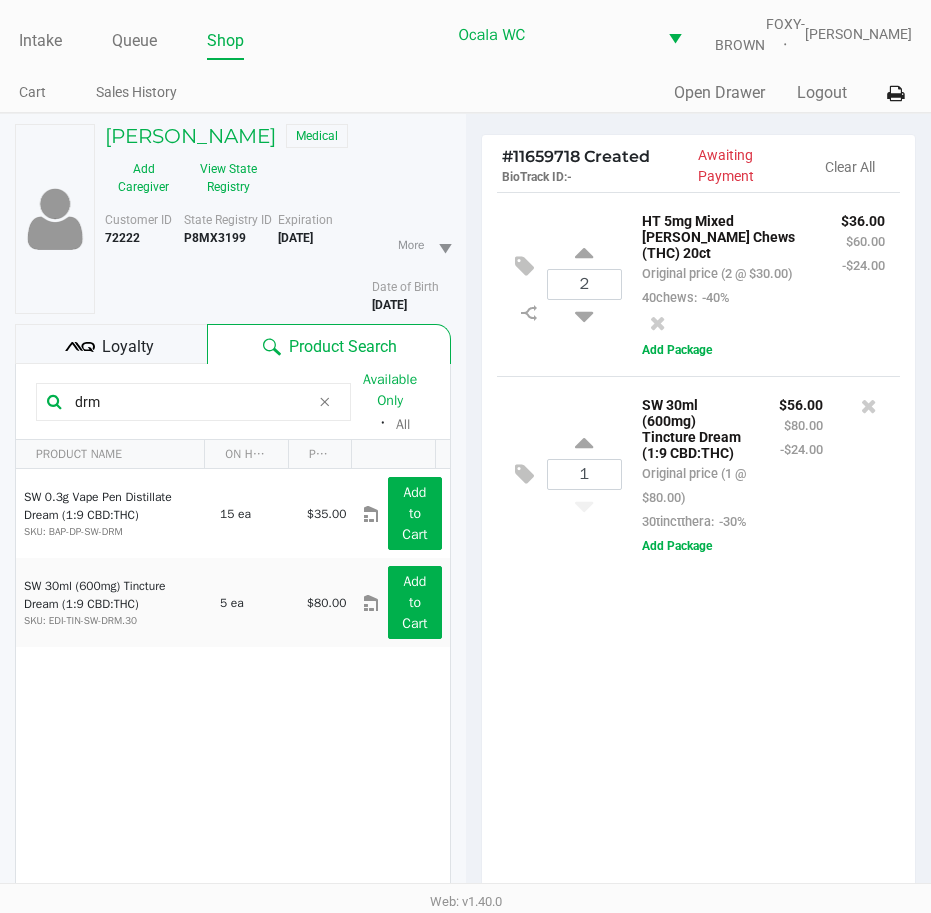 drag, startPoint x: 106, startPoint y: 405, endPoint x: 2, endPoint y: 419, distance: 104.93808 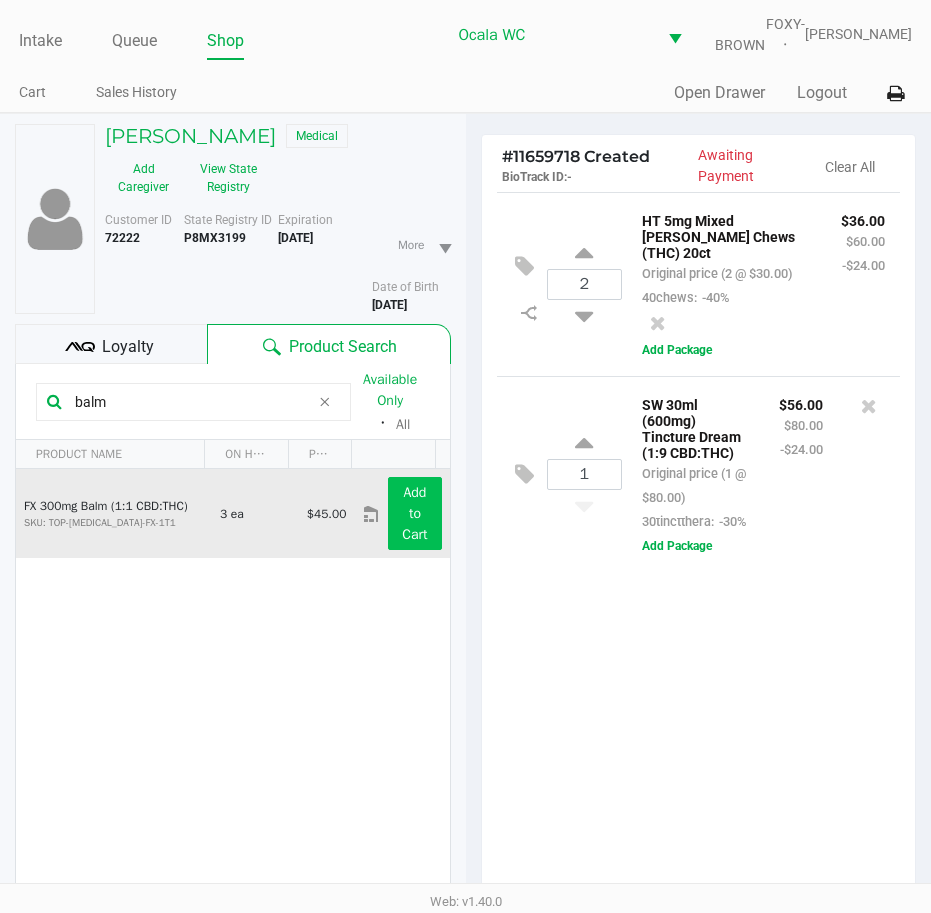type on "balm" 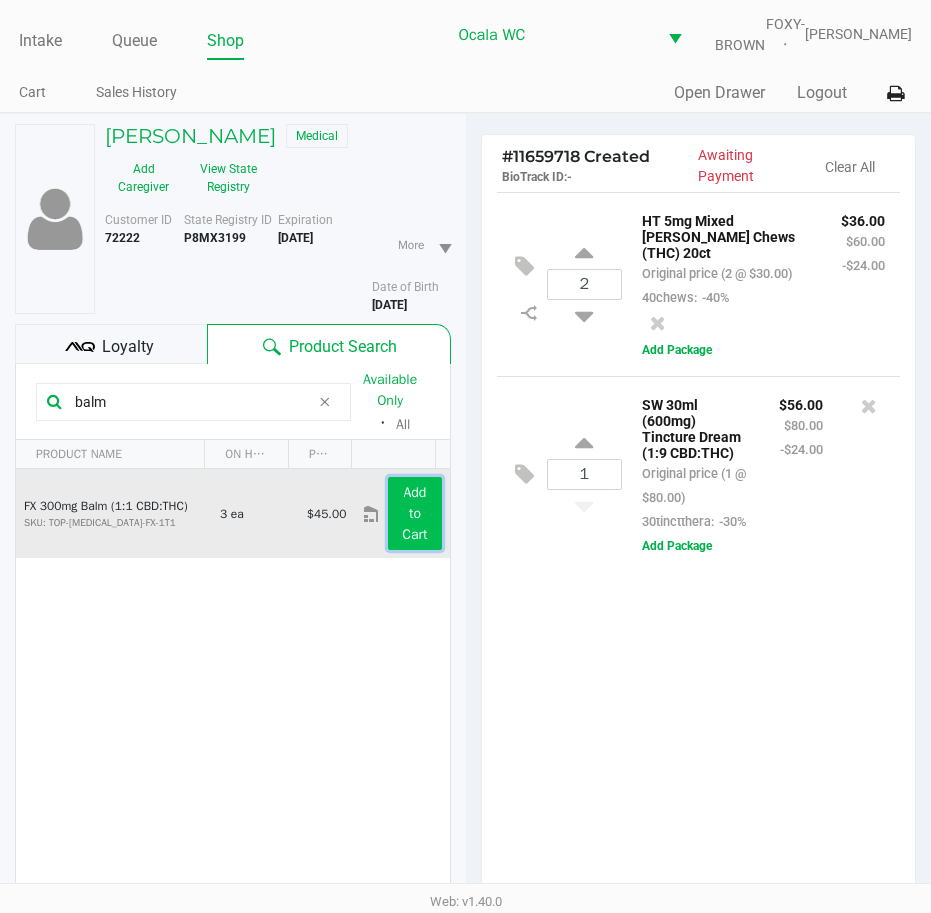 click on "Add to Cart" 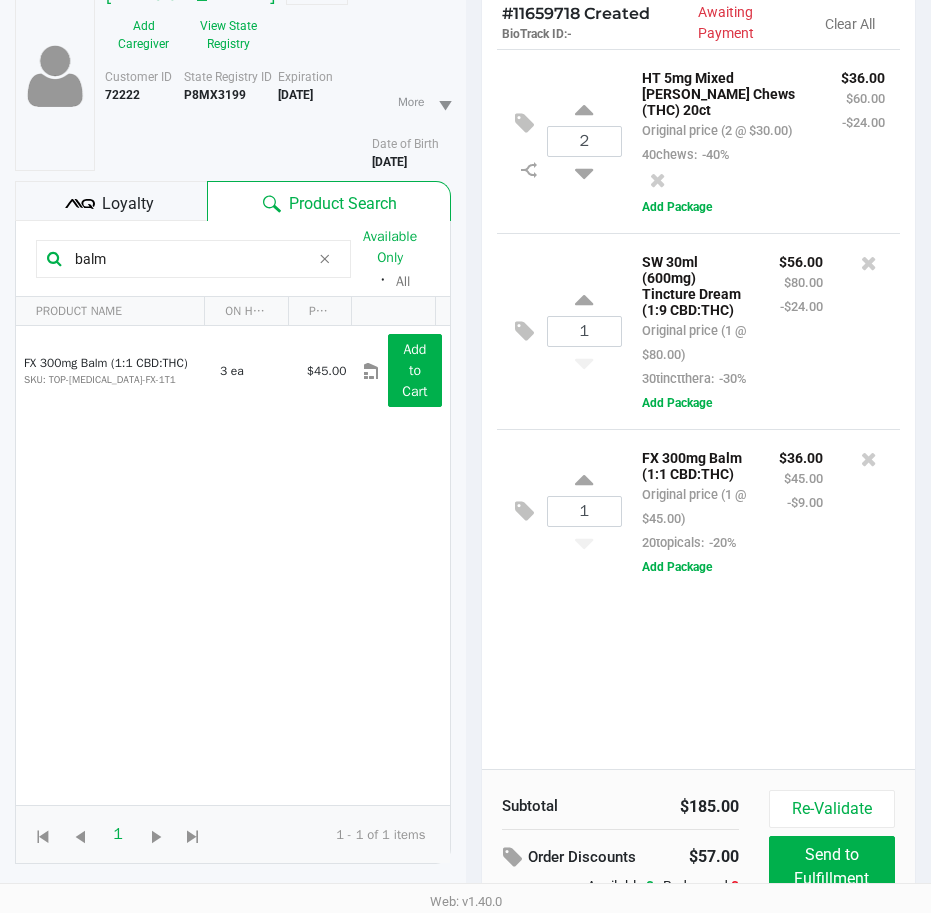 scroll, scrollTop: 0, scrollLeft: 0, axis: both 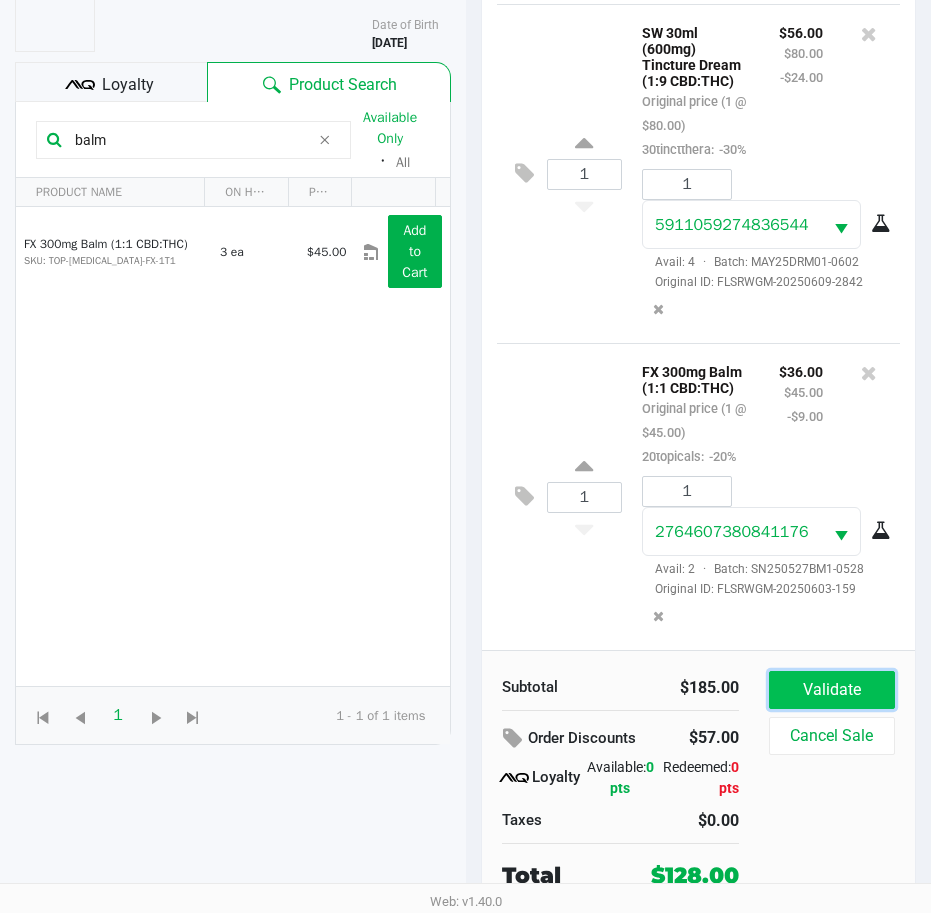click on "Validate" 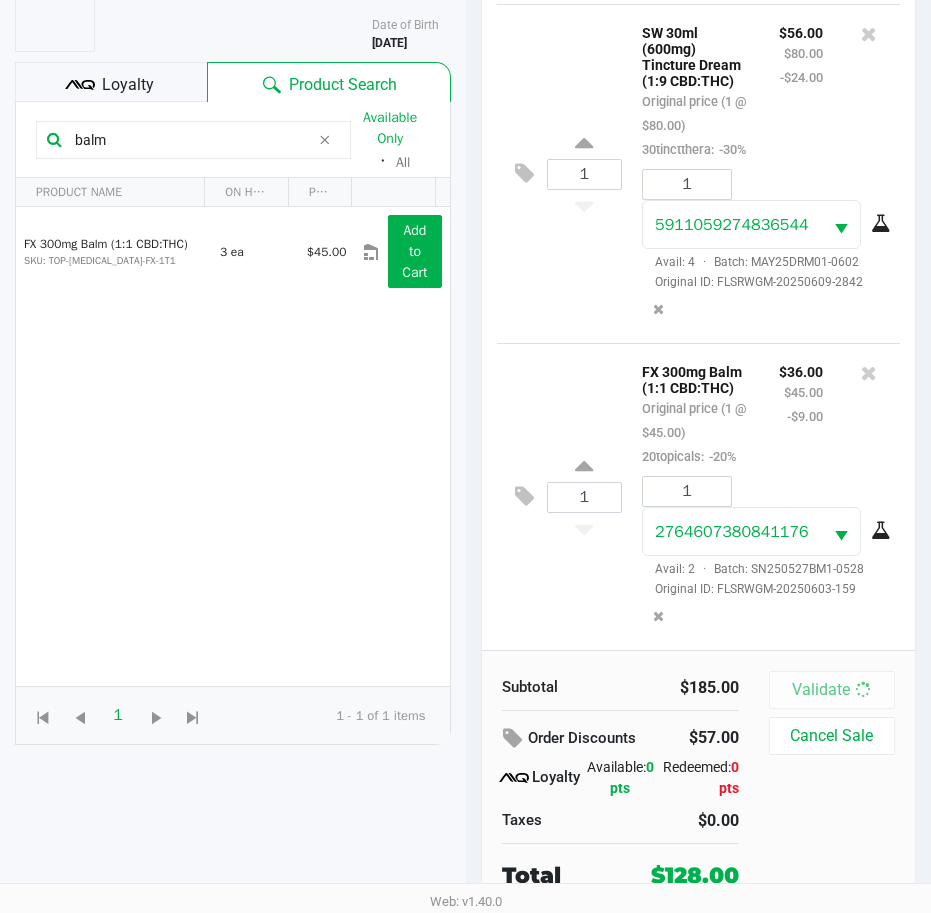 scroll, scrollTop: 0, scrollLeft: 0, axis: both 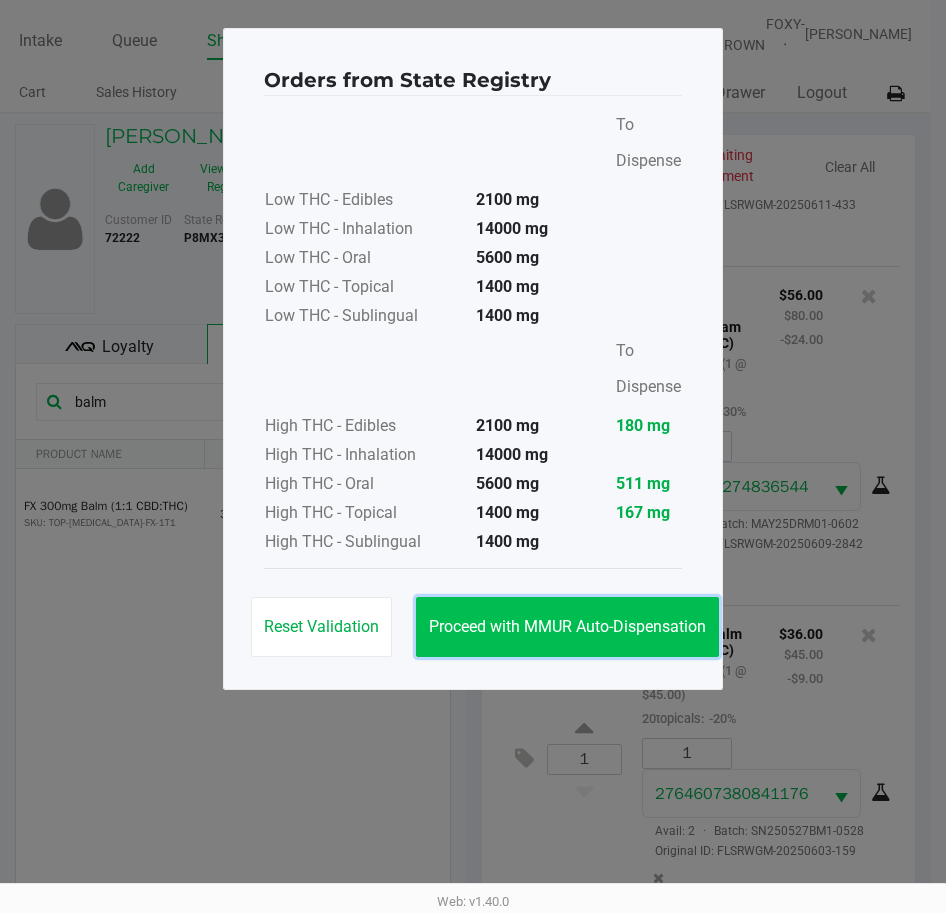 click on "Proceed with MMUR Auto-Dispensation" 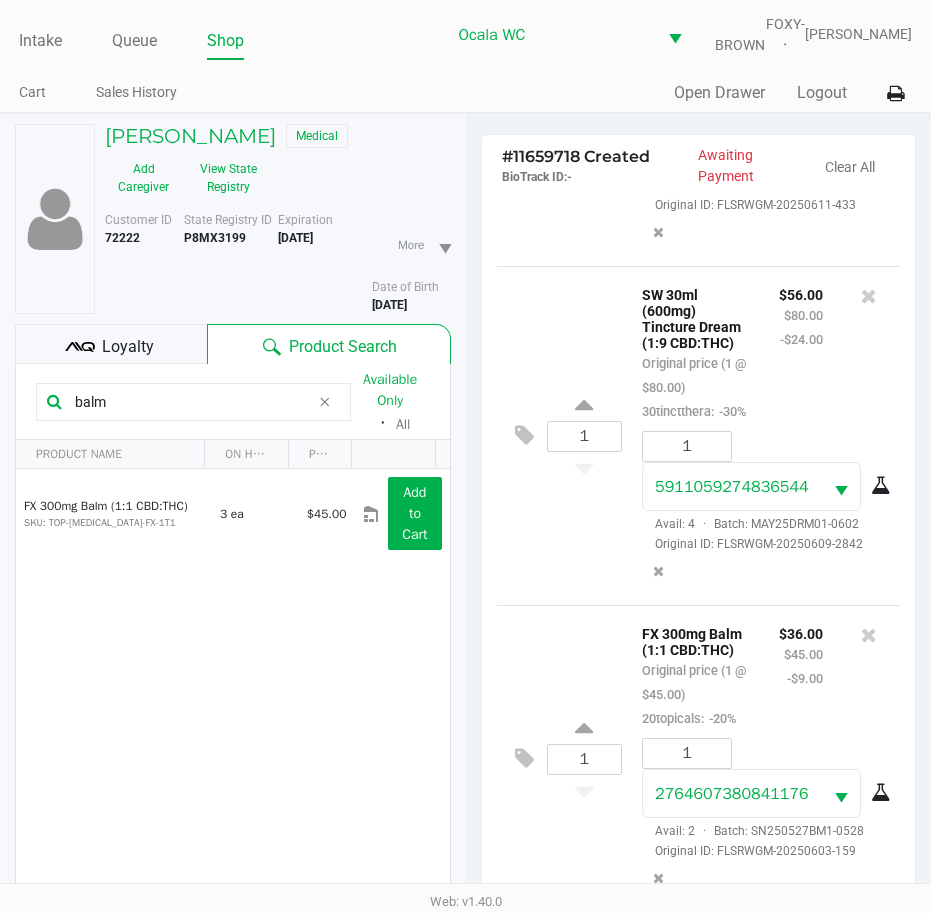scroll, scrollTop: 279, scrollLeft: 0, axis: vertical 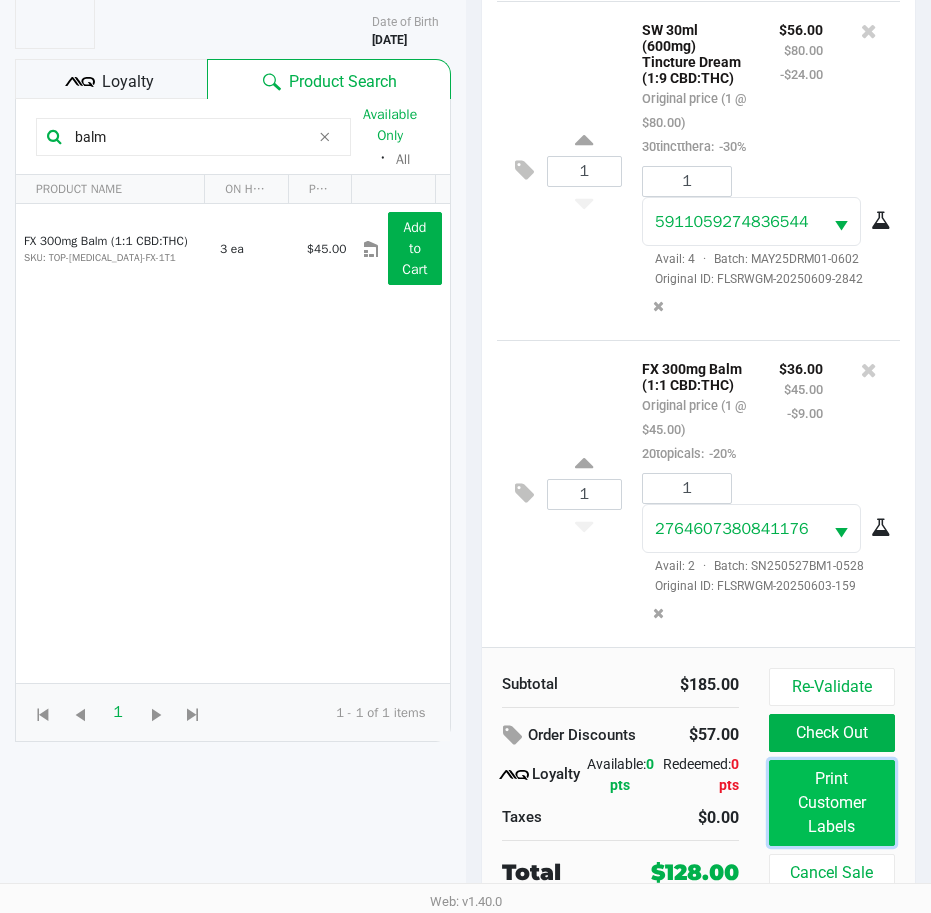 click on "Print Customer Labels" 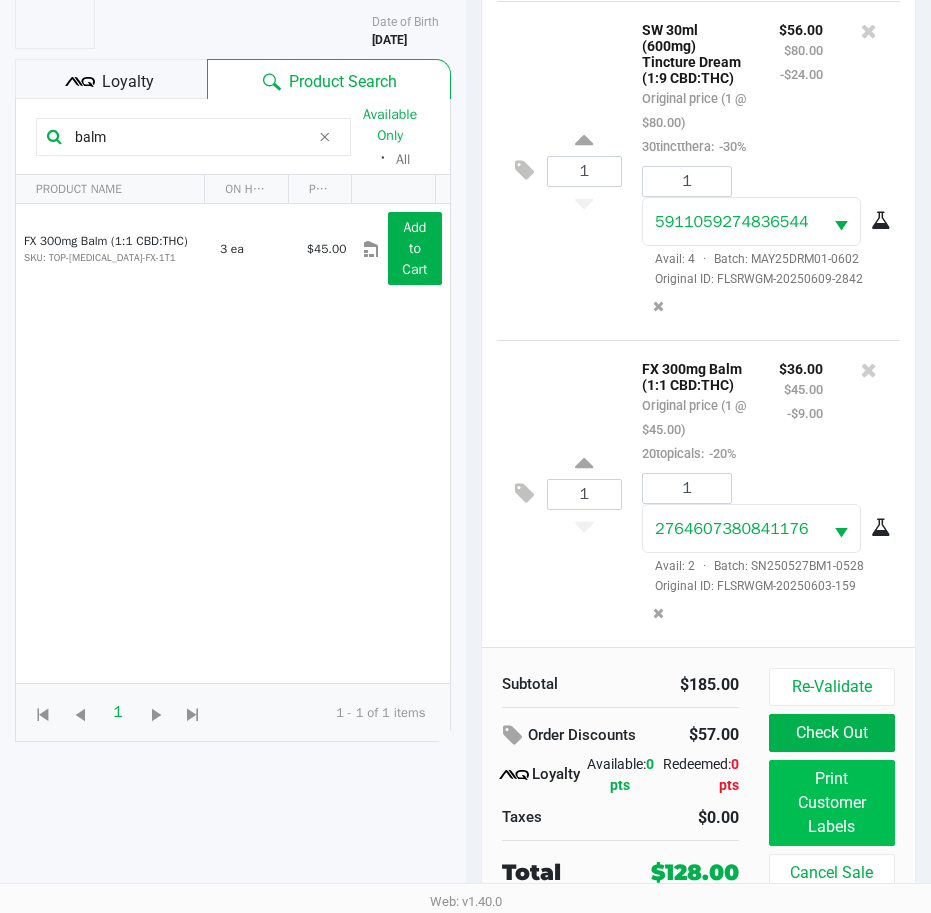 scroll, scrollTop: 0, scrollLeft: 0, axis: both 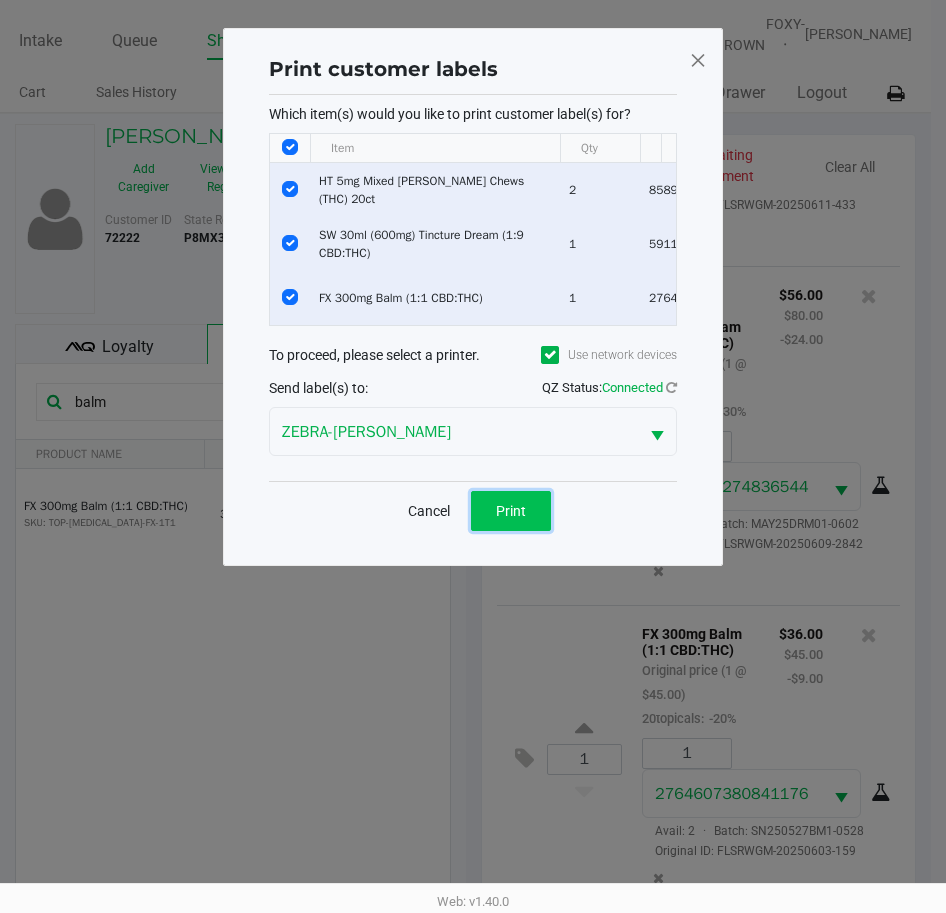 click on "Print" 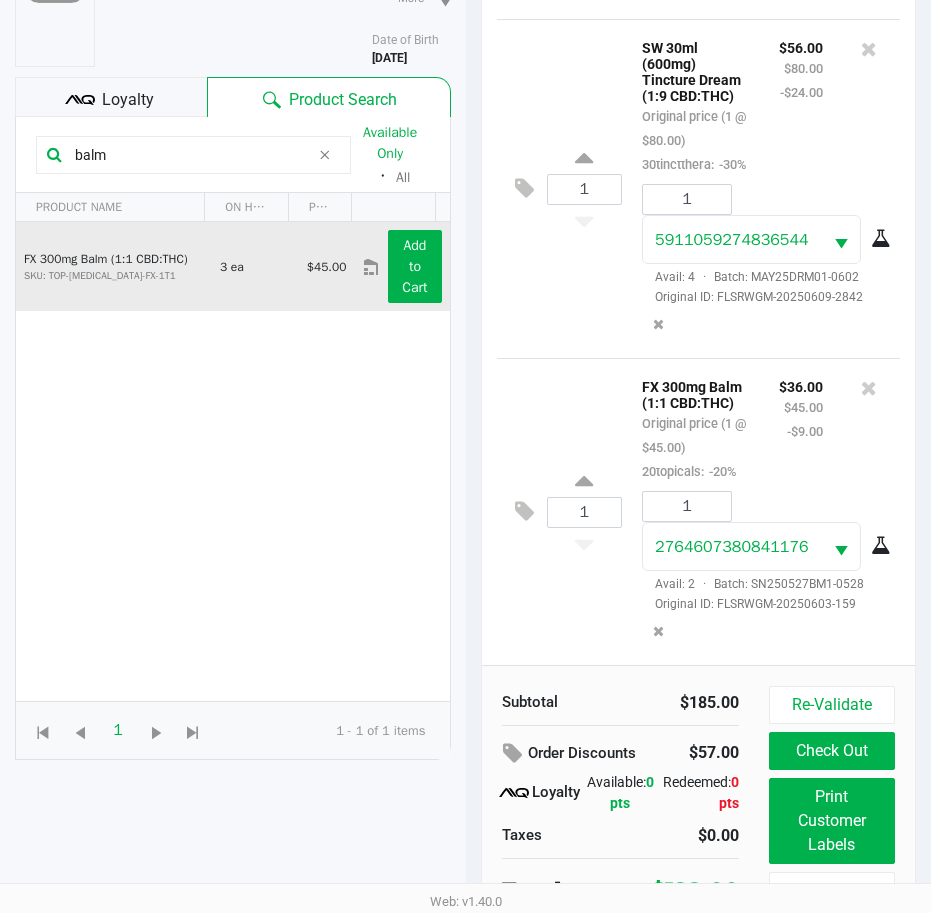 scroll, scrollTop: 279, scrollLeft: 0, axis: vertical 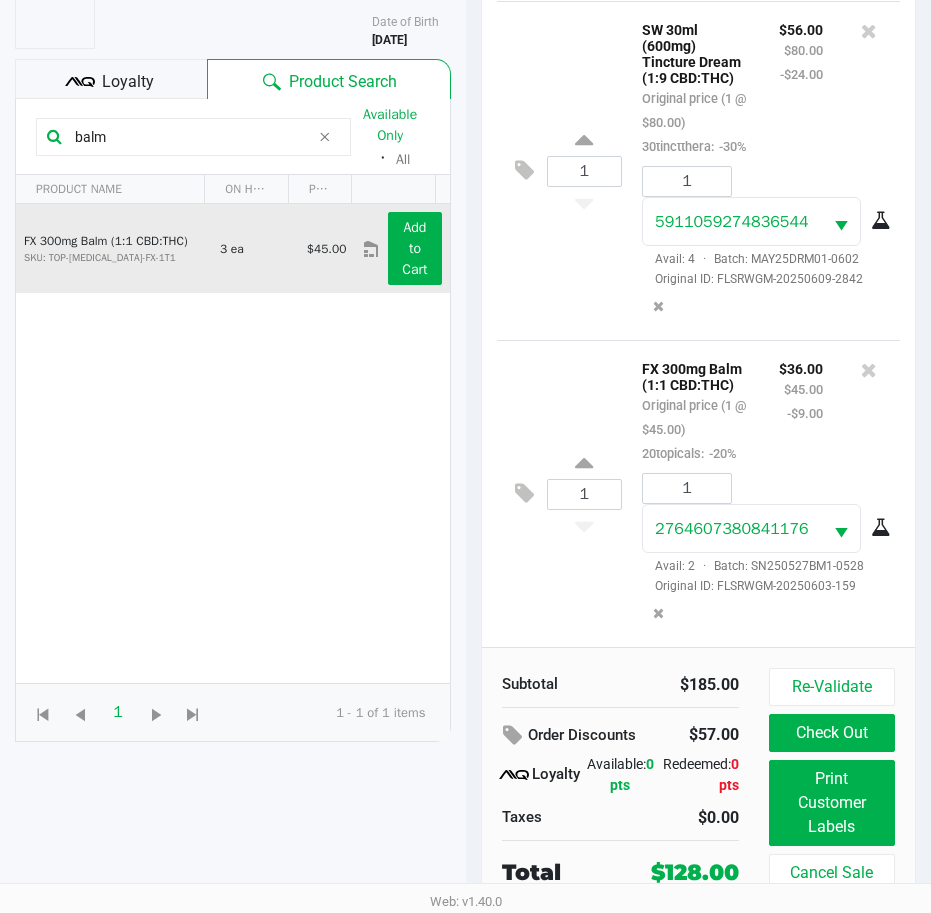 click on "Check Out" 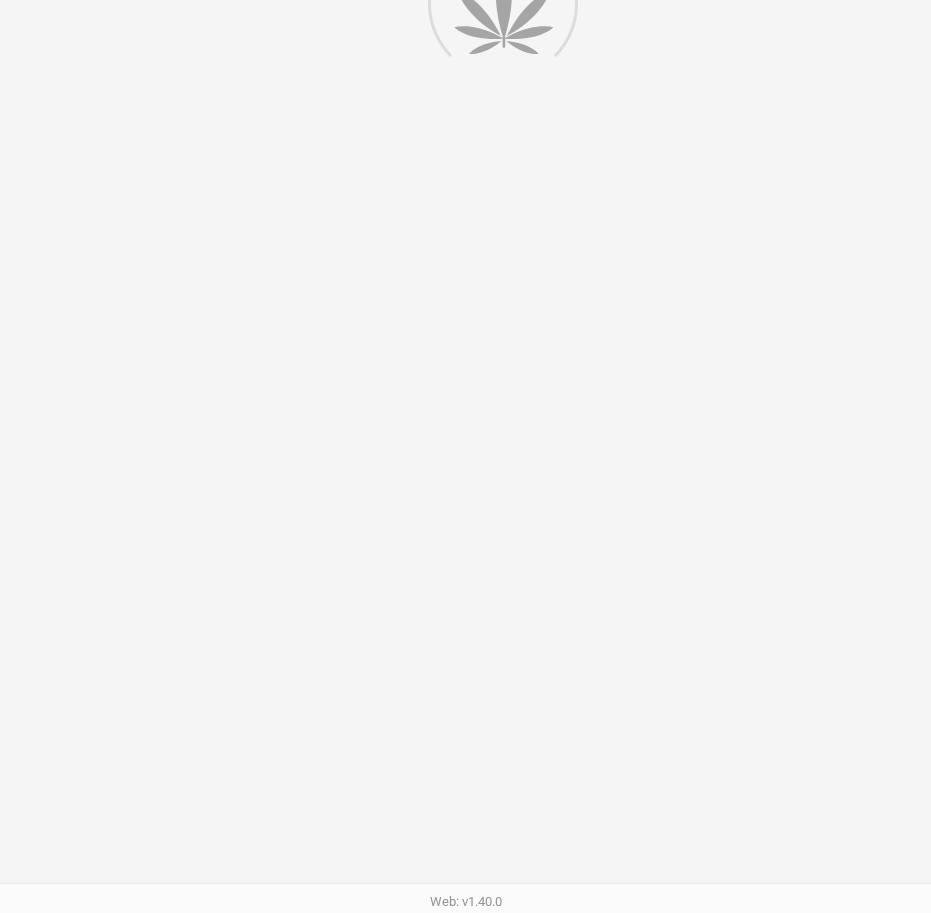 scroll, scrollTop: 0, scrollLeft: 0, axis: both 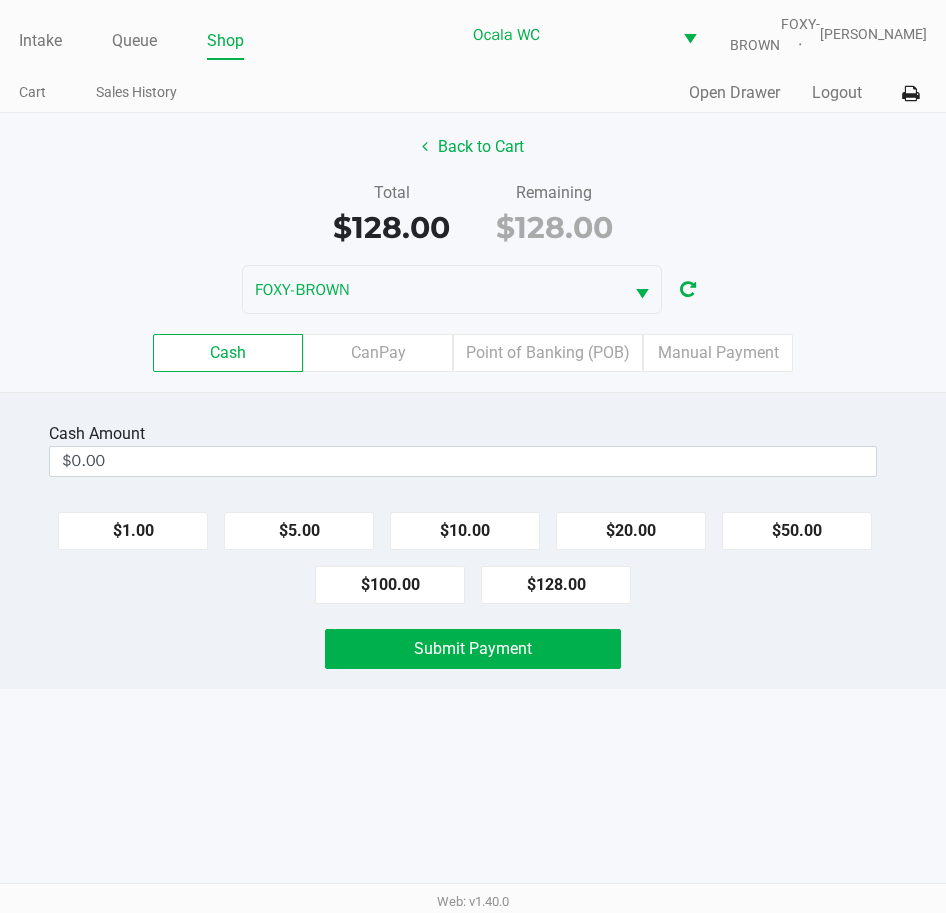 click on "Point of Banking (POB)" 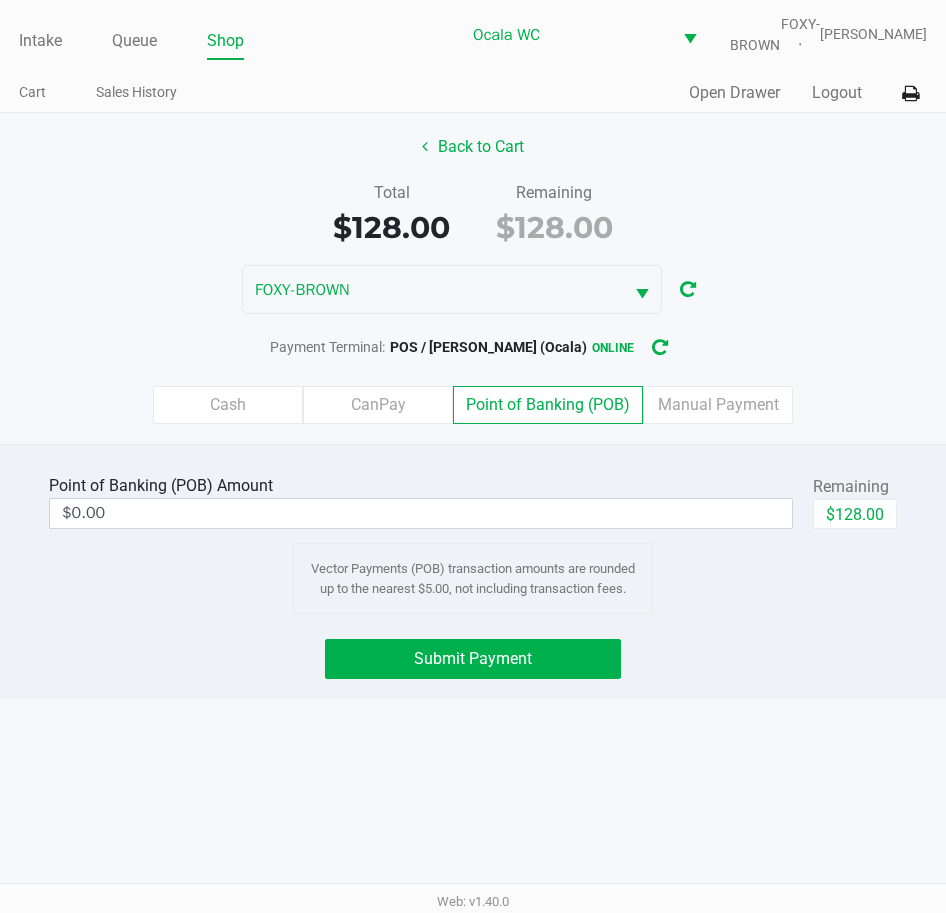 click on "$128.00" 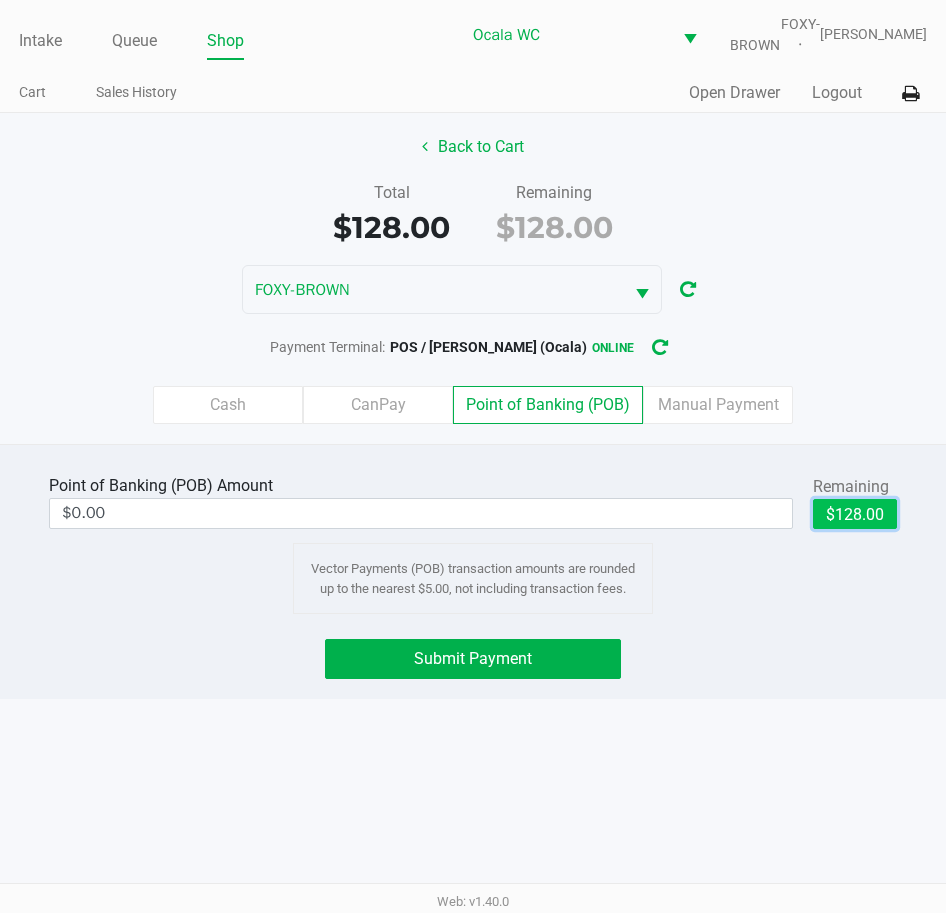 type on "$128.00" 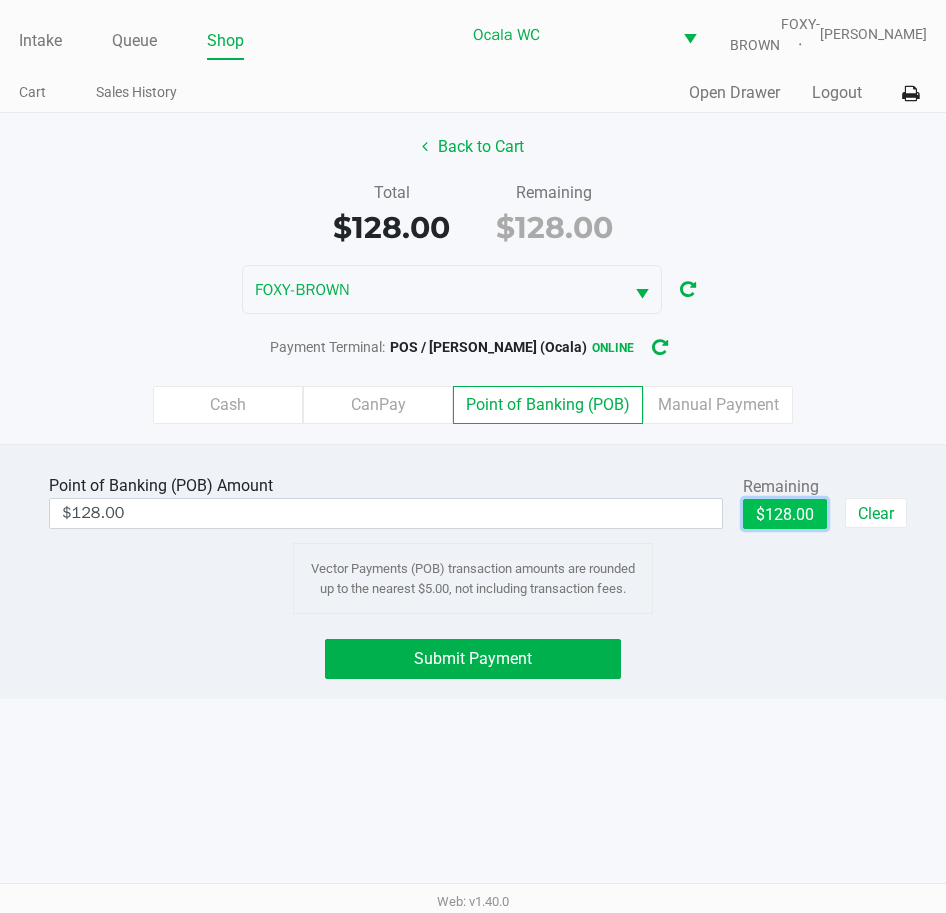 click on "Submit Payment" 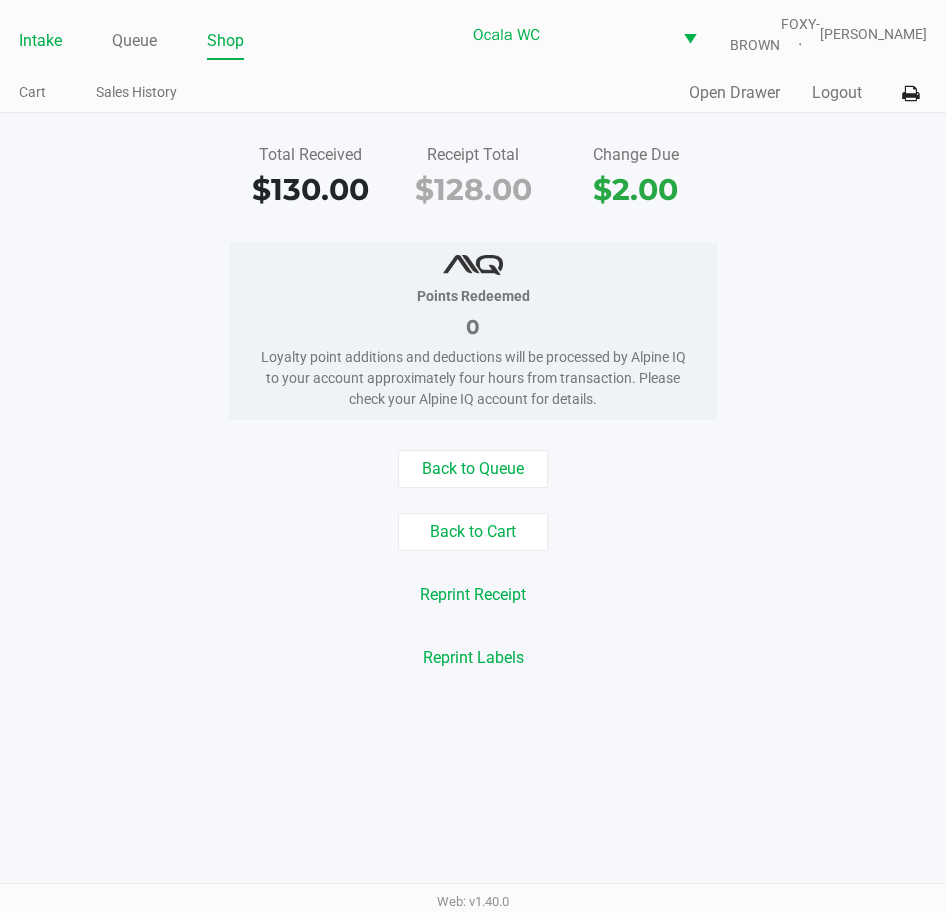 click on "Intake" 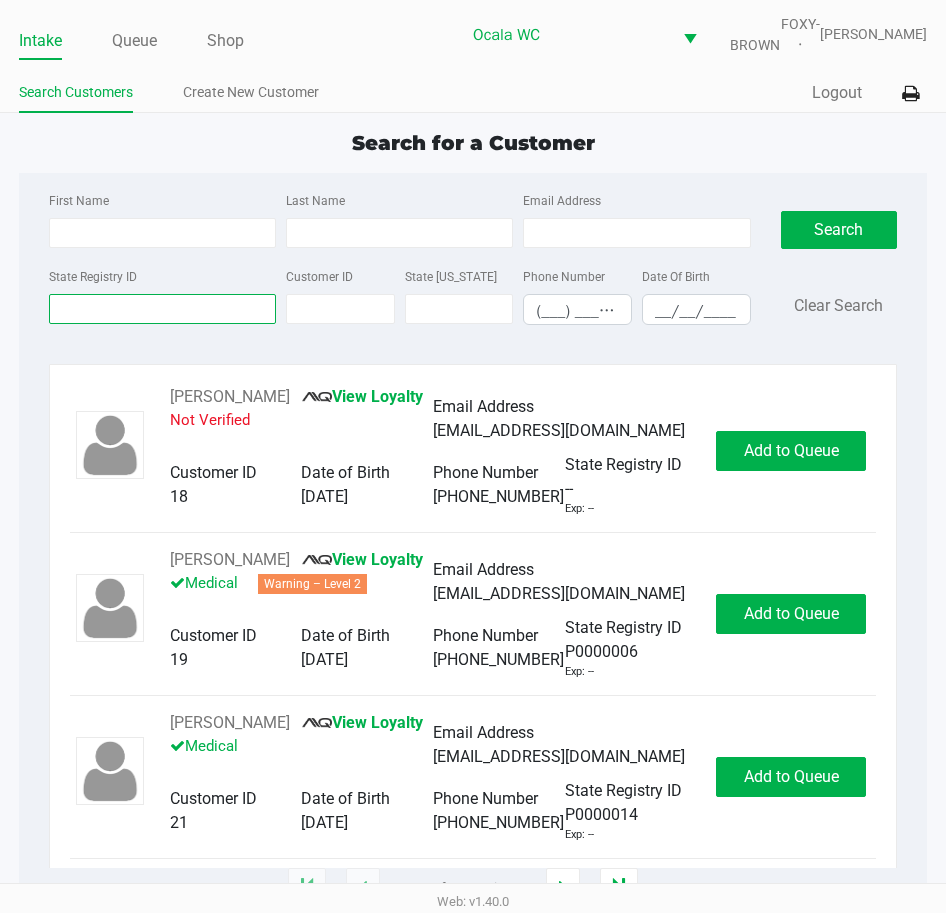 click on "State Registry ID" at bounding box center (162, 309) 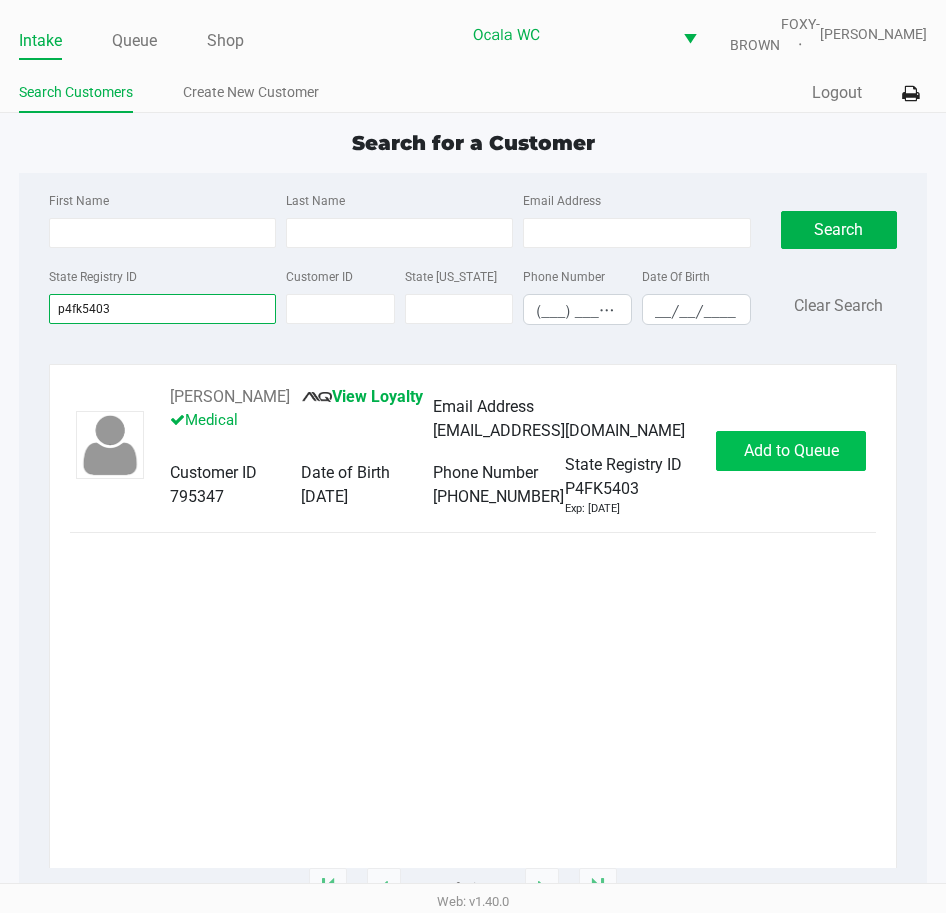 type on "p4fk5403" 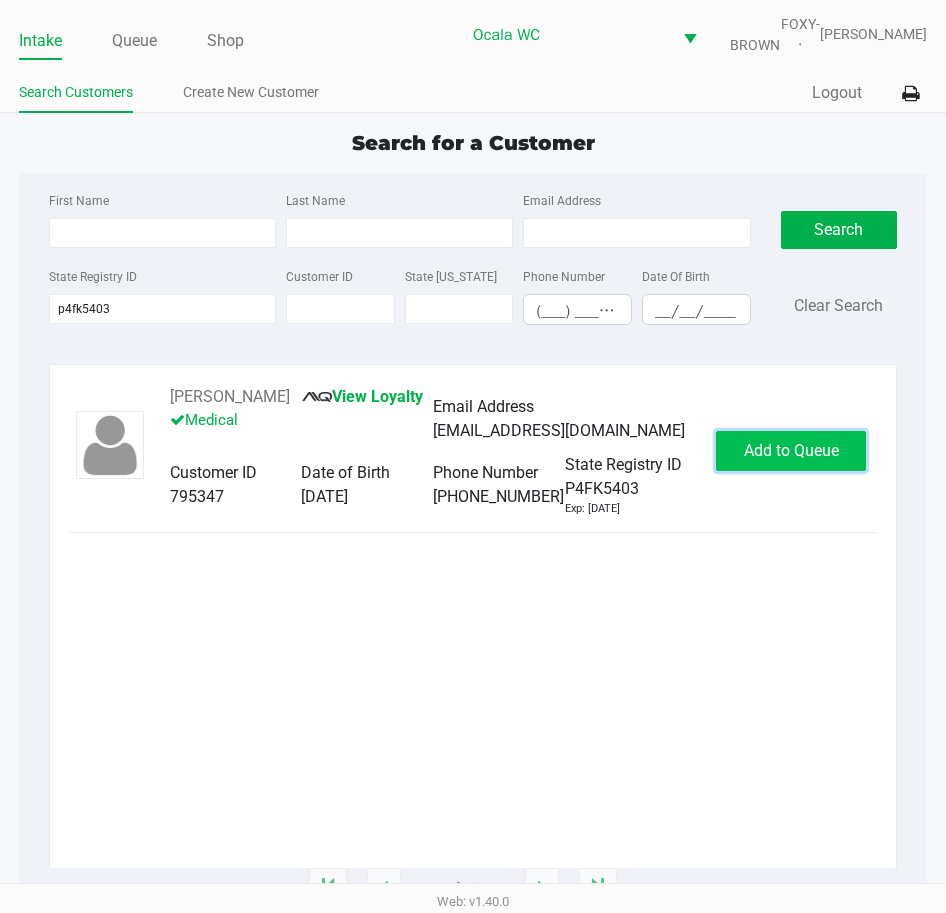 click on "Add to Queue" 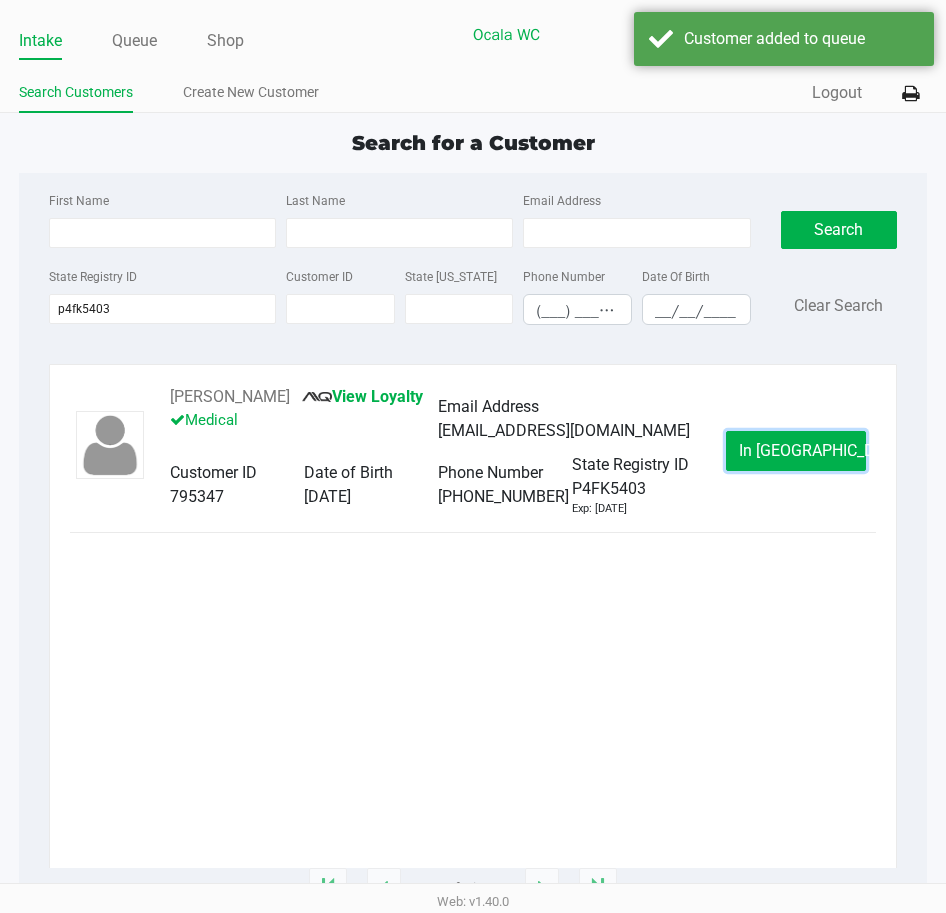 click on "In Queue" 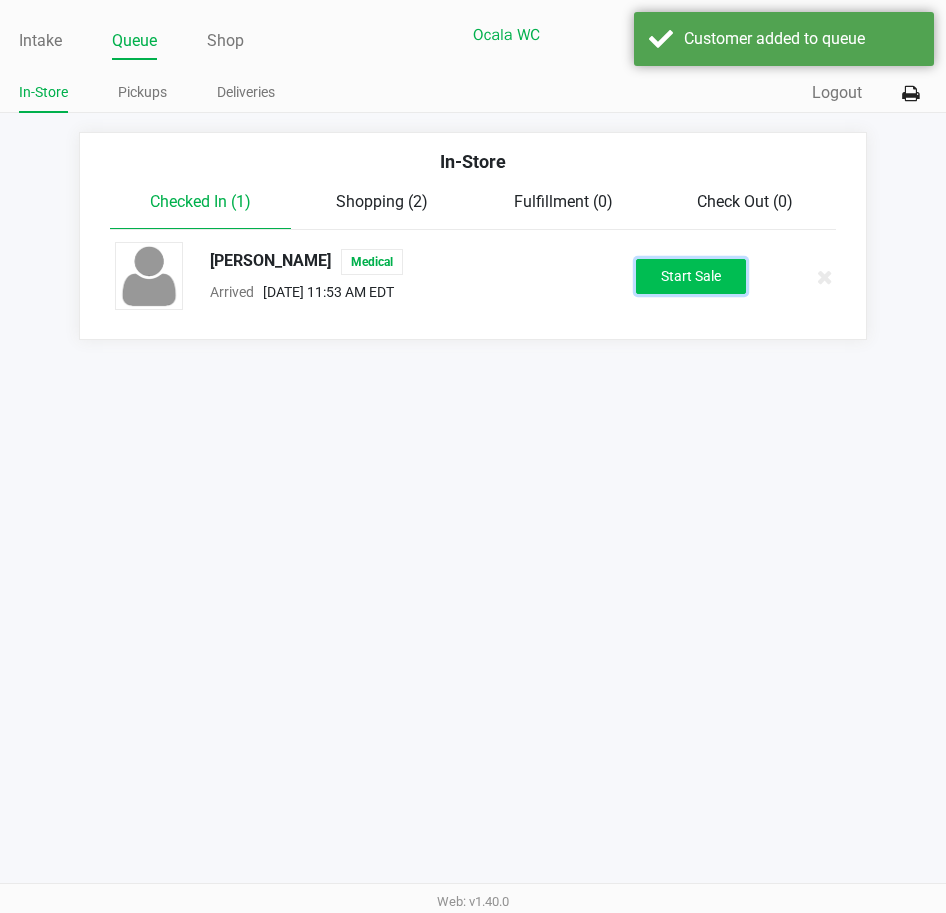 click on "Start Sale" 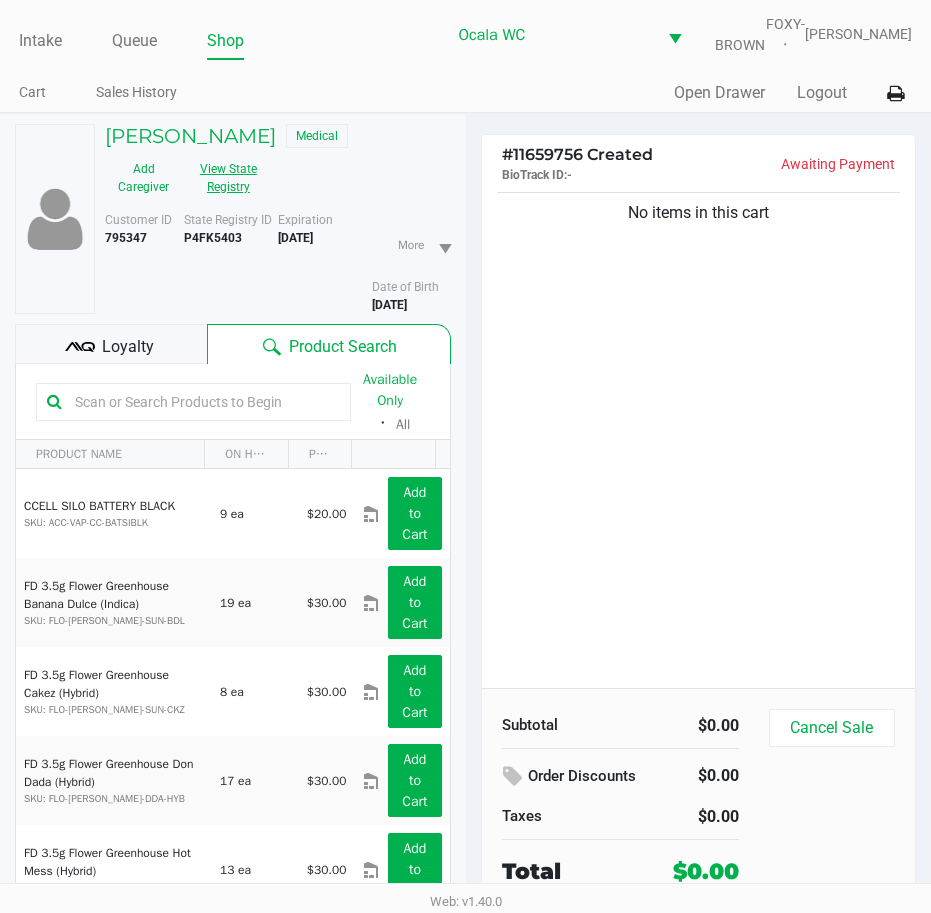 click on "View State Registry" 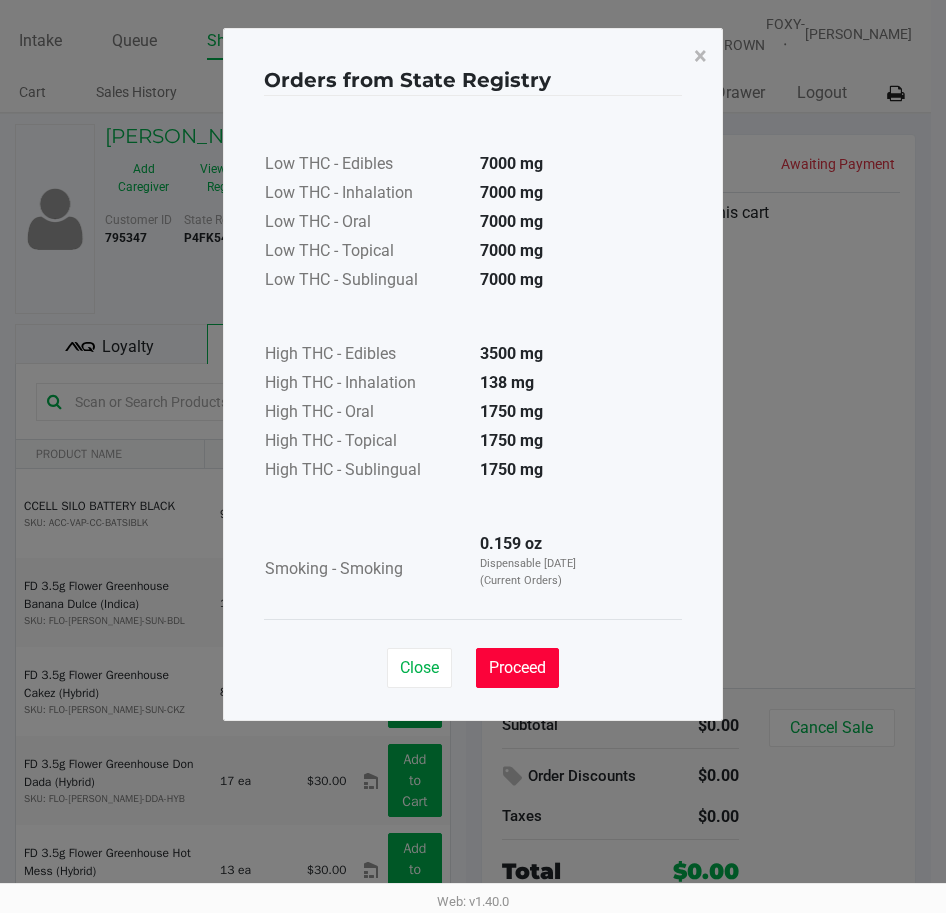 click on "Proceed" 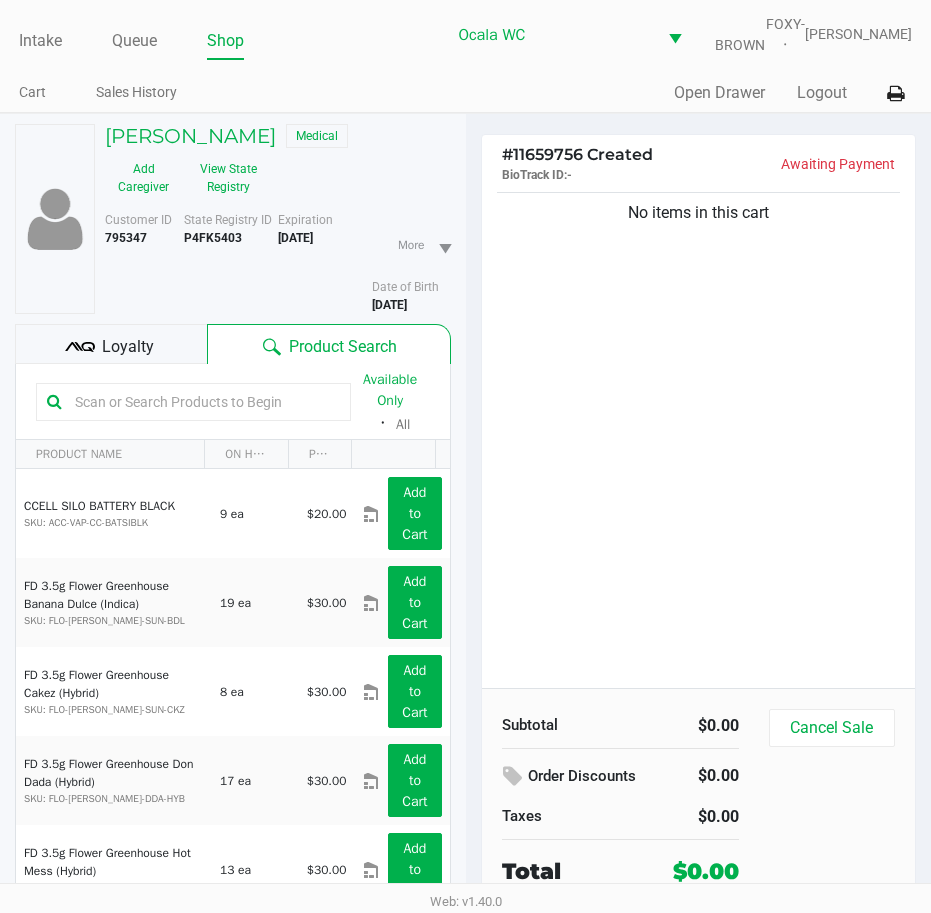 click 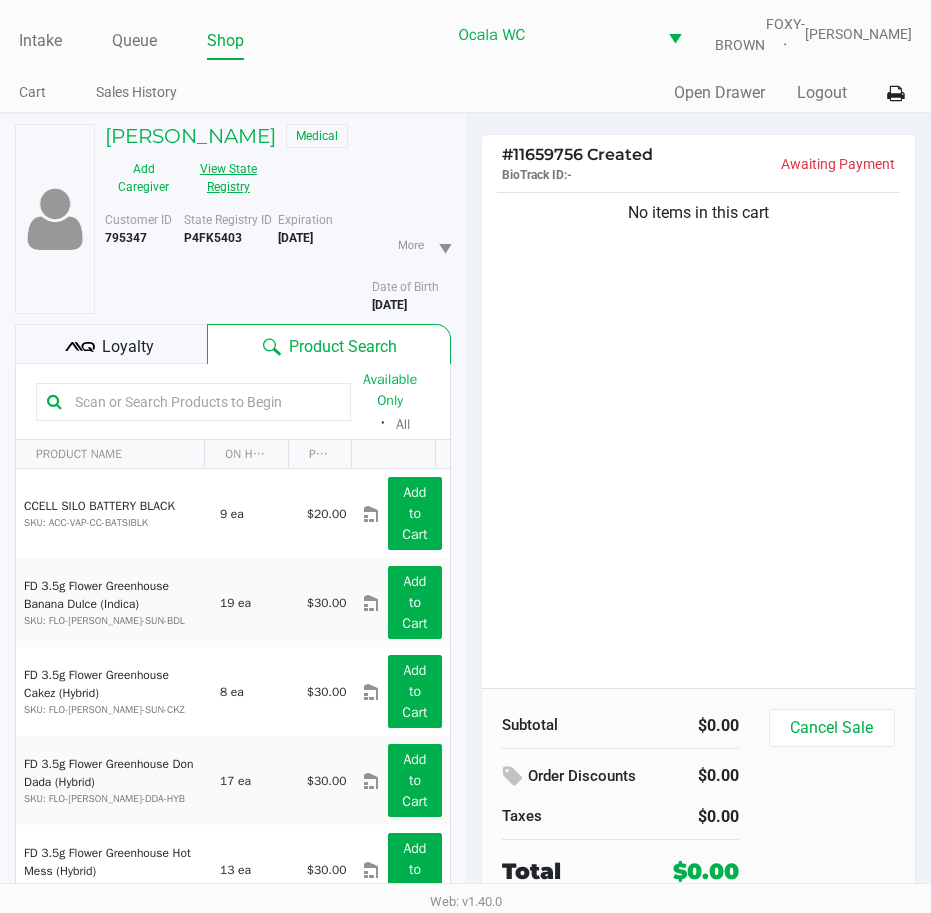 click on "View State Registry" 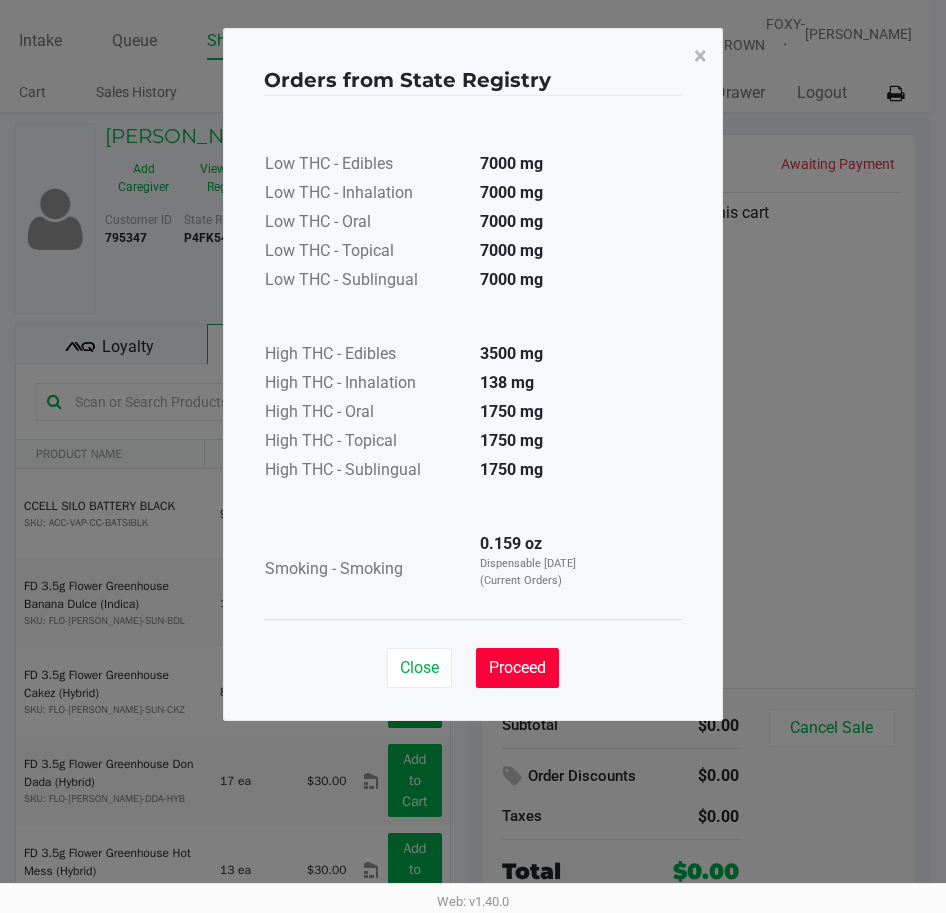 click on "Proceed" 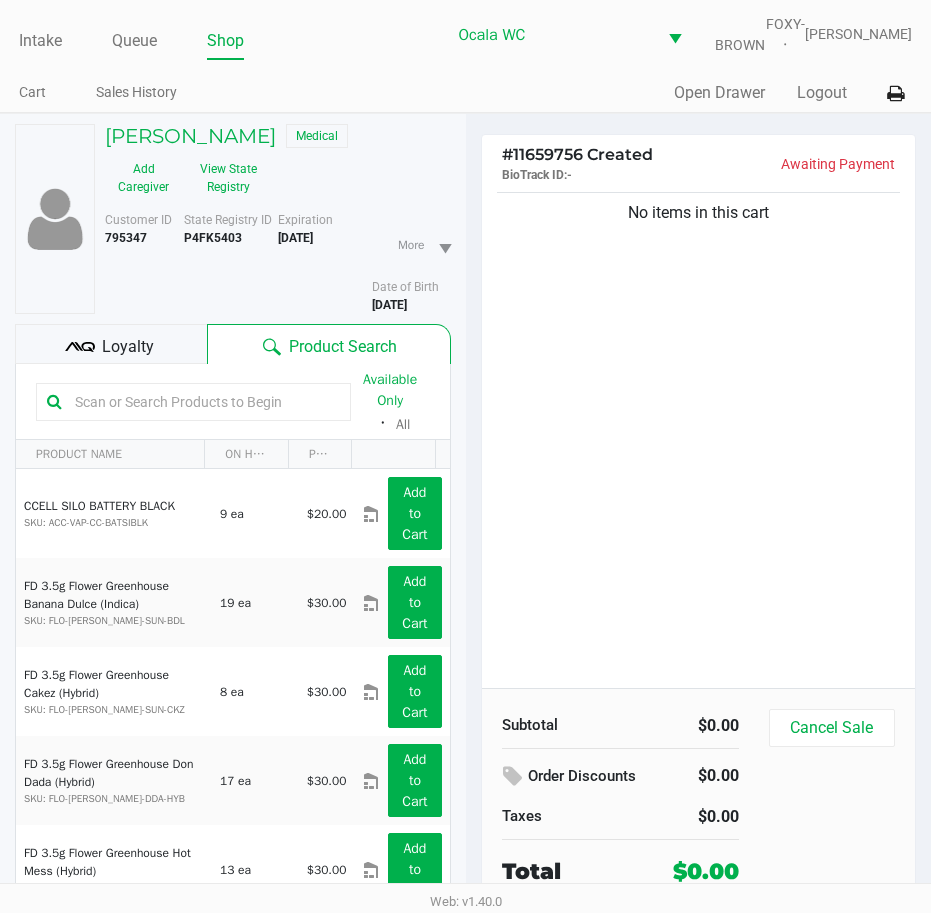 click on "No items in this cart" 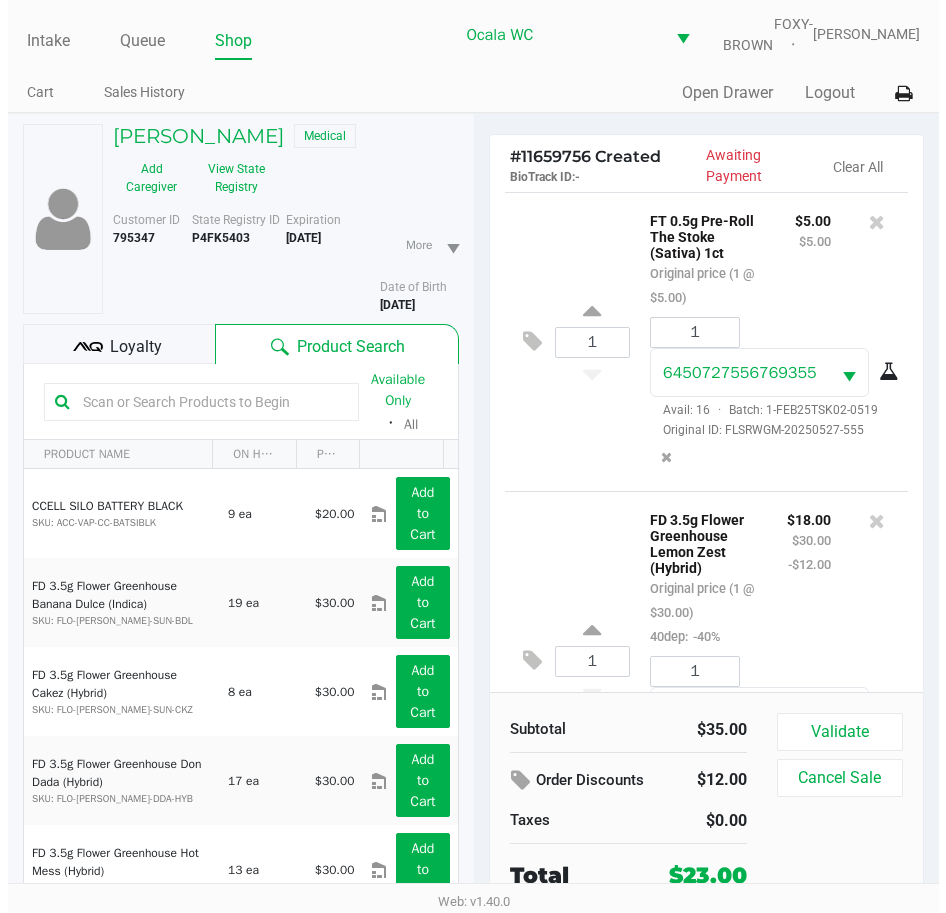 scroll, scrollTop: 156, scrollLeft: 0, axis: vertical 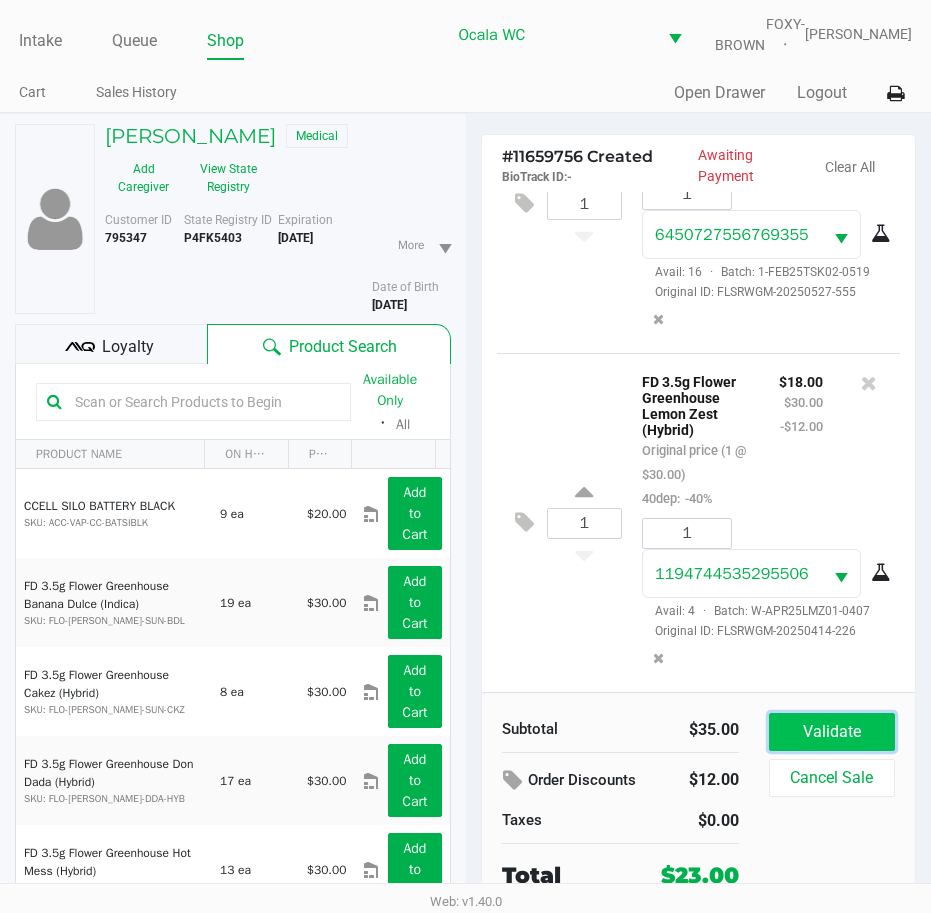 click on "Validate" 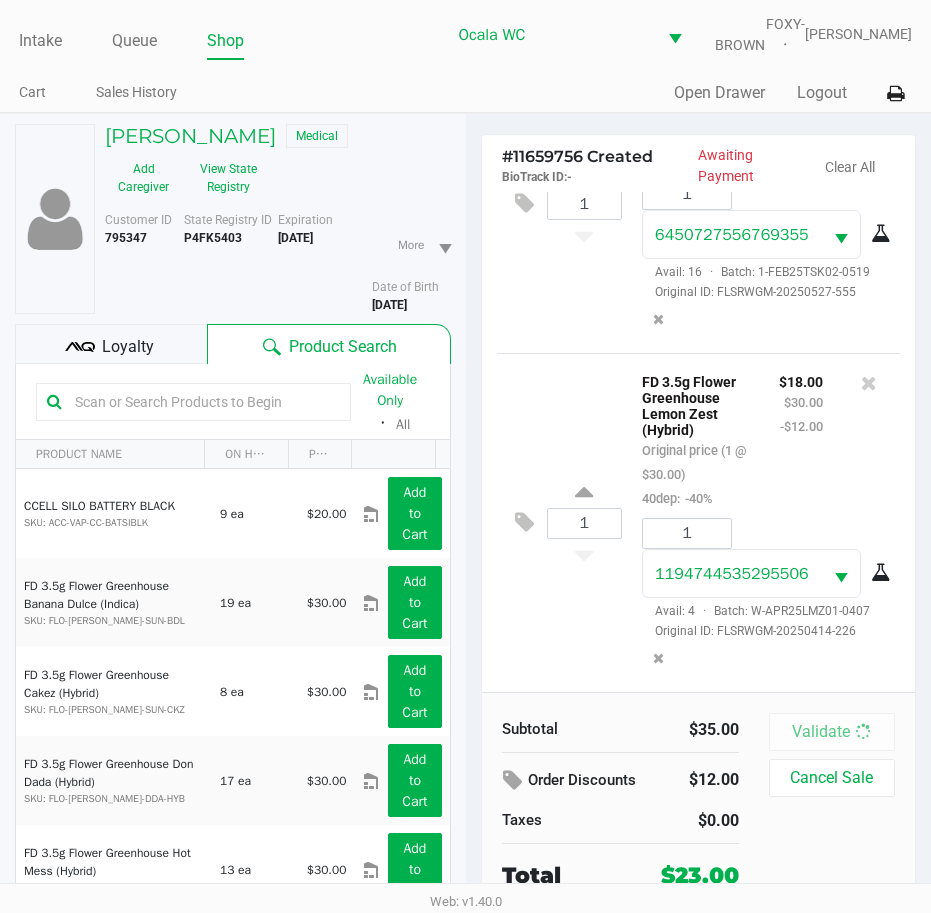 scroll, scrollTop: 210, scrollLeft: 0, axis: vertical 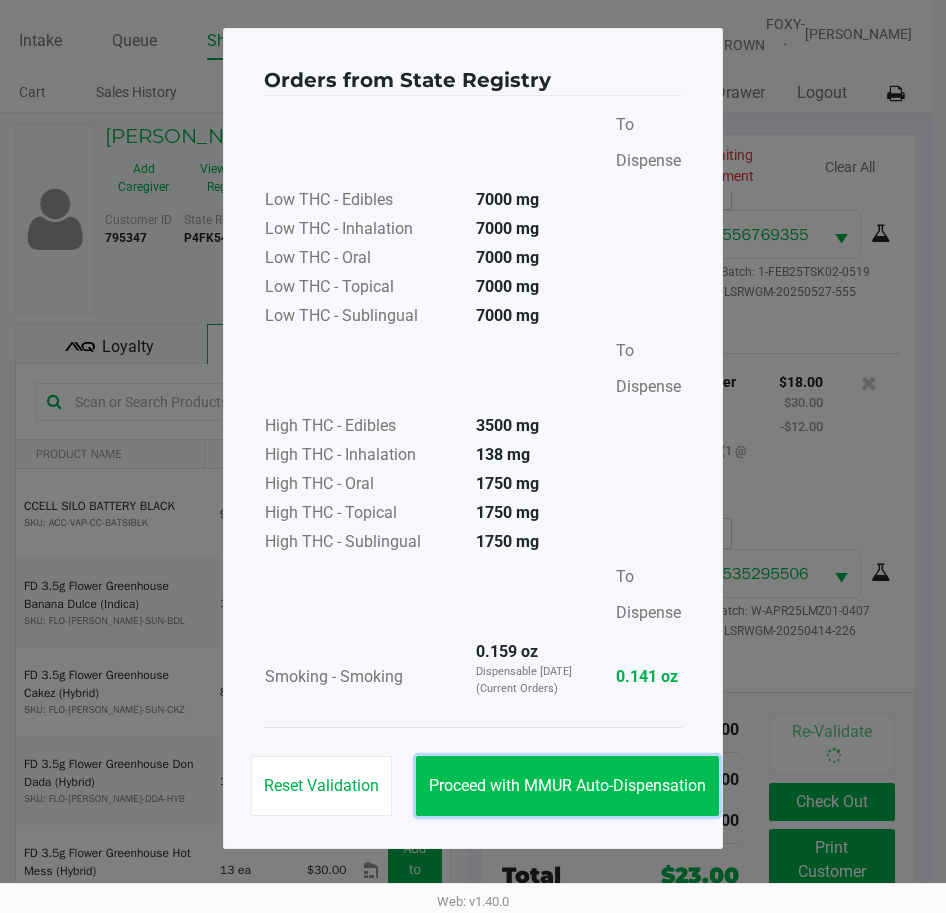 click on "Proceed with MMUR Auto-Dispensation" 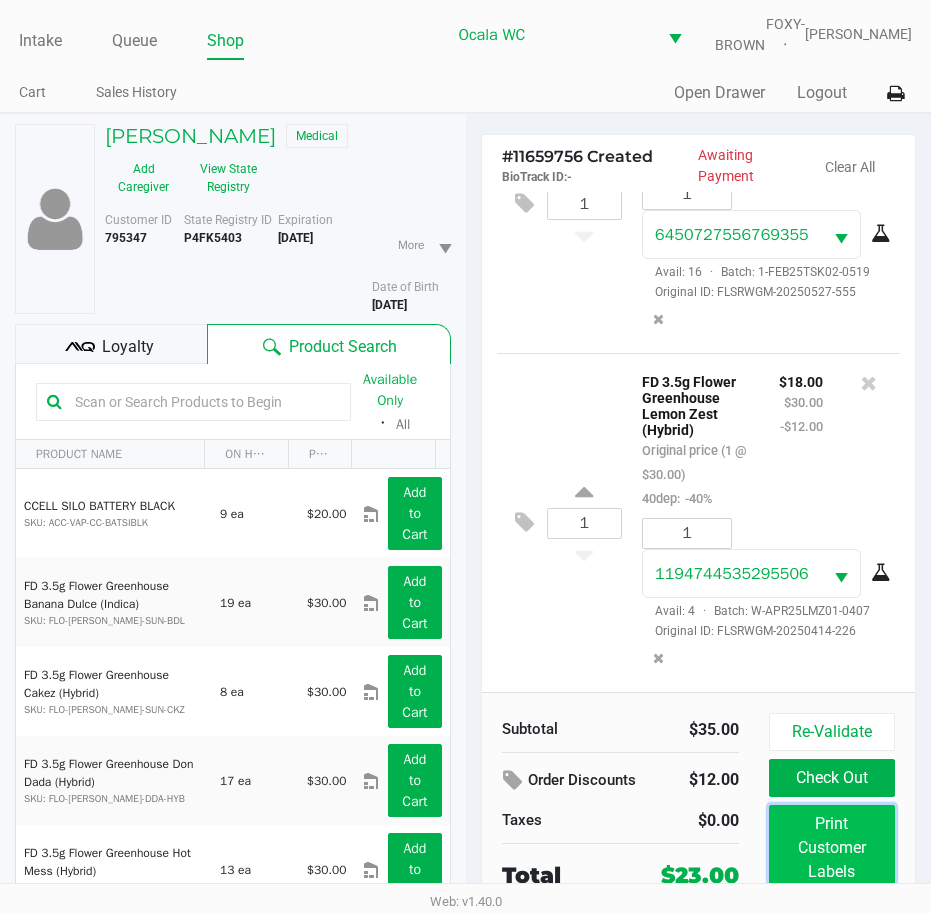 click on "Print Customer Labels" 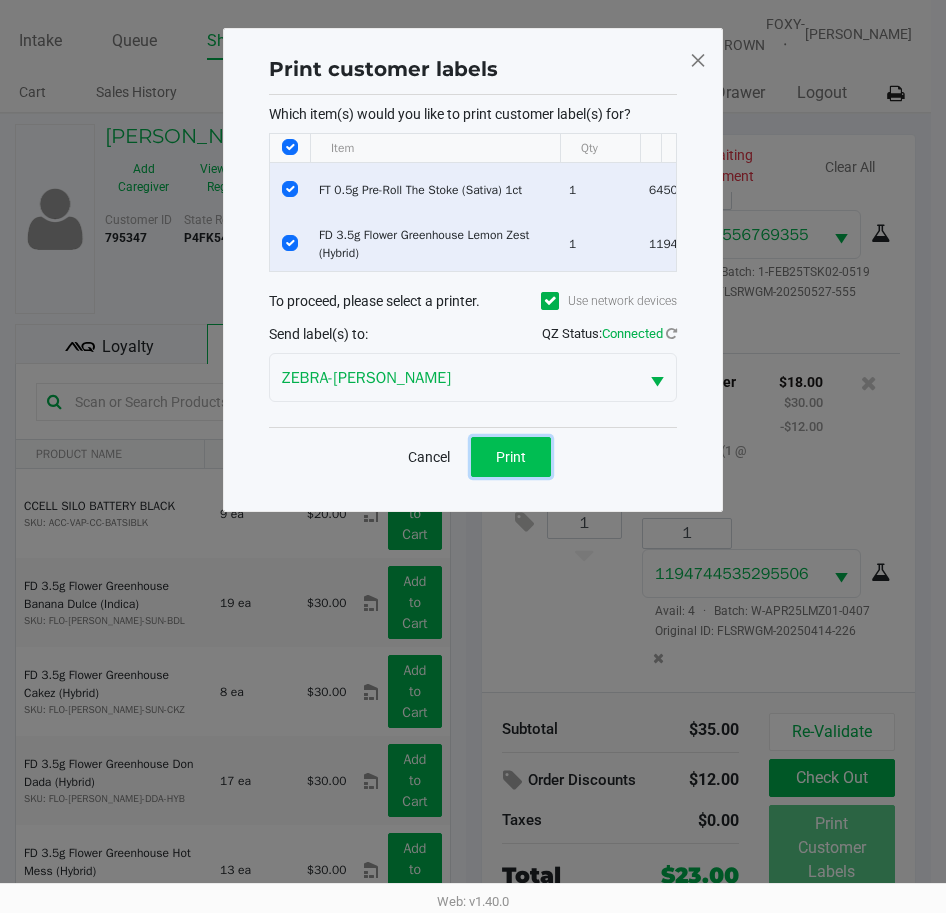 click on "Print" 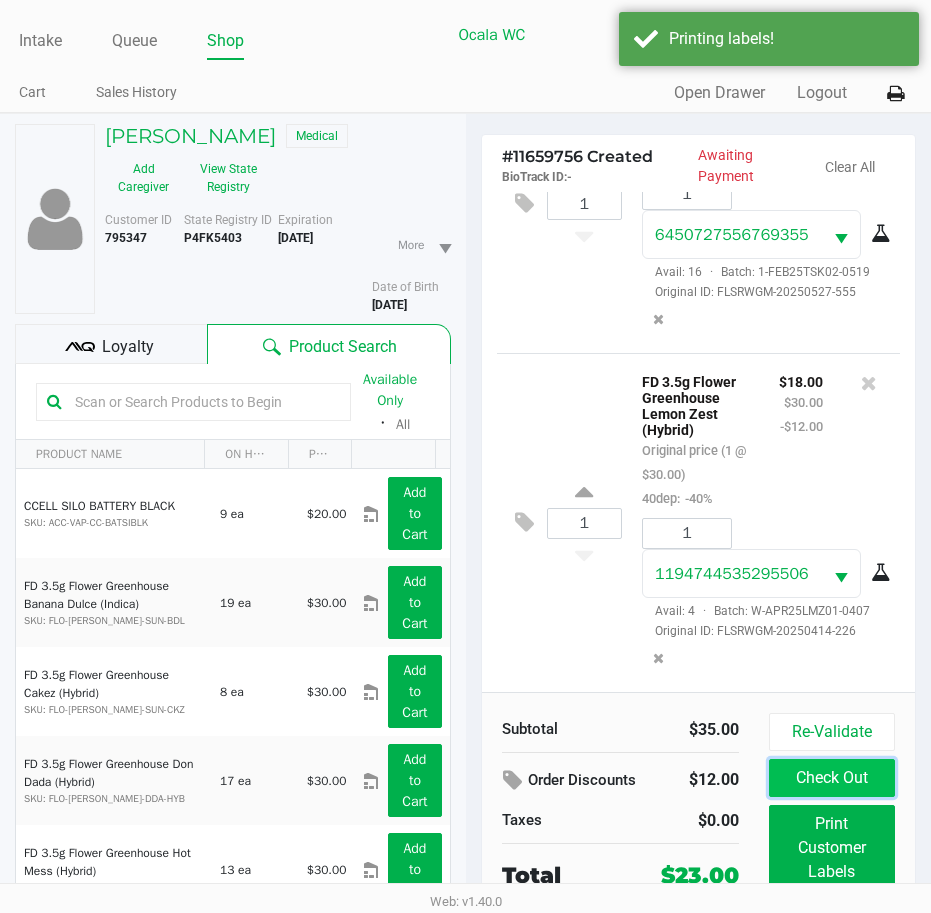 click on "Check Out" 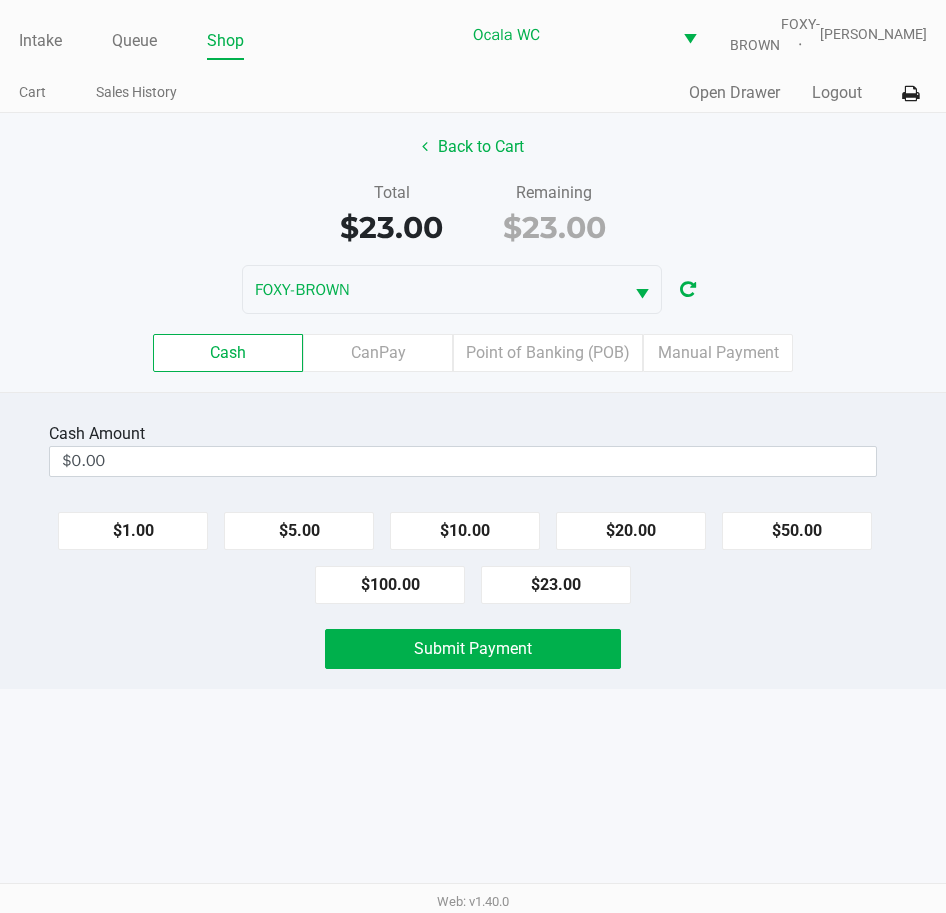 click on "$0.00" at bounding box center (463, 461) 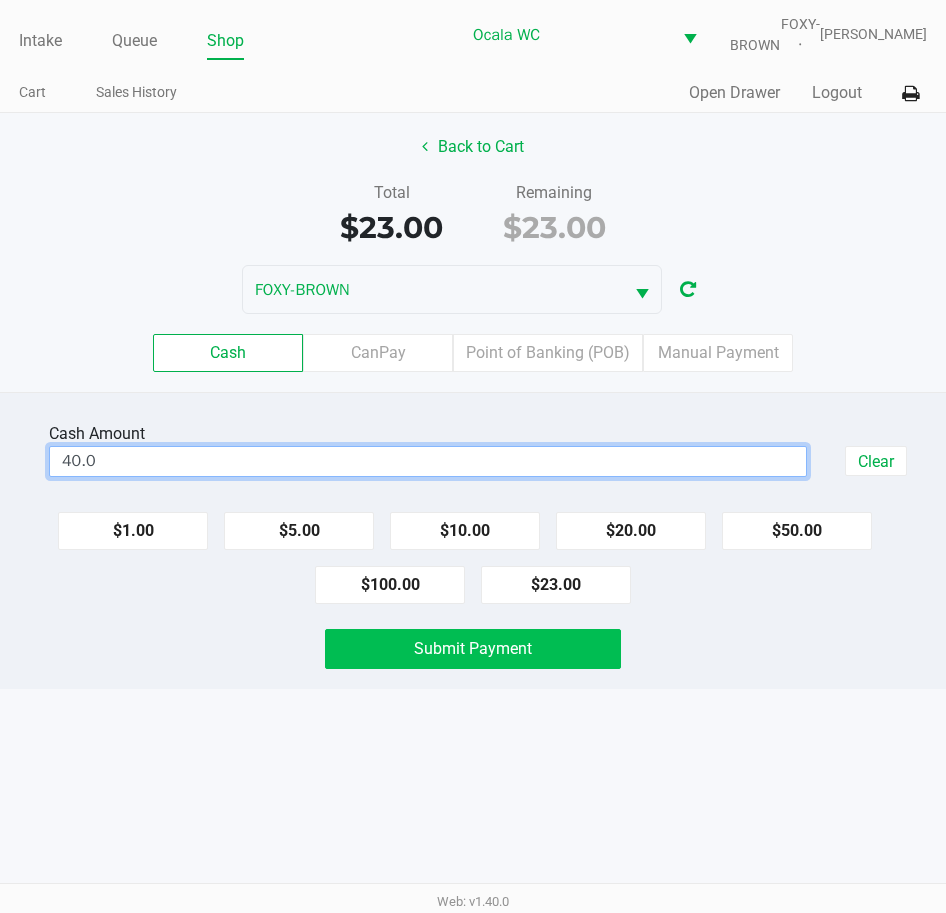 click on "Submit Payment" 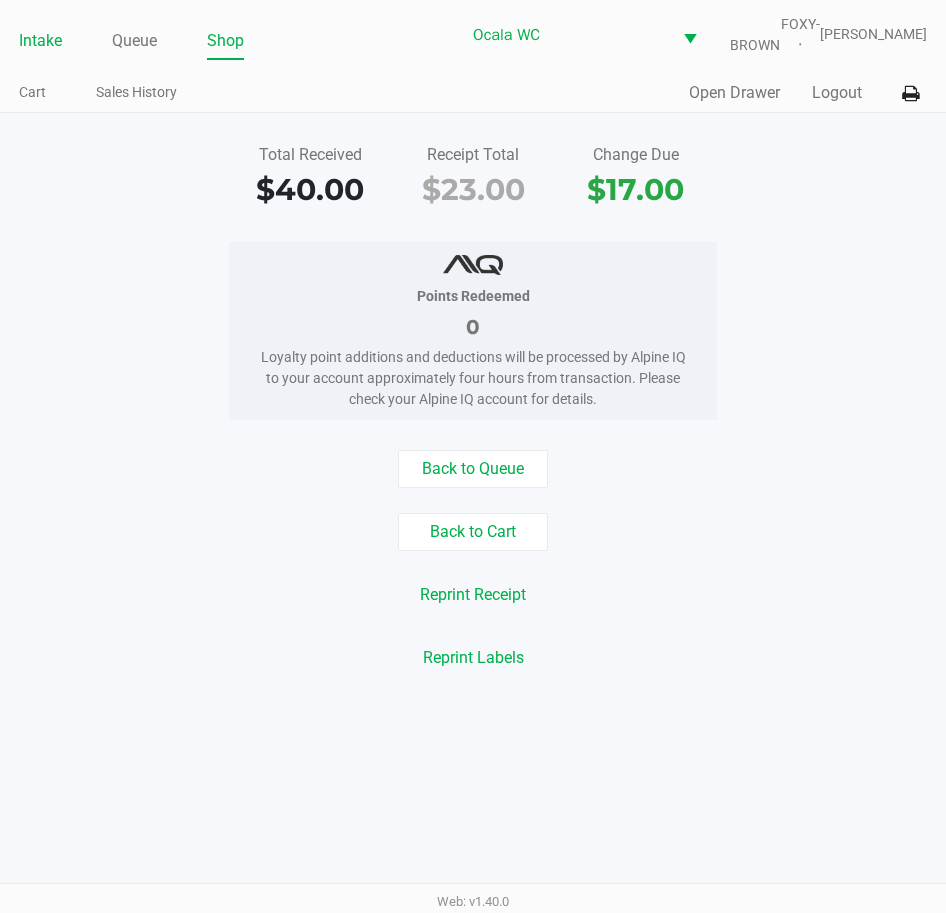 click on "Intake" 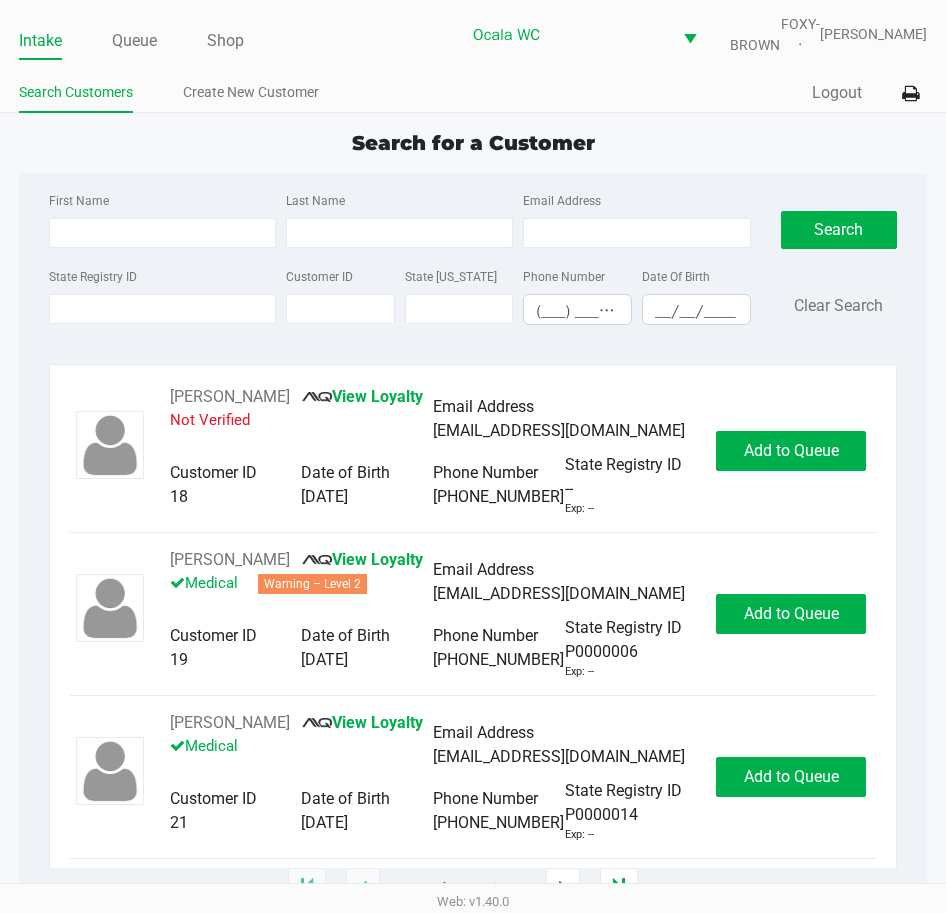 click on "Search for a Customer" 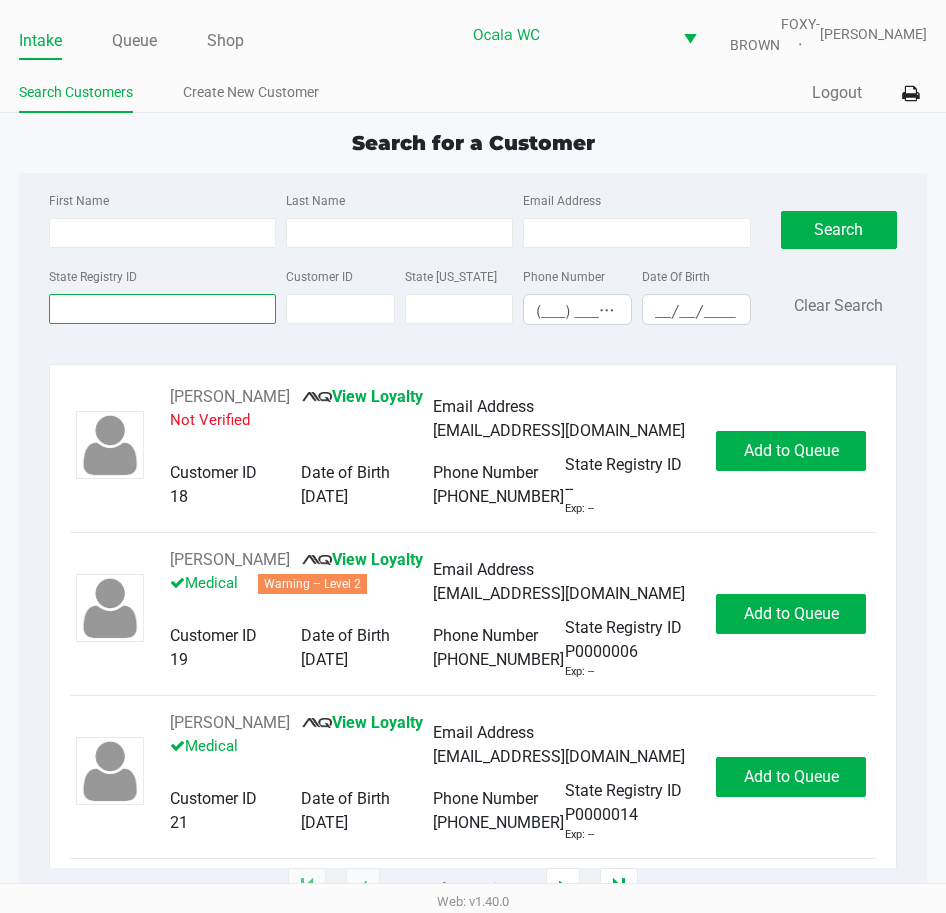 click on "State Registry ID" at bounding box center (162, 309) 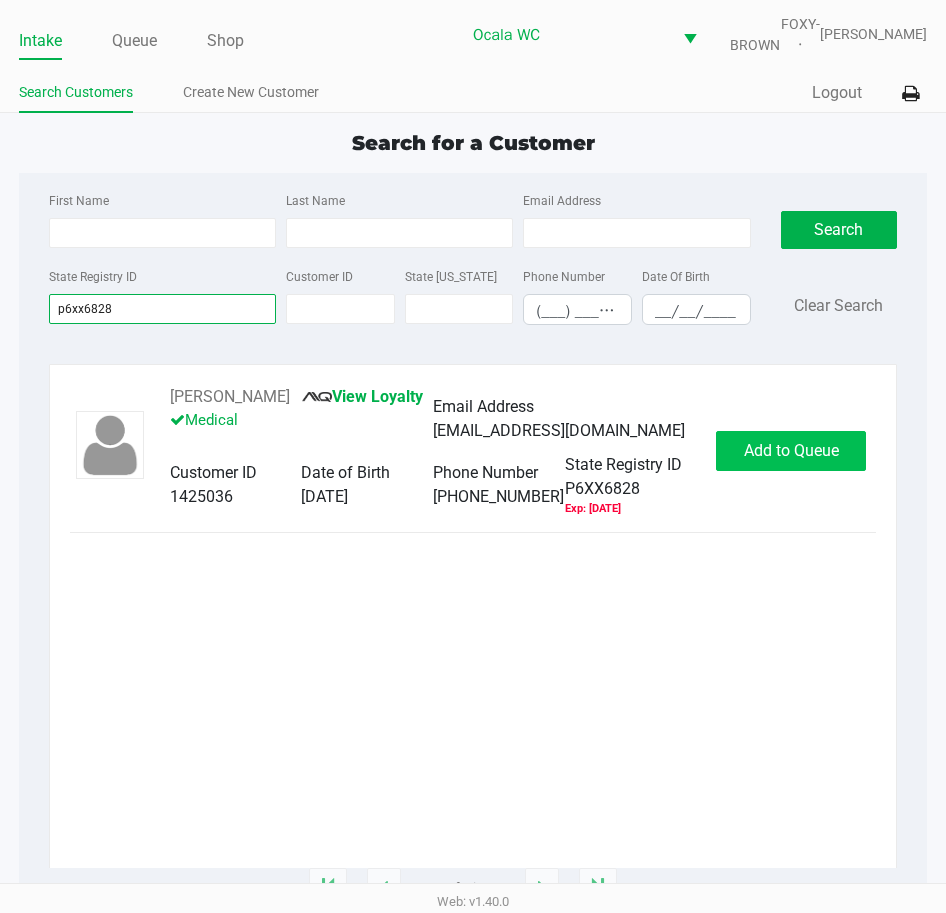 type on "p6xx6828" 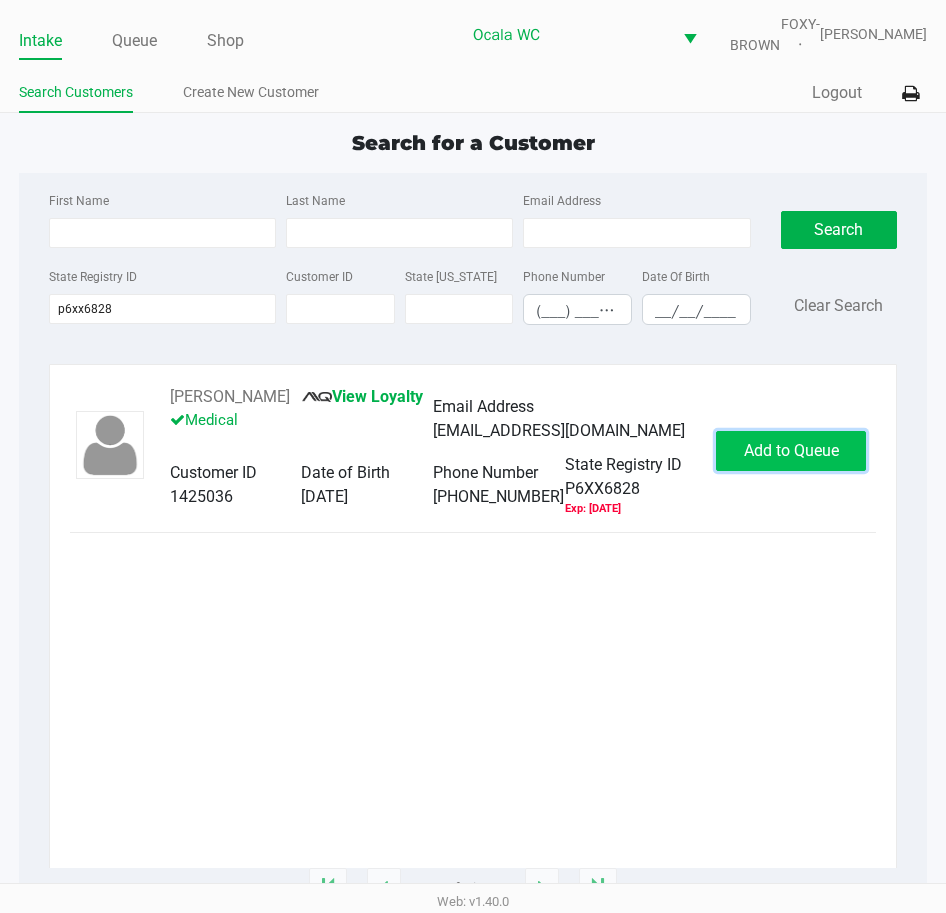 click on "Add to Queue" 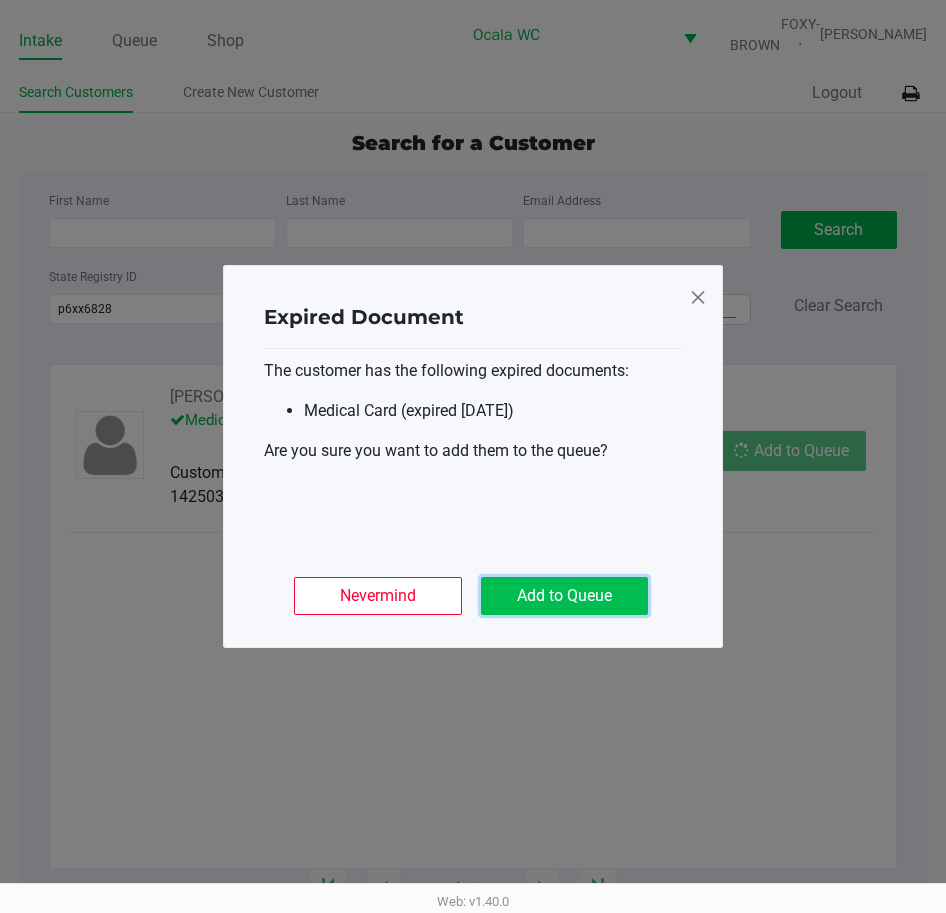 click on "Add to Queue" 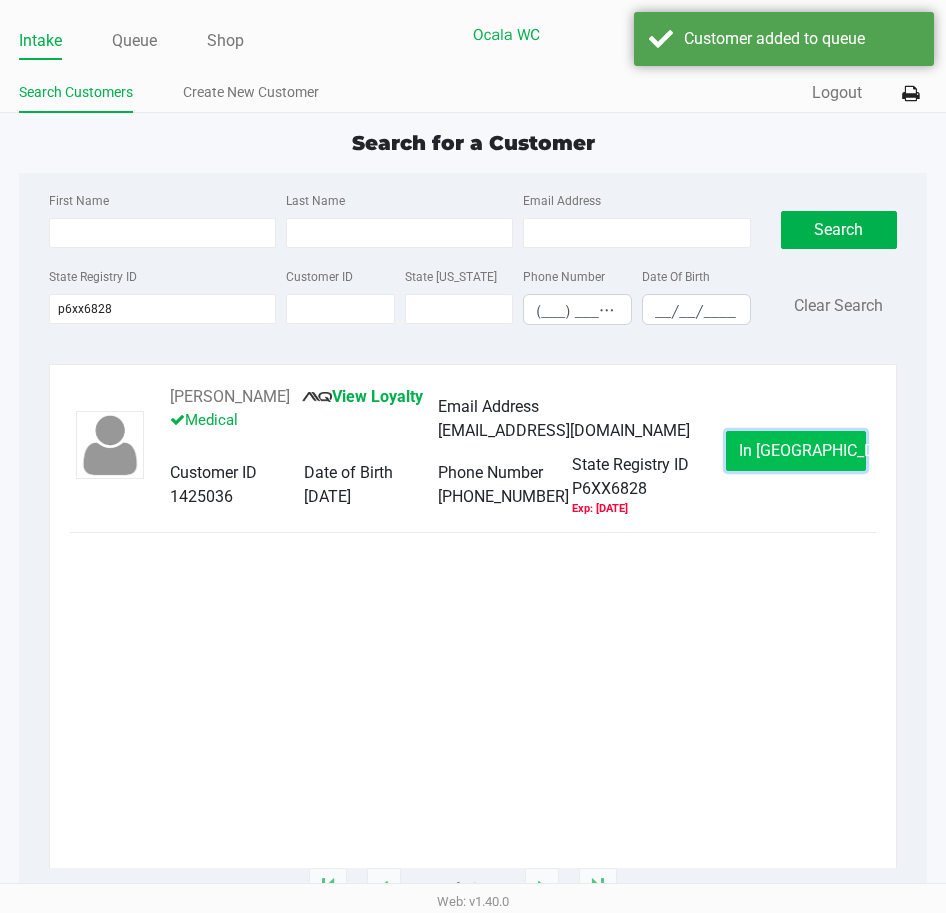 click on "In Queue" 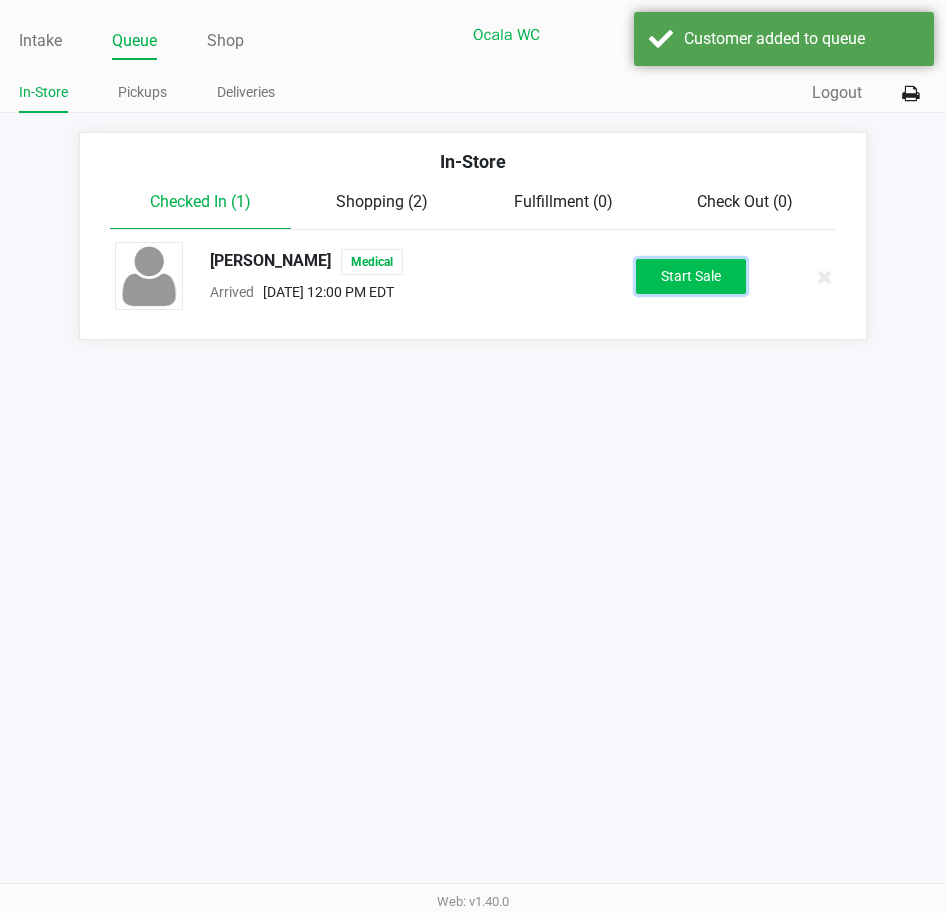 click on "Start Sale" 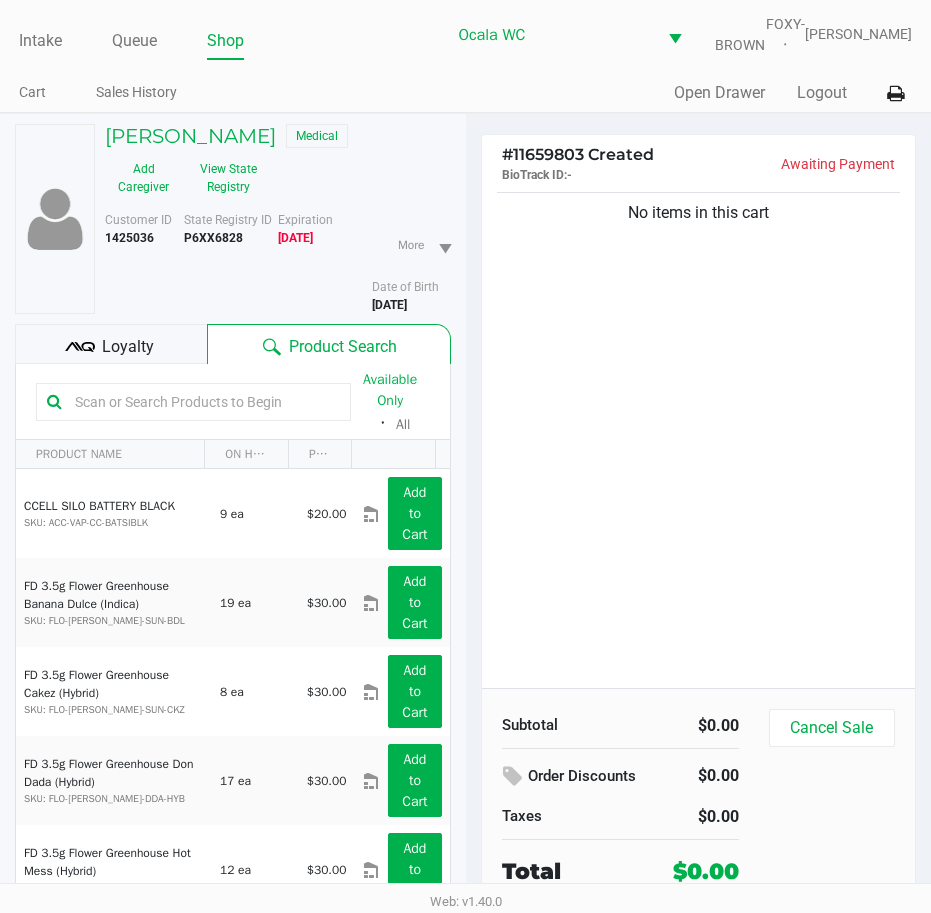 click on "Loyalty" 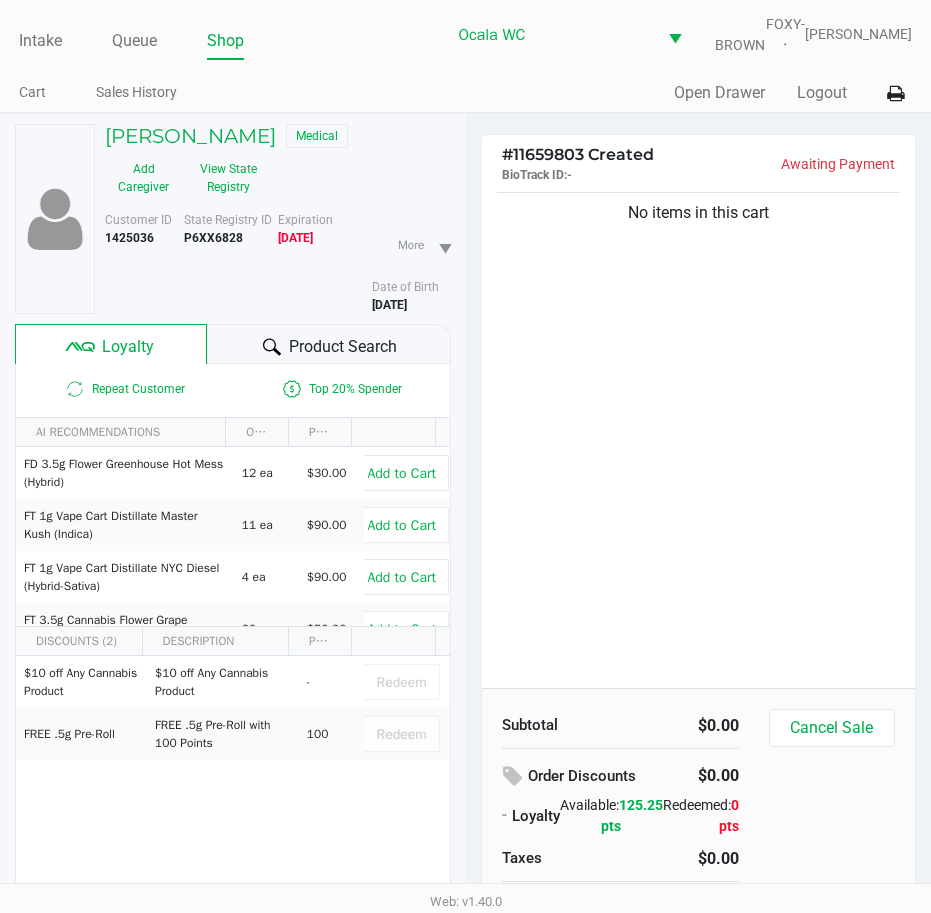click on "Product Search" 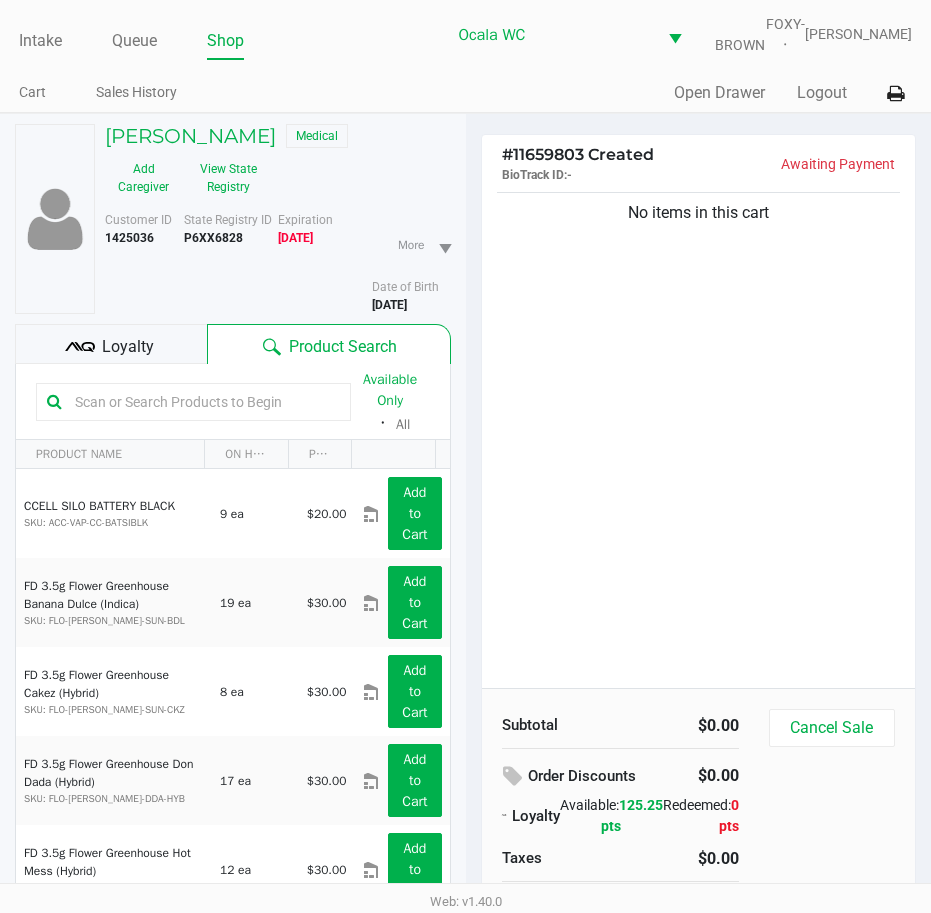 click on "No items in this cart" 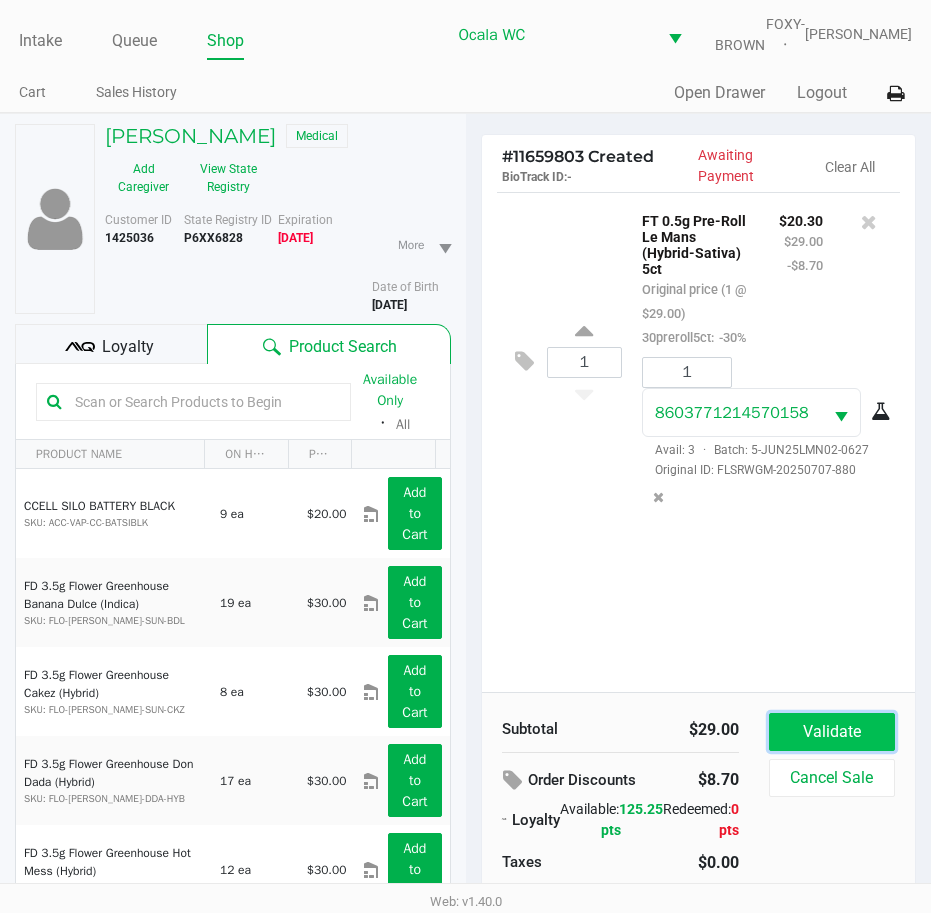 click on "Validate" 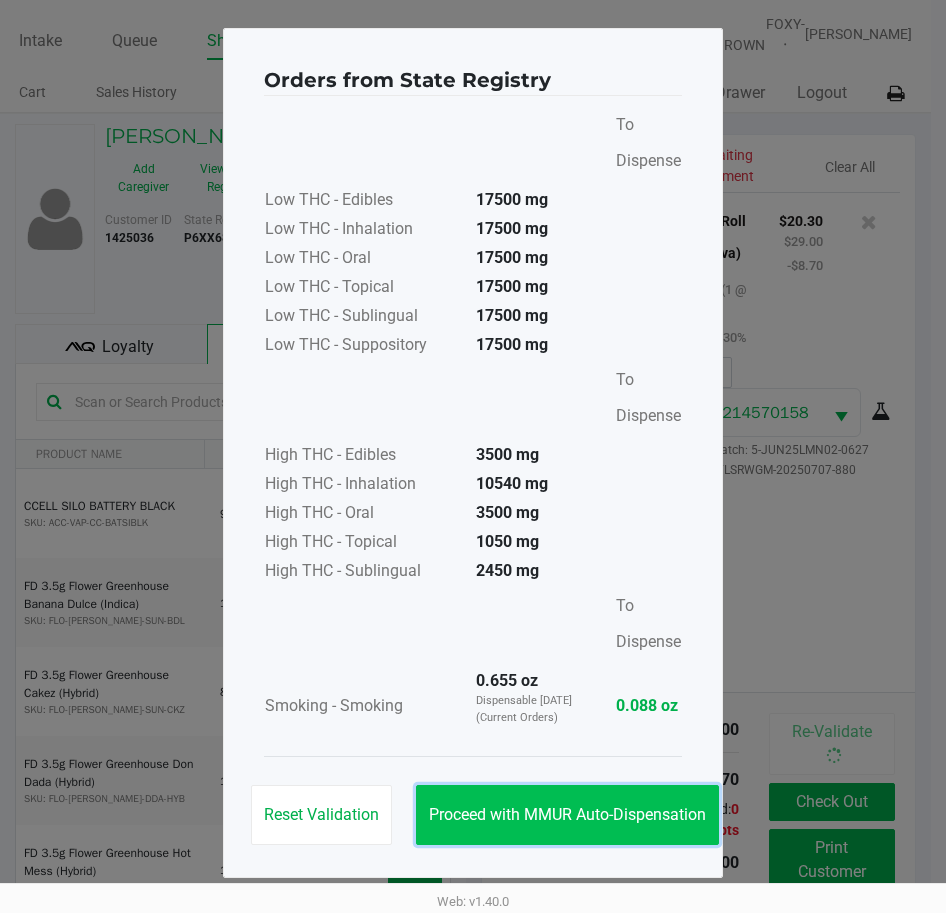 click on "Proceed with MMUR Auto-Dispensation" 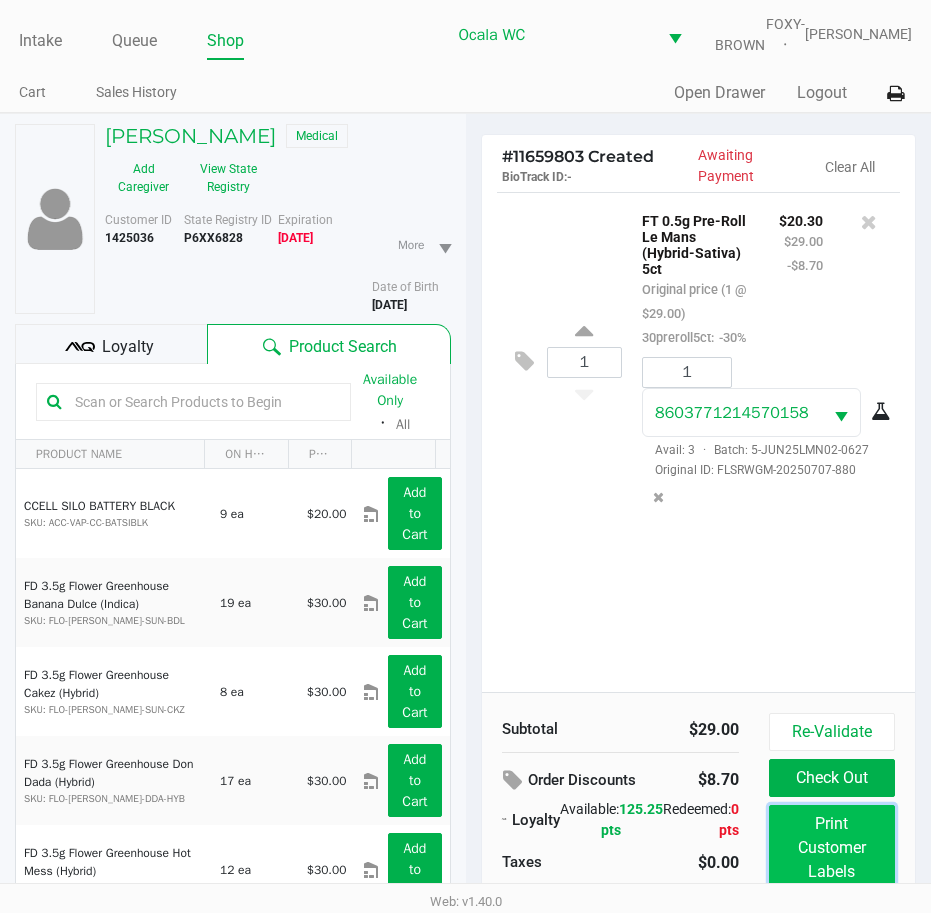 click on "Print Customer Labels" 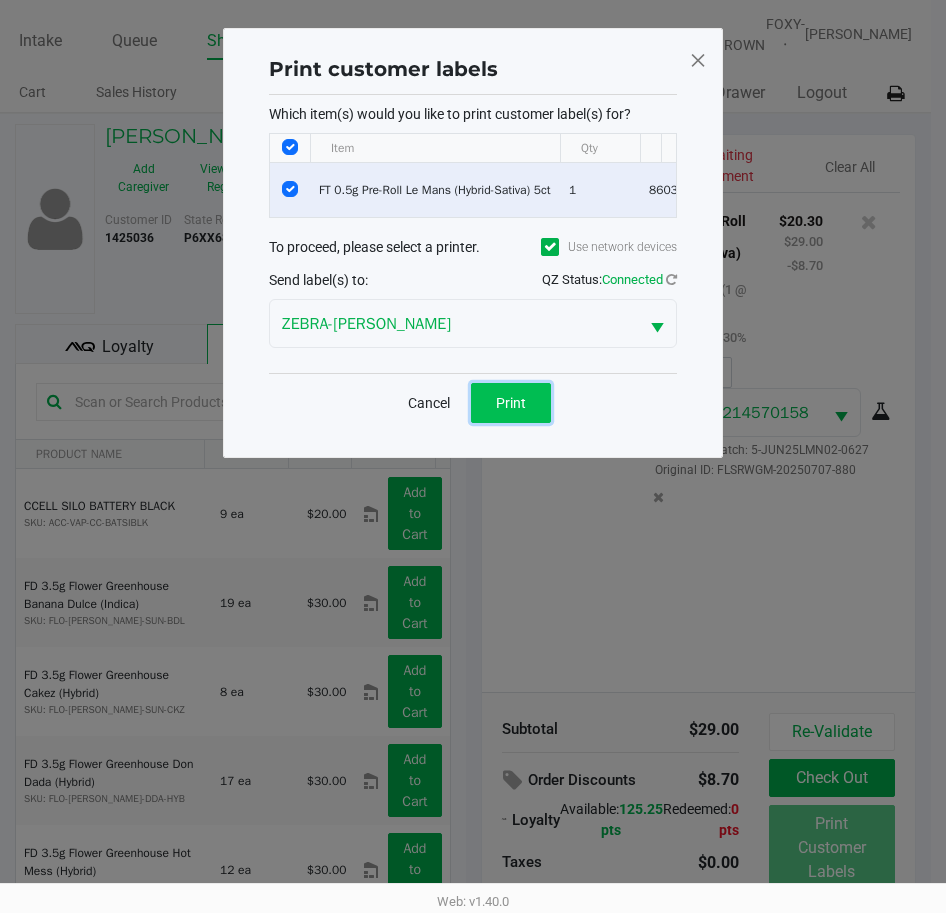 click on "Print" 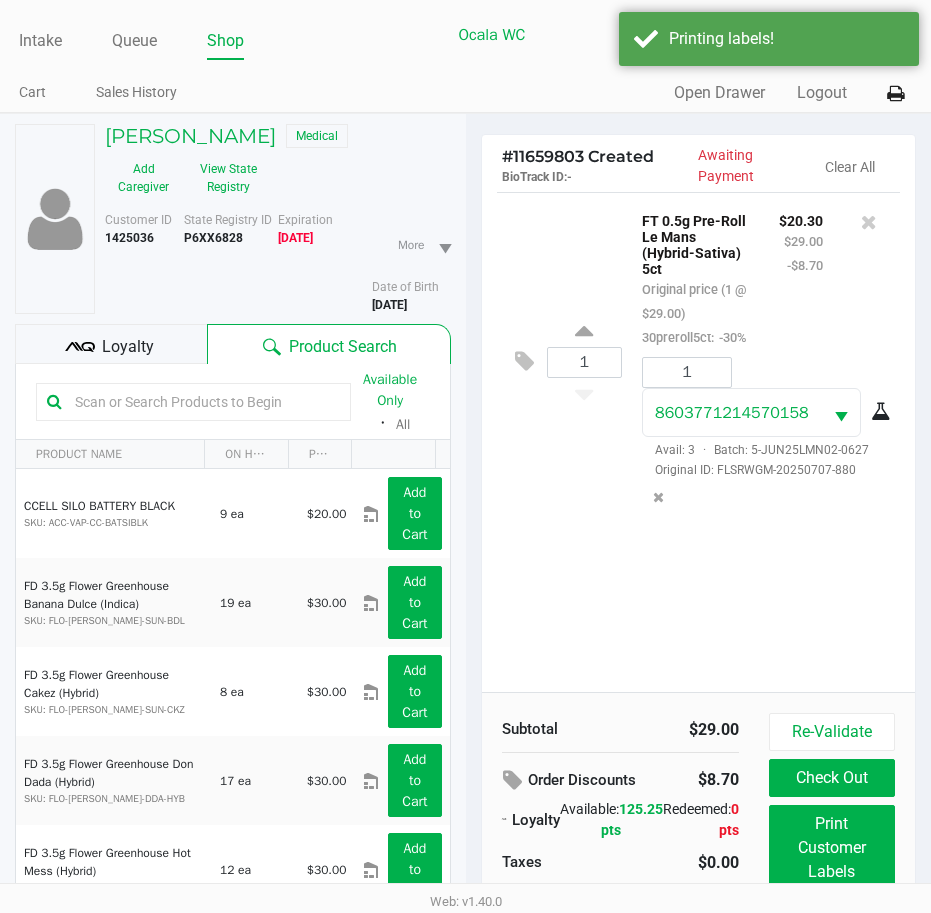 click on "Loyalty" 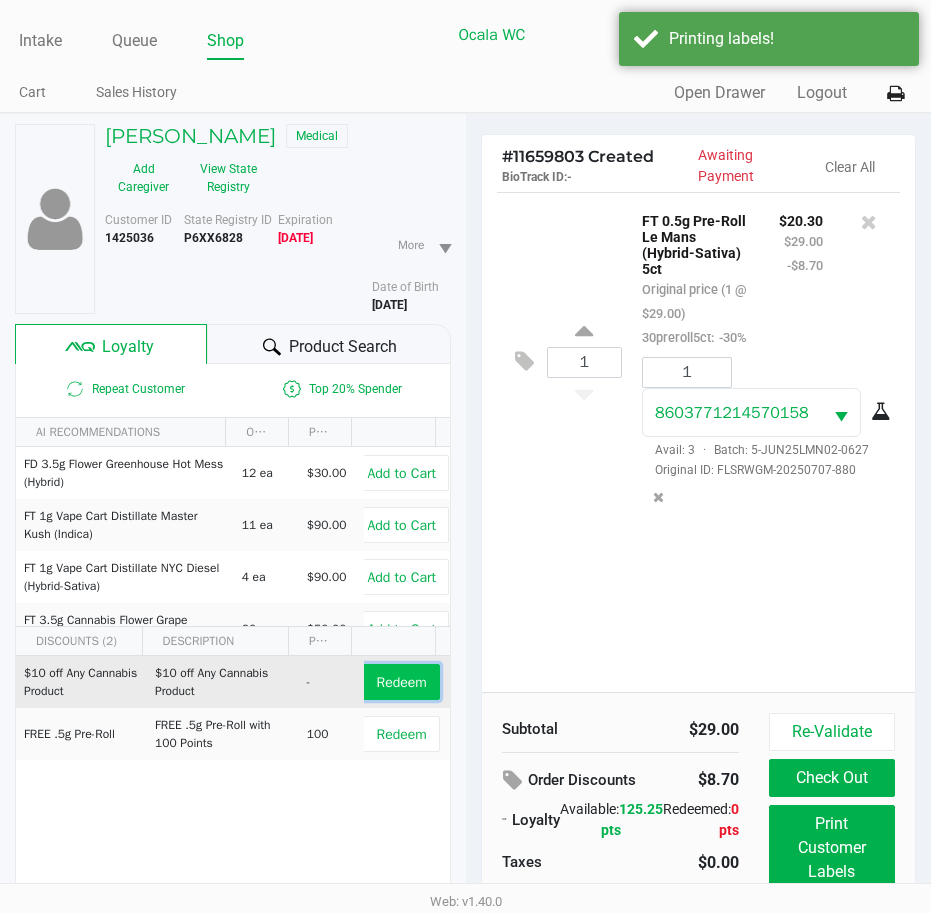 click on "Redeem" 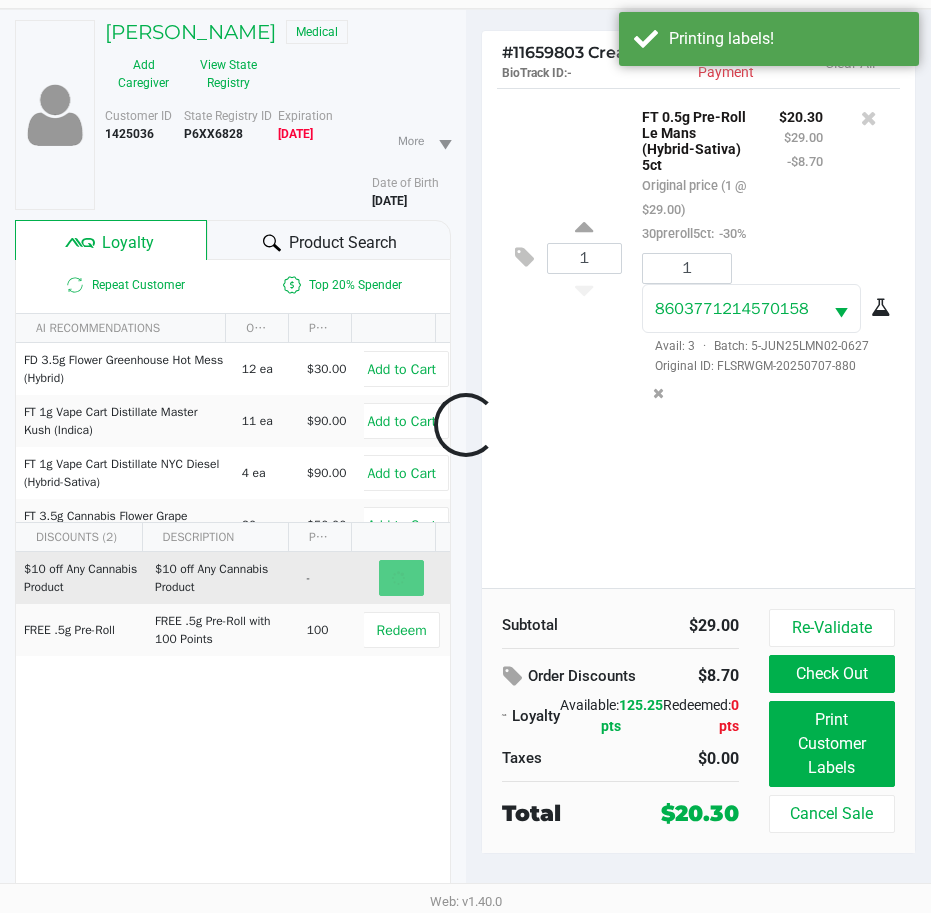 scroll, scrollTop: 118, scrollLeft: 0, axis: vertical 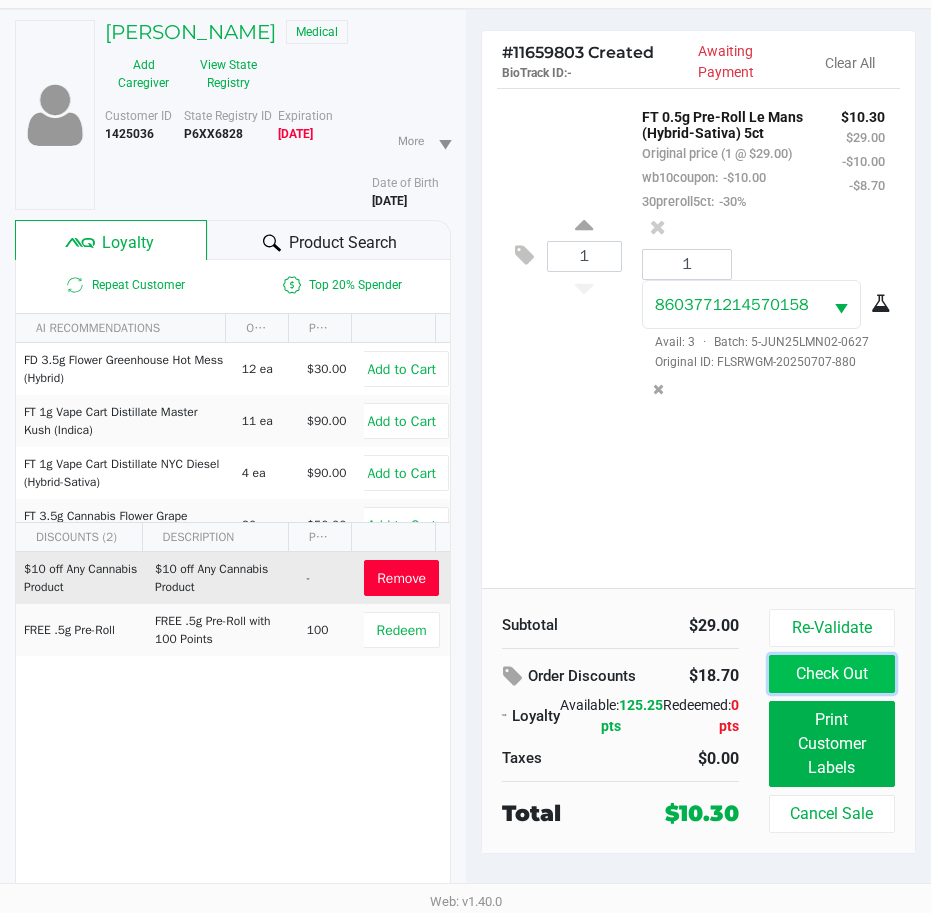 click on "Check Out" 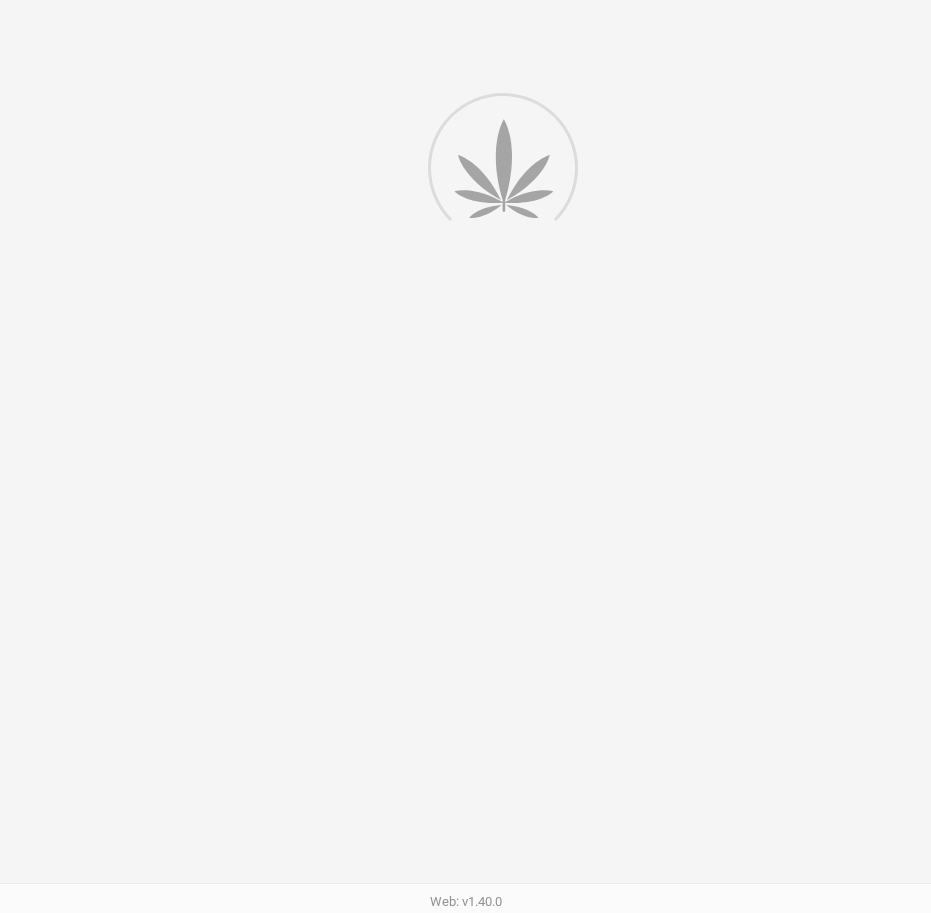 scroll, scrollTop: 0, scrollLeft: 0, axis: both 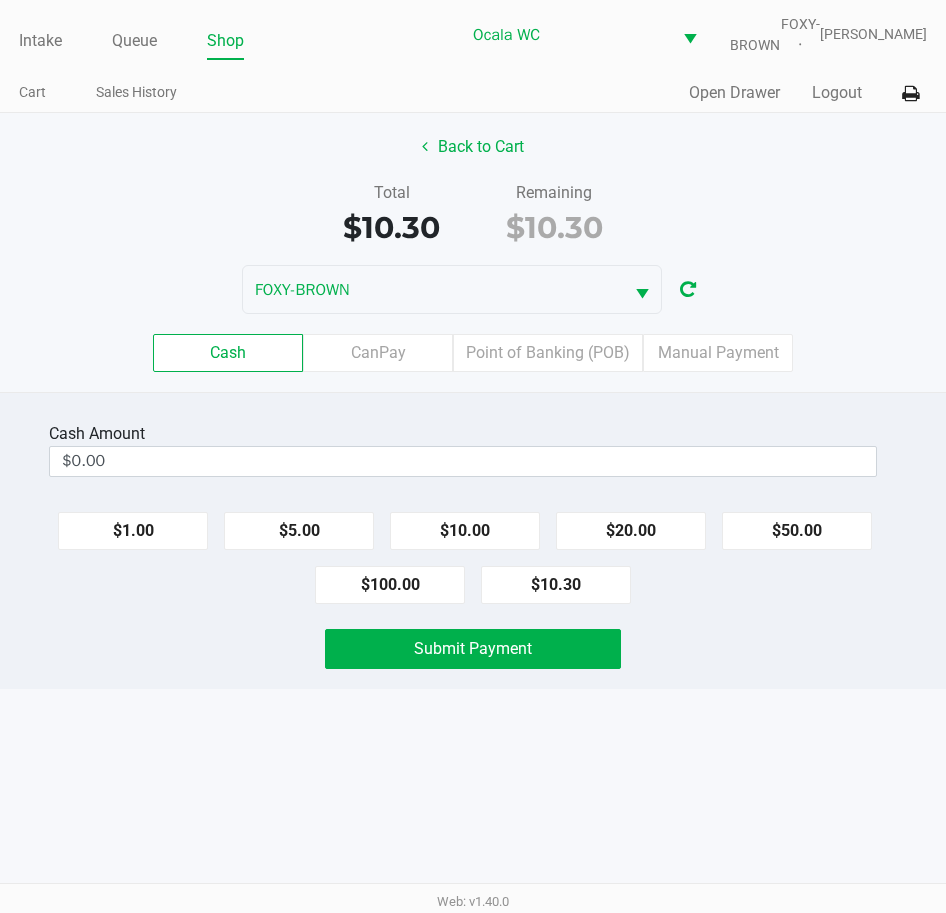 click on "$20.00" 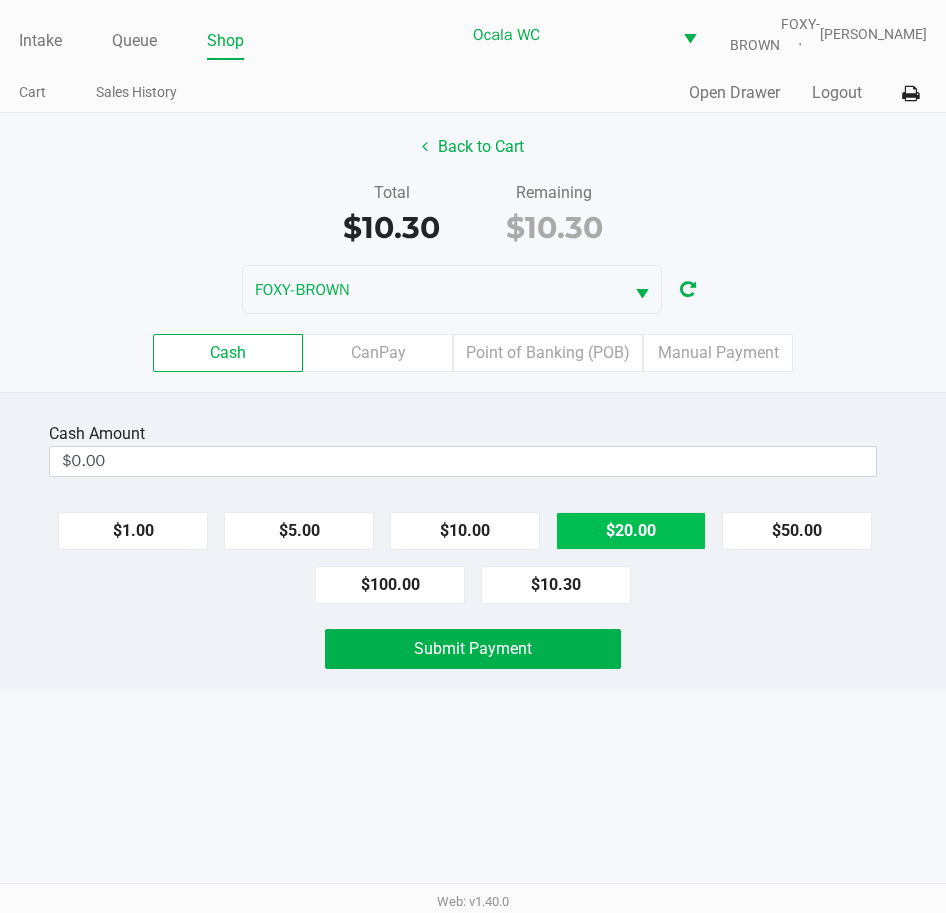 type on "$20.00" 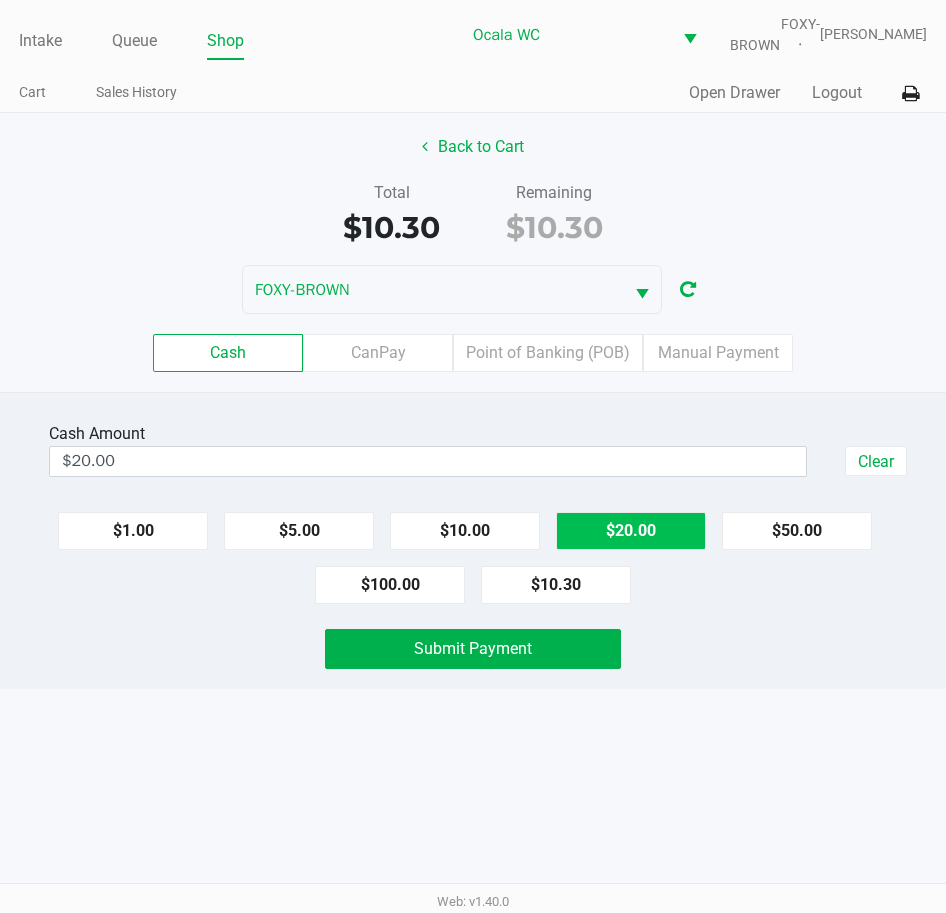 click on "Submit Payment" 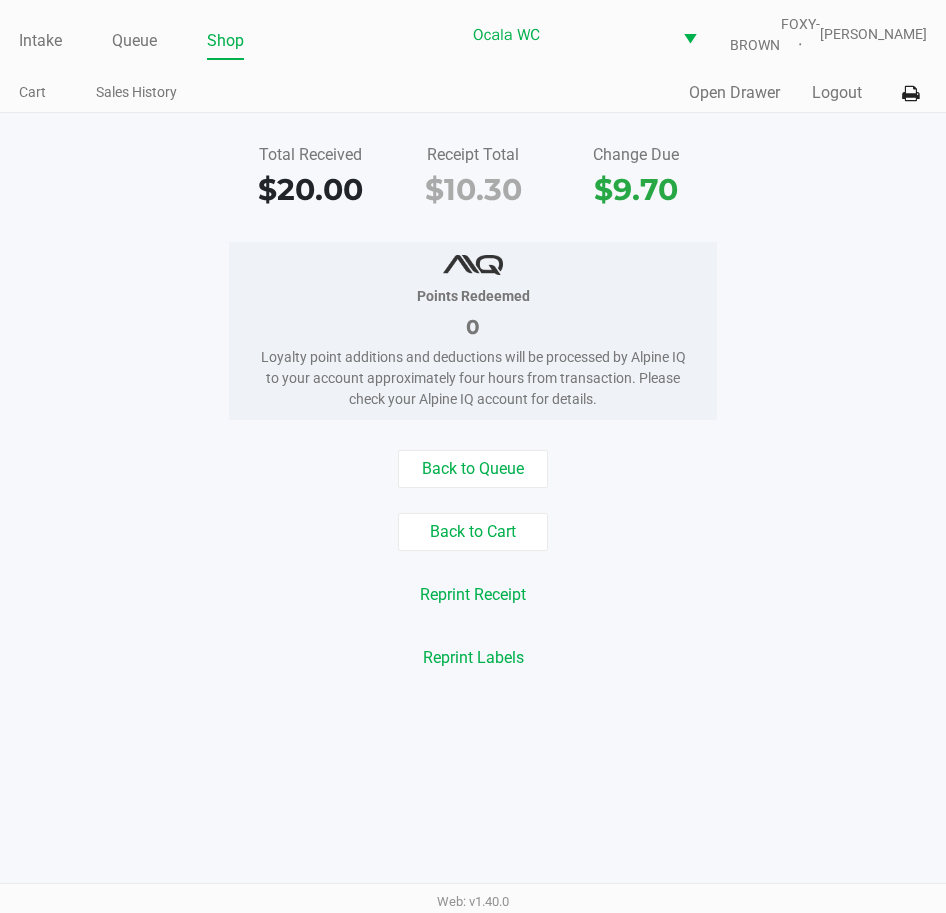 click on "Queue" 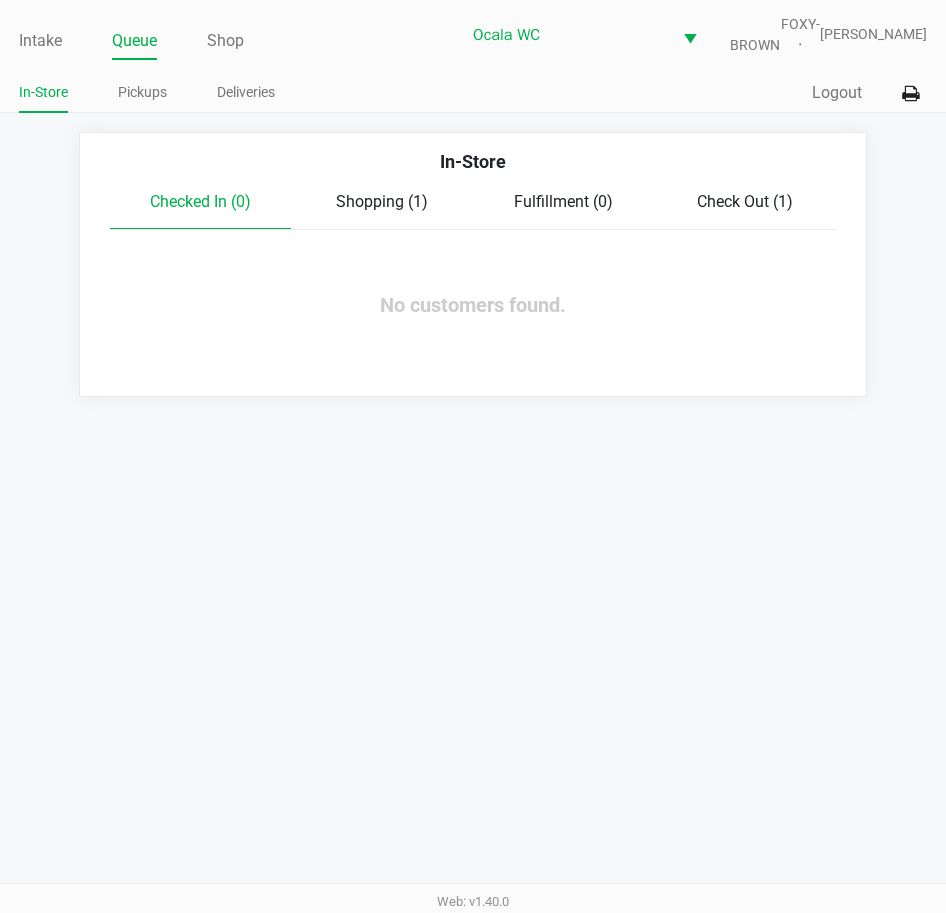 click on "Check Out (1)" 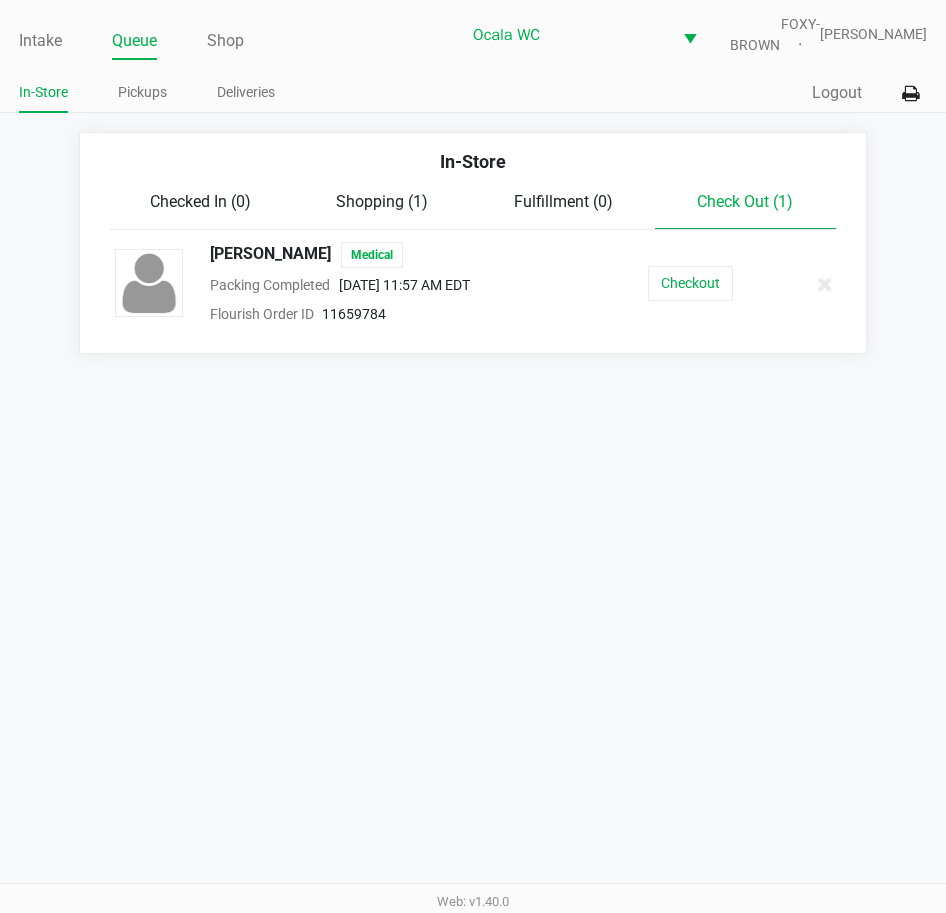 click on "Checkout" 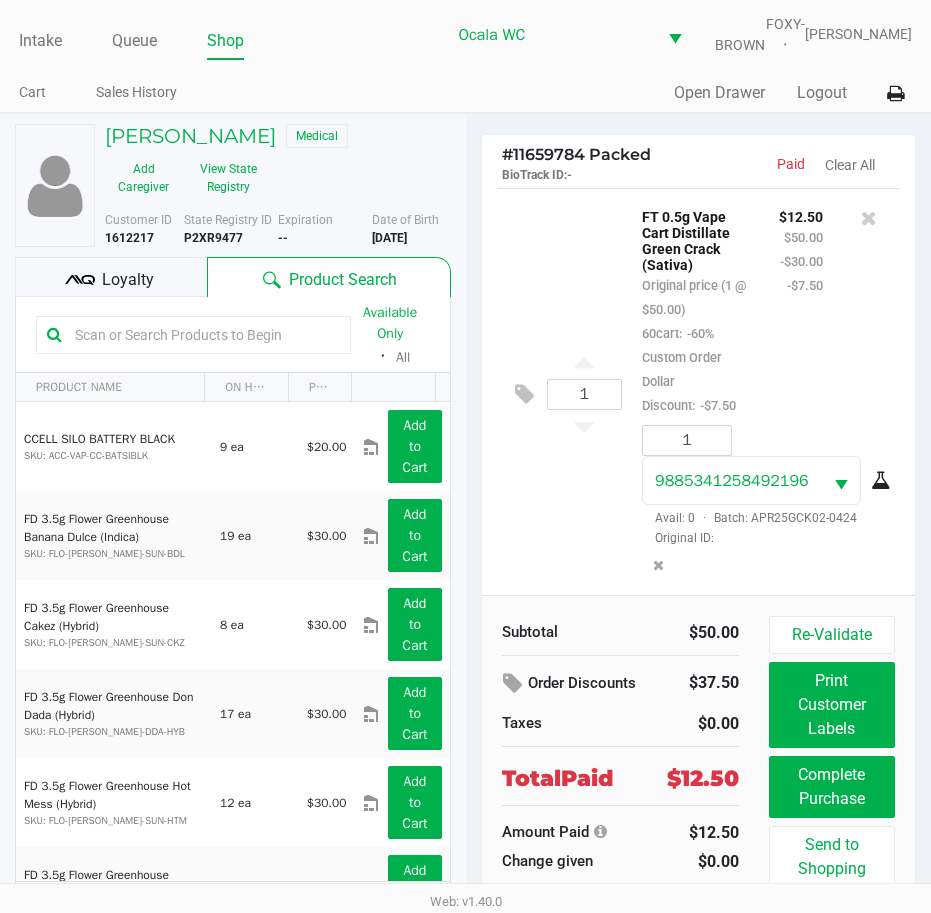 click on "Complete Purchase" 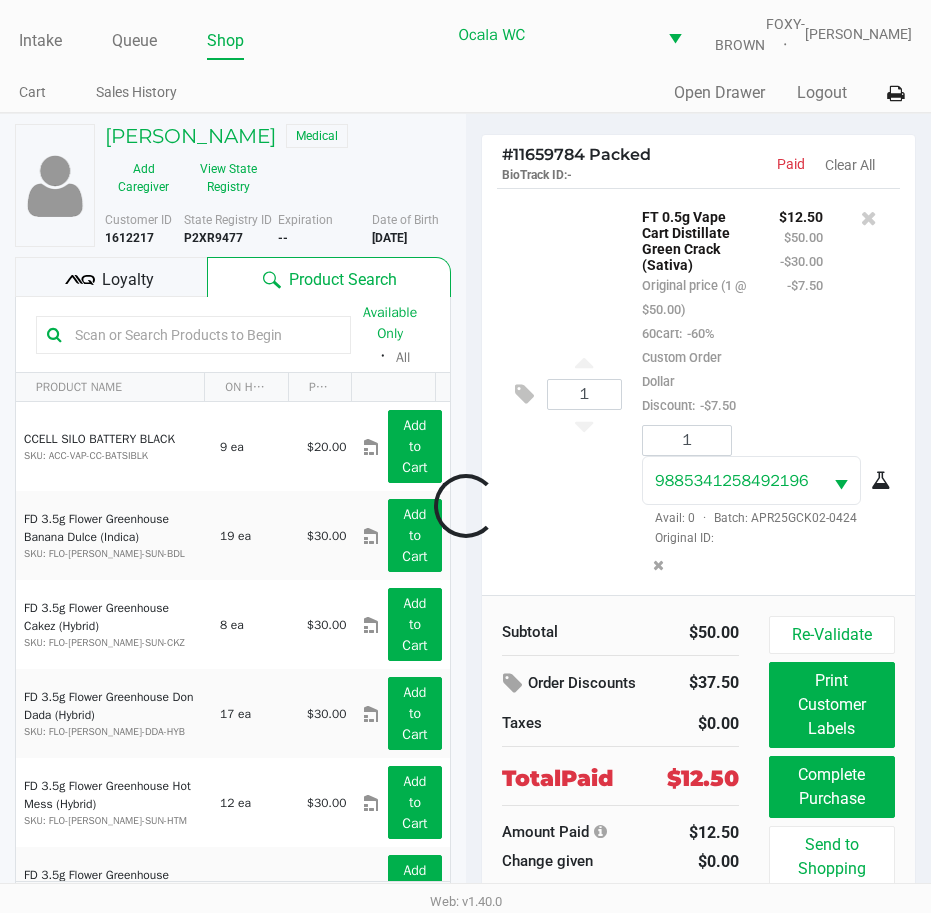 click 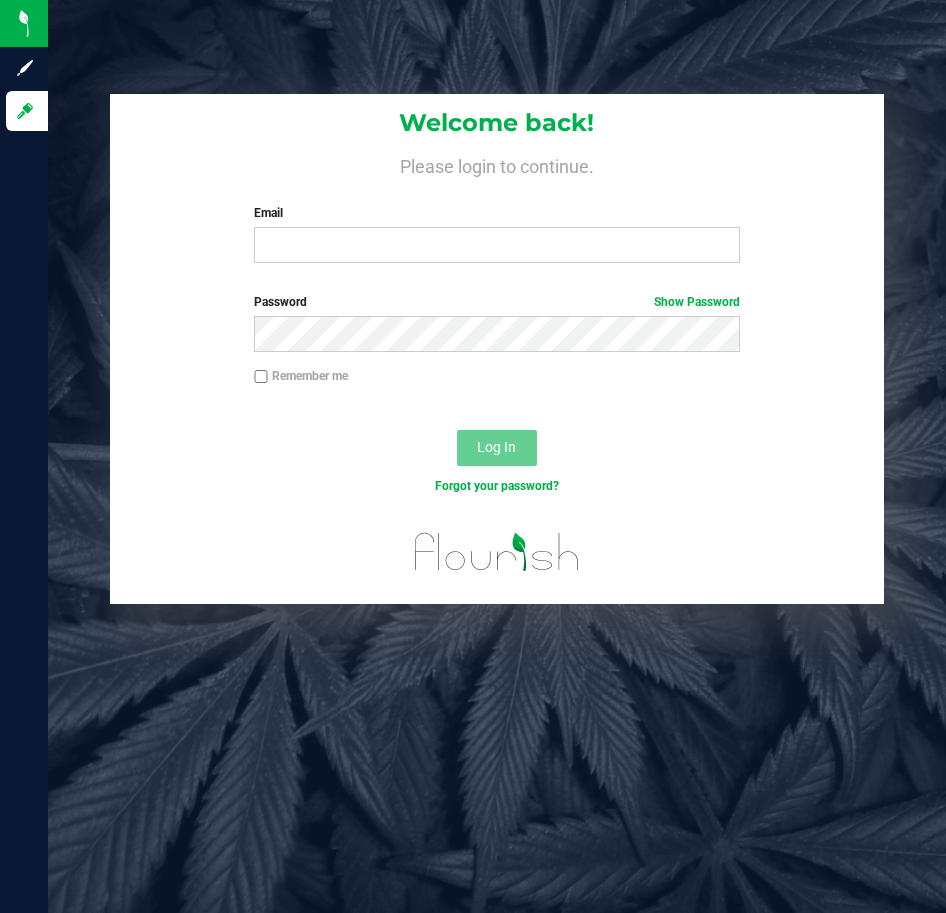 scroll, scrollTop: 0, scrollLeft: 0, axis: both 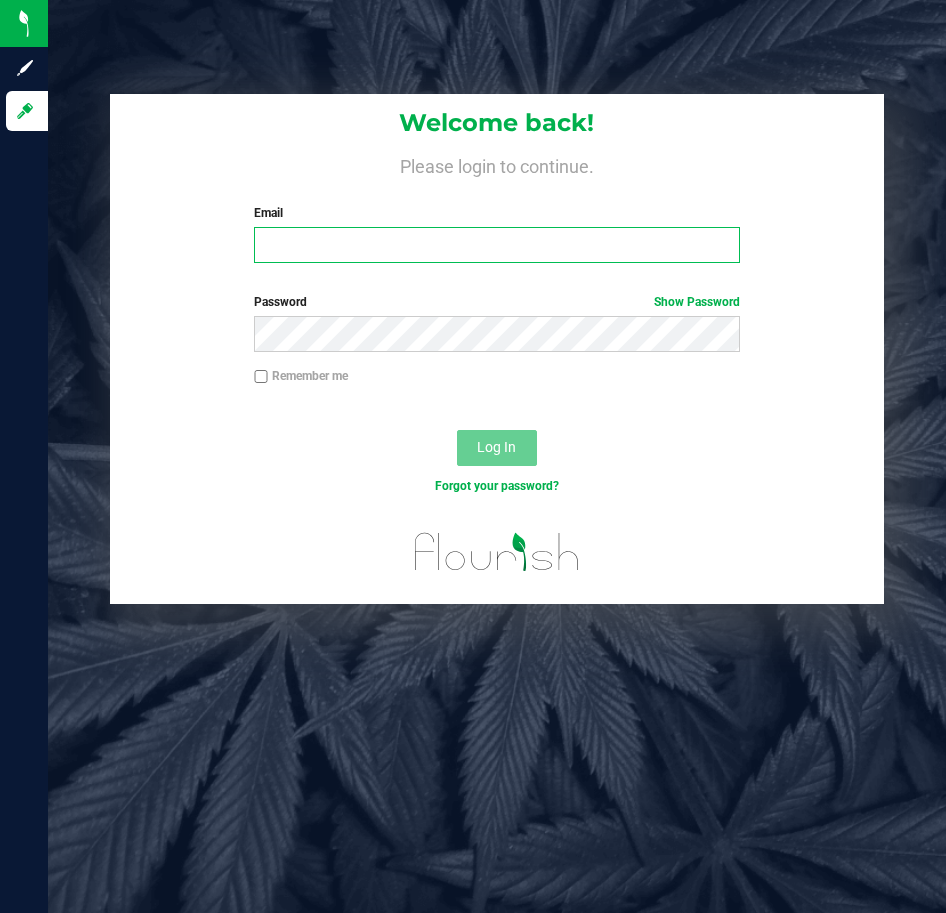 click on "Email" at bounding box center (497, 245) 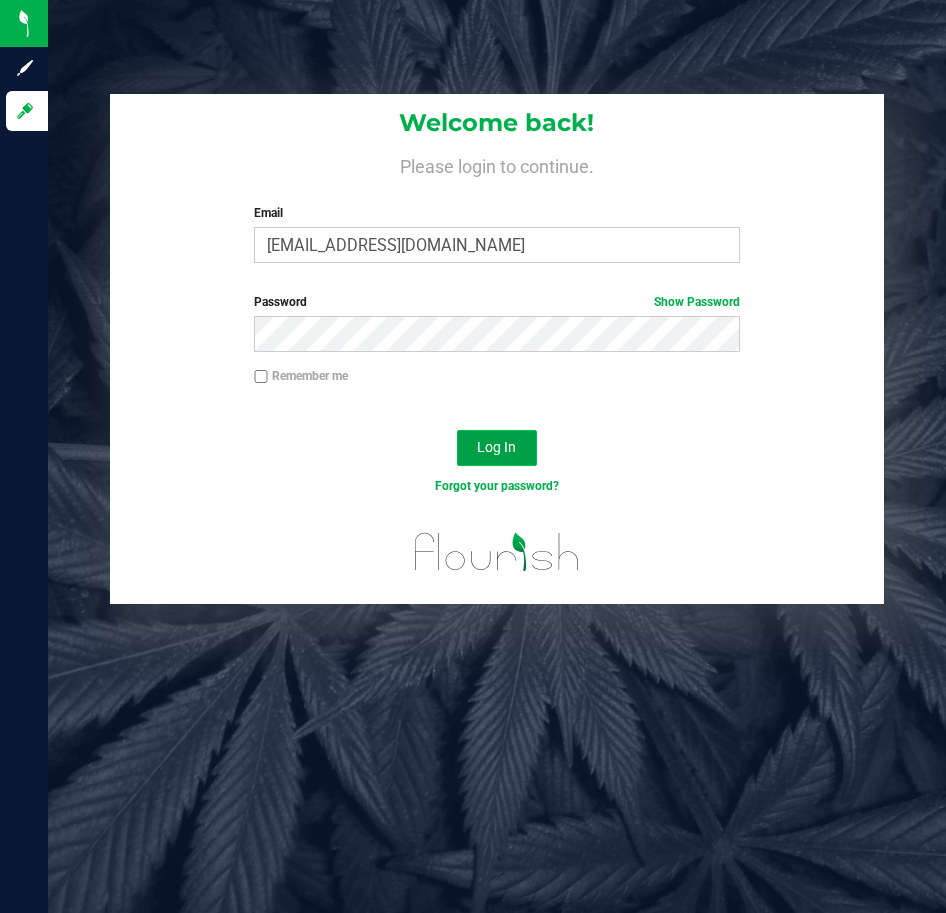 click on "Log In" at bounding box center [496, 447] 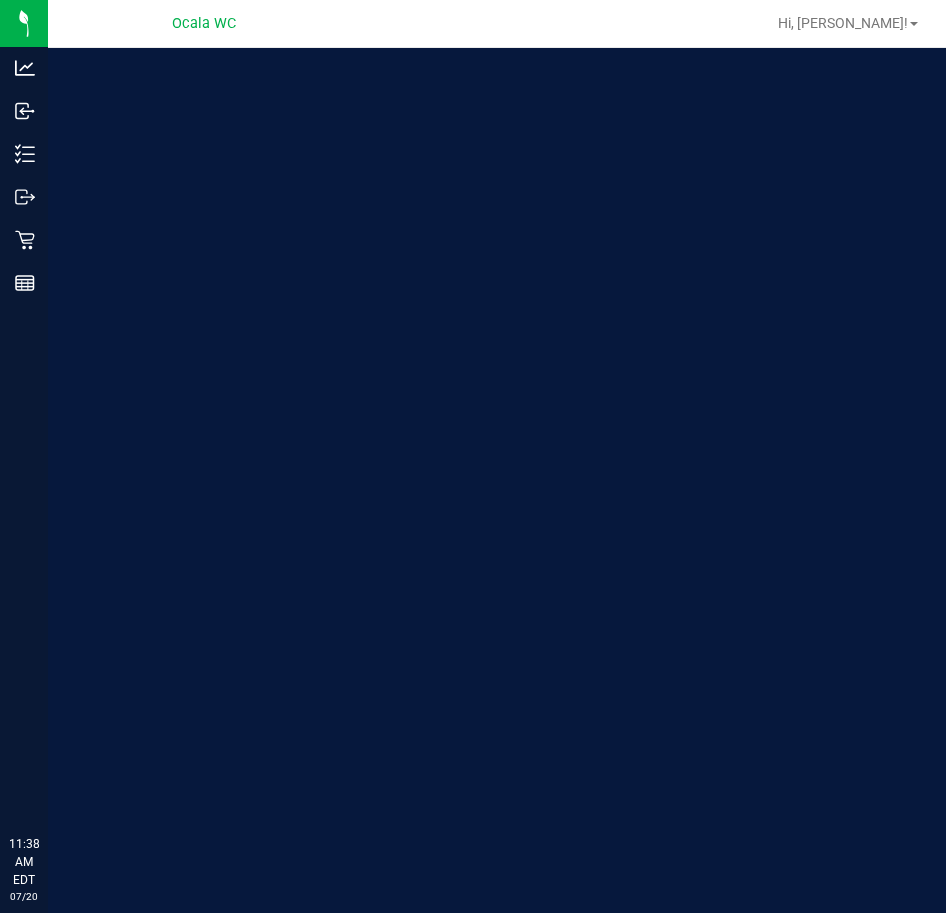 scroll, scrollTop: 0, scrollLeft: 0, axis: both 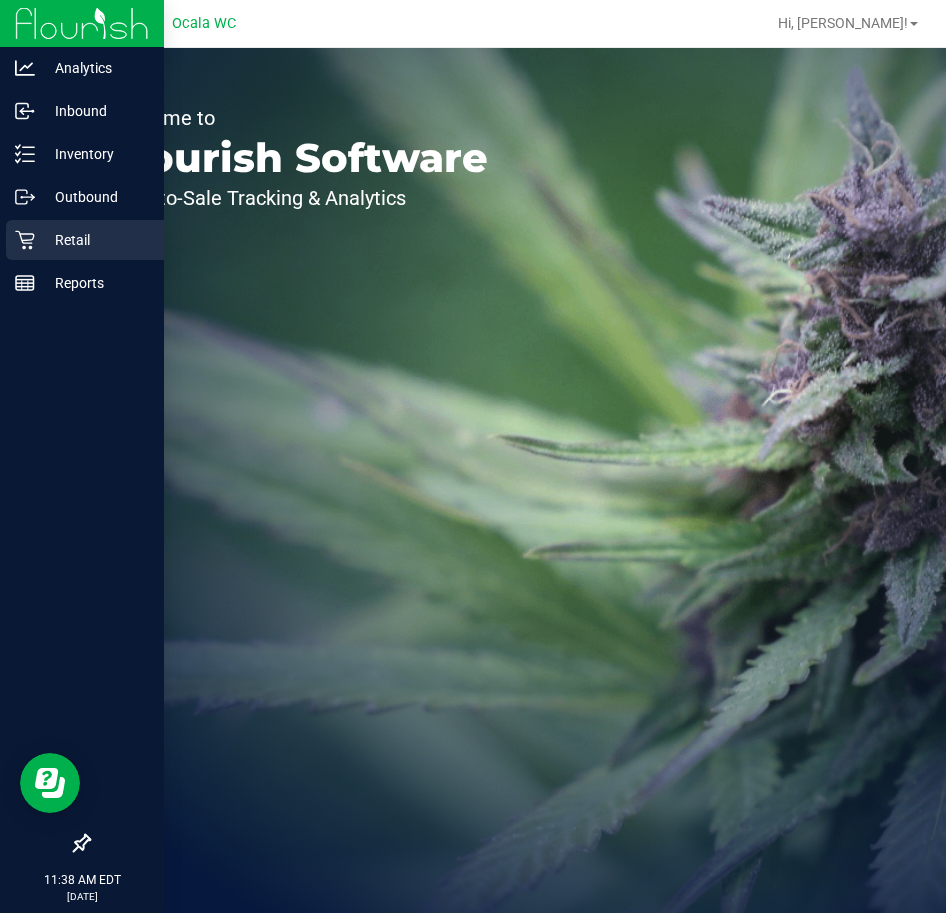 click 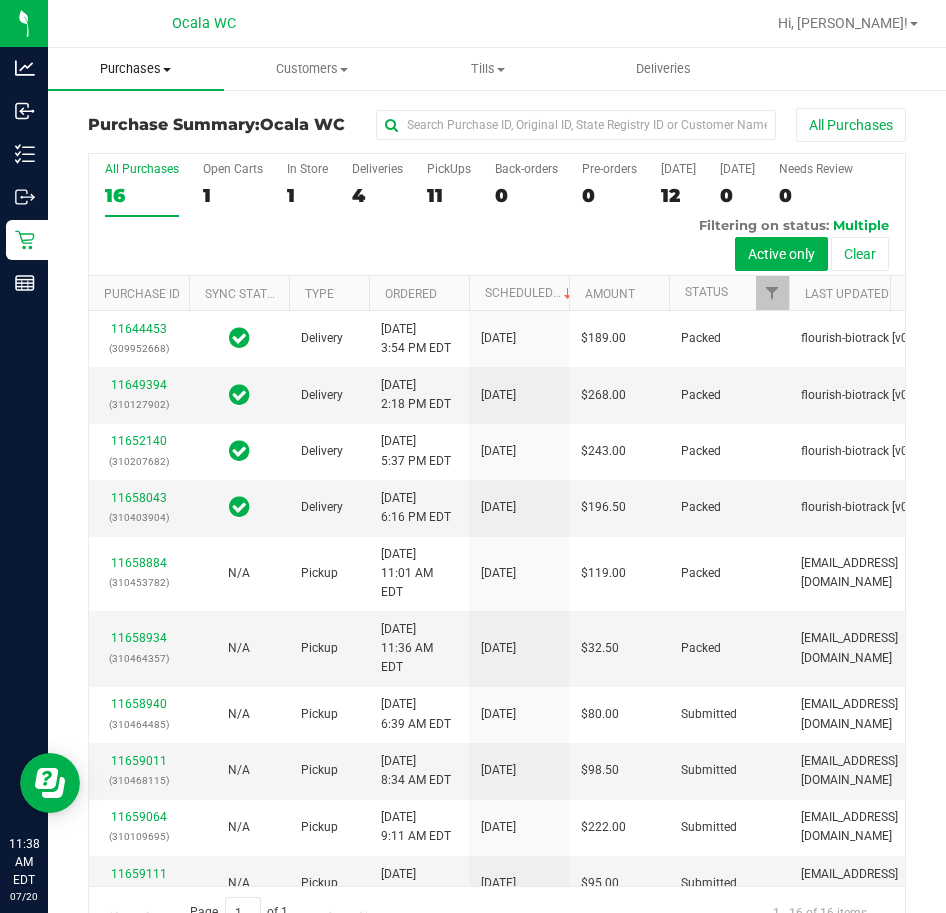 click on "Purchases" at bounding box center (136, 69) 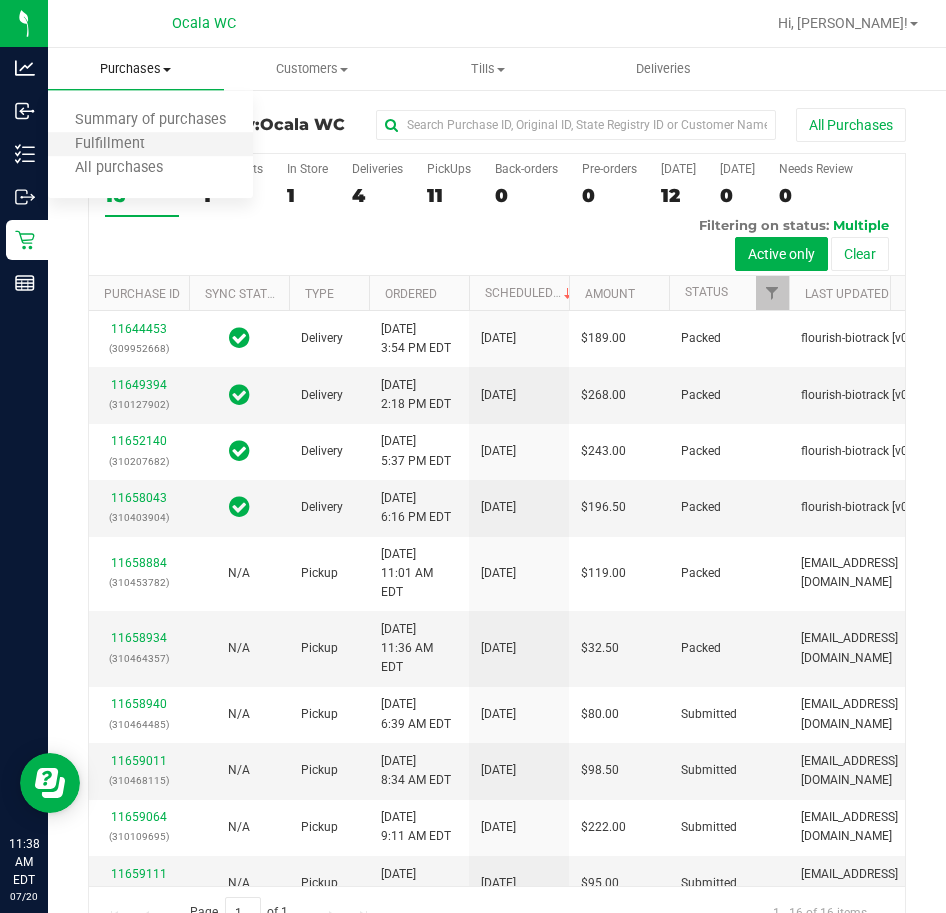 click on "Fulfillment" at bounding box center [150, 145] 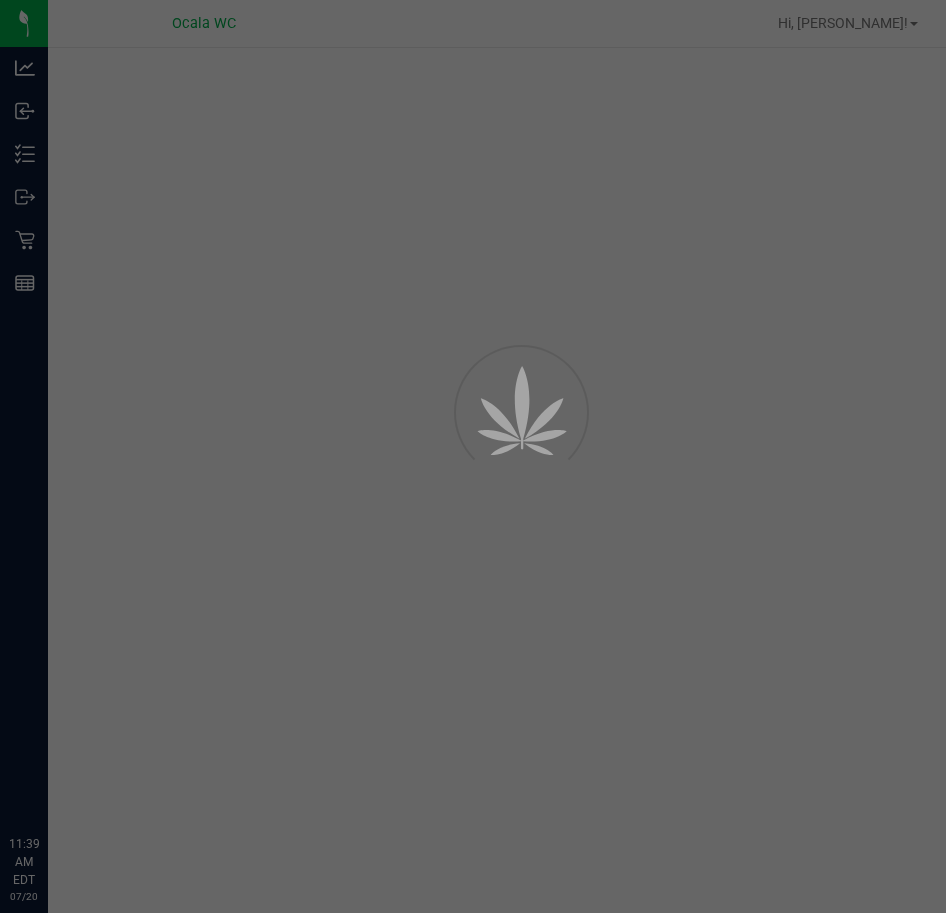 scroll, scrollTop: 0, scrollLeft: 0, axis: both 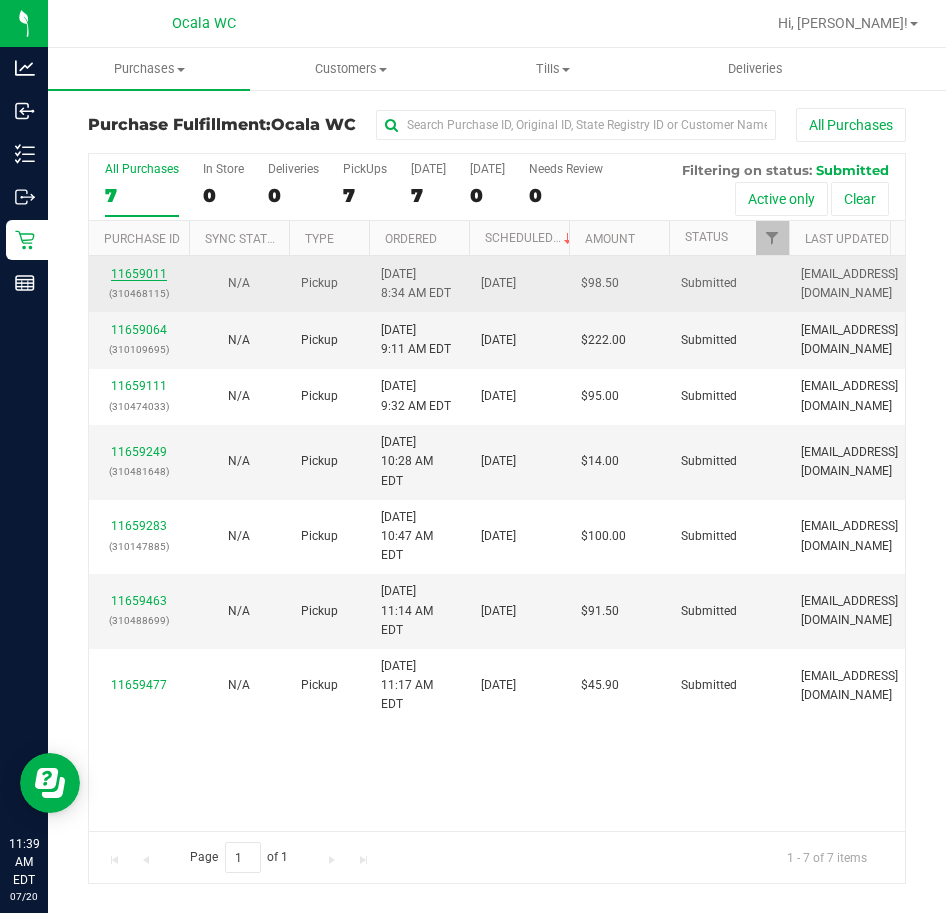 drag, startPoint x: 0, startPoint y: 0, endPoint x: 139, endPoint y: 272, distance: 305.45868 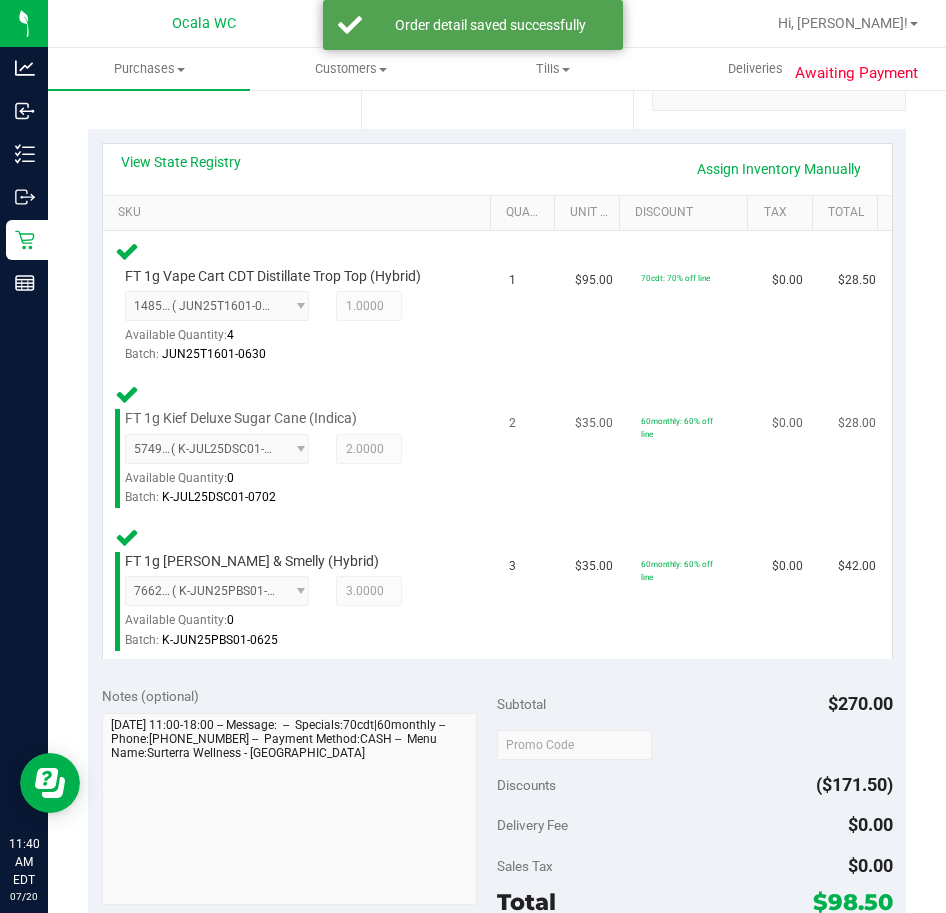 scroll, scrollTop: 600, scrollLeft: 0, axis: vertical 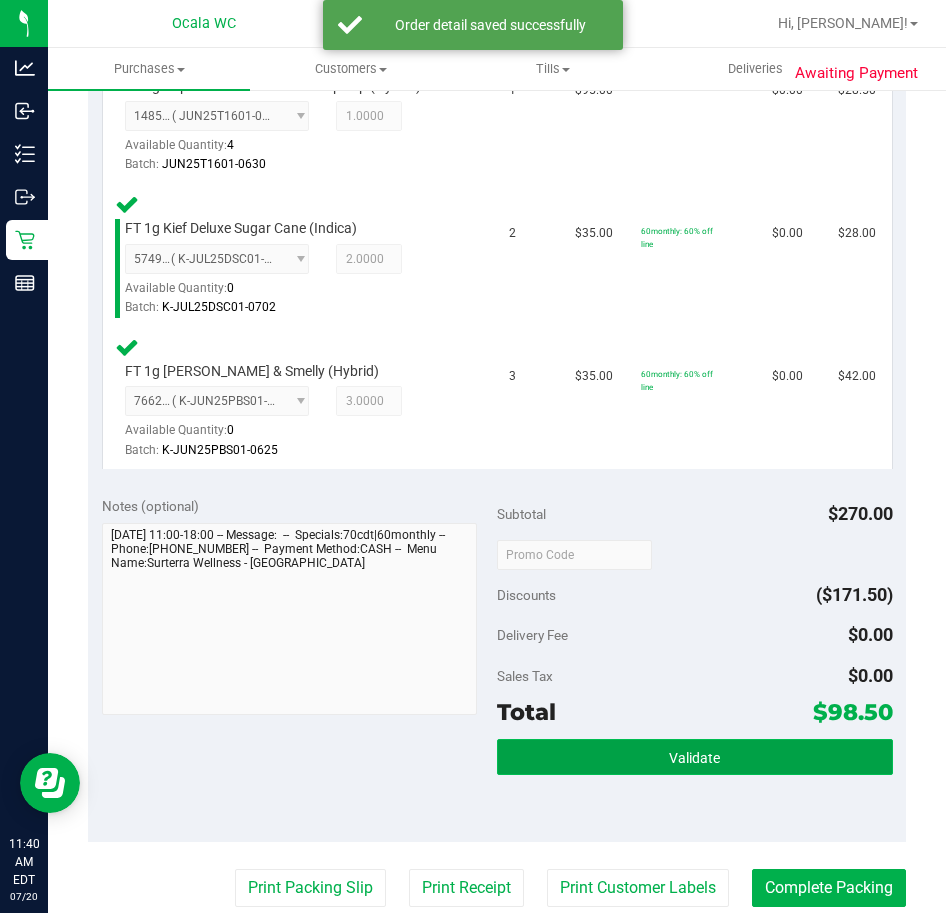 click on "Validate" at bounding box center (695, 757) 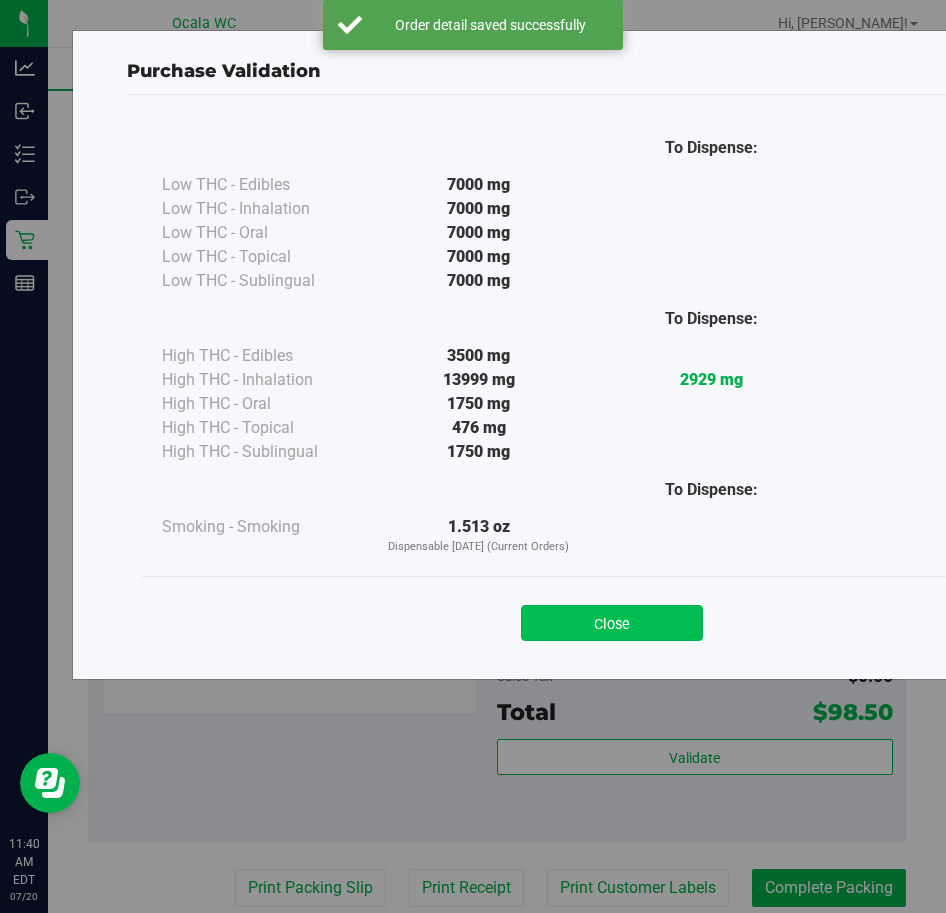 click on "Close" at bounding box center (612, 623) 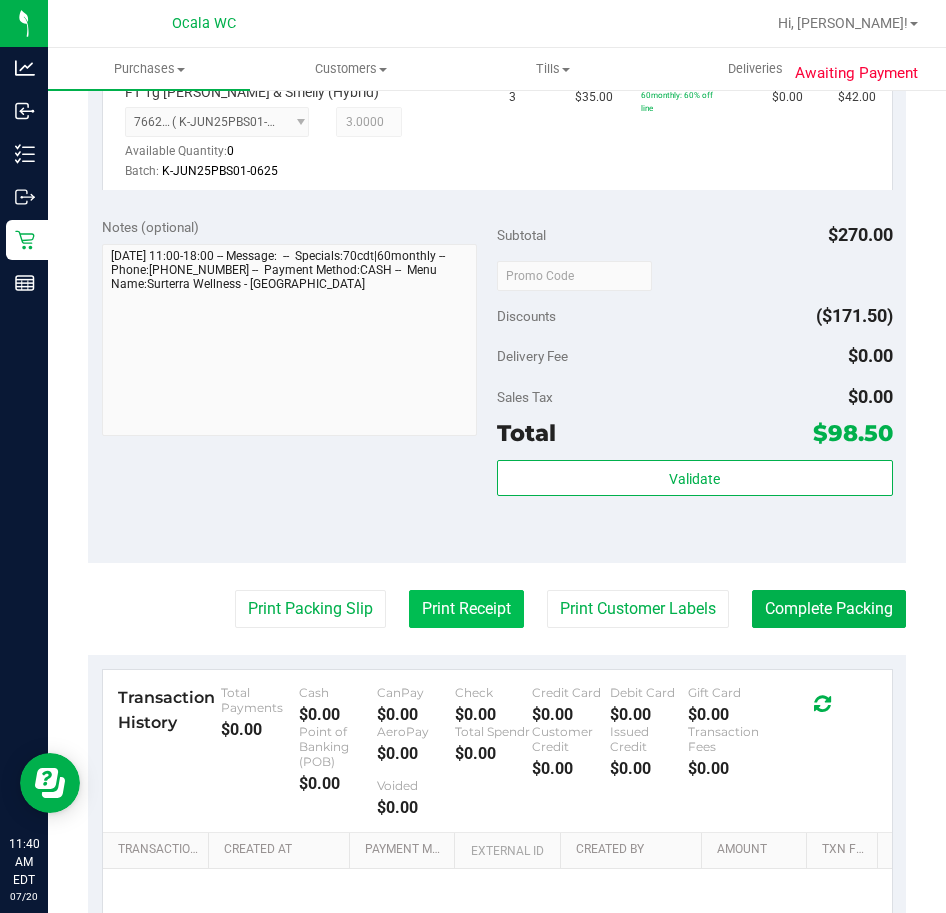 scroll, scrollTop: 900, scrollLeft: 0, axis: vertical 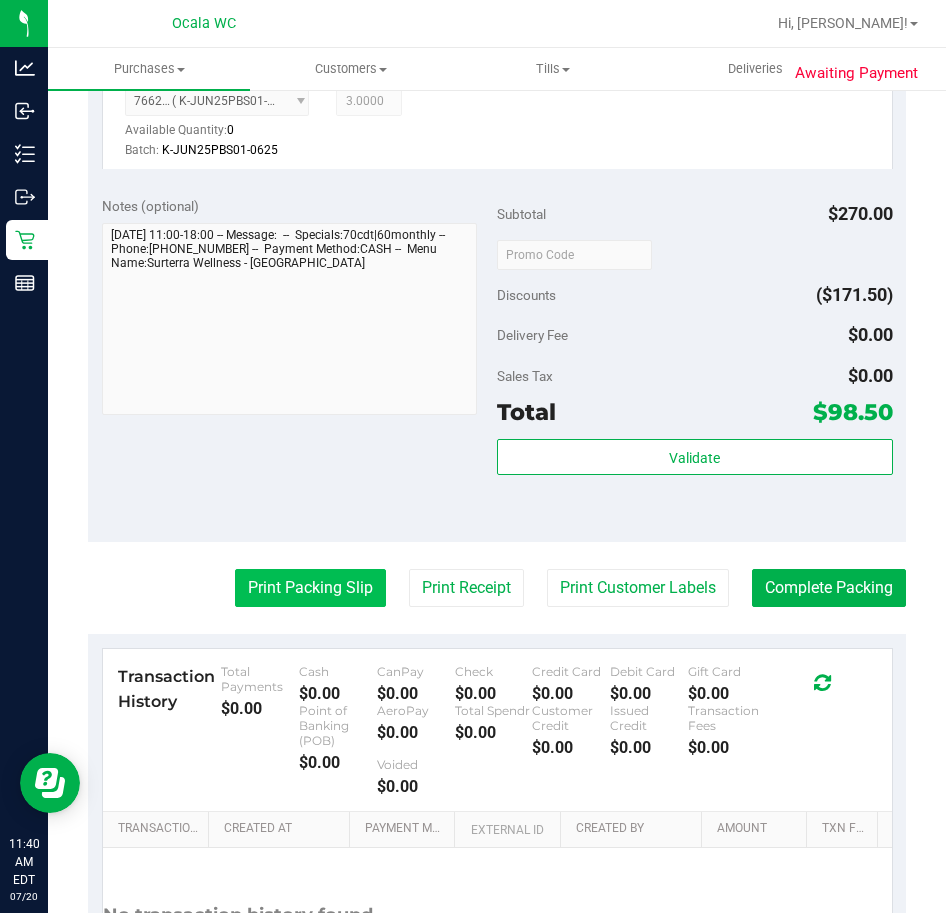 click on "Print Packing Slip" at bounding box center [310, 588] 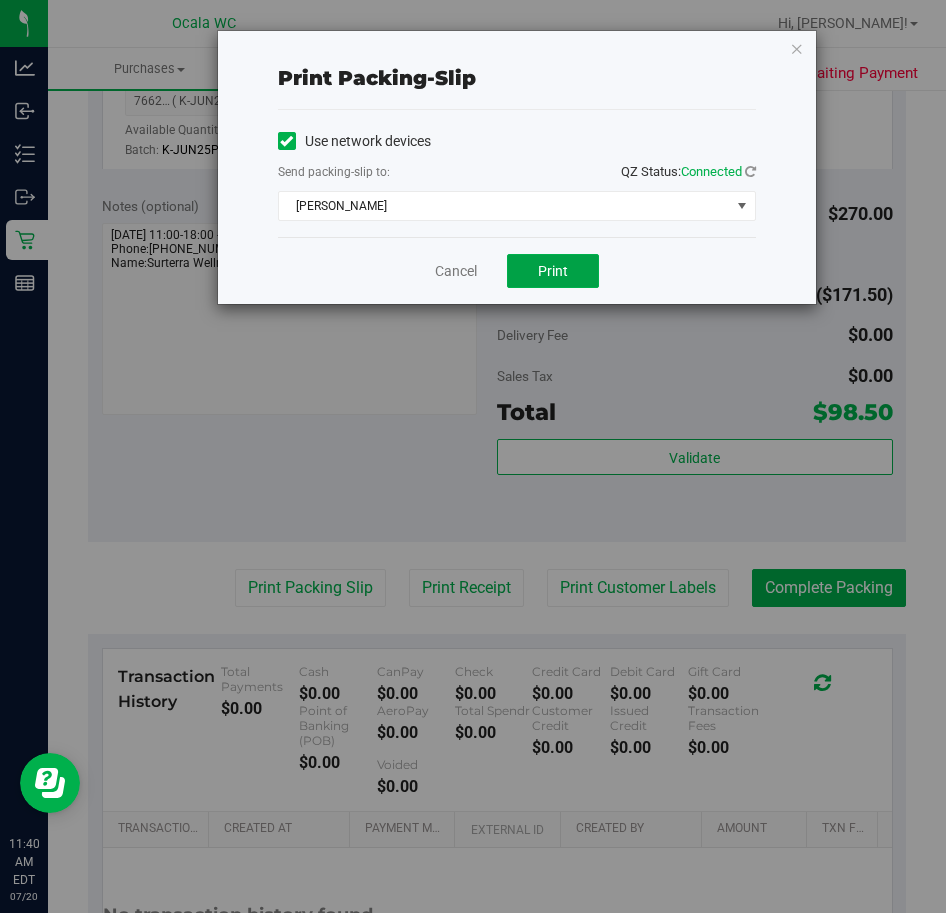 drag, startPoint x: 530, startPoint y: 259, endPoint x: 368, endPoint y: 278, distance: 163.1104 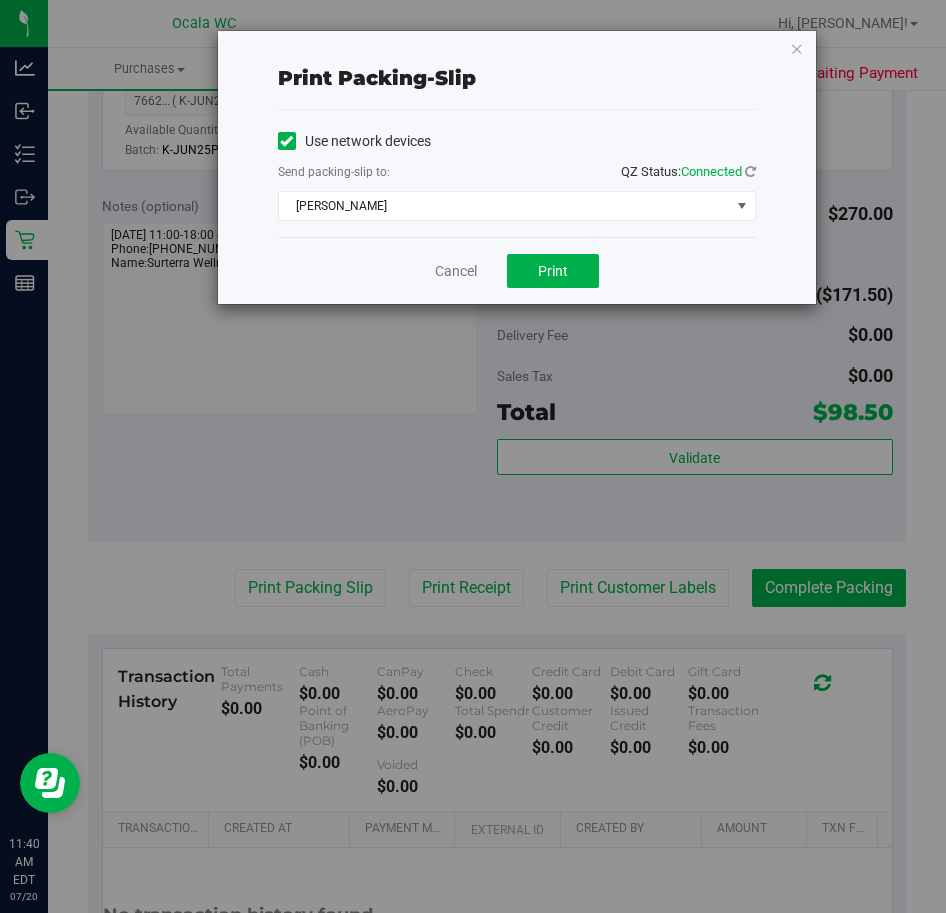 click on "Use network devices
Send packing-slip to:
QZ Status:   Connected
BRAD-PITT Choose printer BRAD-PITT BRANDY-ANISTON BRANDY-CLARK BREED-SOCIETY BRENDA-LEE BRITT-NICOLE BROKEN-SOCIAL DOPEY EPSON-GROVER FOXY-BROWN" at bounding box center [517, 173] 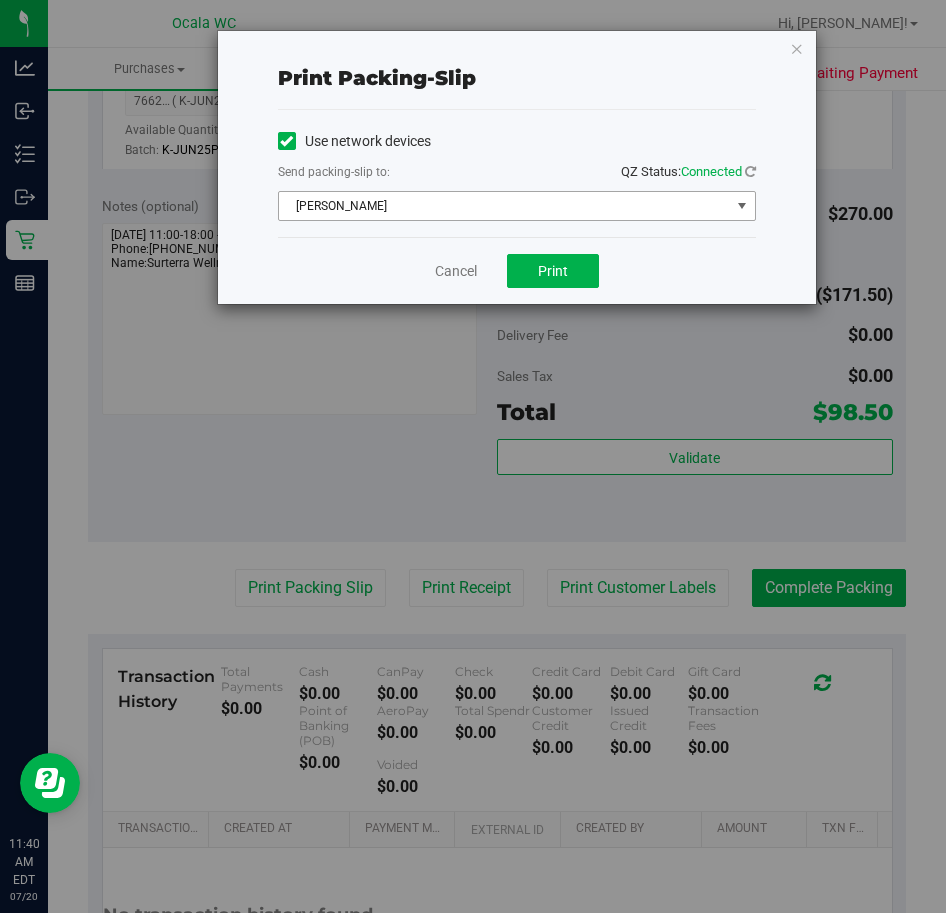 click on "BRAD-PITT" at bounding box center (504, 206) 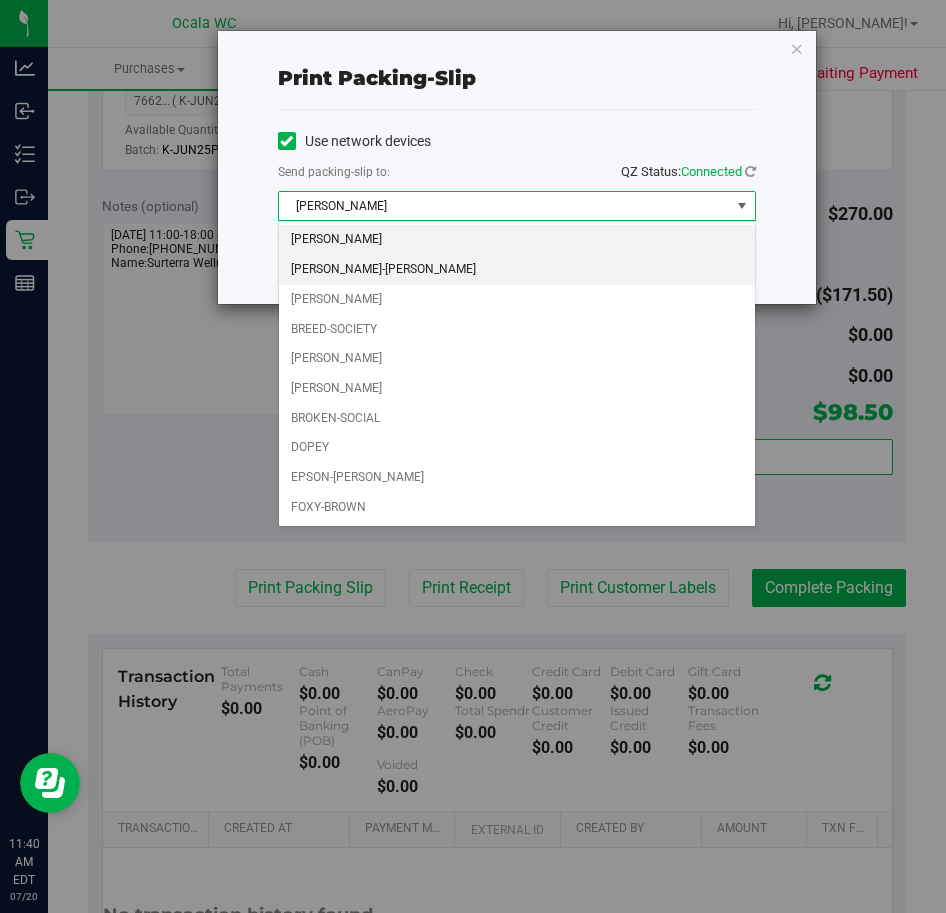 click on "BRANDY-ANISTON" at bounding box center [517, 270] 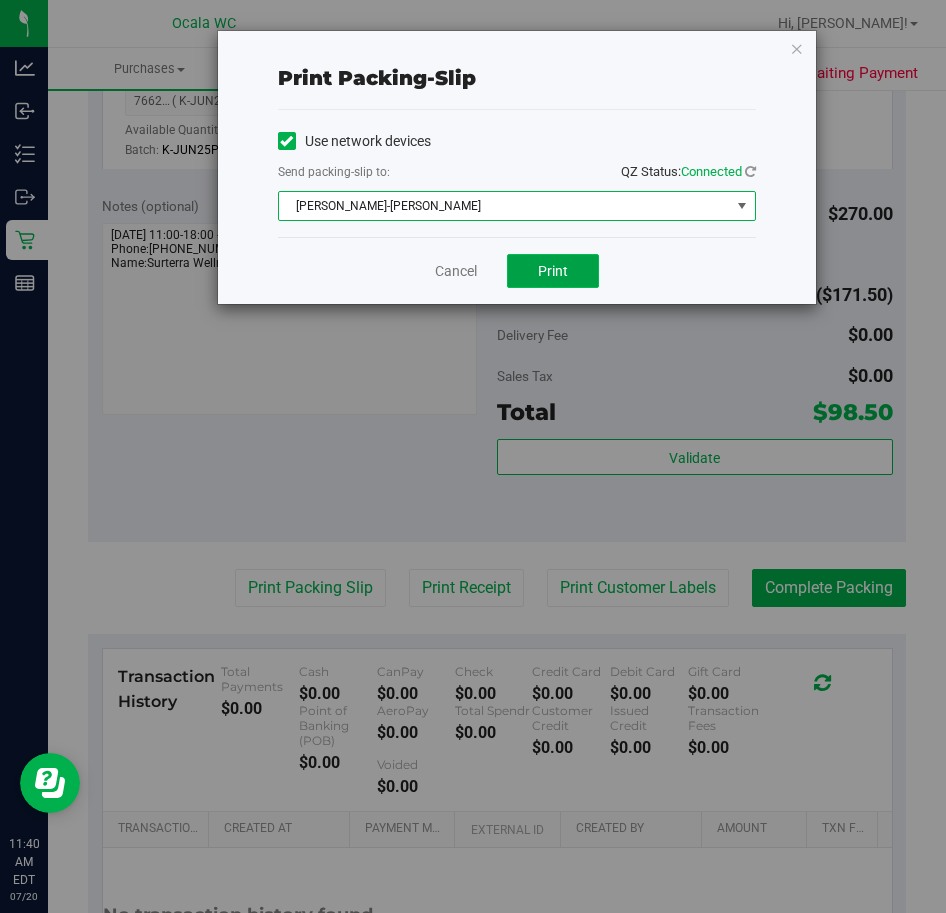 click on "Print" at bounding box center (553, 271) 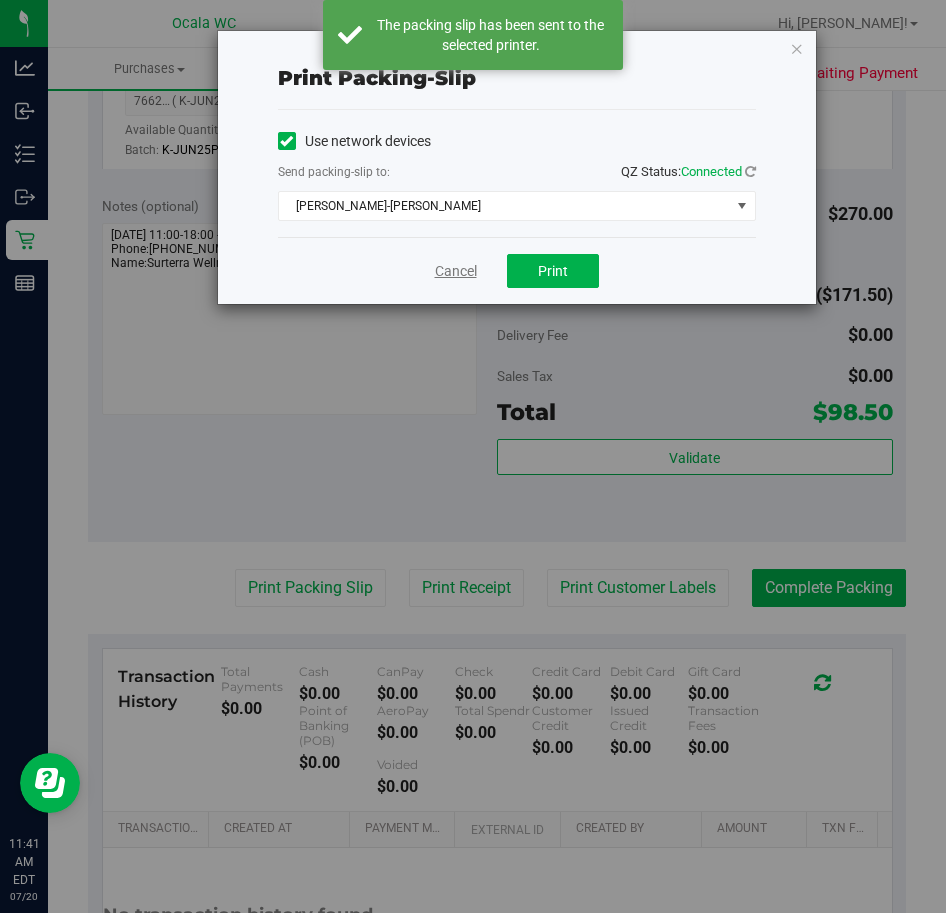 click on "Cancel" at bounding box center [456, 271] 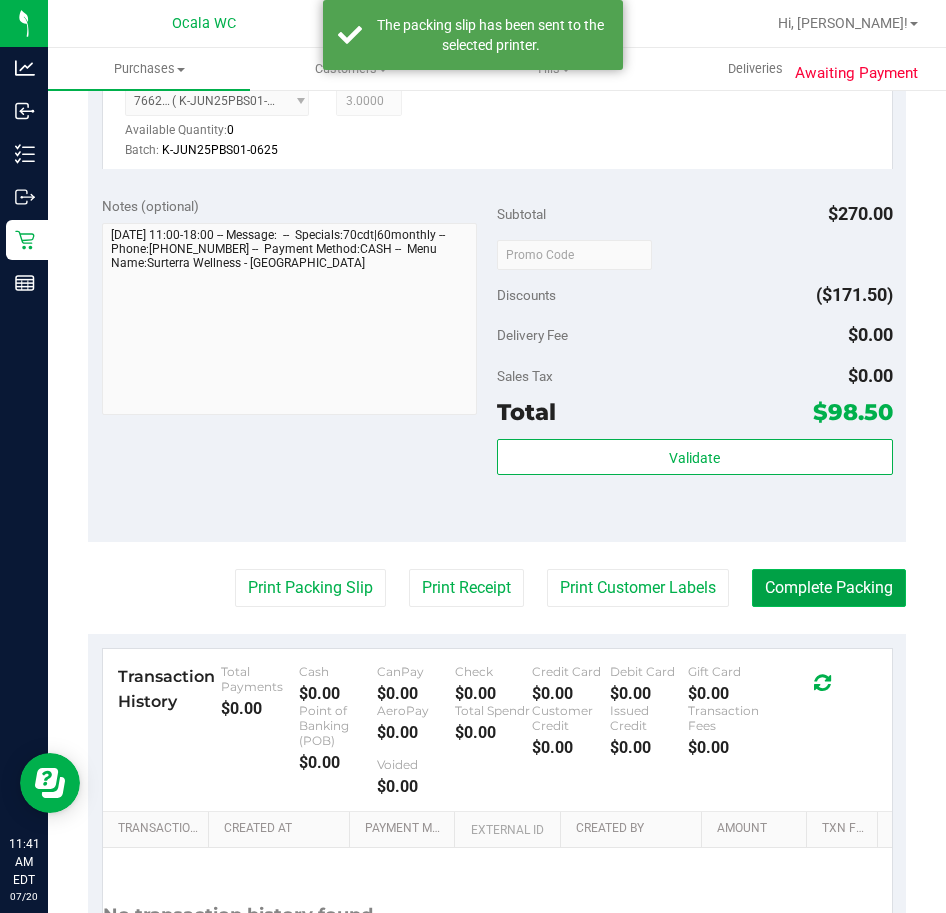 click on "Complete Packing" at bounding box center [829, 588] 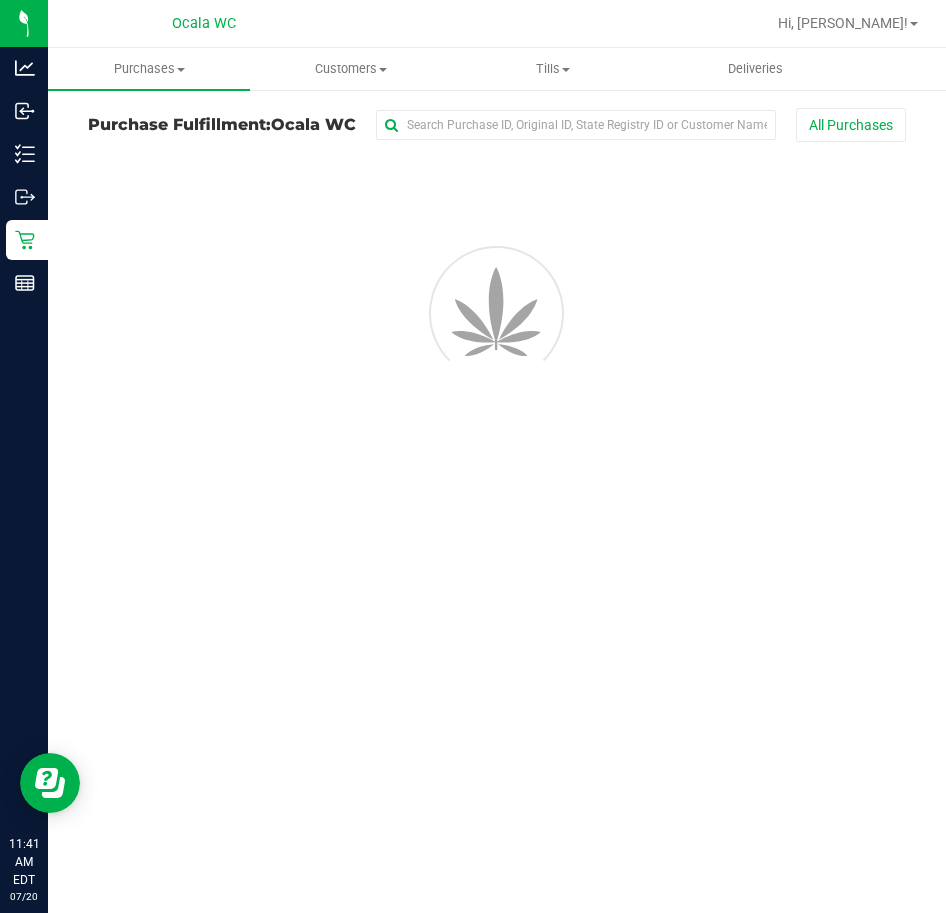 scroll, scrollTop: 0, scrollLeft: 0, axis: both 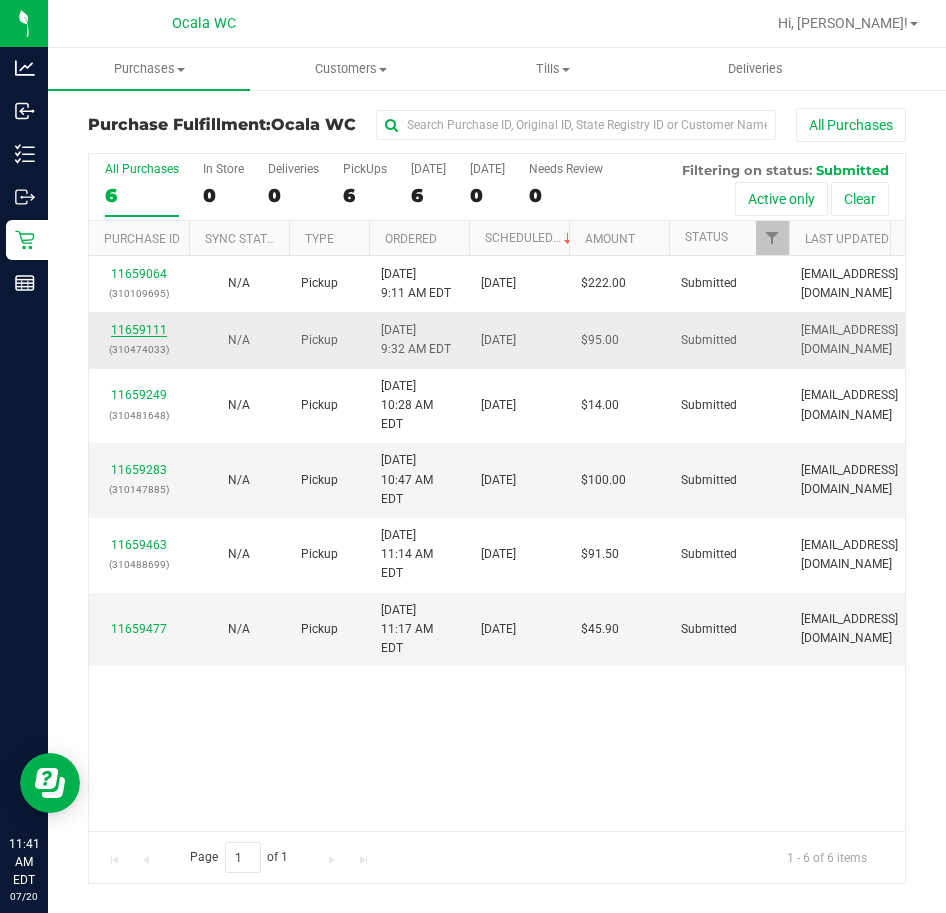 click on "11659111" at bounding box center (139, 330) 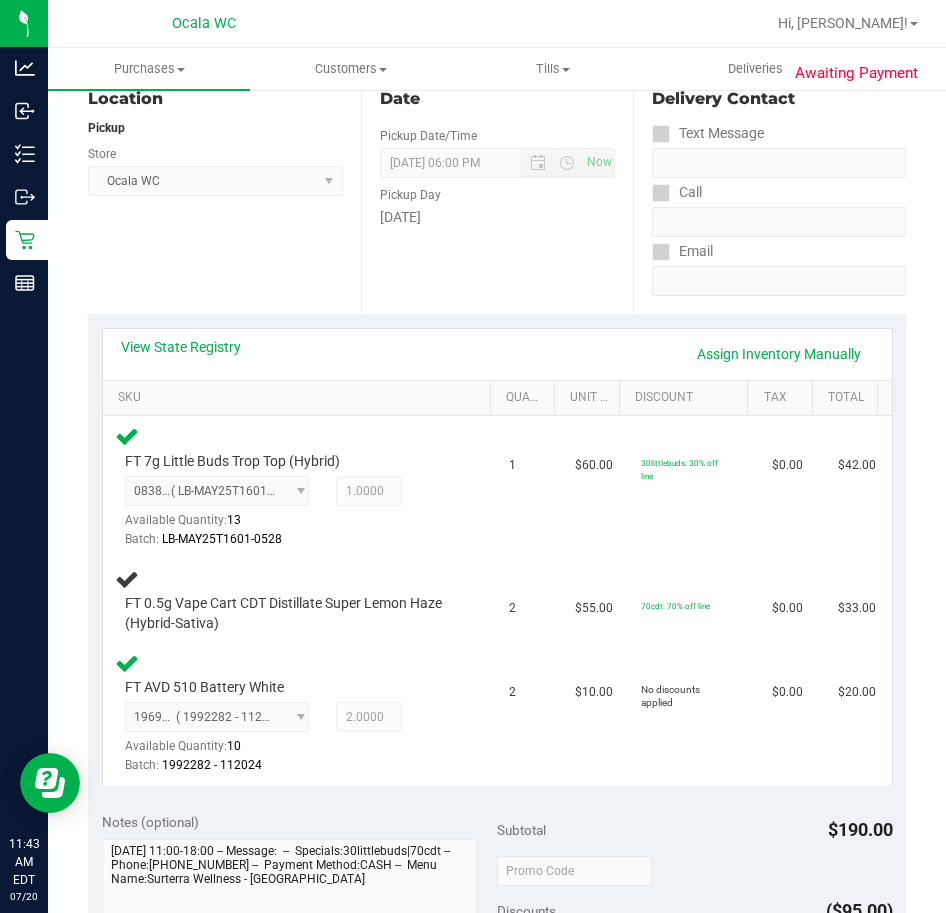 scroll, scrollTop: 217, scrollLeft: 0, axis: vertical 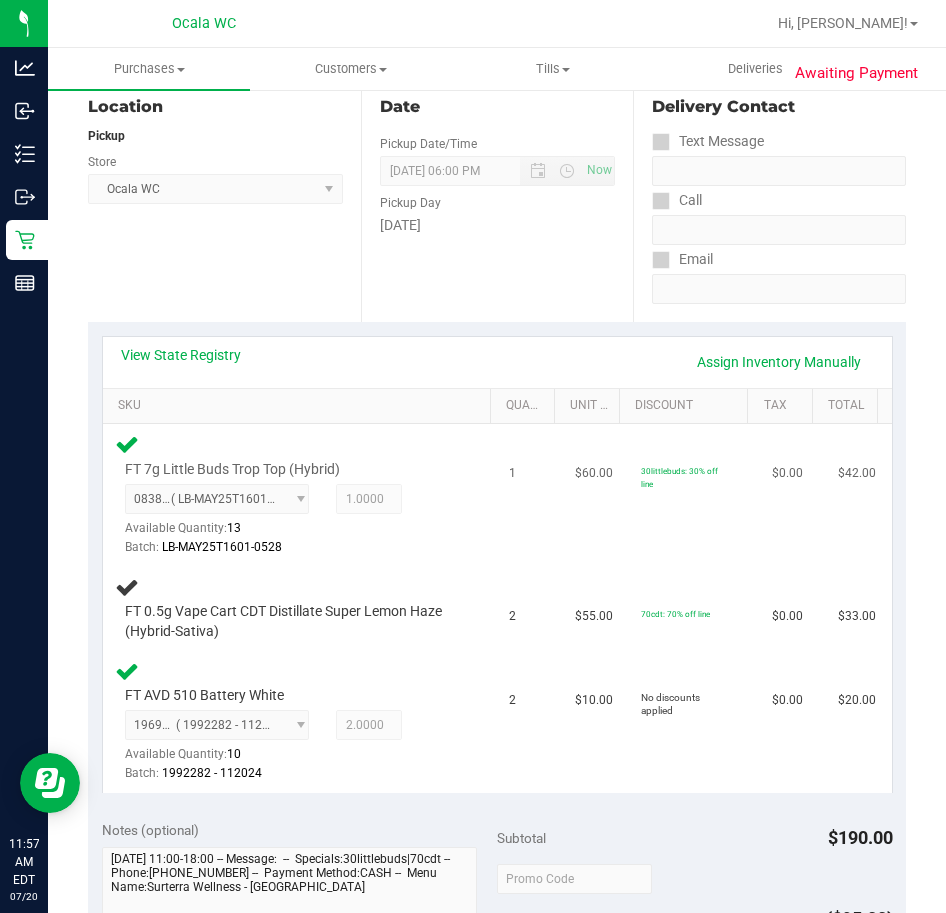 click on "Batch:
LB-MAY25T1601-0528" at bounding box center [291, 547] 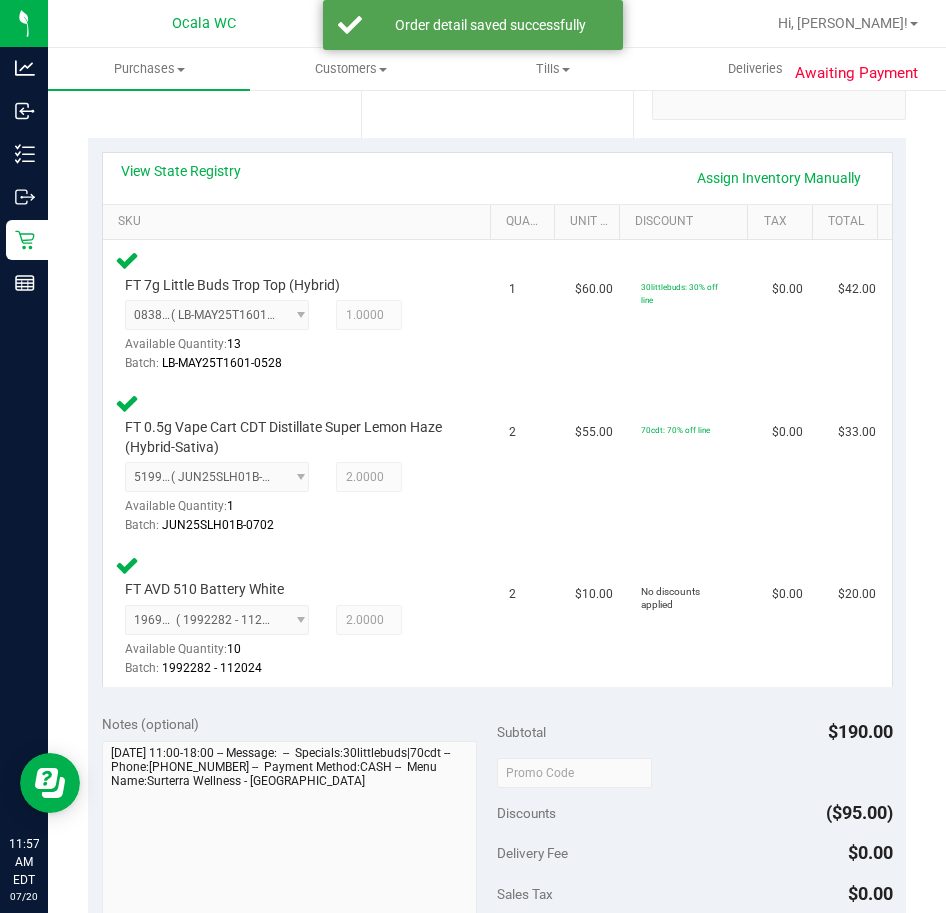 scroll, scrollTop: 517, scrollLeft: 0, axis: vertical 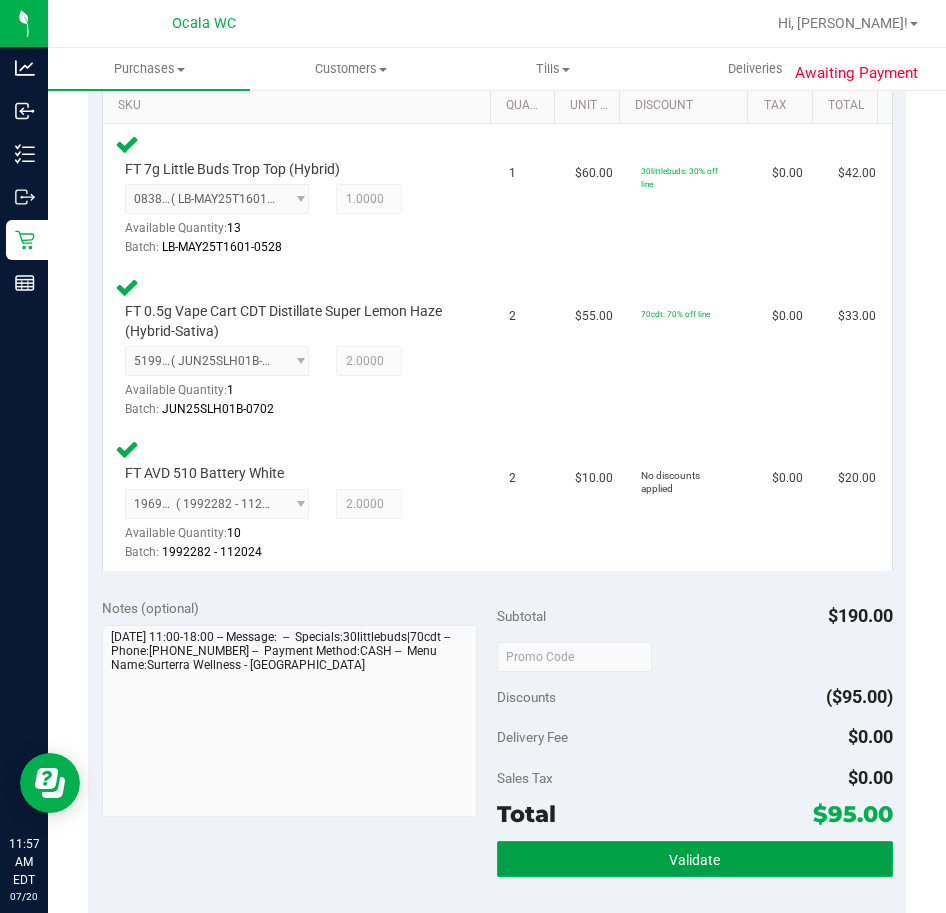 click on "Validate" at bounding box center [695, 859] 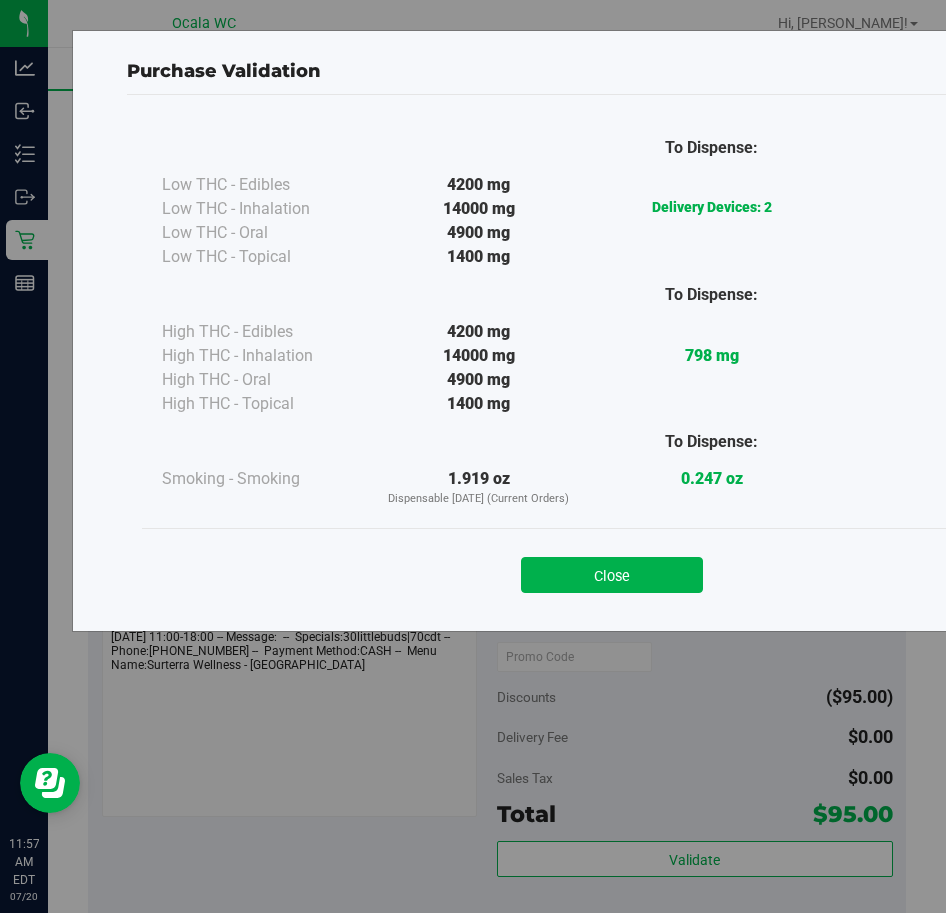 click on "Close" at bounding box center [612, 569] 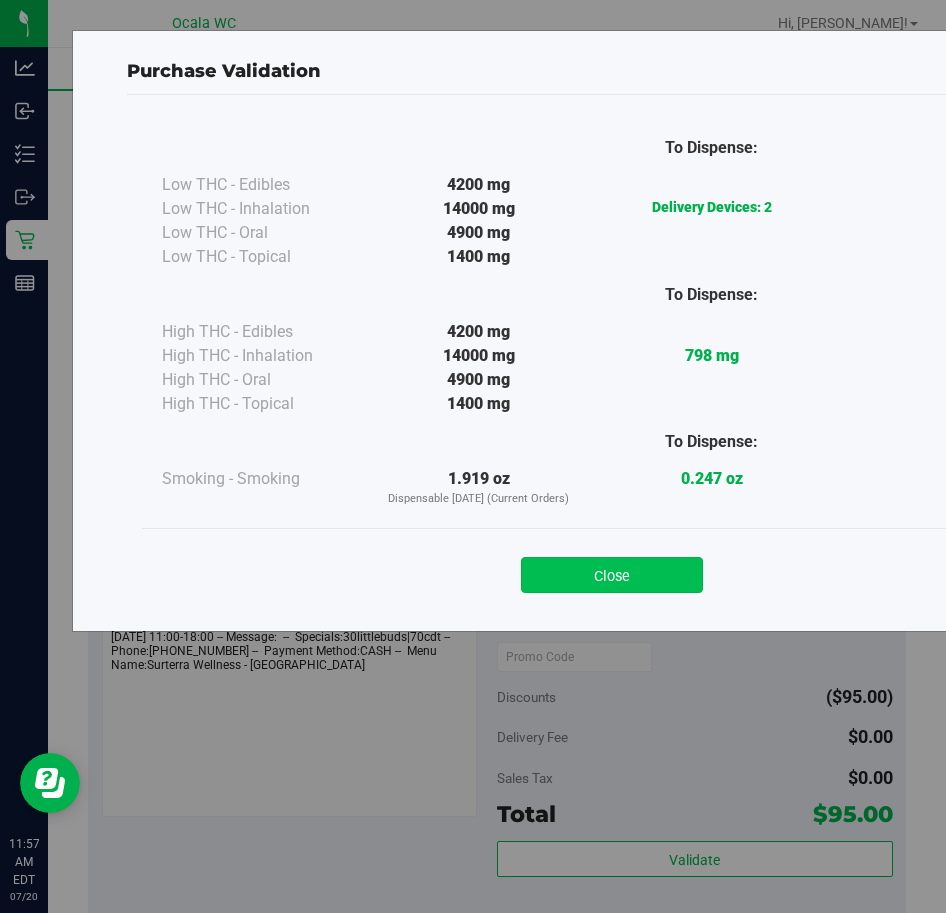 click on "Close" at bounding box center (612, 575) 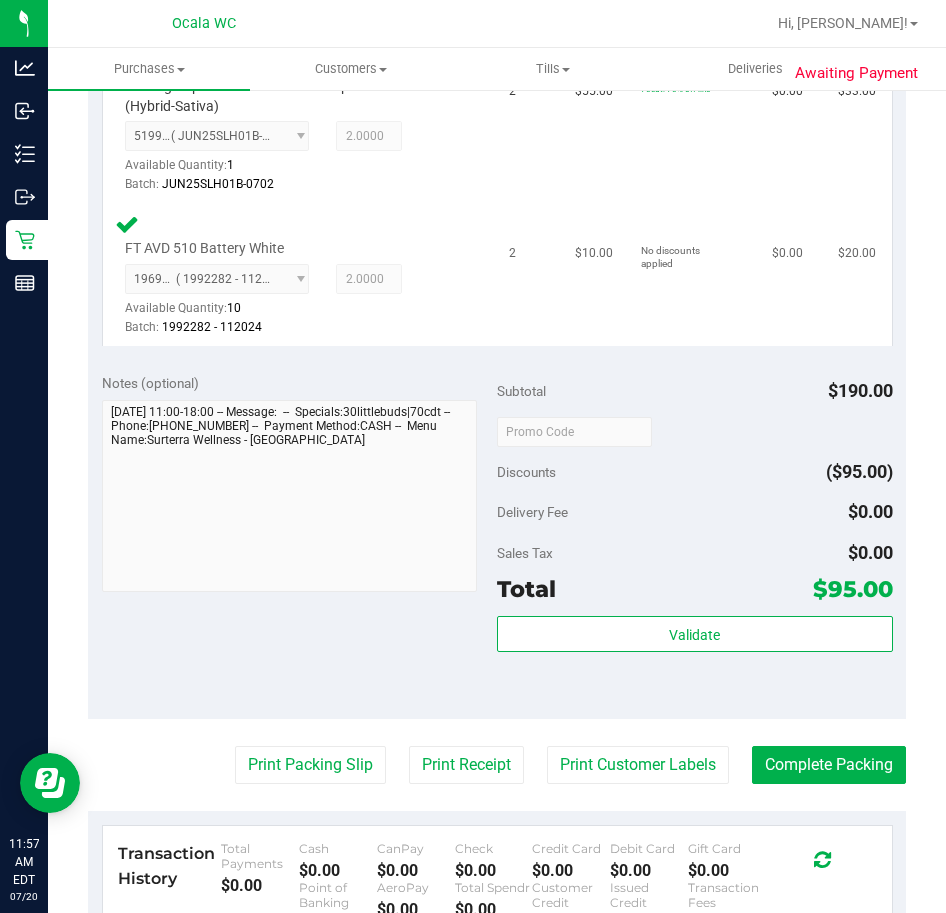 scroll, scrollTop: 917, scrollLeft: 0, axis: vertical 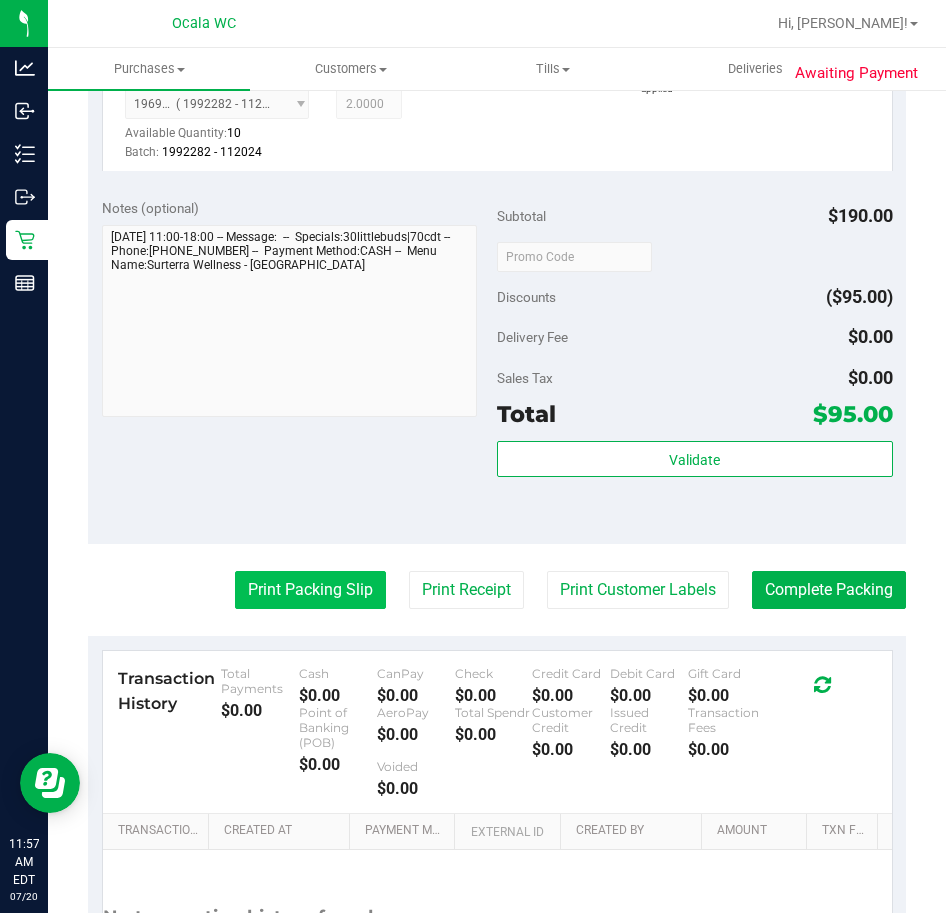 click on "Print Packing Slip" at bounding box center (310, 590) 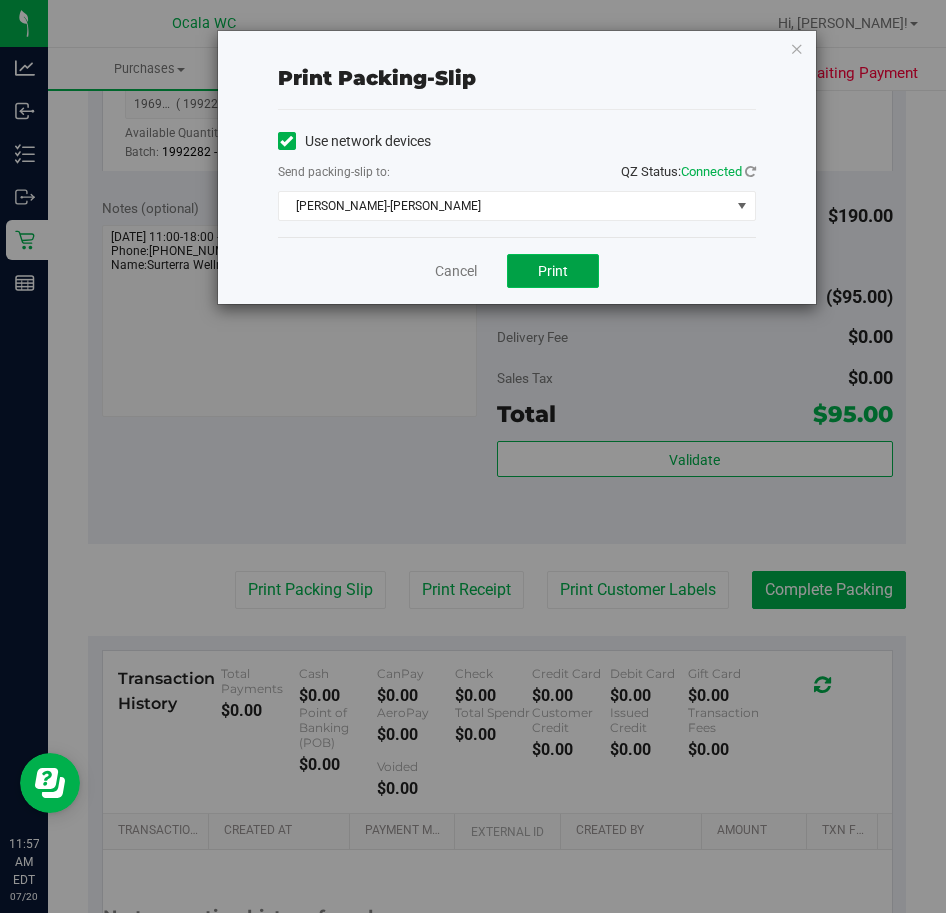 click on "Print" at bounding box center (553, 271) 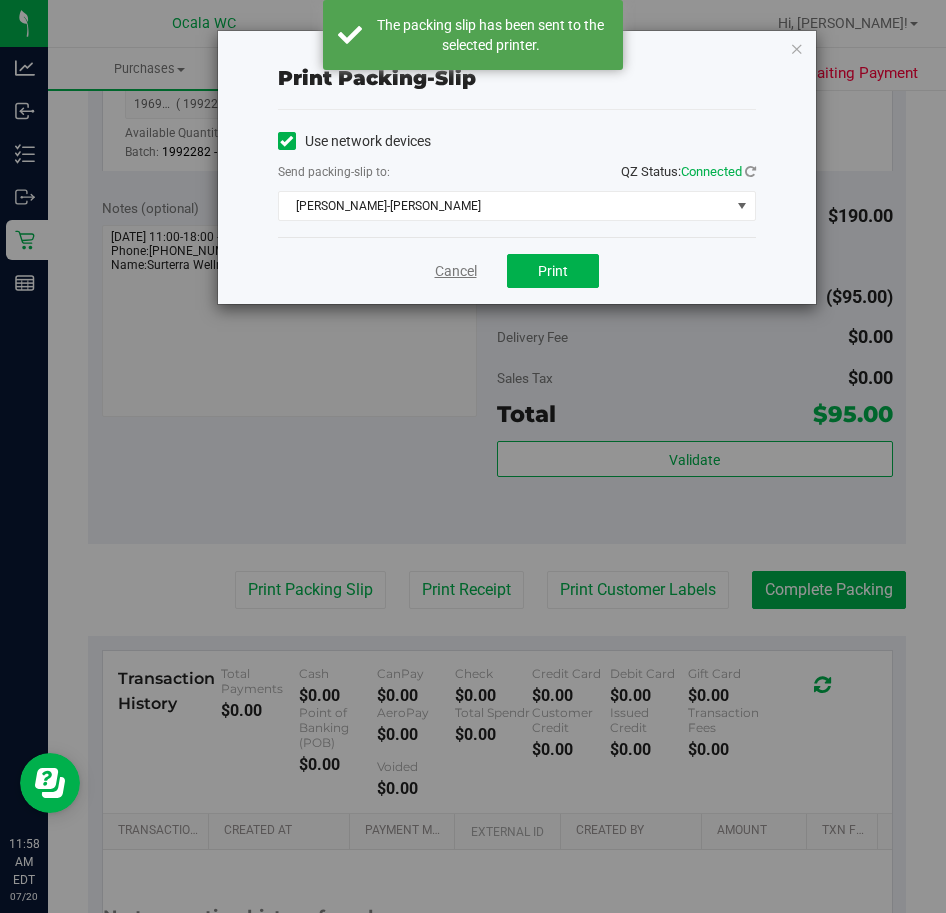 click on "Cancel" at bounding box center (456, 271) 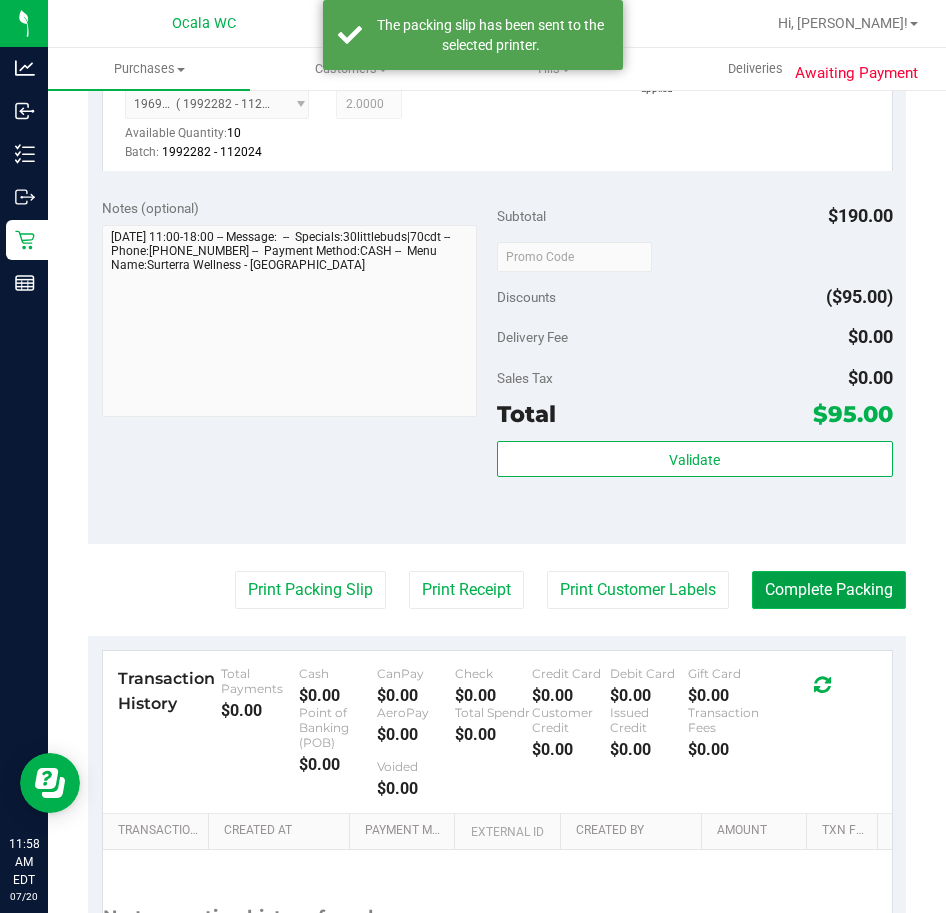 click on "Complete Packing" at bounding box center (829, 590) 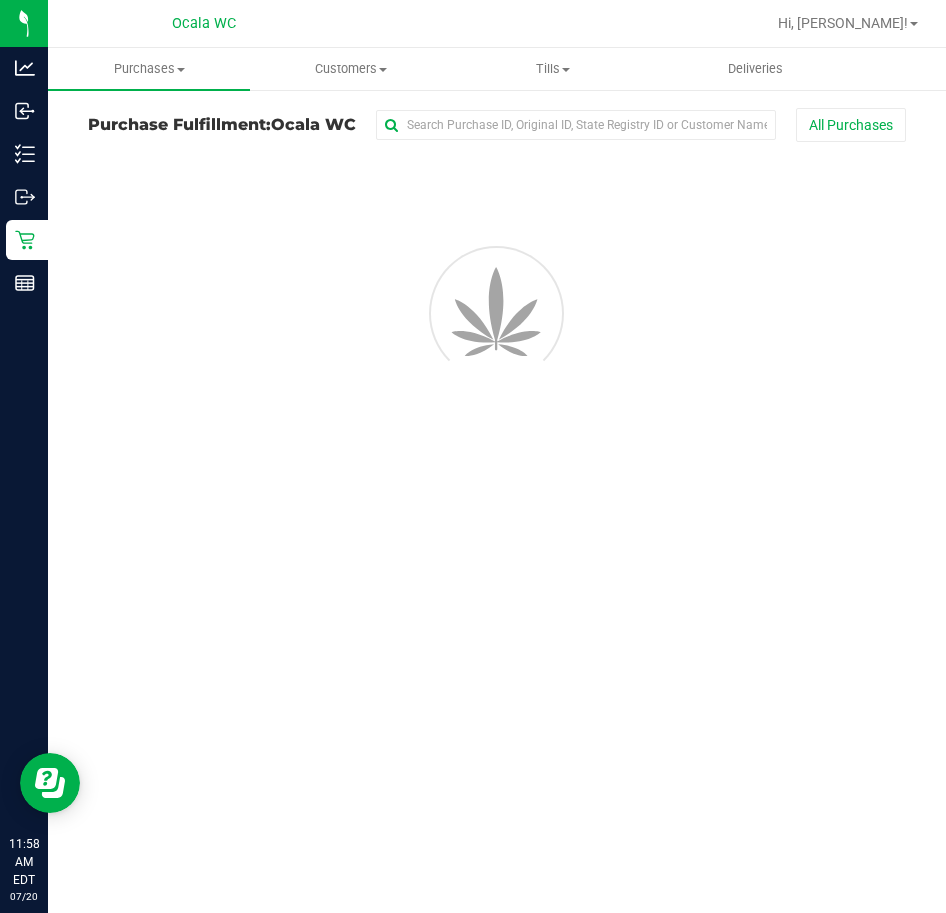 scroll, scrollTop: 0, scrollLeft: 0, axis: both 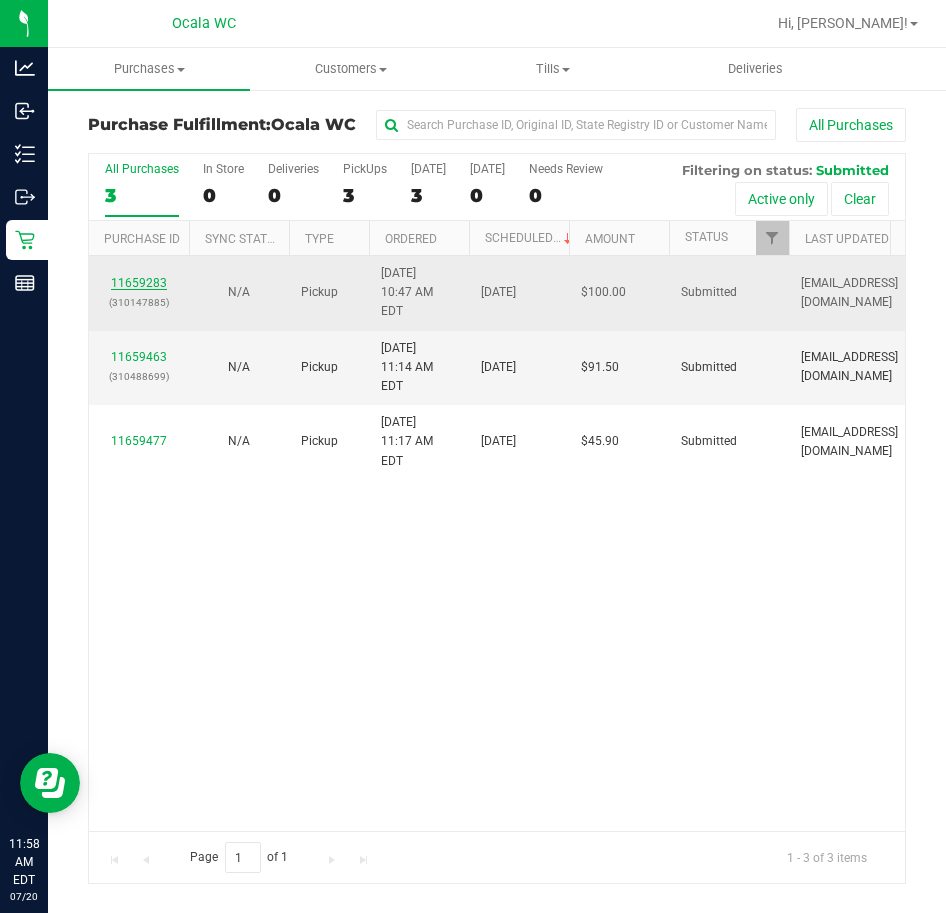 click on "11659283" at bounding box center [139, 283] 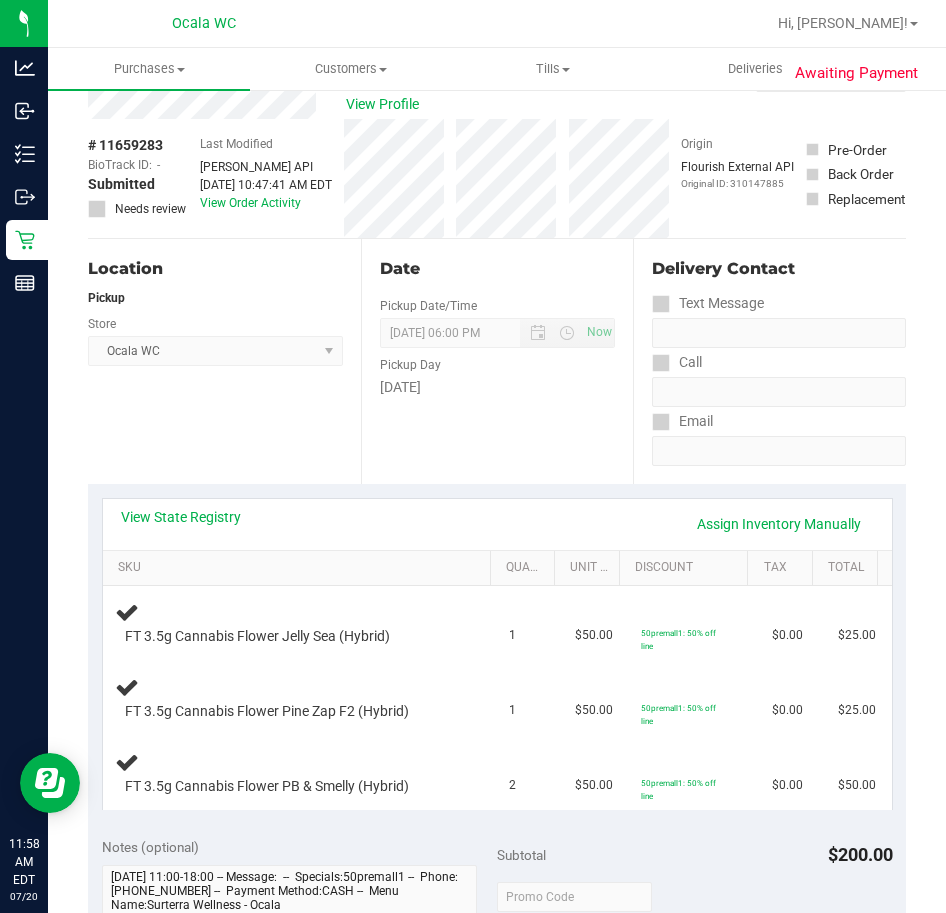 scroll, scrollTop: 100, scrollLeft: 0, axis: vertical 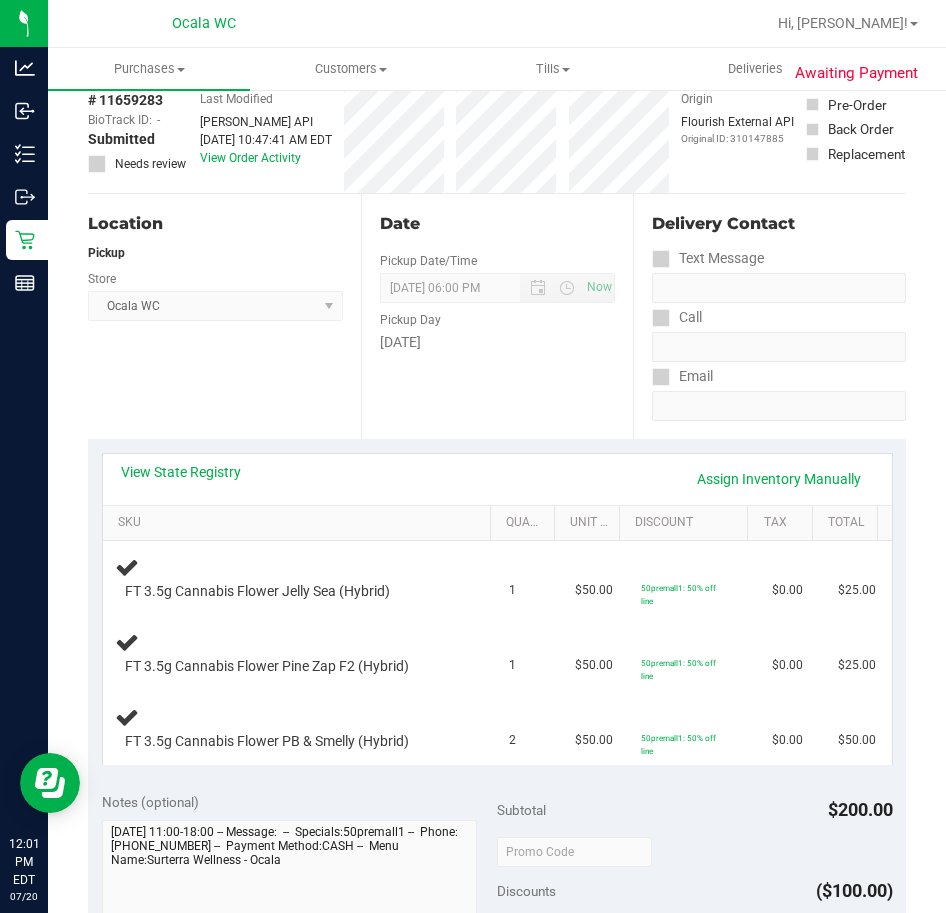click on "Location
Pickup
Store
Ocala WC Select Store Bonita Springs WC Boynton Beach WC Bradenton WC Brandon WC Brooksville WC Call Center Clermont WC Crestview WC Deerfield Beach WC Delray Beach WC Deltona WC Ft Walton Beach WC Ft. Lauderdale WC Ft. Myers WC Gainesville WC Jax Atlantic WC JAX DC REP Jax WC Key West WC Lakeland WC Largo WC Lehigh Acres DC REP Merritt Island WC Miami 72nd WC Miami Beach WC Miami Dadeland WC Miramar DC REP New Port Richey WC North Palm Beach WC North Port WC Ocala WC Orange Park WC Orlando Colonial WC Orlando DC REP Orlando WC Oviedo WC Palm Bay WC Palm Coast WC Panama City WC Pensacola WC Port Orange WC Port St. Lucie WC Sebring WC South Tampa WC St. Pete WC Summerfield WC Tallahassee DC REP Tallahassee WC Tampa DC Testing Tampa Warehouse Tampa WC TX Austin DC TX Plano Retail Winter Haven WC" at bounding box center [224, 316] 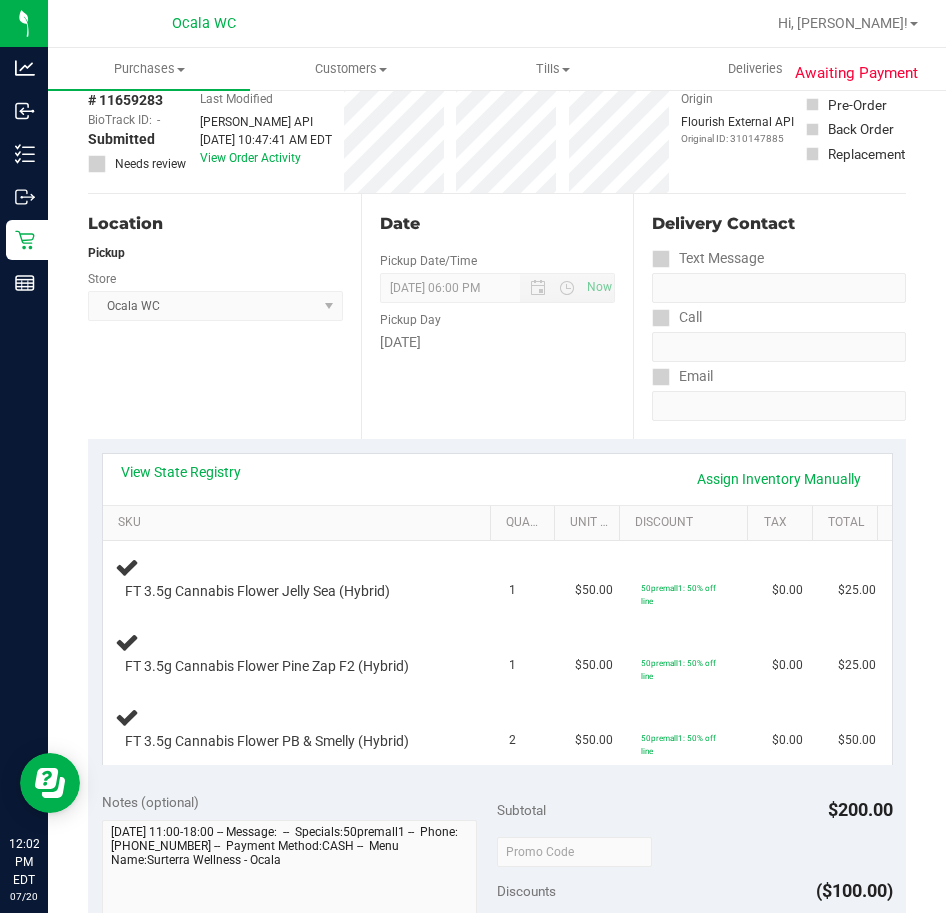 click on "Location
Pickup
Store
Ocala WC Select Store Bonita Springs WC Boynton Beach WC Bradenton WC Brandon WC Brooksville WC Call Center Clermont WC Crestview WC Deerfield Beach WC Delray Beach WC Deltona WC Ft Walton Beach WC Ft. Lauderdale WC Ft. Myers WC Gainesville WC Jax Atlantic WC JAX DC REP Jax WC Key West WC Lakeland WC Largo WC Lehigh Acres DC REP Merritt Island WC Miami 72nd WC Miami Beach WC Miami Dadeland WC Miramar DC REP New Port Richey WC North Palm Beach WC North Port WC Ocala WC Orange Park WC Orlando Colonial WC Orlando DC REP Orlando WC Oviedo WC Palm Bay WC Palm Coast WC Panama City WC Pensacola WC Port Orange WC Port St. Lucie WC Sebring WC South Tampa WC St. Pete WC Summerfield WC Tallahassee DC REP Tallahassee WC Tampa DC Testing Tampa Warehouse Tampa WC TX Austin DC TX Plano Retail Winter Haven WC" at bounding box center (224, 316) 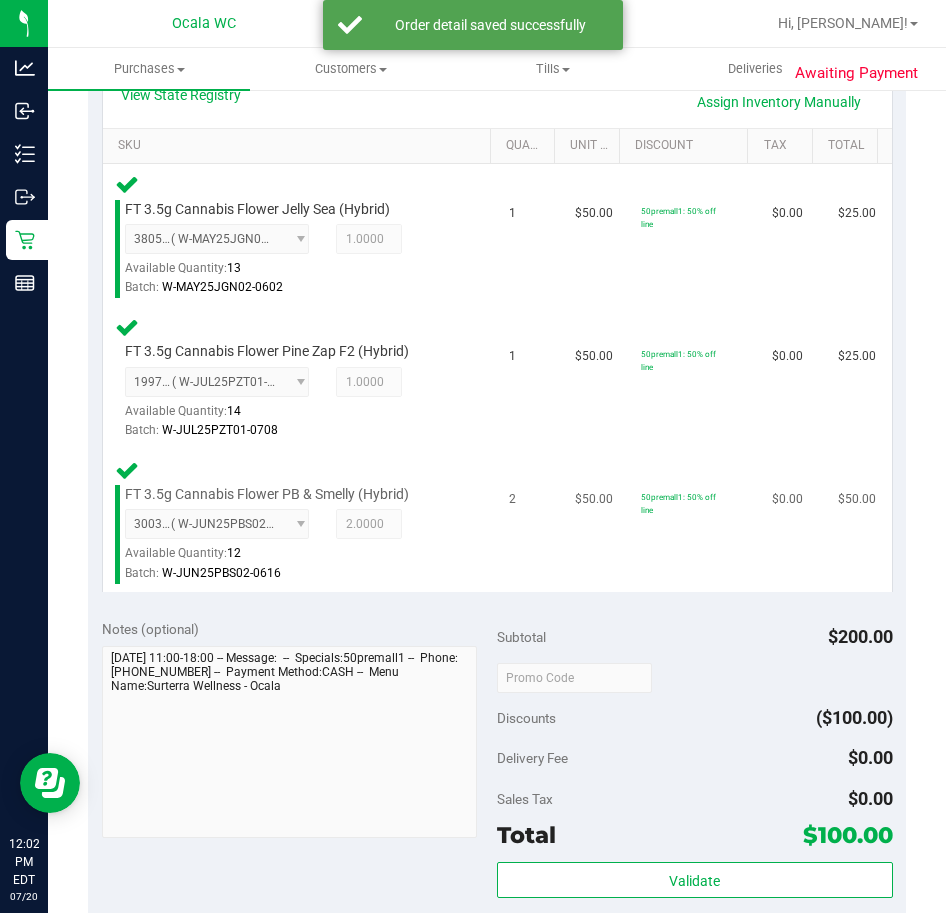 scroll, scrollTop: 500, scrollLeft: 0, axis: vertical 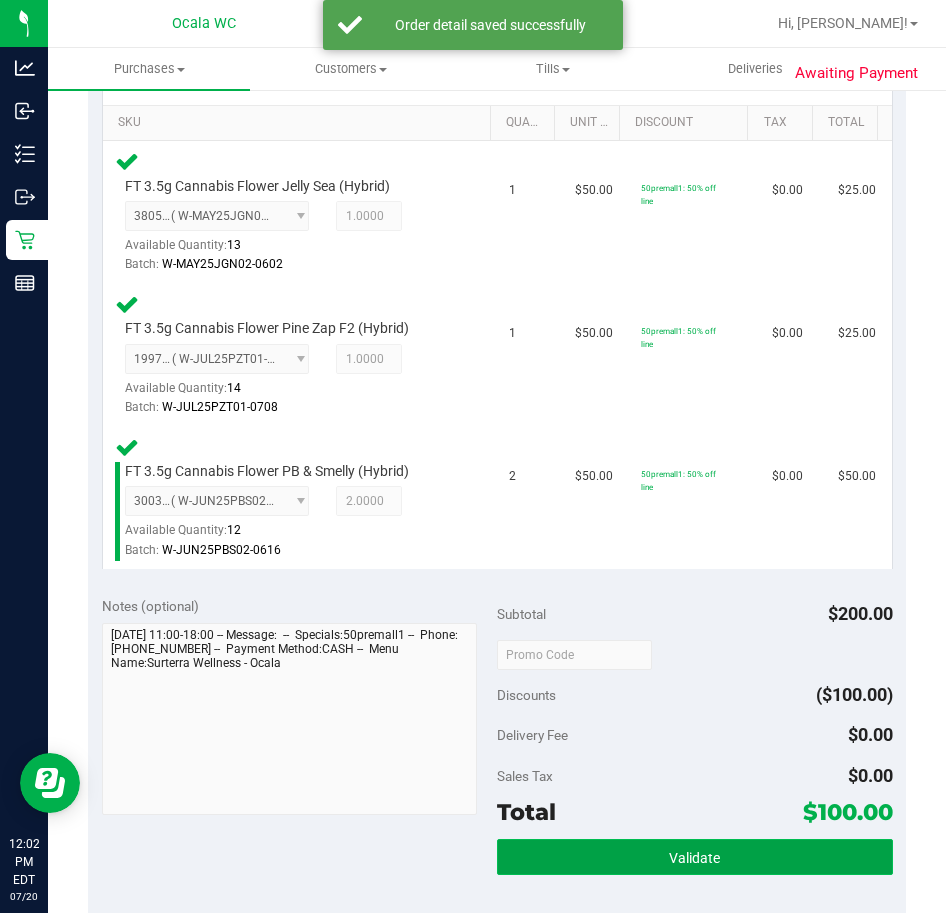 click on "Validate" at bounding box center (695, 857) 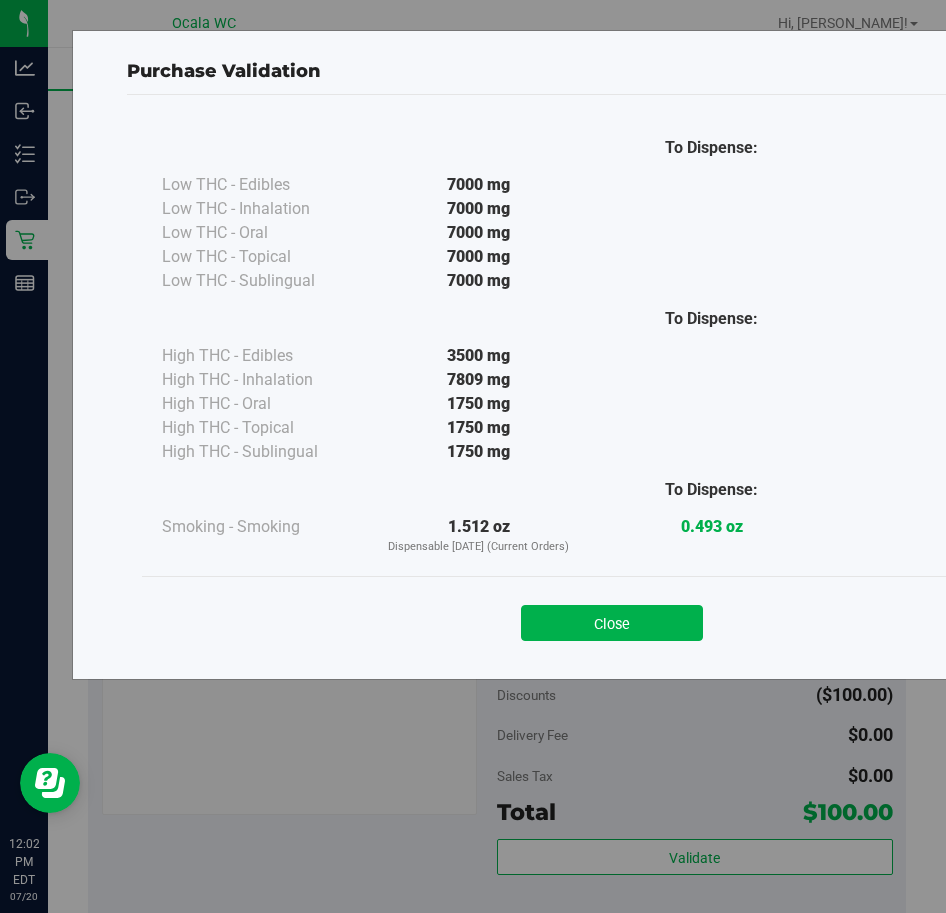 click on "Close" at bounding box center (612, 623) 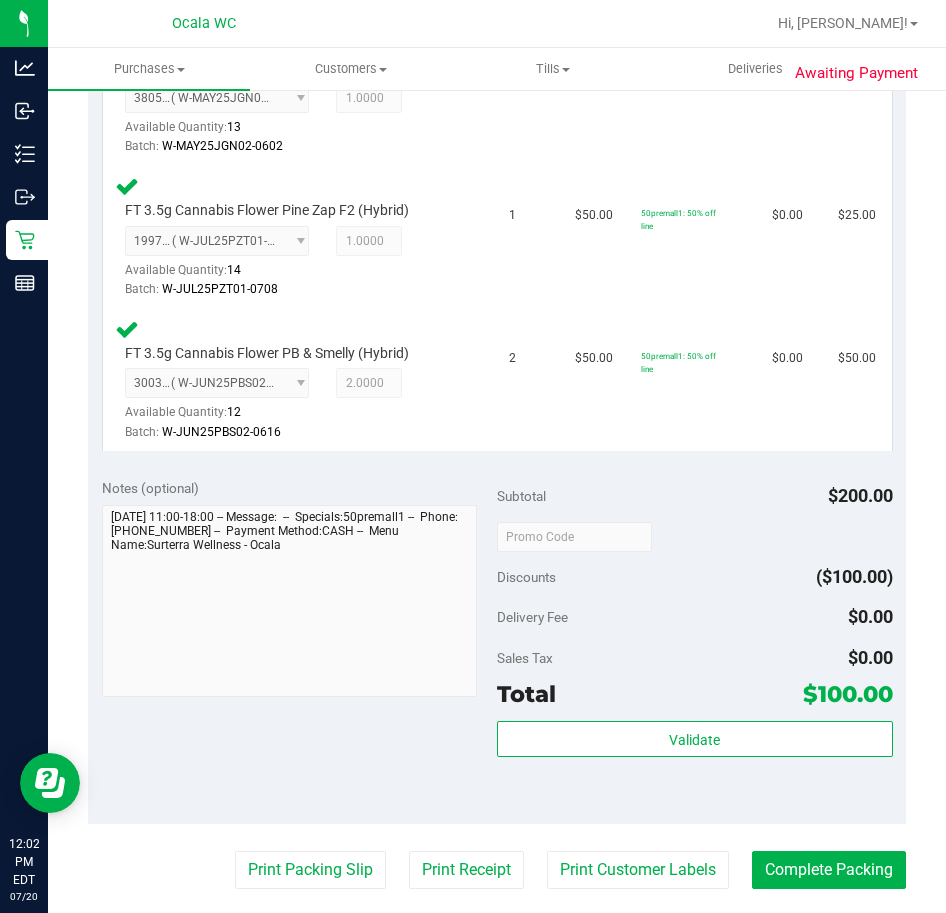 scroll, scrollTop: 800, scrollLeft: 0, axis: vertical 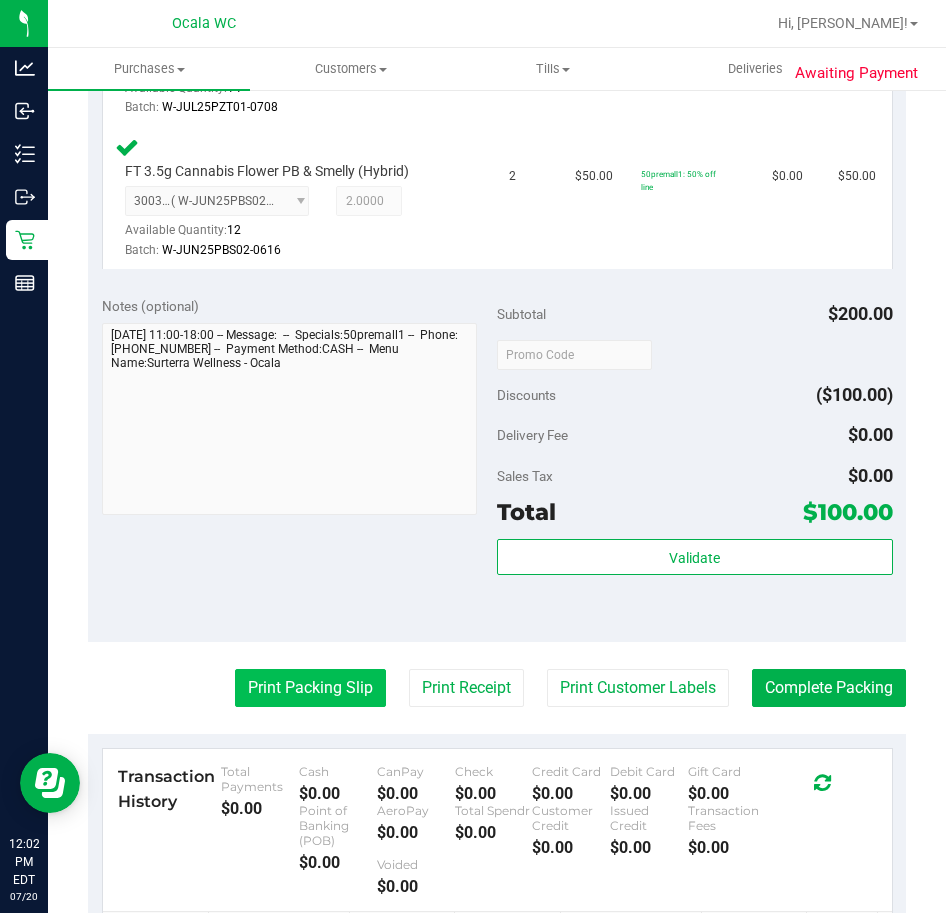 click on "Print Packing Slip" at bounding box center [310, 688] 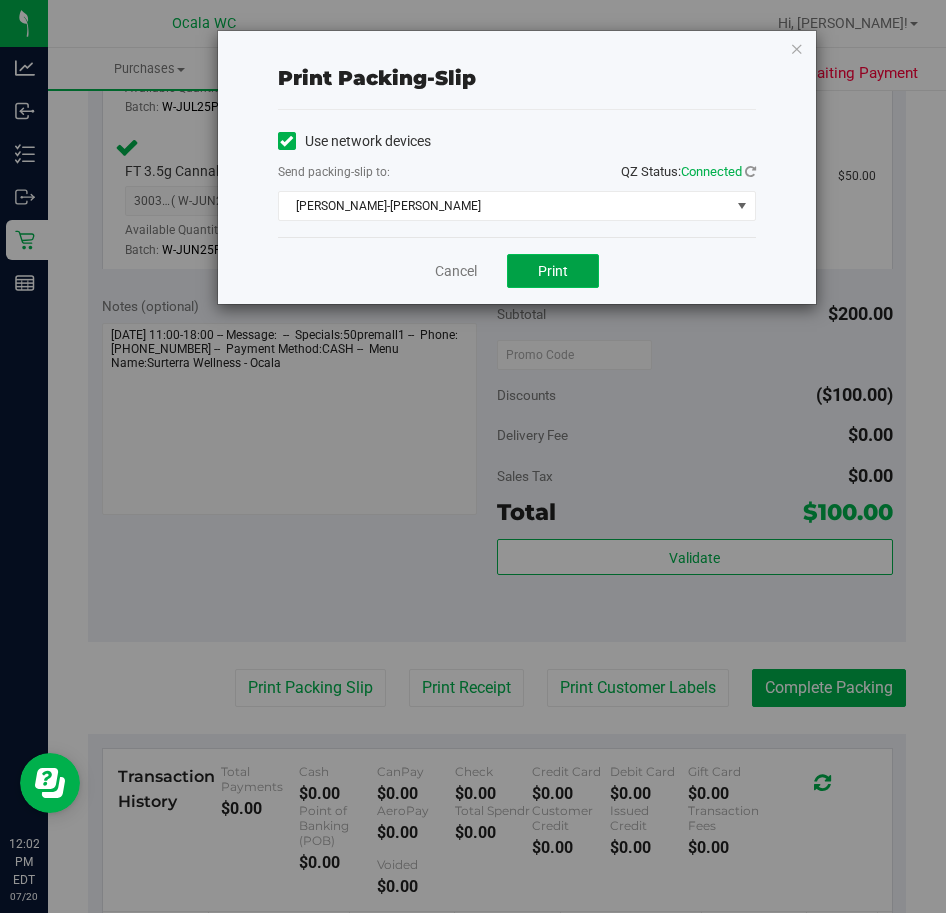click on "Print" at bounding box center (553, 271) 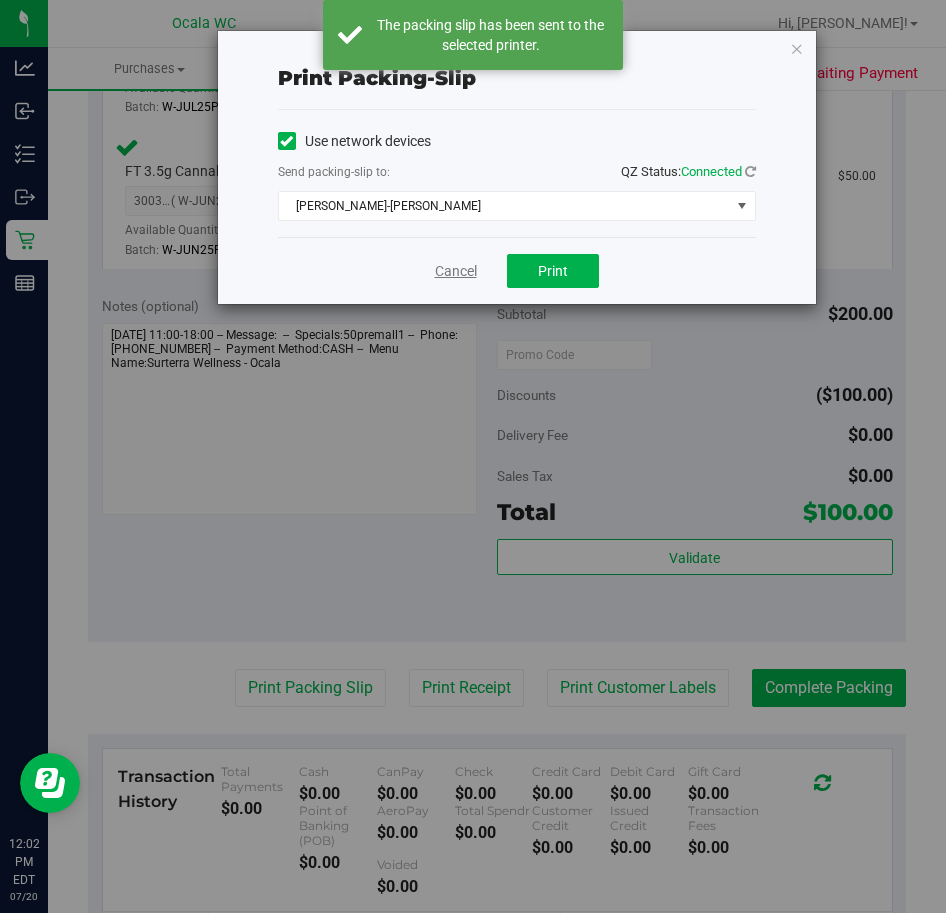 click on "Cancel" at bounding box center [456, 271] 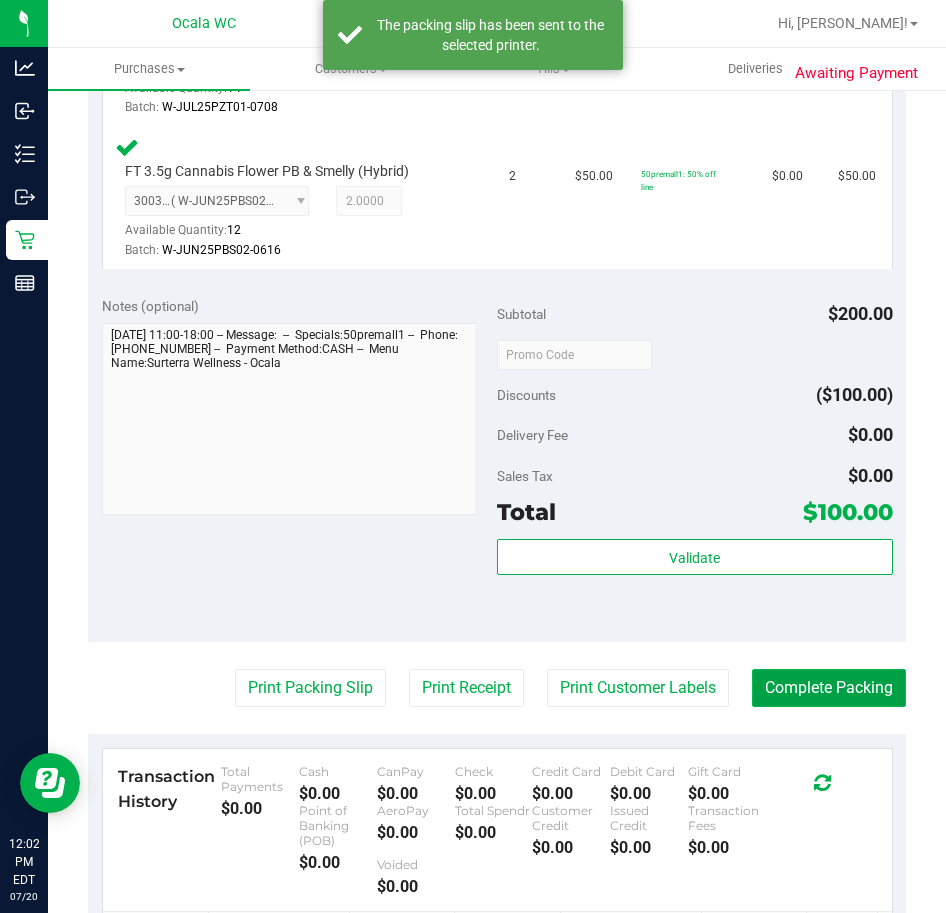 click on "Complete Packing" at bounding box center [829, 688] 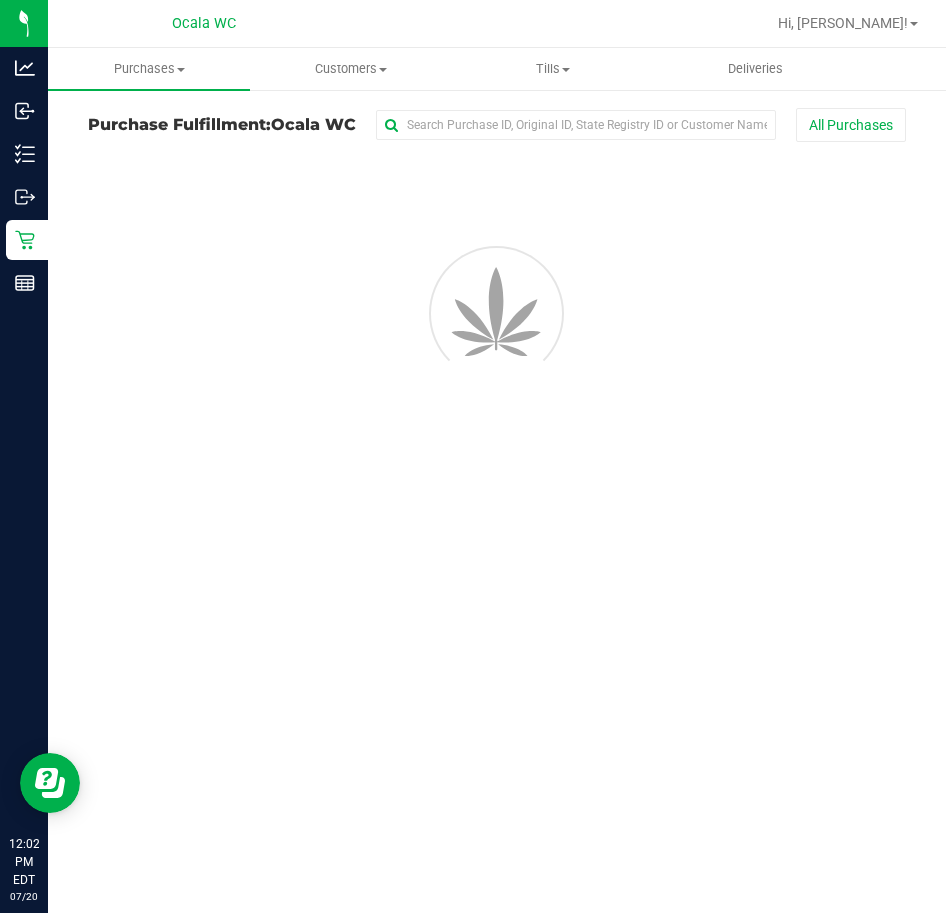 scroll, scrollTop: 0, scrollLeft: 0, axis: both 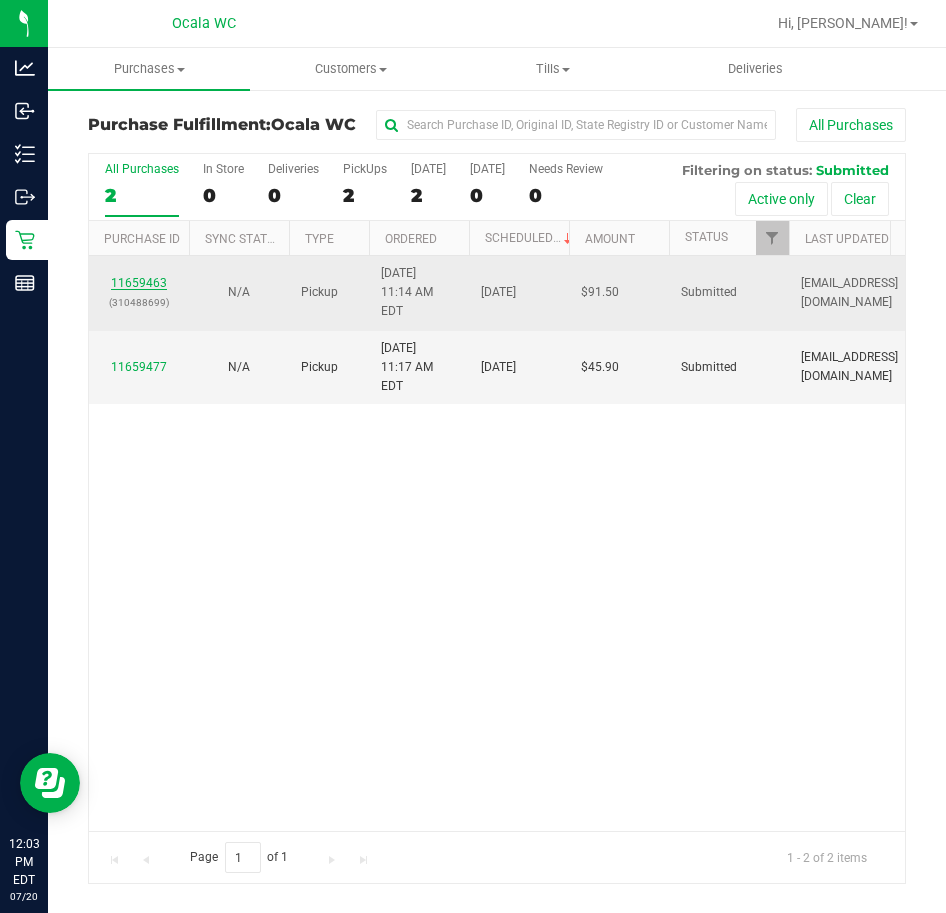 click on "11659463" at bounding box center (139, 283) 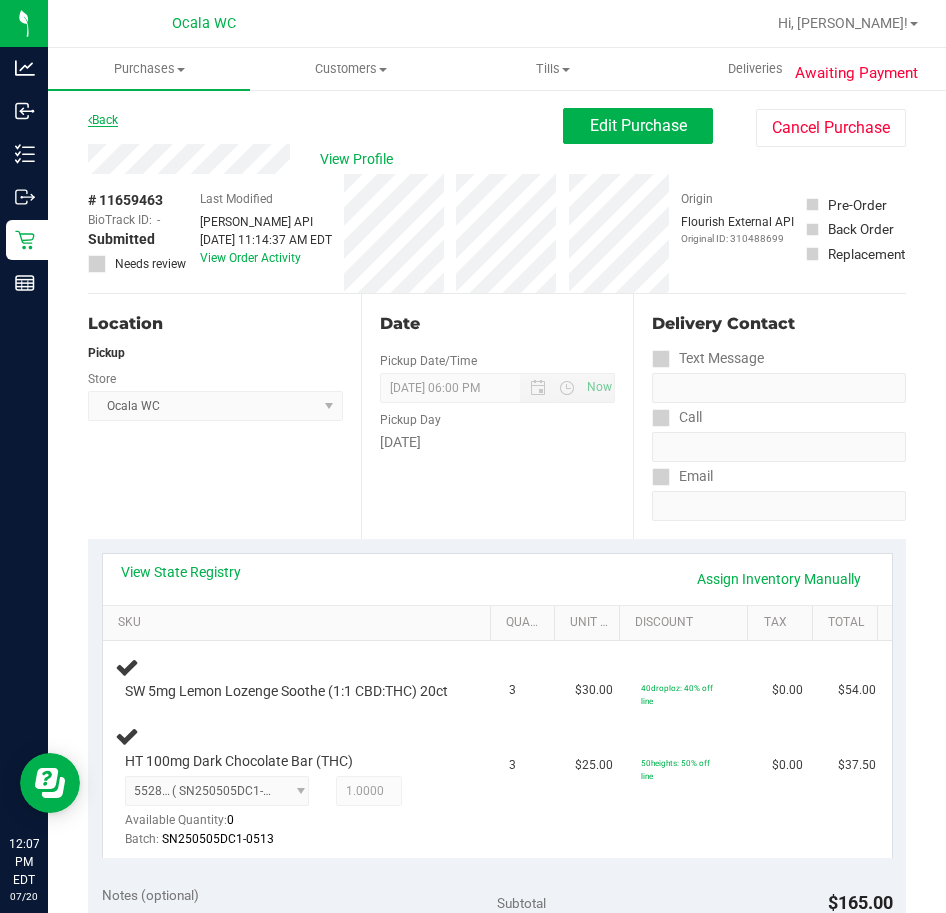 click on "Back" at bounding box center (103, 120) 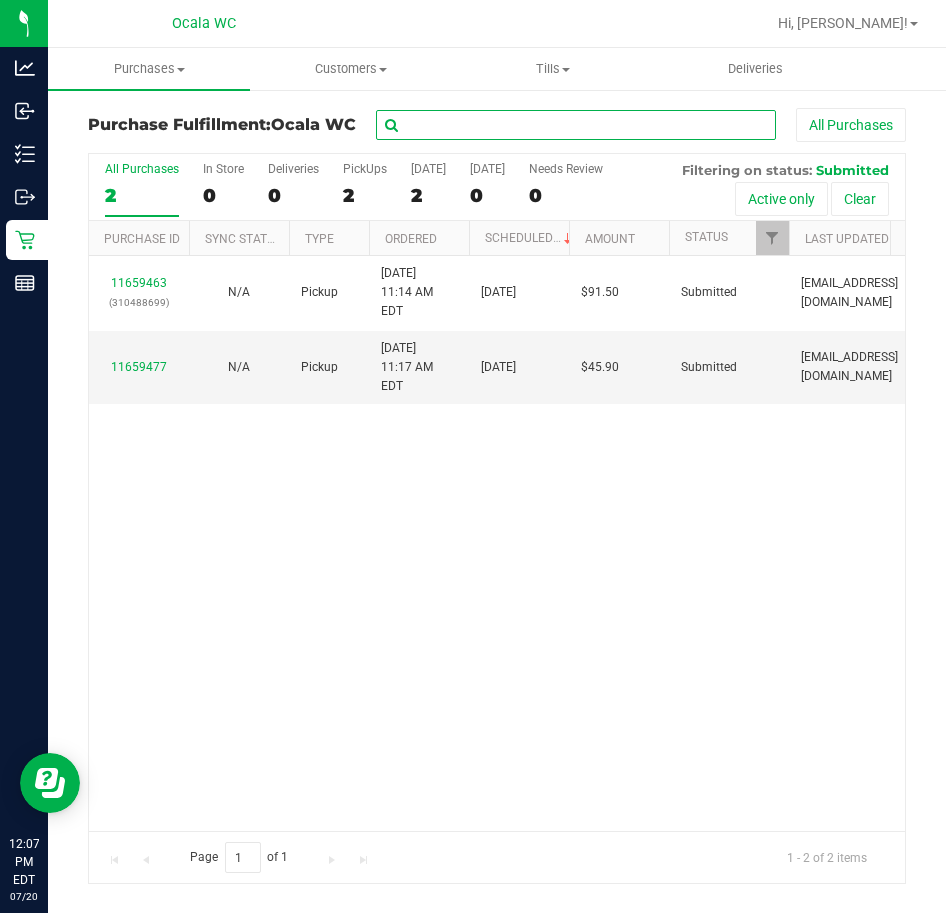 click at bounding box center [576, 125] 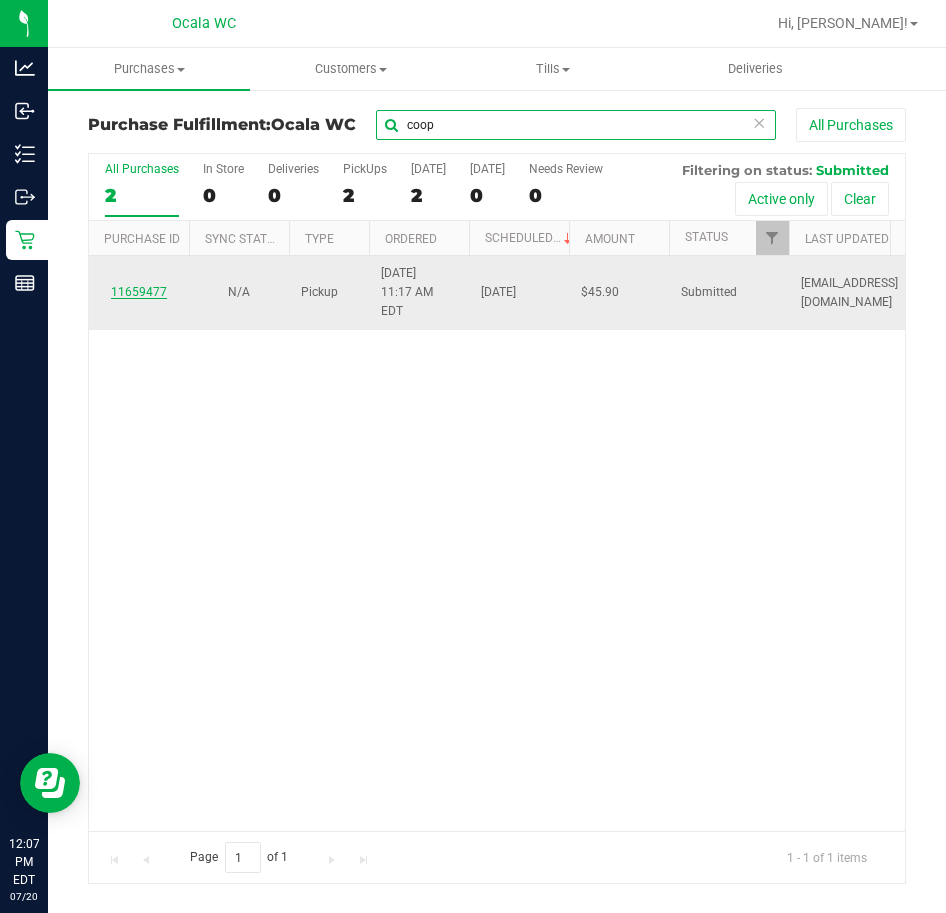 type on "coop" 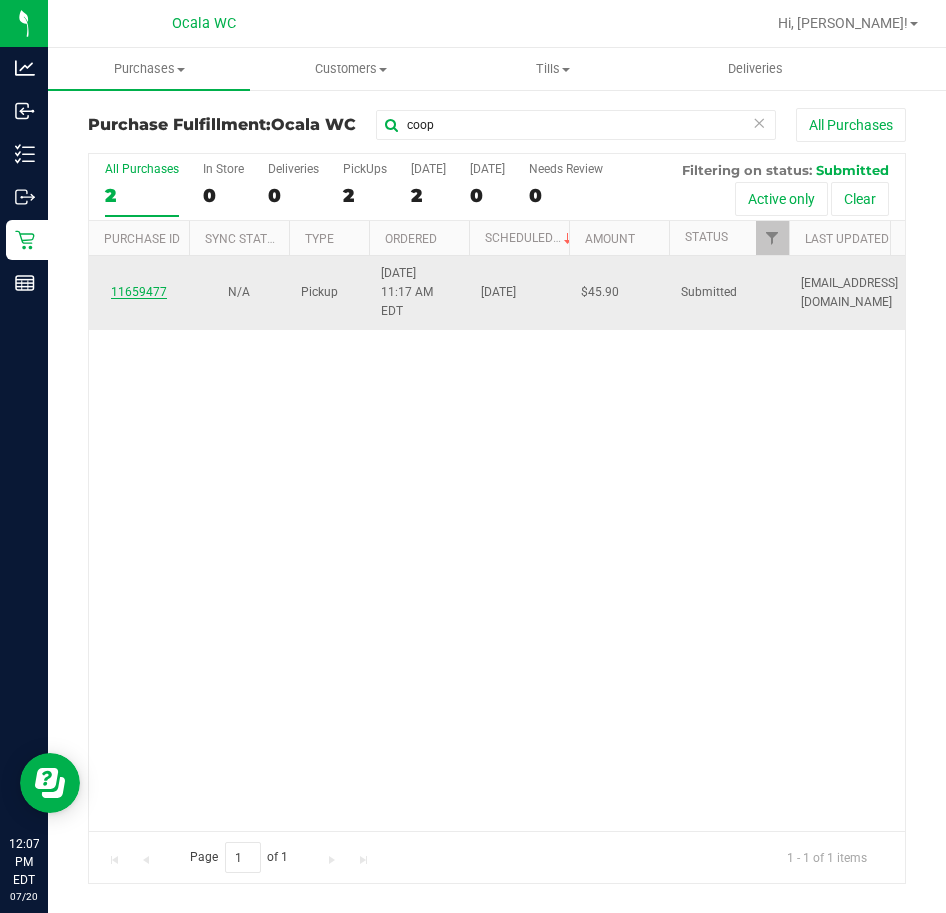 click on "11659477" at bounding box center [139, 292] 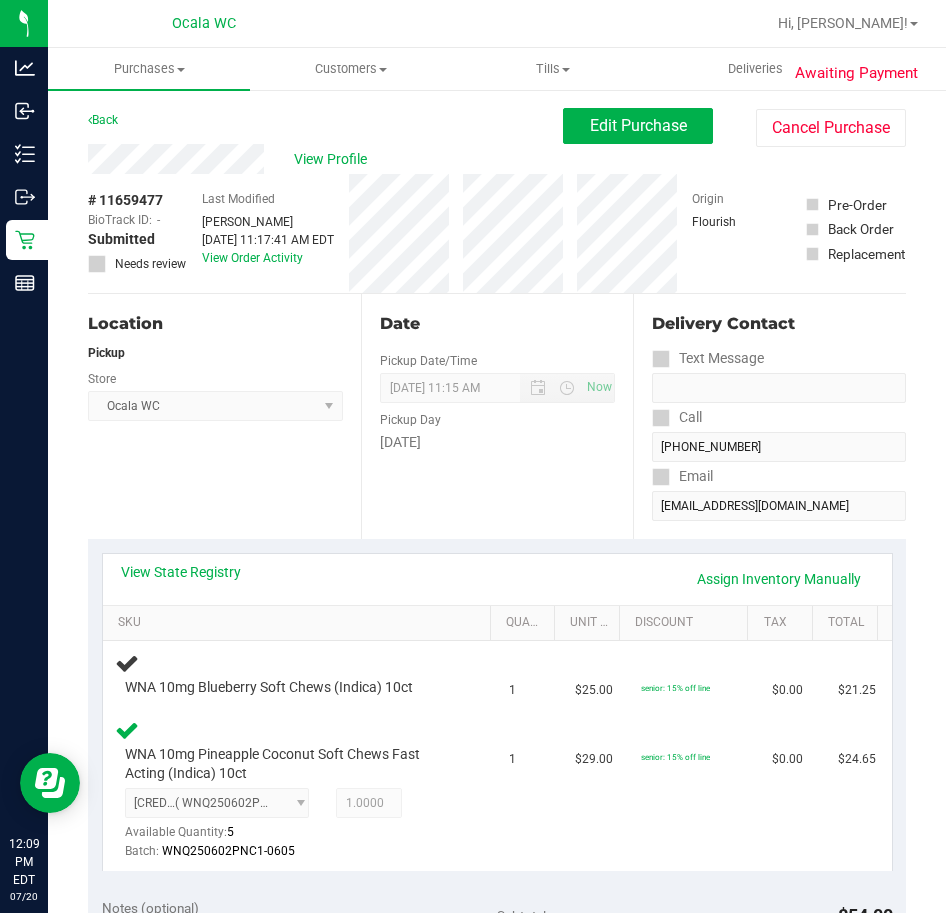 click on "Location
Pickup
Store
Ocala WC Select Store Bonita Springs WC Boynton Beach WC Bradenton WC Brandon WC Brooksville WC Call Center Clermont WC Crestview WC Deerfield Beach WC Delray Beach WC Deltona WC Ft Walton Beach WC Ft. Lauderdale WC Ft. Myers WC Gainesville WC Jax Atlantic WC JAX DC REP Jax WC Key West WC Lakeland WC Largo WC Lehigh Acres DC REP Merritt Island WC Miami 72nd WC Miami Beach WC Miami Dadeland WC Miramar DC REP New Port Richey WC North Palm Beach WC North Port WC Ocala WC Orange Park WC Orlando Colonial WC Orlando DC REP Orlando WC Oviedo WC Palm Bay WC Palm Coast WC Panama City WC Pensacola WC Port Orange WC Port St. Lucie WC Sebring WC South Tampa WC St. Pete WC Summerfield WC Tallahassee DC REP Tallahassee WC Tampa DC Testing Tampa Warehouse Tampa WC TX Austin DC TX Plano Retail Winter Haven WC" at bounding box center [224, 416] 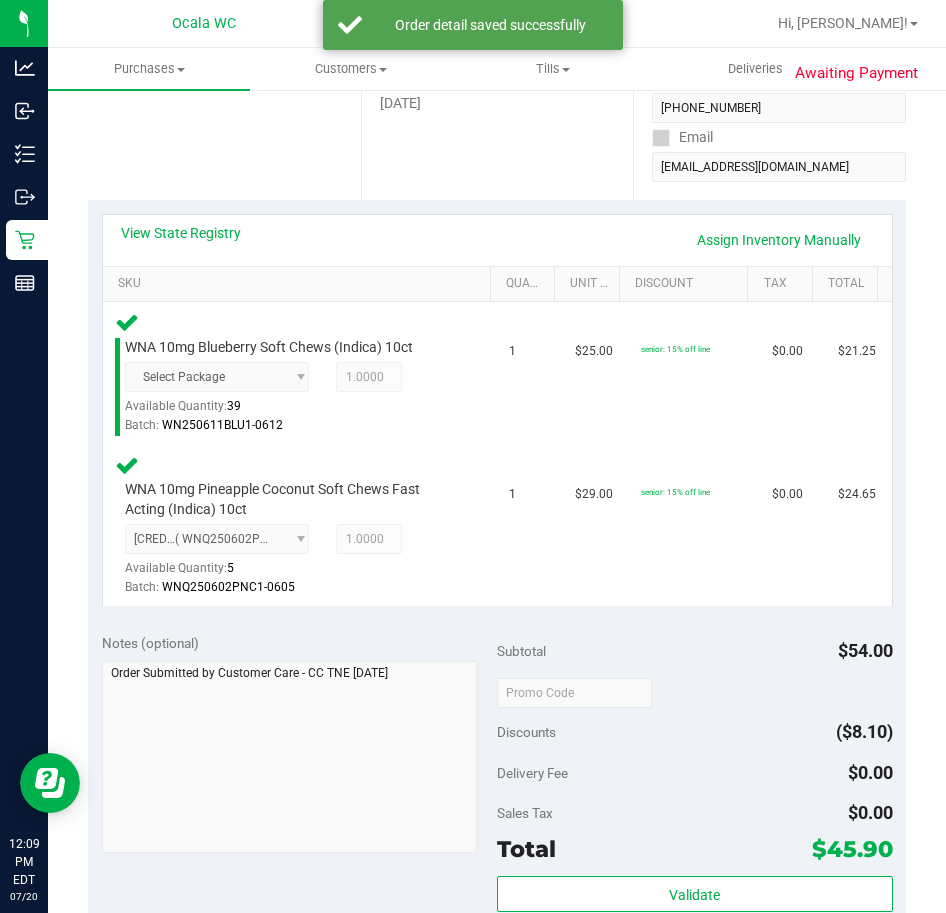 scroll, scrollTop: 500, scrollLeft: 0, axis: vertical 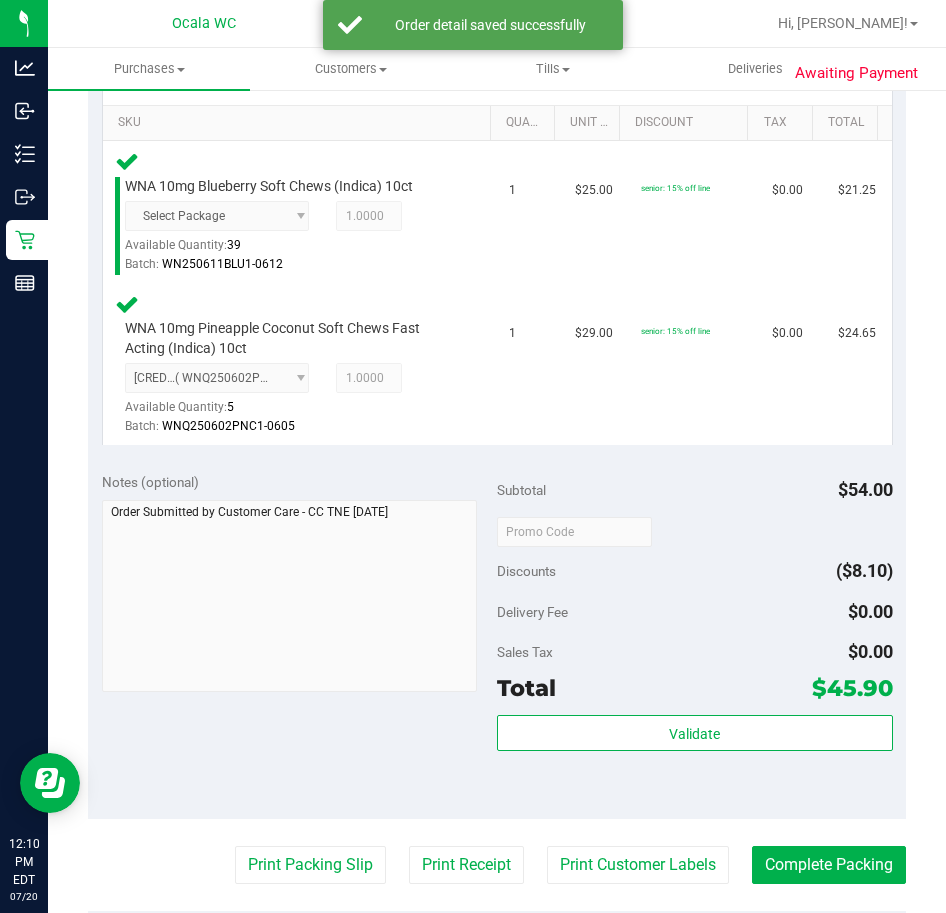 click on "Total
$45.90" at bounding box center (695, 688) 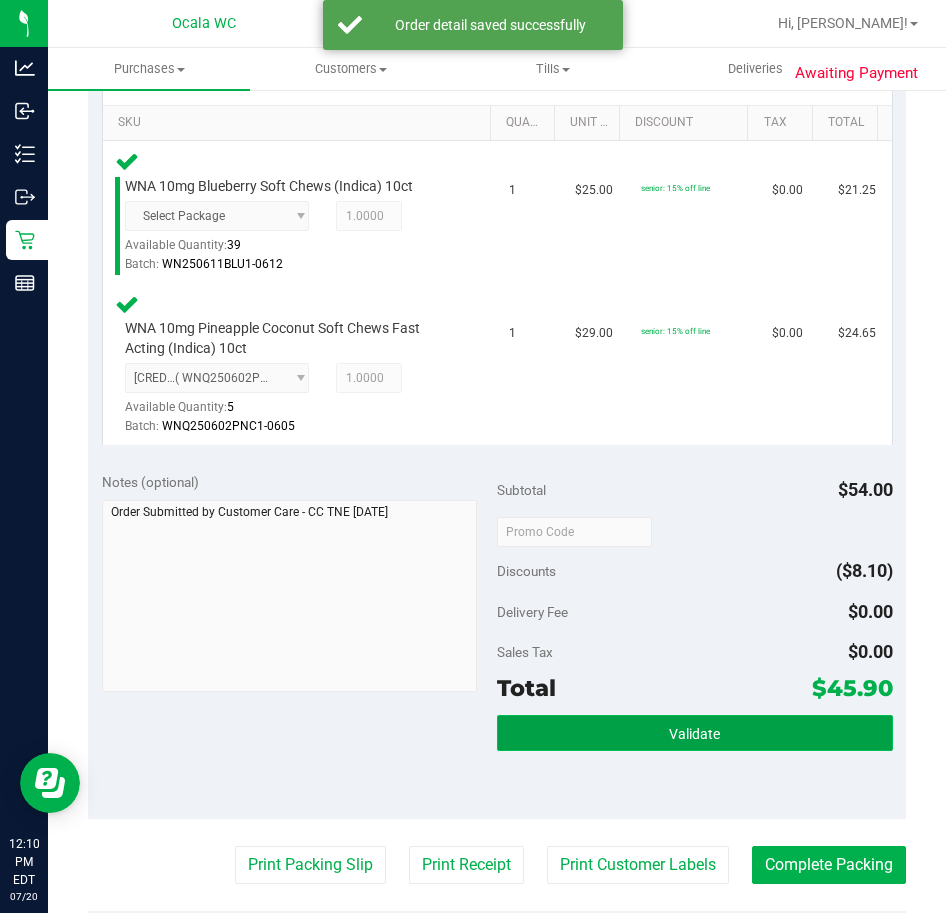 click on "Validate" at bounding box center [695, 733] 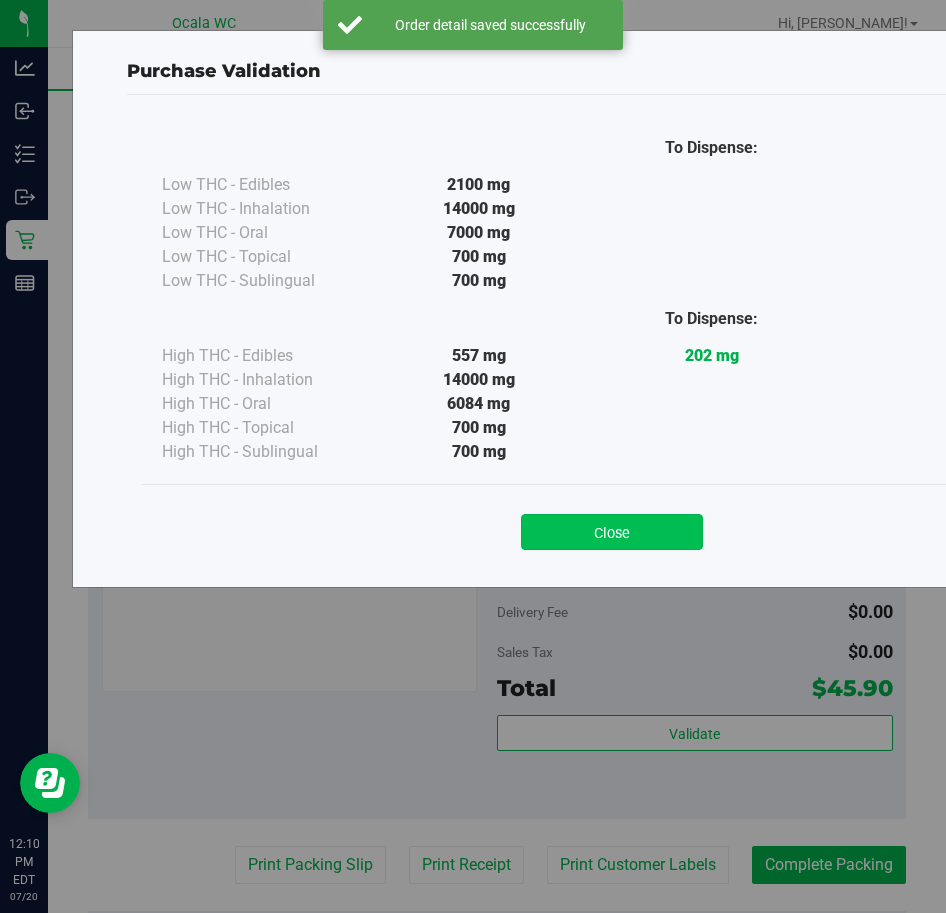 click on "Close" at bounding box center (612, 532) 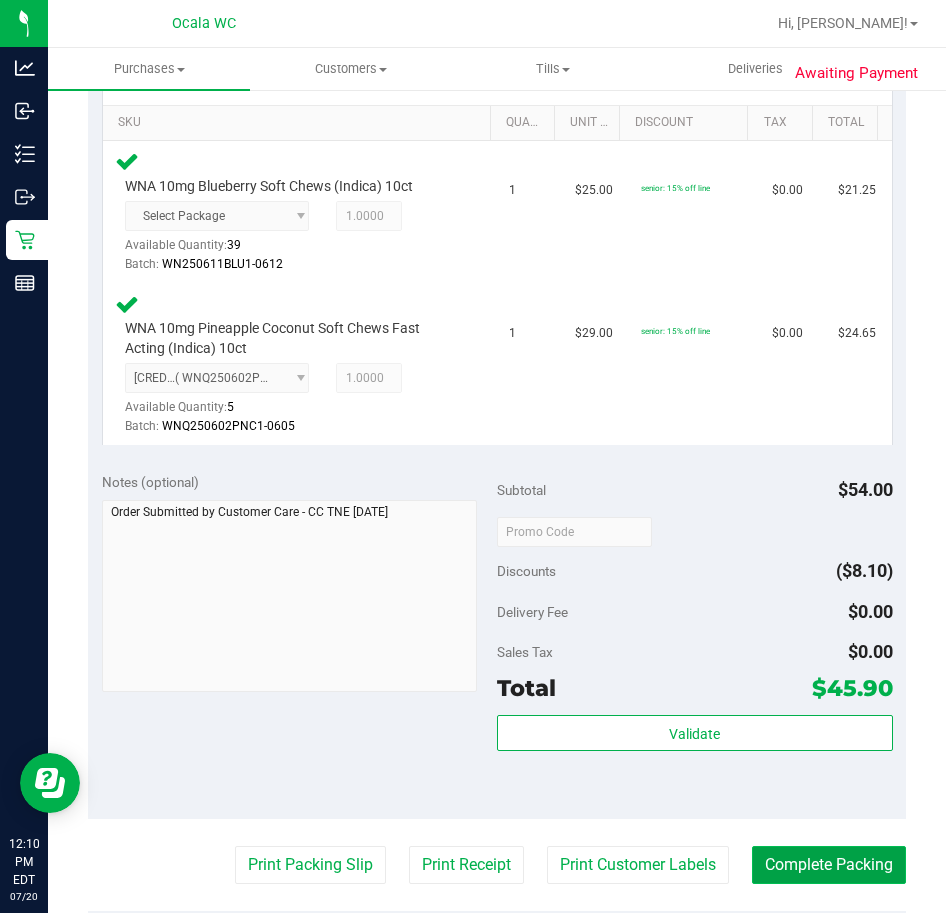 click on "Complete Packing" at bounding box center (829, 865) 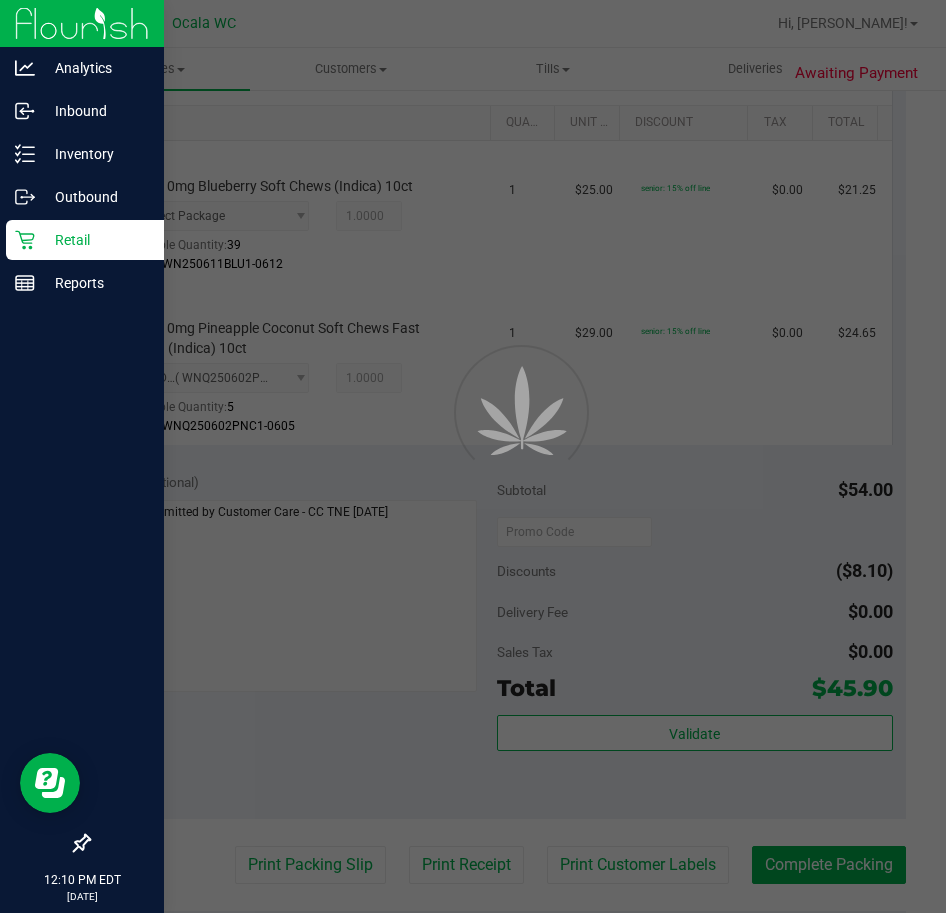 scroll, scrollTop: 0, scrollLeft: 0, axis: both 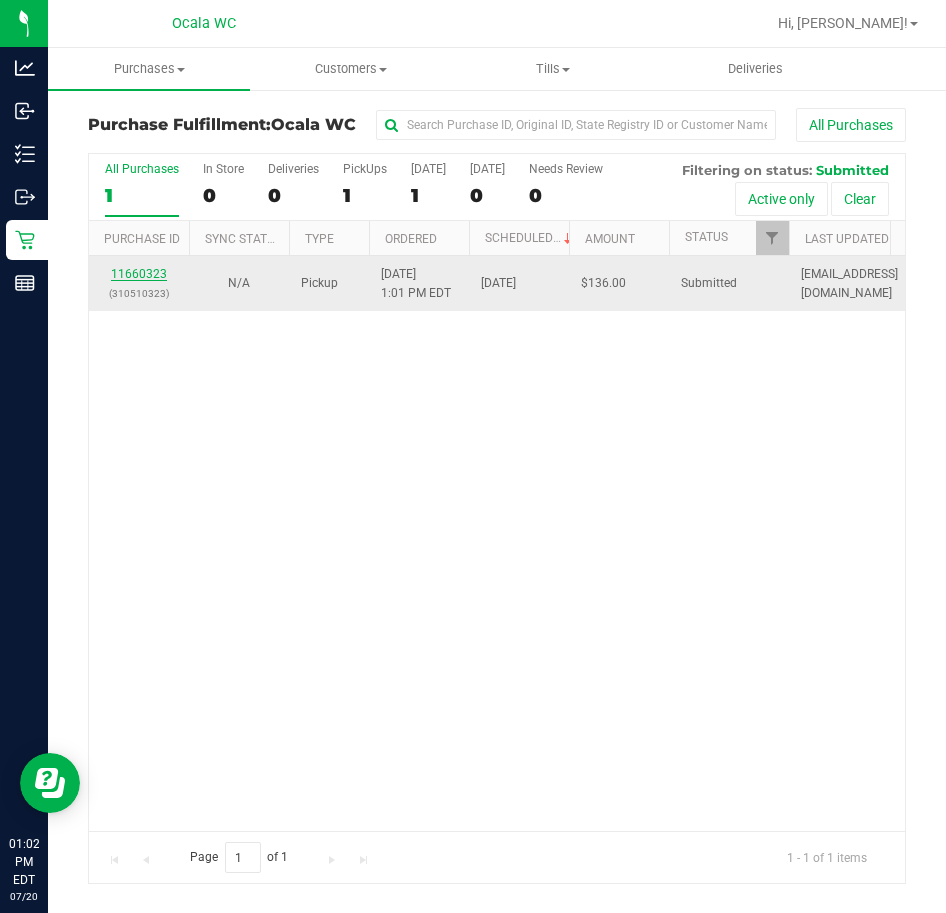 click on "11660323
(310510323)" at bounding box center (139, 283) 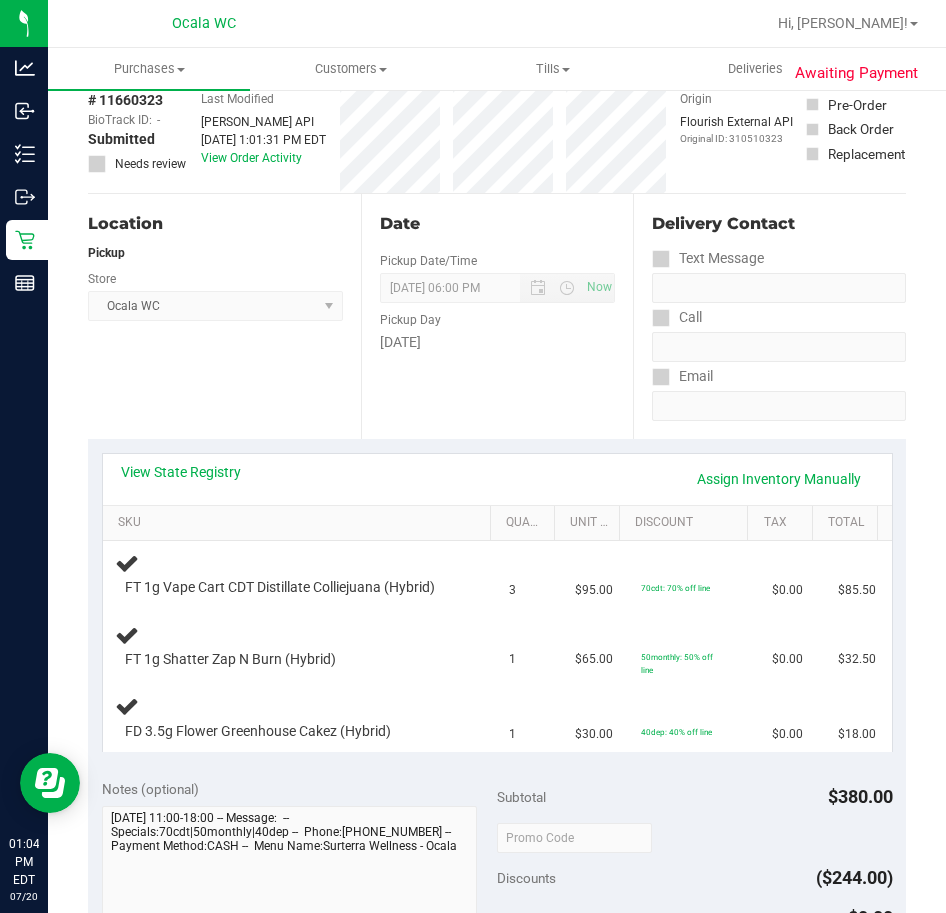 scroll, scrollTop: 0, scrollLeft: 0, axis: both 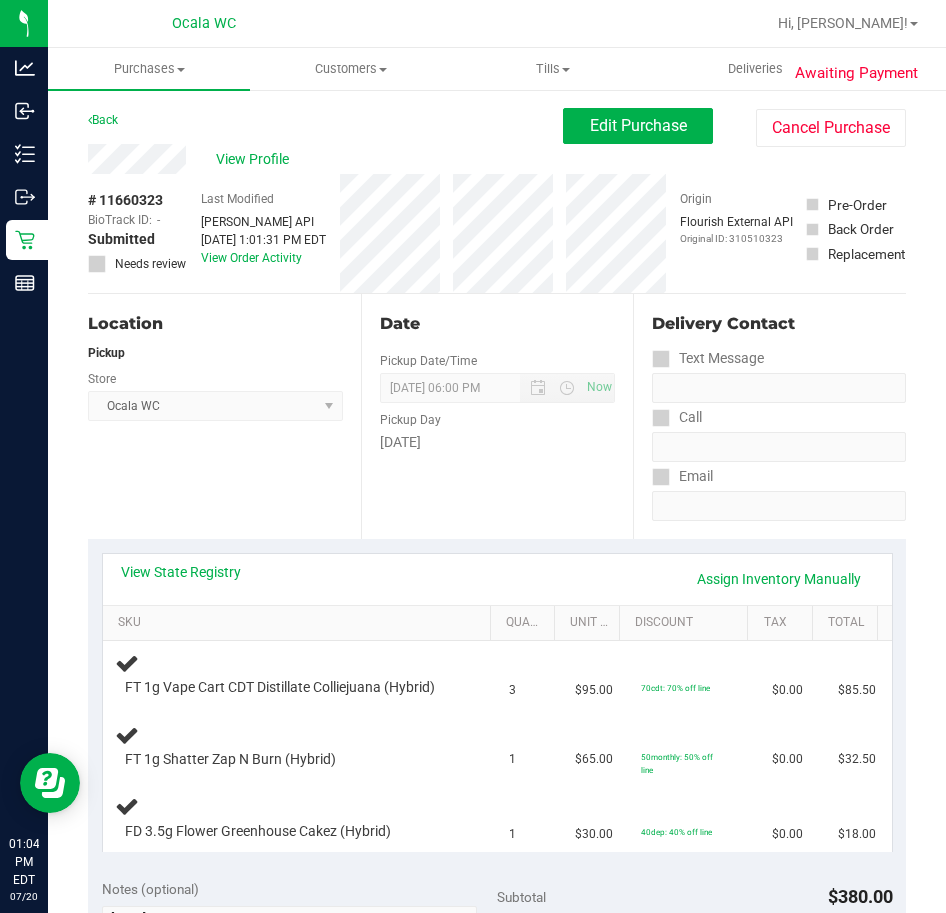 click on "Location
Pickup
Store
Ocala WC Select Store Bonita Springs WC Boynton Beach WC Bradenton WC Brandon WC Brooksville WC Call Center Clermont WC Crestview WC Deerfield Beach WC Delray Beach WC Deltona WC Ft Walton Beach WC Ft. Lauderdale WC Ft. Myers WC Gainesville WC Jax Atlantic WC JAX DC REP Jax WC Key West WC Lakeland WC Largo WC Lehigh Acres DC REP Merritt Island WC Miami 72nd WC Miami Beach WC Miami Dadeland WC Miramar DC REP New Port Richey WC North Palm Beach WC North Port WC Ocala WC Orange Park WC Orlando Colonial WC Orlando DC REP Orlando WC Oviedo WC Palm Bay WC Palm Coast WC Panama City WC Pensacola WC Port Orange WC Port St. Lucie WC Sebring WC South Tampa WC St. Pete WC Summerfield WC Tallahassee DC REP Tallahassee WC Tampa DC Testing Tampa Warehouse Tampa WC TX Austin DC TX Plano Retail Winter Haven WC" at bounding box center [224, 416] 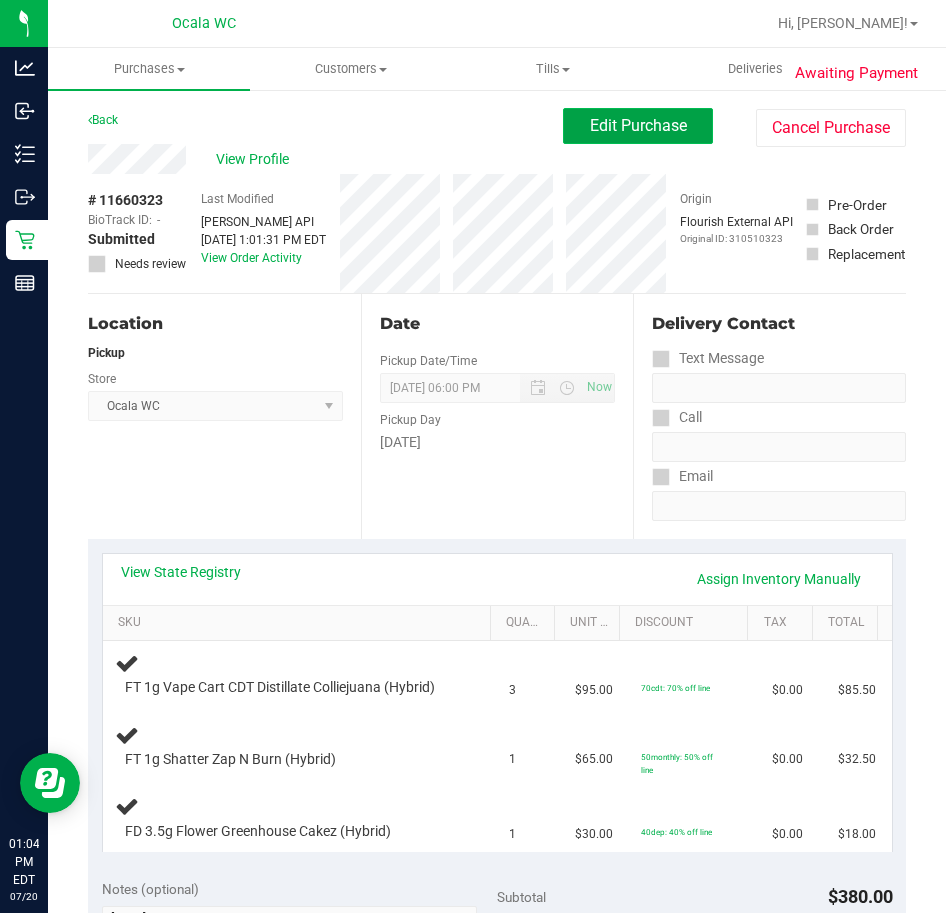 click on "Edit Purchase" at bounding box center (638, 125) 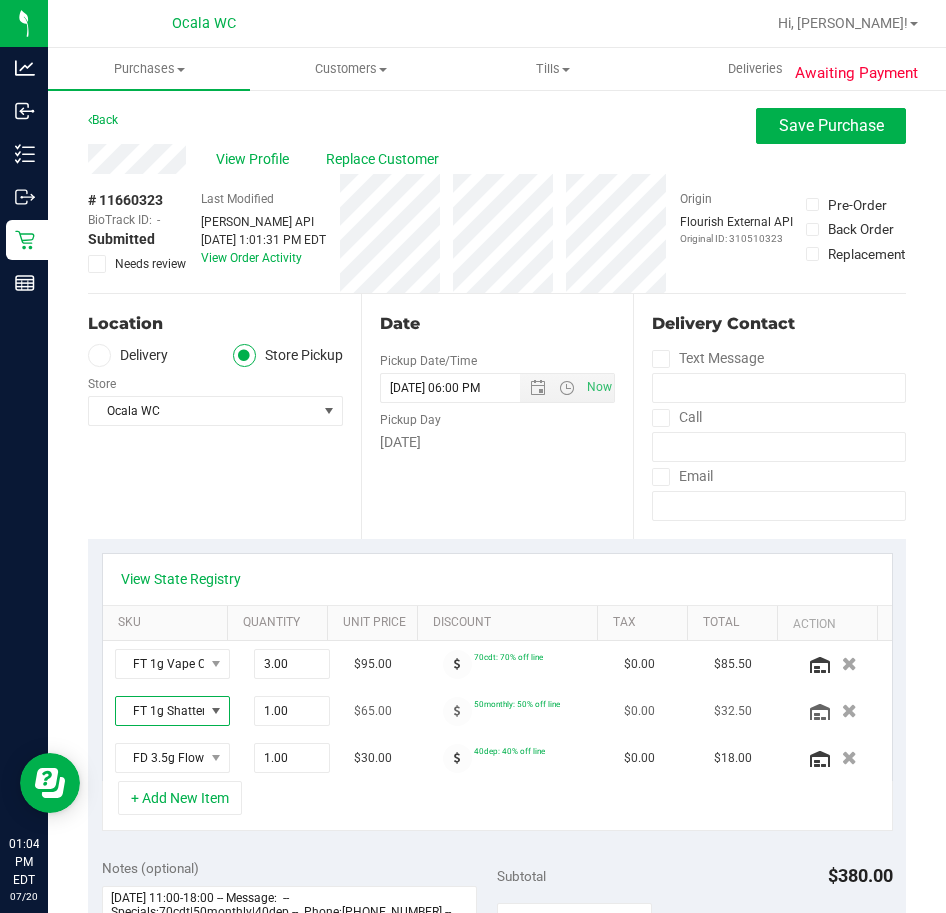 click at bounding box center (216, 711) 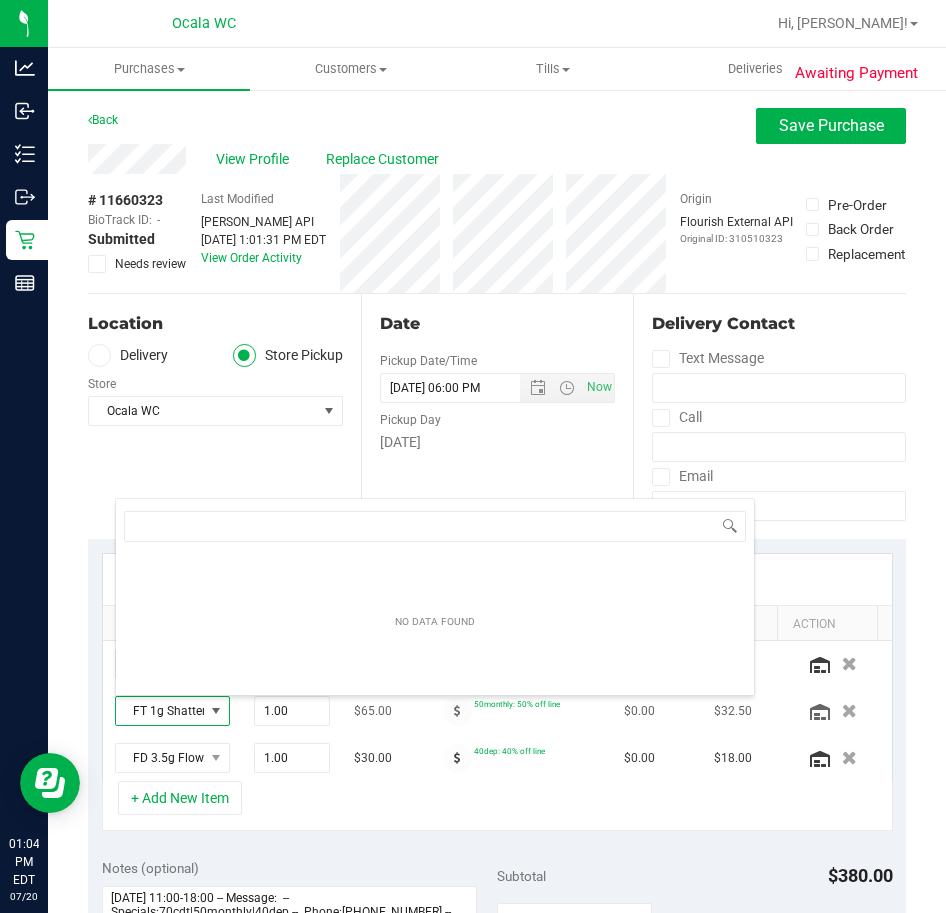 scroll, scrollTop: 99970, scrollLeft: 99915, axis: both 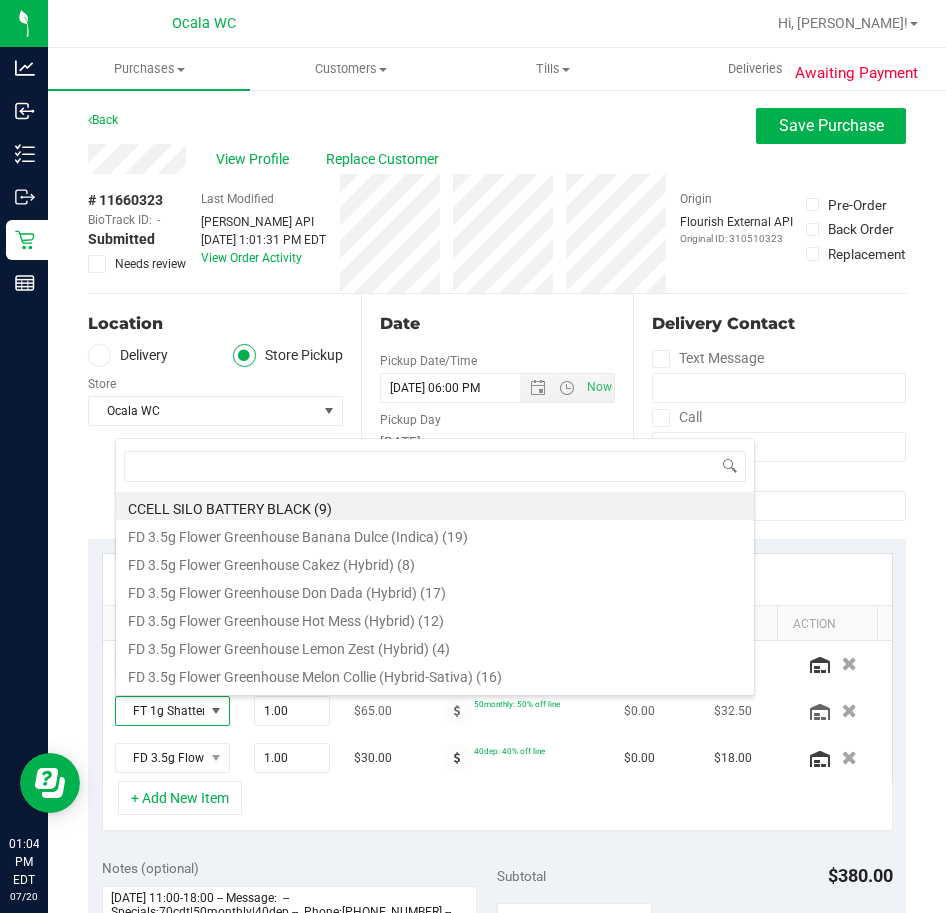click at bounding box center (216, 711) 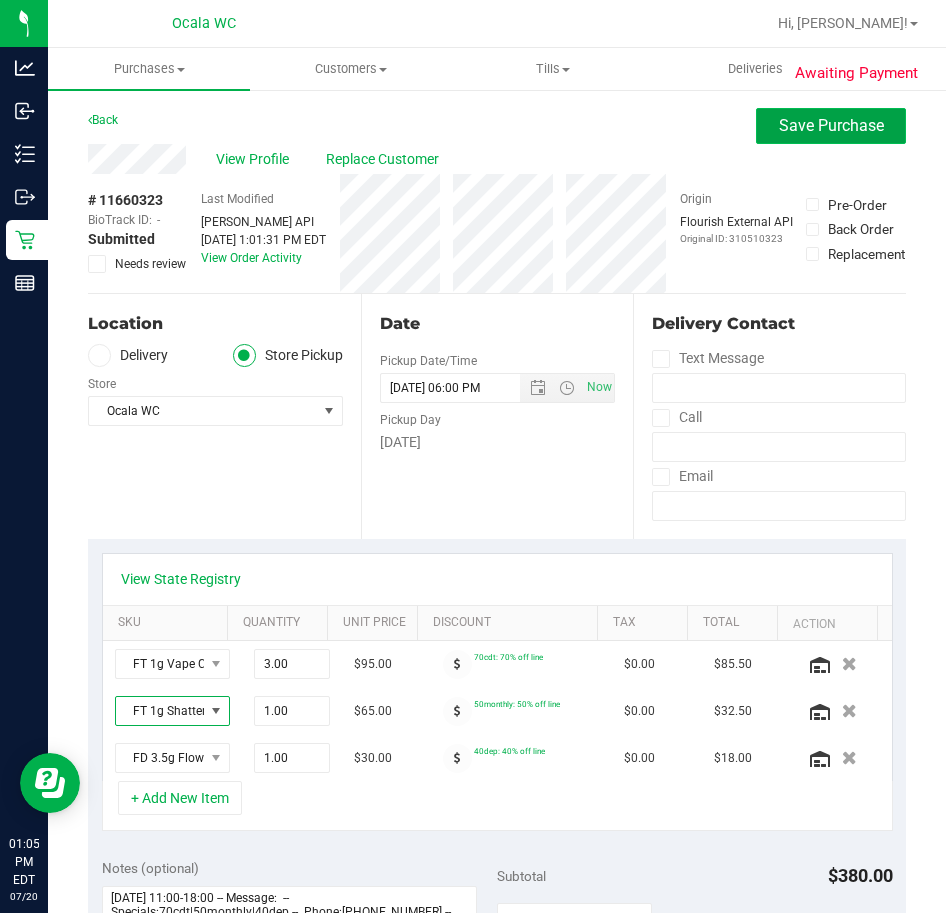 click on "Save Purchase" at bounding box center [831, 125] 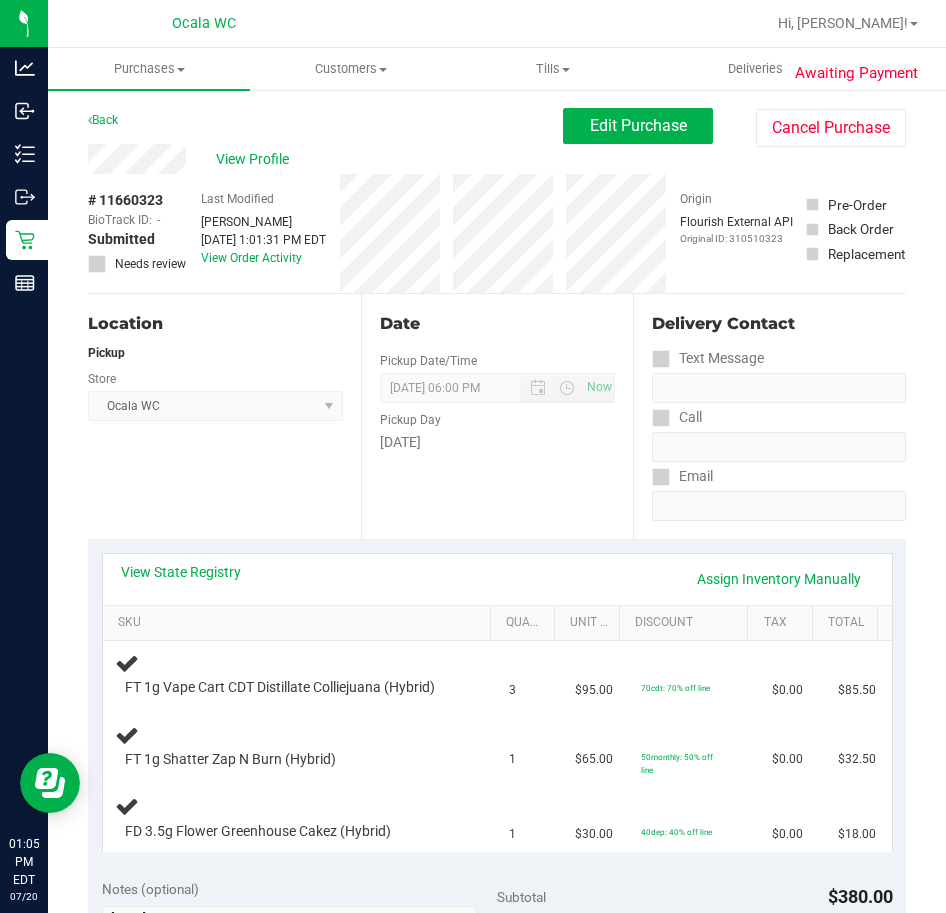 click on "Location
Pickup
Store
Ocala WC Select Store Bonita Springs WC Boynton Beach WC Bradenton WC Brandon WC Brooksville WC Call Center Clermont WC Crestview WC Deerfield Beach WC Delray Beach WC Deltona WC Ft Walton Beach WC Ft. Lauderdale WC Ft. Myers WC Gainesville WC Jax Atlantic WC JAX DC REP Jax WC Key West WC Lakeland WC Largo WC Lehigh Acres DC REP Merritt Island WC Miami 72nd WC Miami Beach WC Miami Dadeland WC Miramar DC REP New Port Richey WC North Palm Beach WC North Port WC Ocala WC Orange Park WC Orlando Colonial WC Orlando DC REP Orlando WC Oviedo WC Palm Bay WC Palm Coast WC Panama City WC Pensacola WC Port Orange WC Port St. Lucie WC Sebring WC South Tampa WC St. Pete WC Summerfield WC Tallahassee DC REP Tallahassee WC Tampa DC Testing Tampa Warehouse Tampa WC TX Austin DC TX Plano Retail Winter Haven WC" at bounding box center [224, 416] 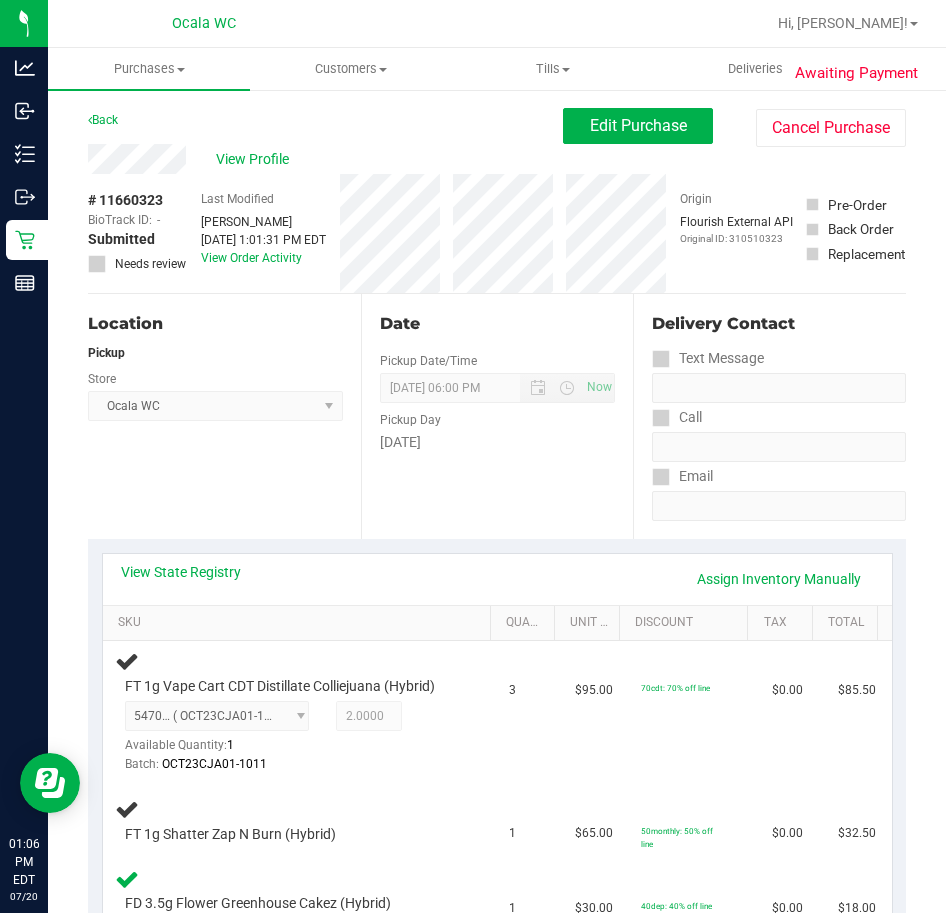click on "Location
Pickup
Store
Ocala WC Select Store Bonita Springs WC Boynton Beach WC Bradenton WC Brandon WC Brooksville WC Call Center Clermont WC Crestview WC Deerfield Beach WC Delray Beach WC Deltona WC Ft Walton Beach WC Ft. Lauderdale WC Ft. Myers WC Gainesville WC Jax Atlantic WC JAX DC REP Jax WC Key West WC Lakeland WC Largo WC Lehigh Acres DC REP Merritt Island WC Miami 72nd WC Miami Beach WC Miami Dadeland WC Miramar DC REP New Port Richey WC North Palm Beach WC North Port WC Ocala WC Orange Park WC Orlando Colonial WC Orlando DC REP Orlando WC Oviedo WC Palm Bay WC Palm Coast WC Panama City WC Pensacola WC Port Orange WC Port St. Lucie WC Sebring WC South Tampa WC St. Pete WC Summerfield WC Tallahassee DC REP Tallahassee WC Tampa DC Testing Tampa Warehouse Tampa WC TX Austin DC TX Plano Retail Winter Haven WC" at bounding box center (224, 416) 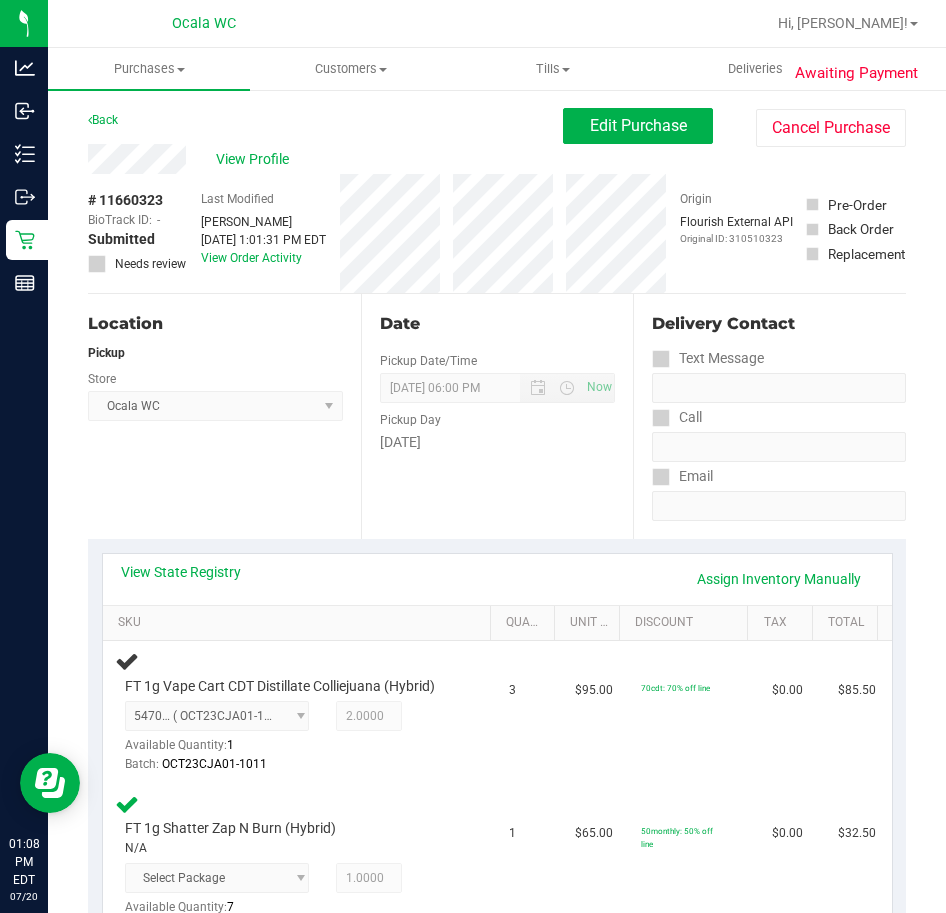 click on "Location
Pickup
Store
Ocala WC Select Store Bonita Springs WC Boynton Beach WC Bradenton WC Brandon WC Brooksville WC Call Center Clermont WC Crestview WC Deerfield Beach WC Delray Beach WC Deltona WC Ft Walton Beach WC Ft. Lauderdale WC Ft. Myers WC Gainesville WC Jax Atlantic WC JAX DC REP Jax WC Key West WC Lakeland WC Largo WC Lehigh Acres DC REP Merritt Island WC Miami 72nd WC Miami Beach WC Miami Dadeland WC Miramar DC REP New Port Richey WC North Palm Beach WC North Port WC Ocala WC Orange Park WC Orlando Colonial WC Orlando DC REP Orlando WC Oviedo WC Palm Bay WC Palm Coast WC Panama City WC Pensacola WC Port Orange WC Port St. Lucie WC Sebring WC South Tampa WC St. Pete WC Summerfield WC Tallahassee DC REP Tallahassee WC Tampa DC Testing Tampa Warehouse Tampa WC TX Austin DC TX Plano Retail Winter Haven WC" at bounding box center (224, 416) 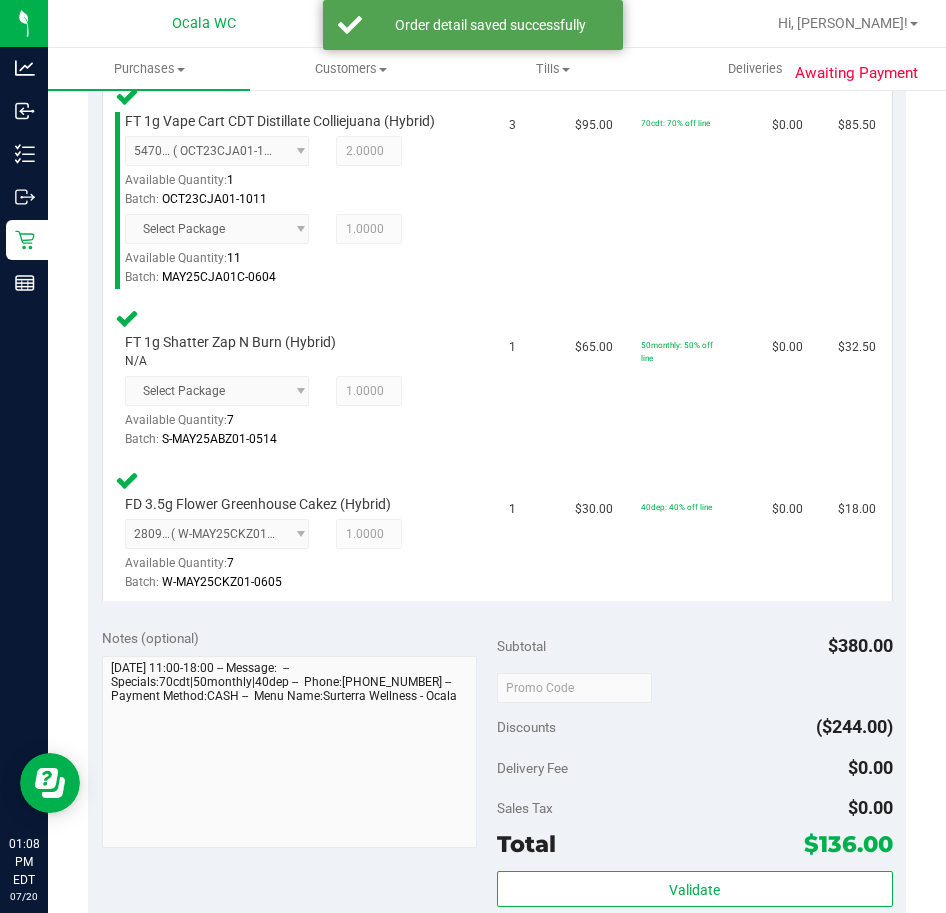 scroll, scrollTop: 800, scrollLeft: 0, axis: vertical 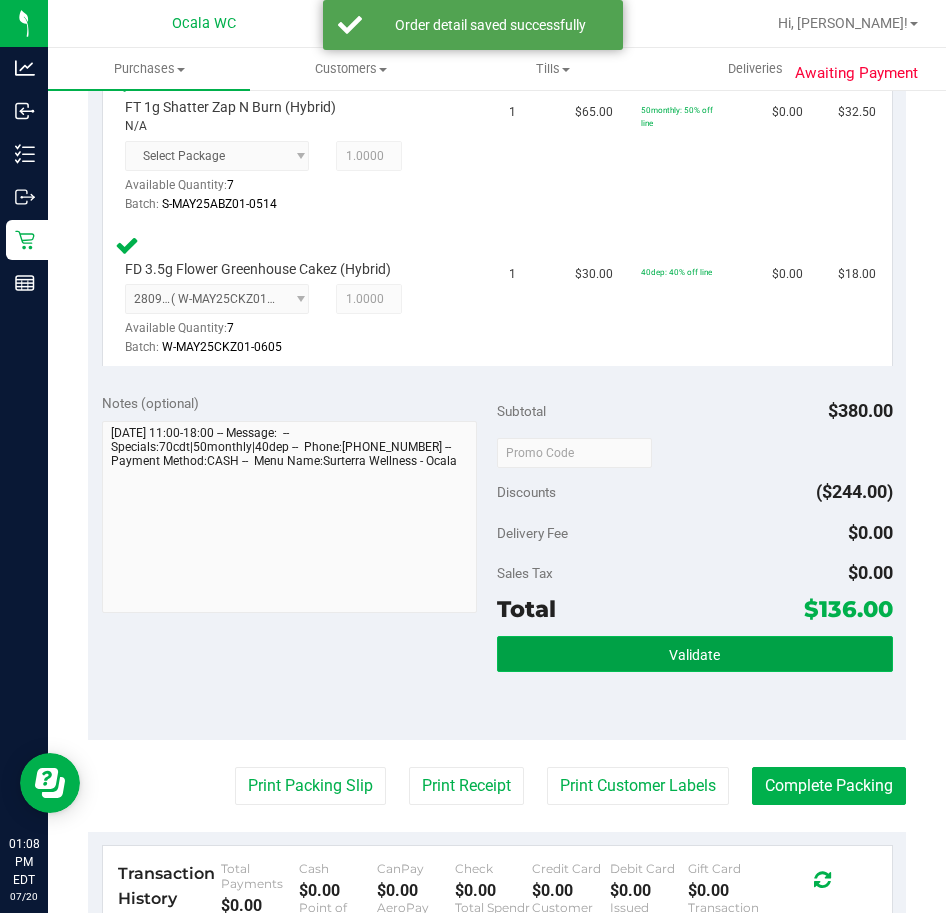 click on "Validate" at bounding box center [695, 654] 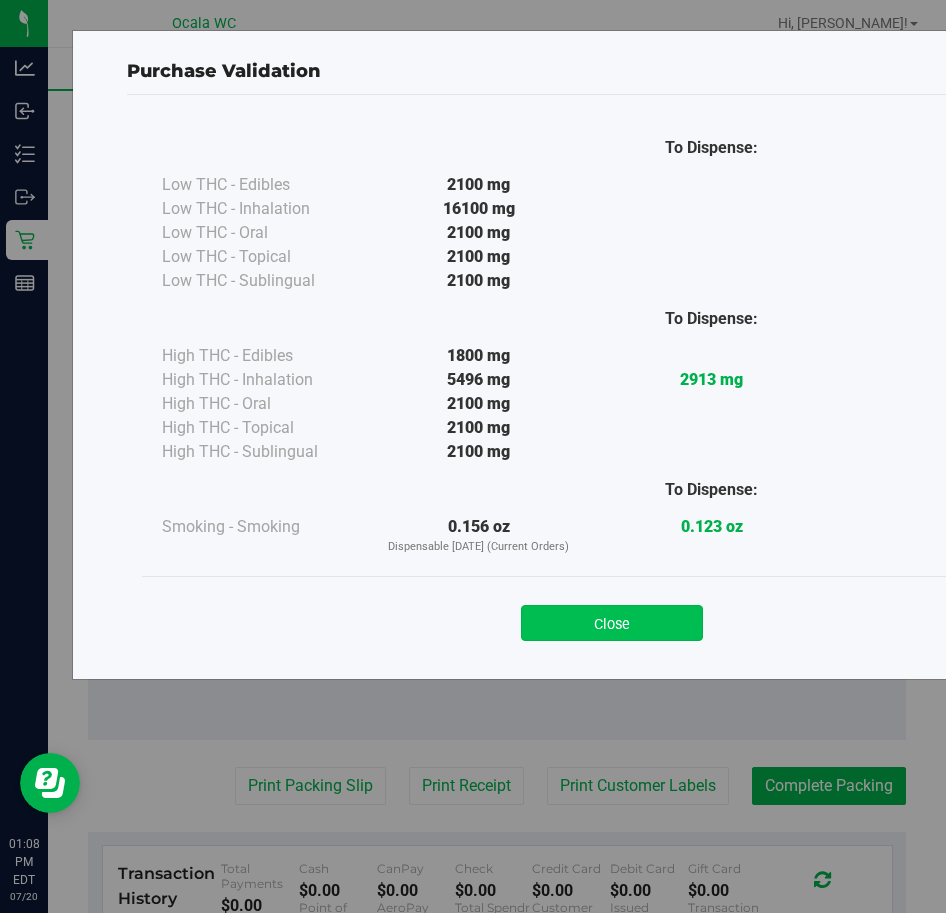 click on "Close" at bounding box center (612, 623) 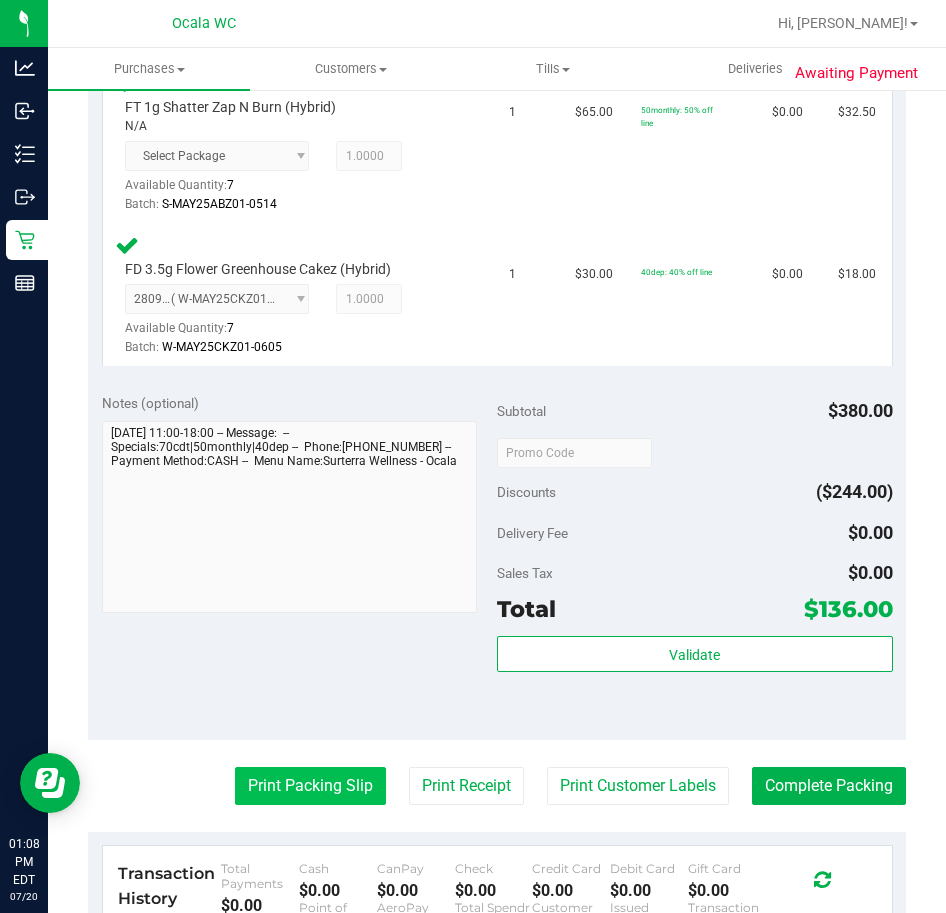 click on "Print Packing Slip" at bounding box center [310, 786] 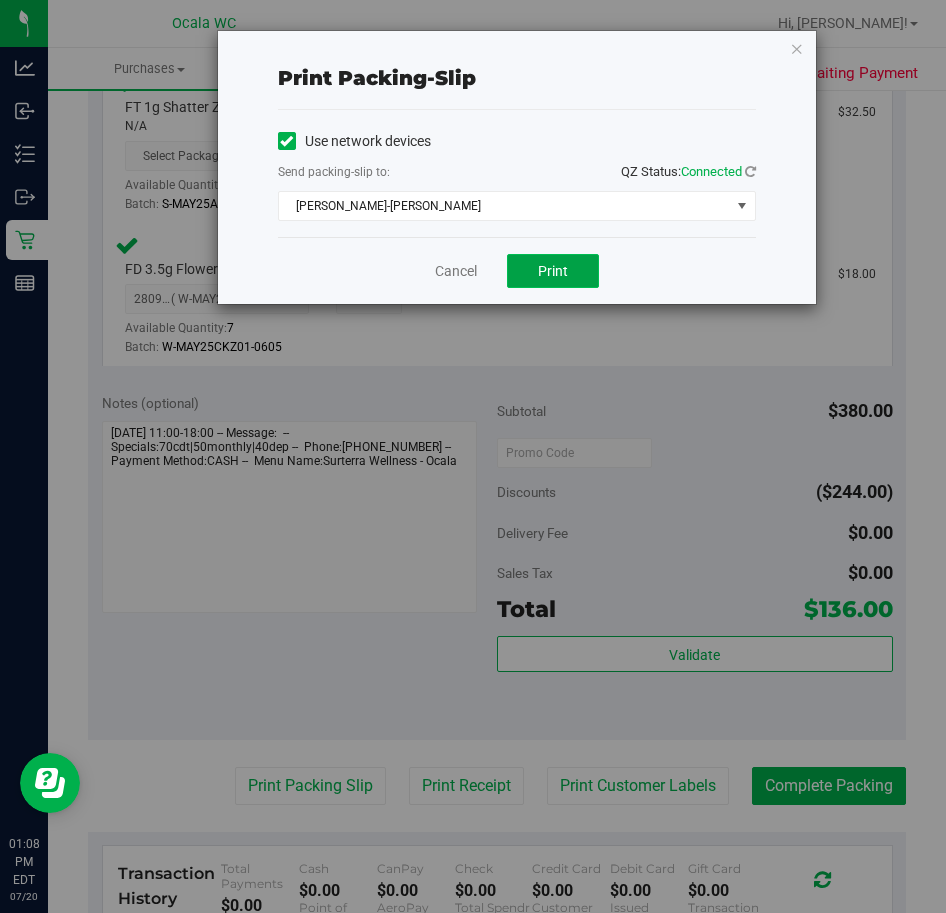 click on "Print" at bounding box center (553, 271) 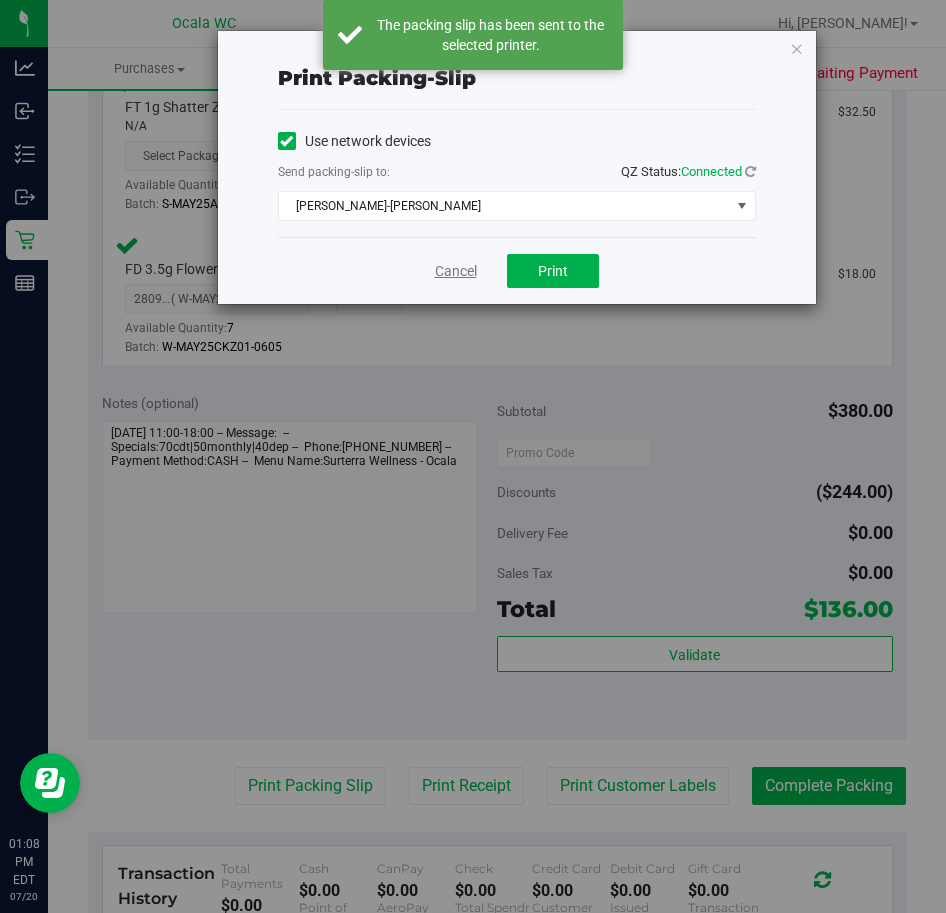 click on "Cancel" at bounding box center (456, 271) 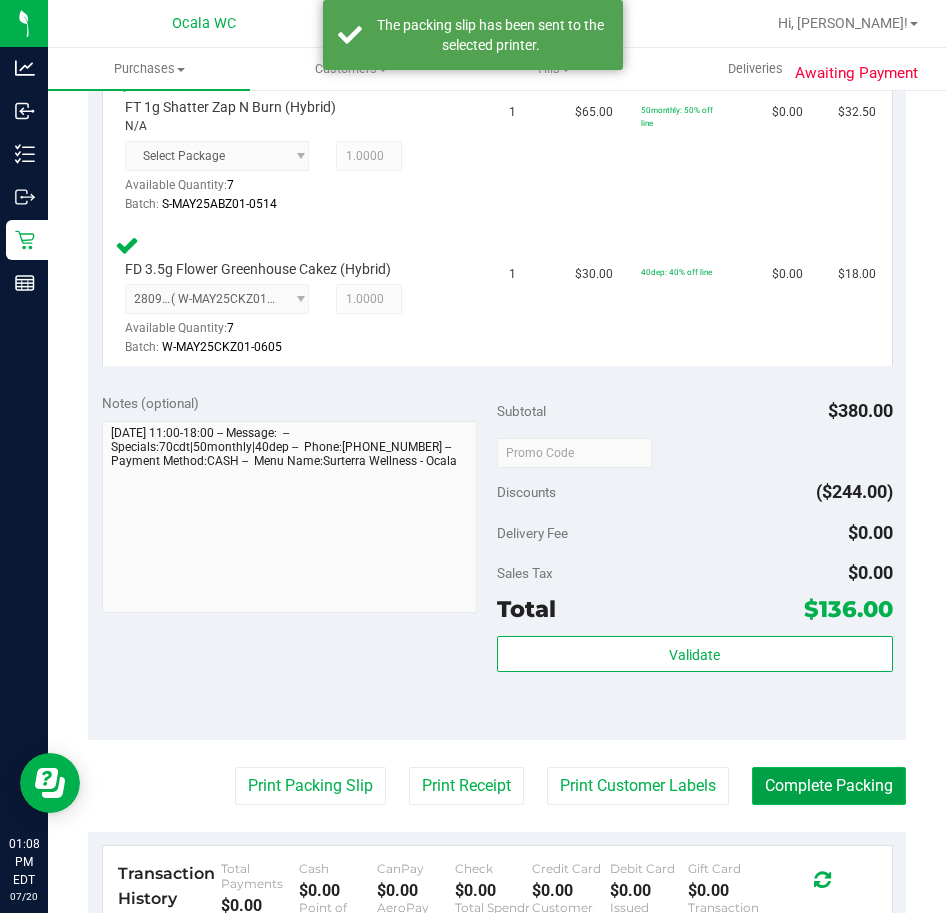click on "Complete Packing" at bounding box center [829, 786] 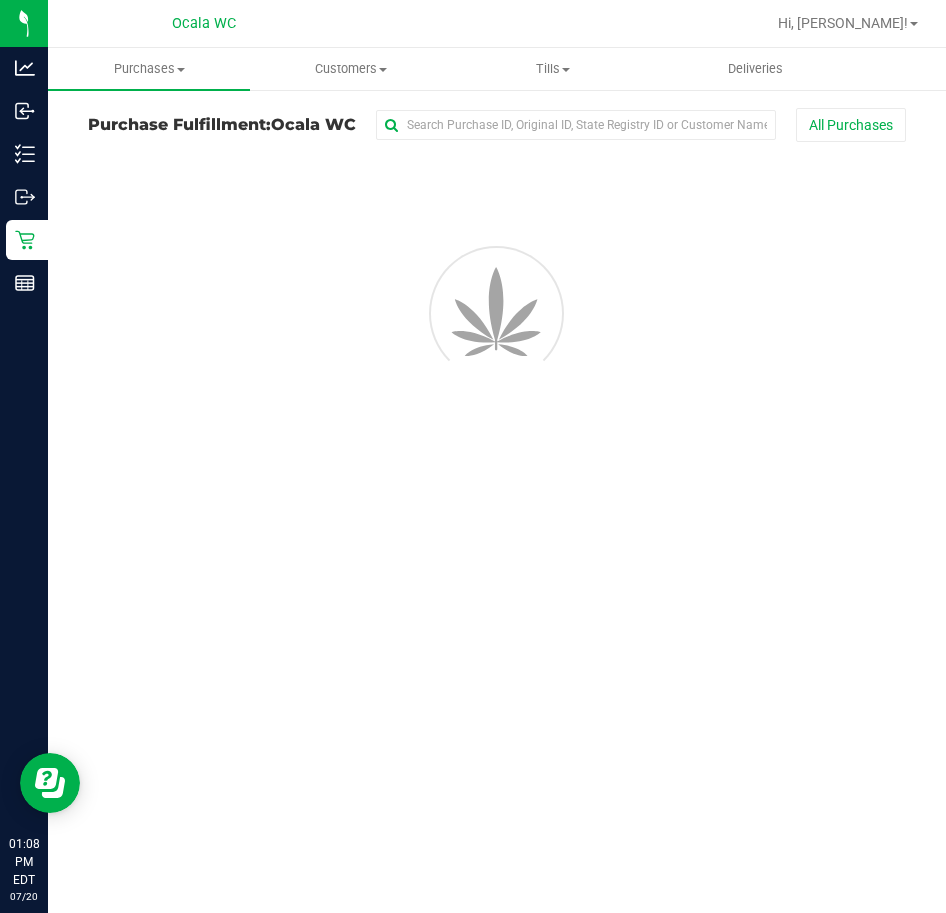 scroll, scrollTop: 0, scrollLeft: 0, axis: both 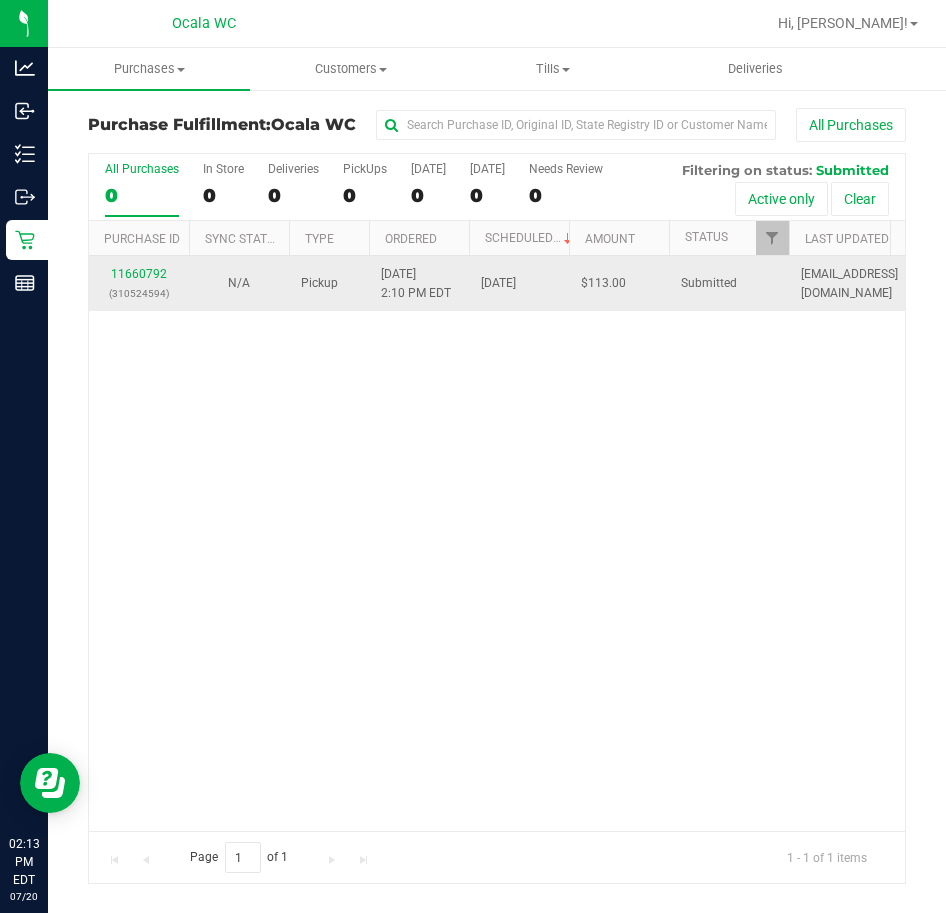 click on "11660792
(310524594)" at bounding box center (139, 284) 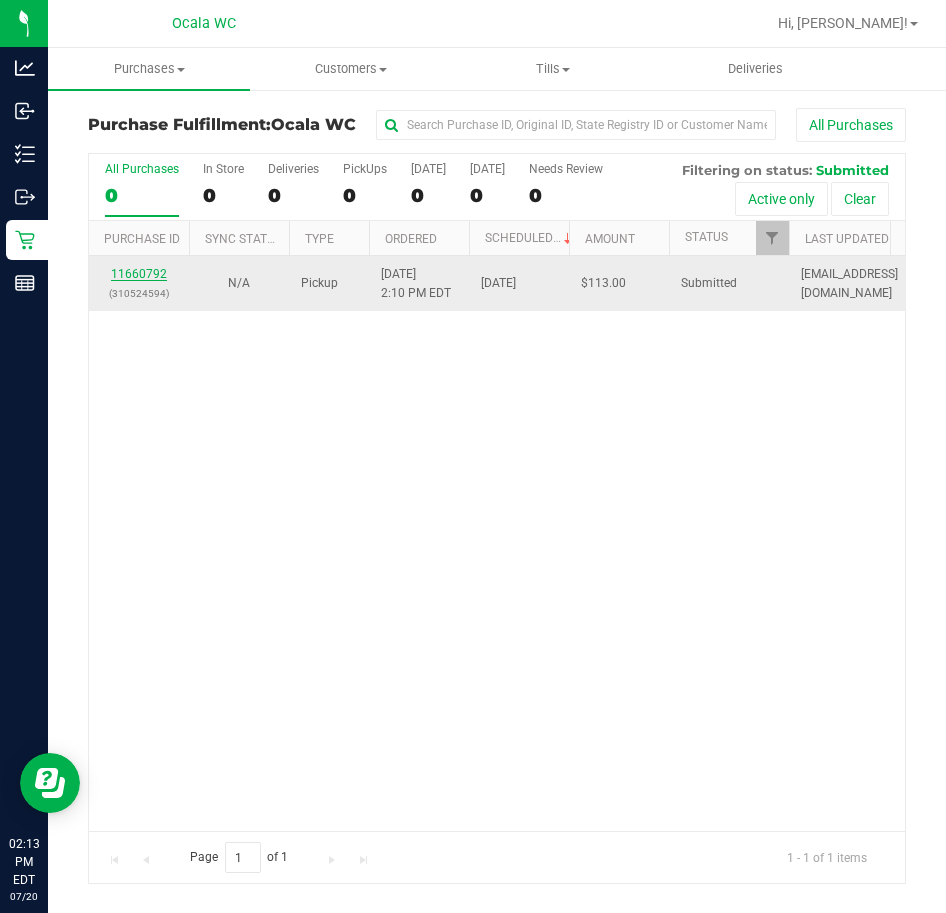 click on "11660792" at bounding box center [139, 274] 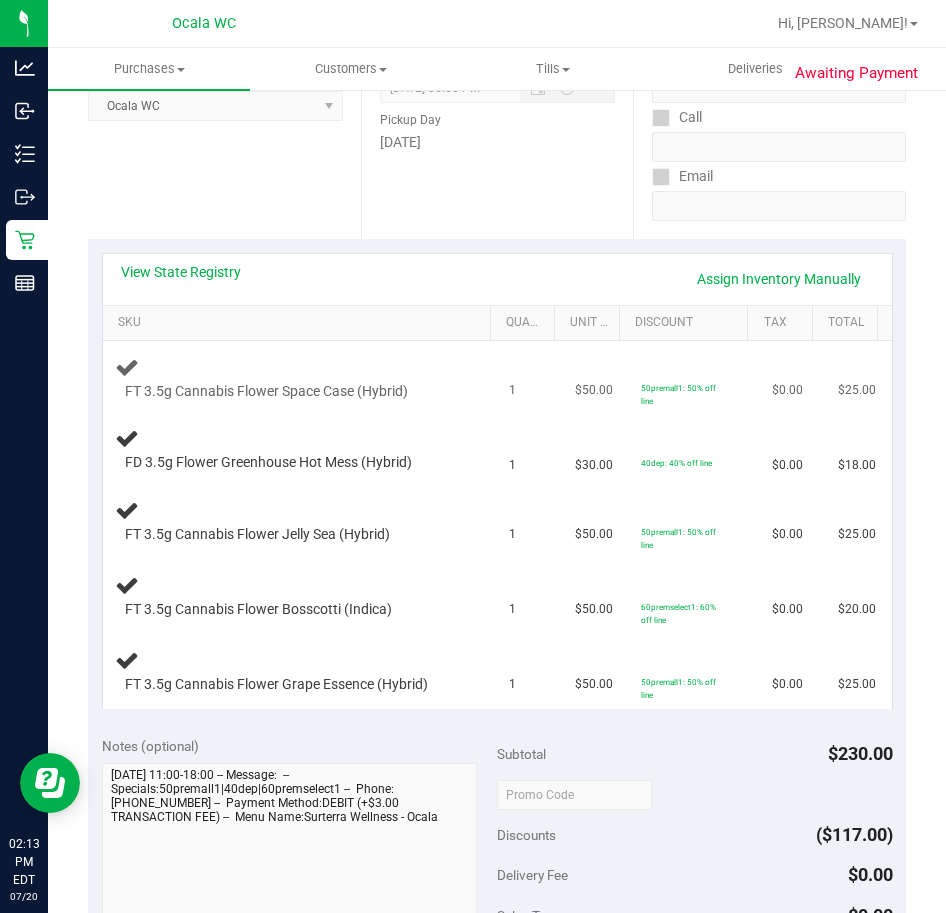 scroll, scrollTop: 0, scrollLeft: 0, axis: both 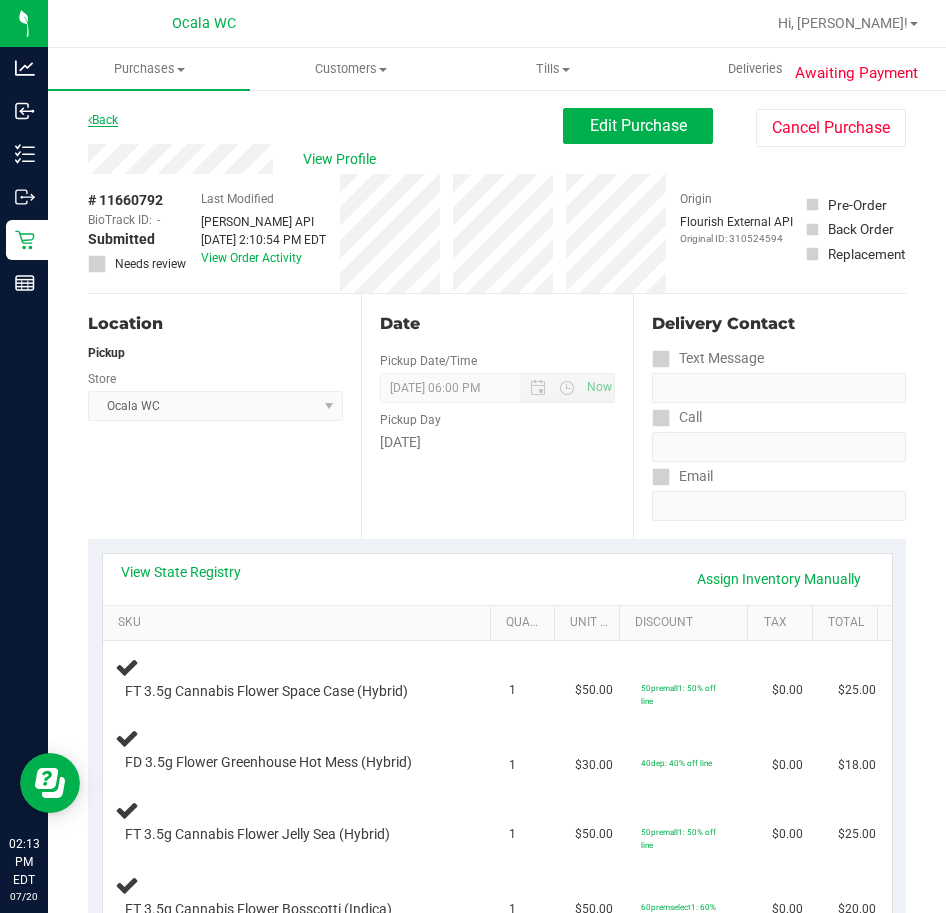click on "Back" at bounding box center (103, 120) 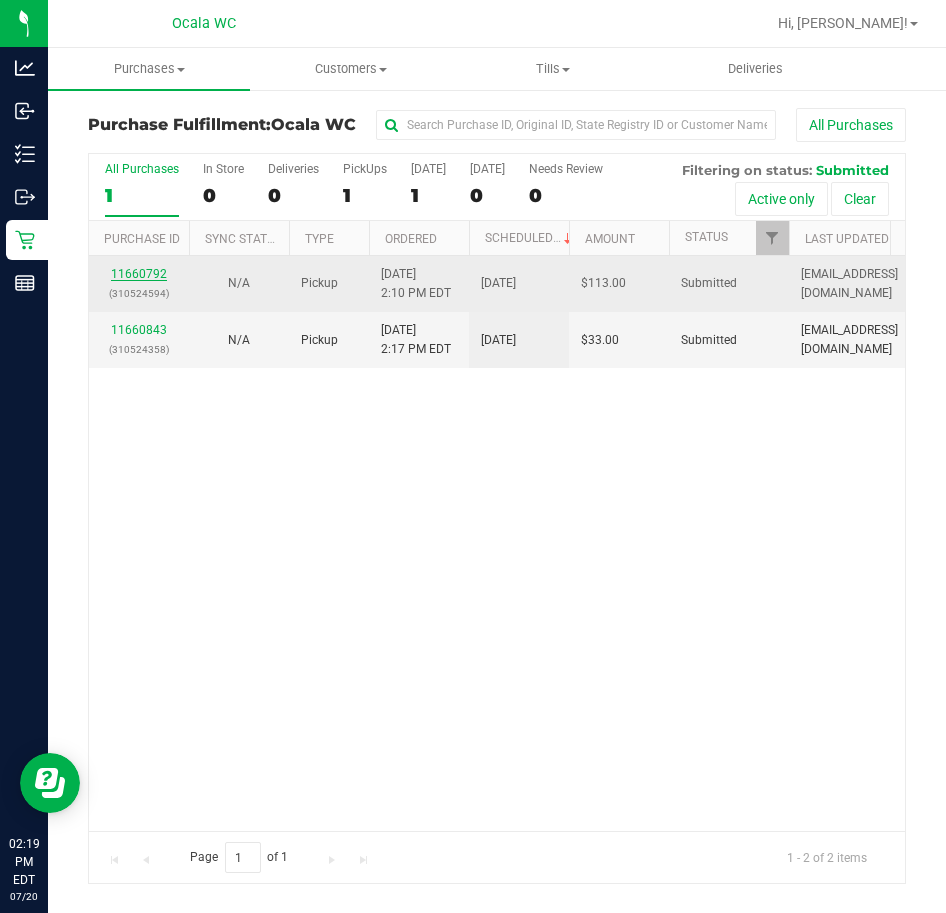click on "11660792" at bounding box center [139, 274] 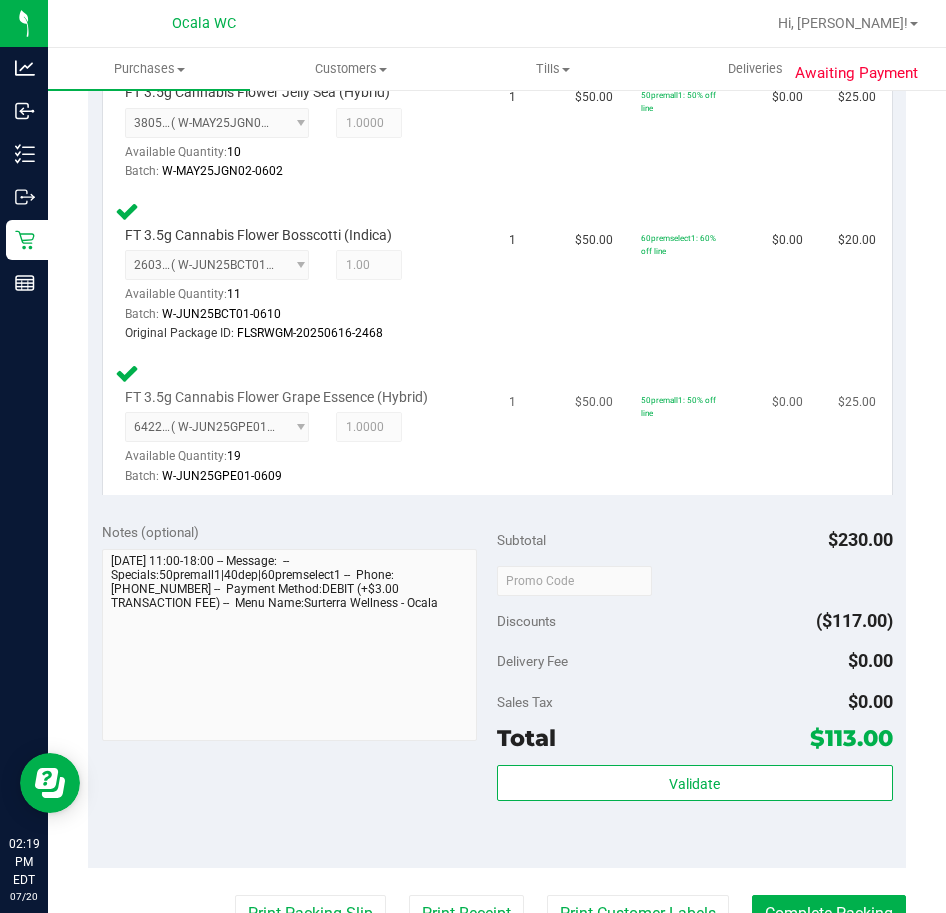 scroll, scrollTop: 900, scrollLeft: 0, axis: vertical 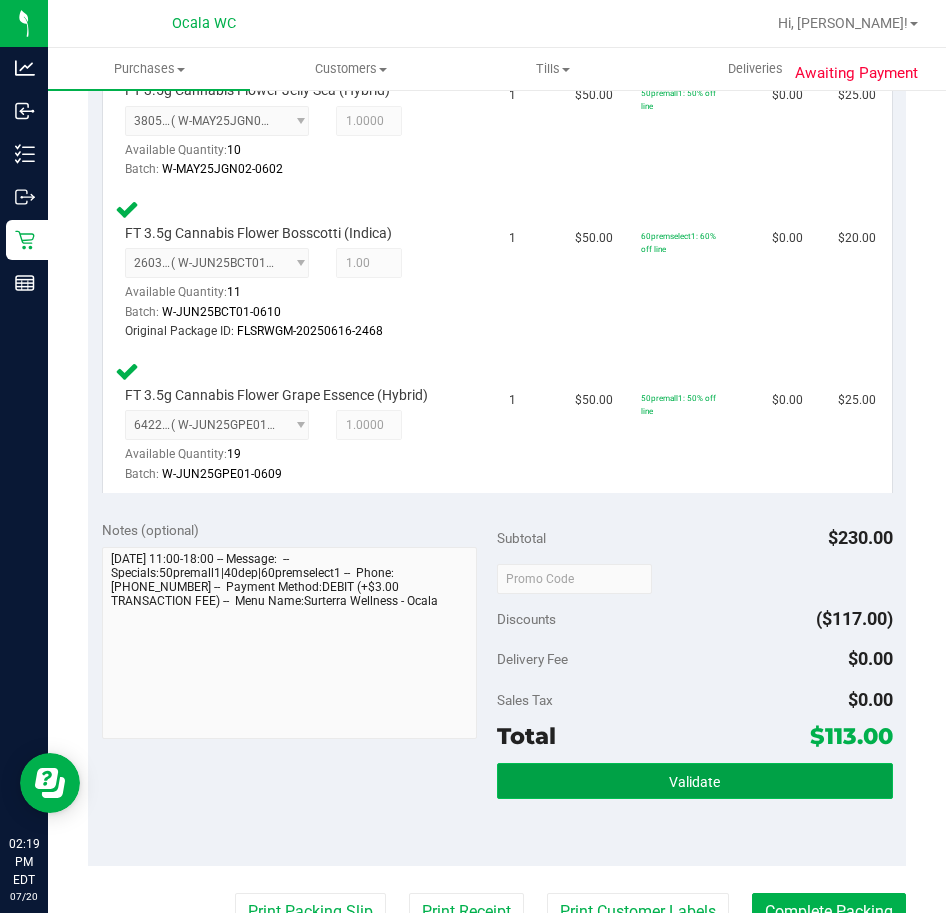 click on "Validate" at bounding box center [695, 781] 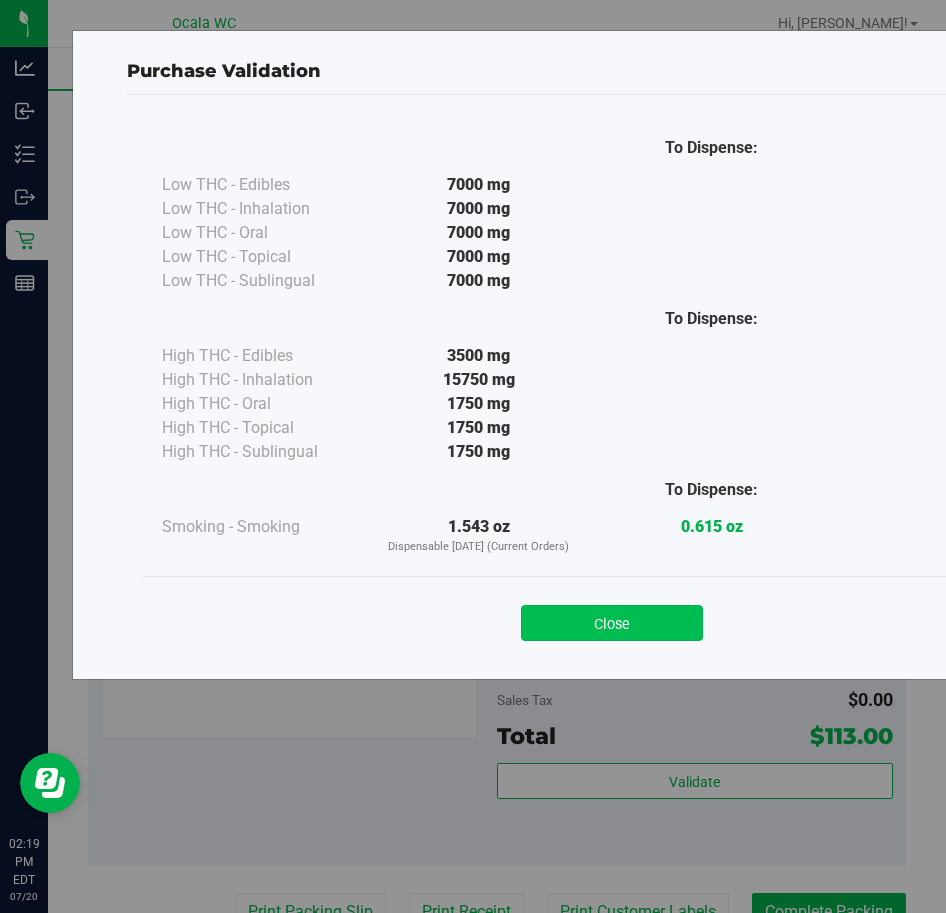 click on "Close" at bounding box center [612, 623] 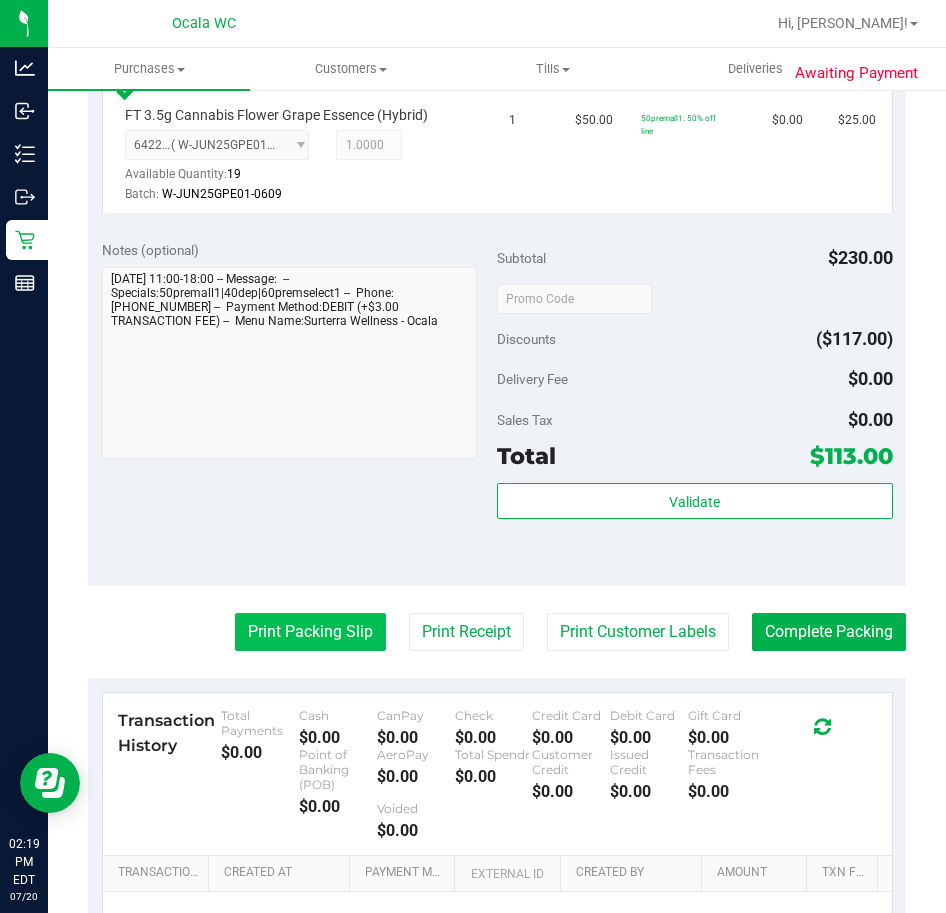 scroll, scrollTop: 1200, scrollLeft: 0, axis: vertical 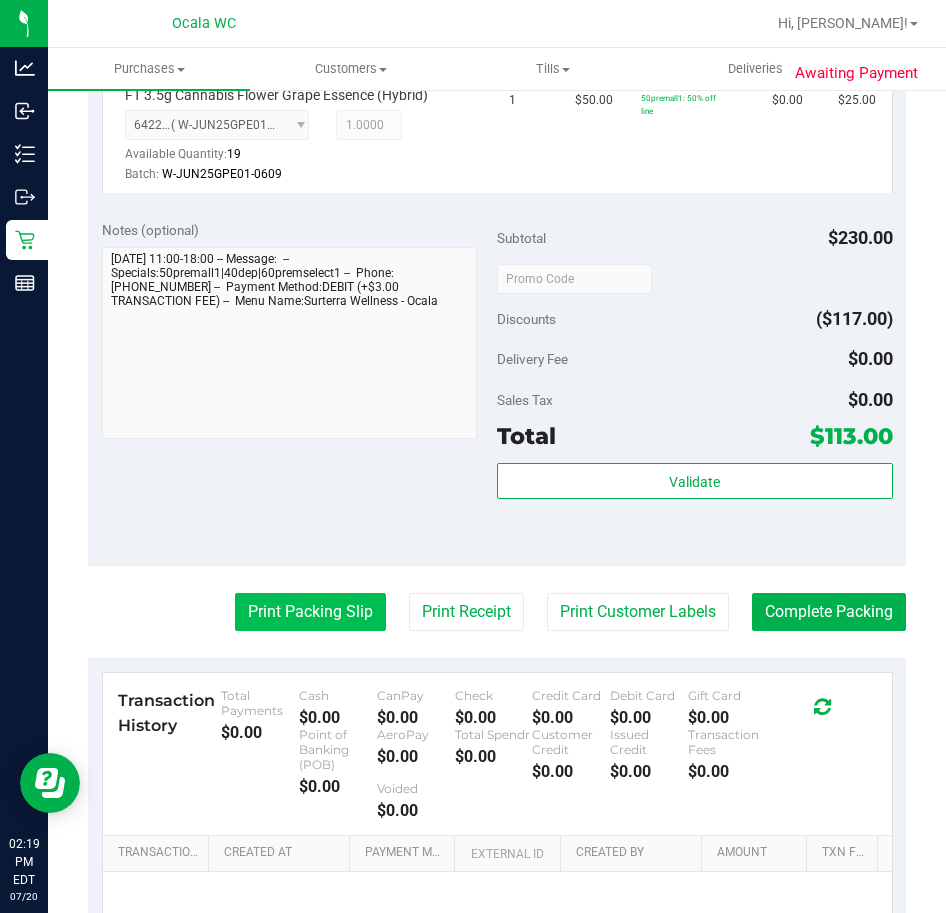 click on "Print Packing Slip" at bounding box center [310, 612] 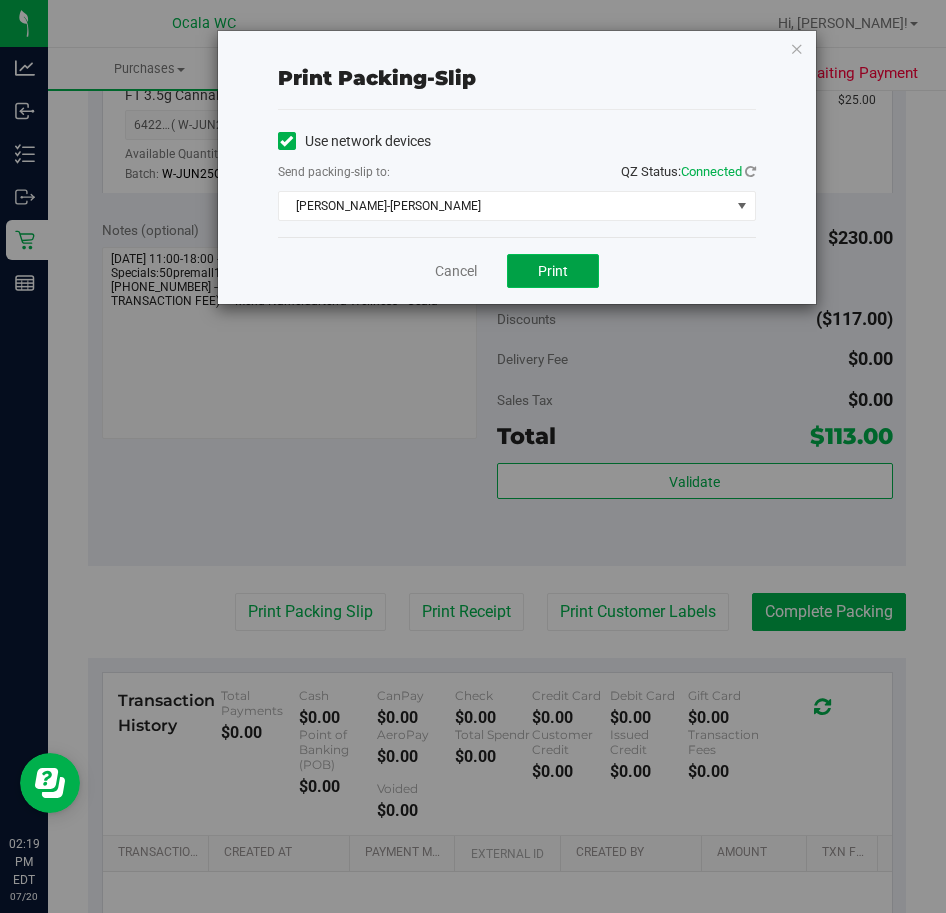 click on "Print" at bounding box center (553, 271) 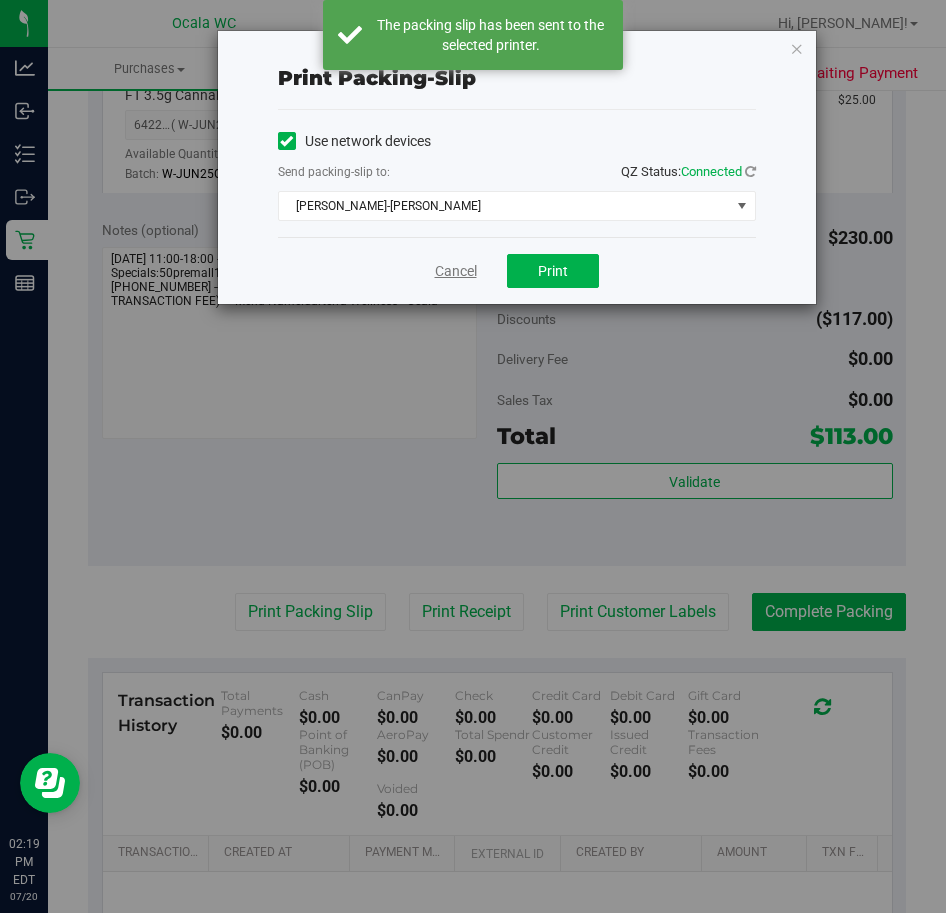 click on "Cancel" at bounding box center [456, 271] 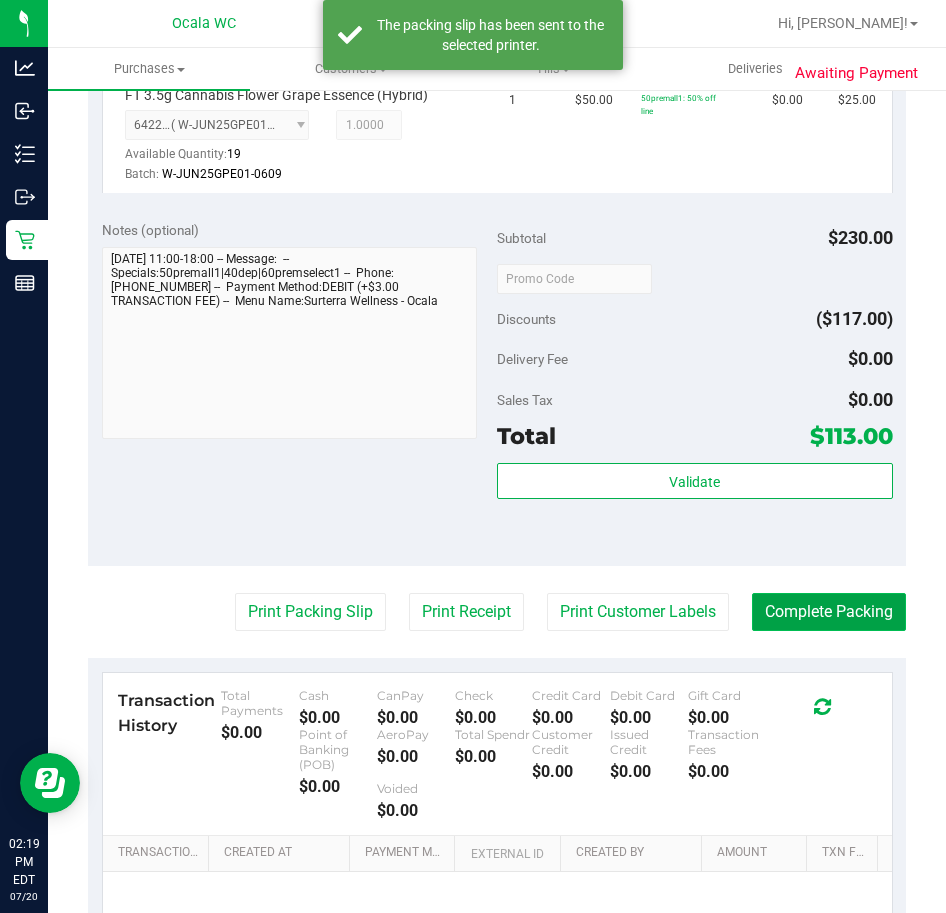 click on "Complete Packing" at bounding box center [829, 612] 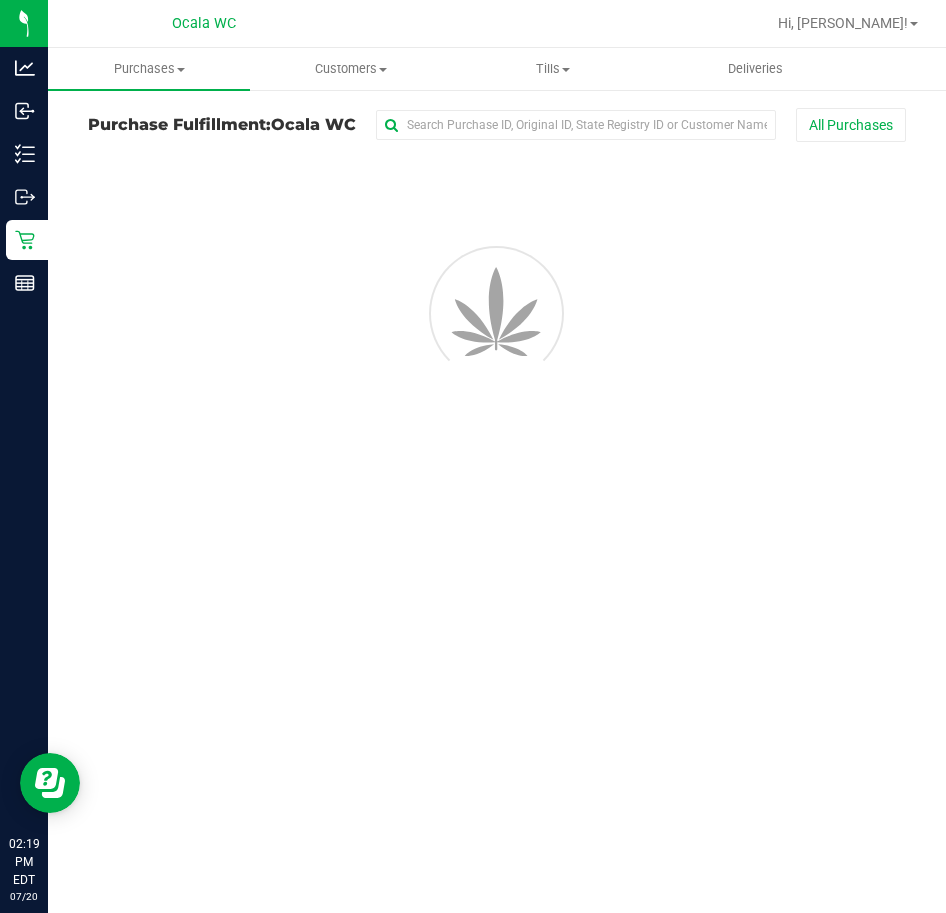 scroll, scrollTop: 0, scrollLeft: 0, axis: both 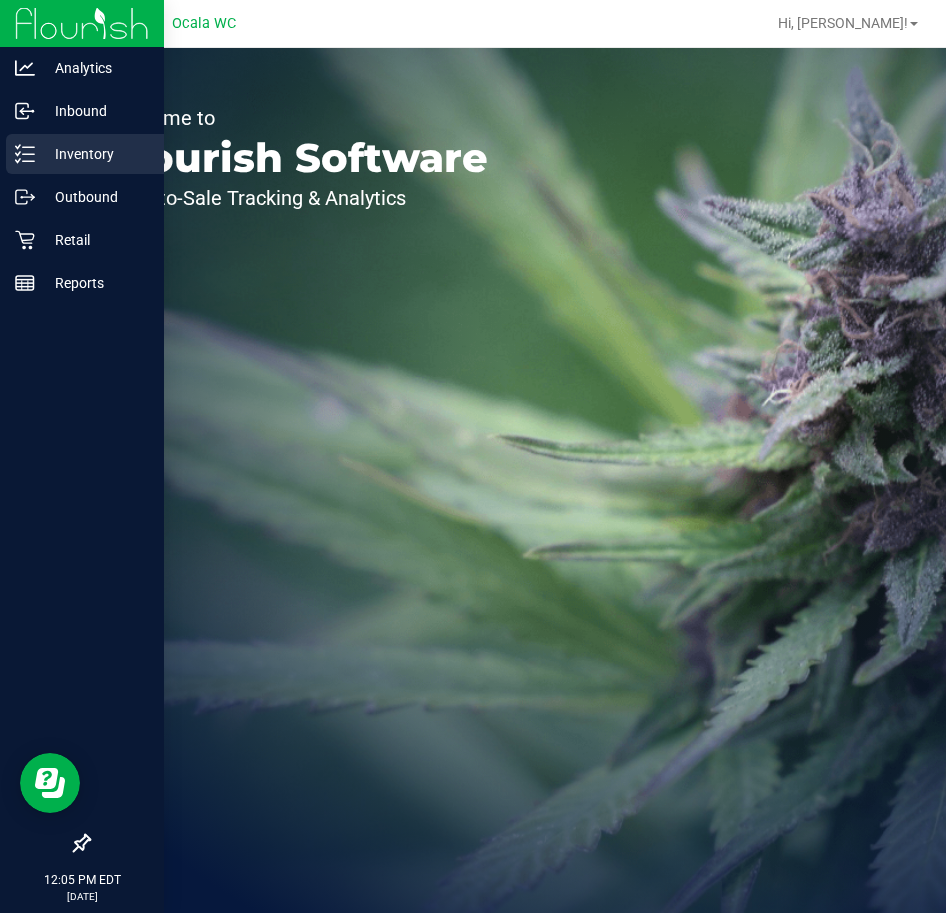 click on "Inventory" at bounding box center [85, 154] 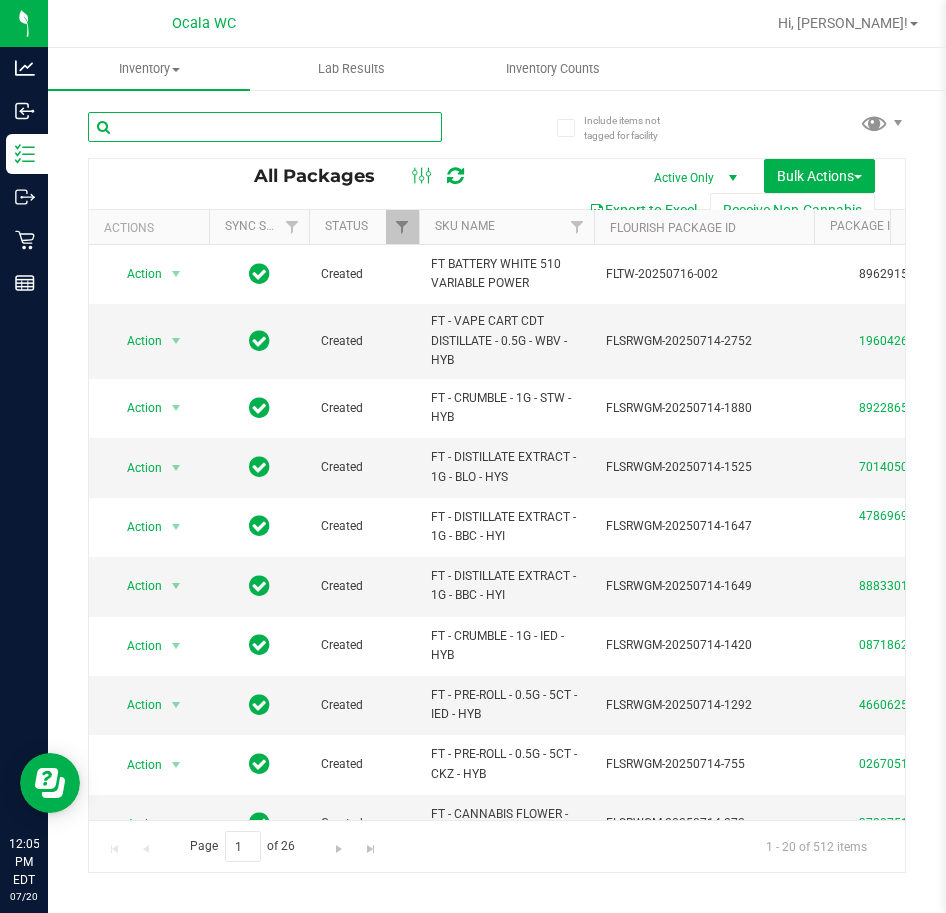 click at bounding box center [265, 127] 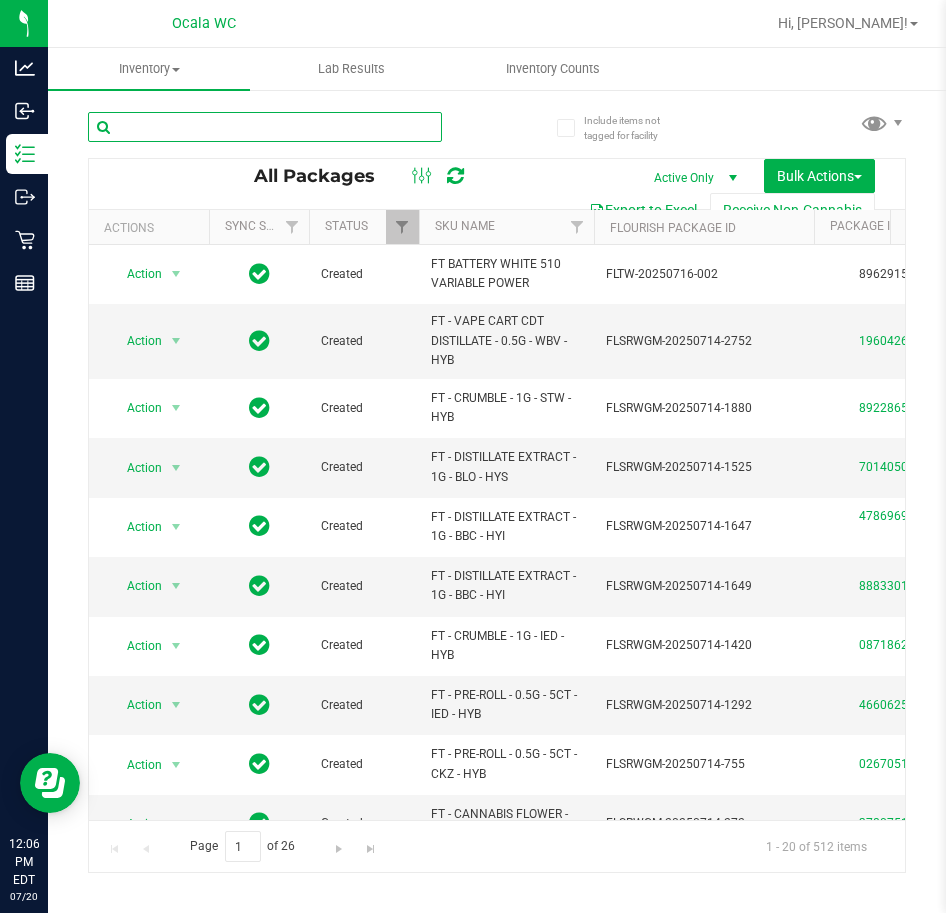 click at bounding box center [265, 127] 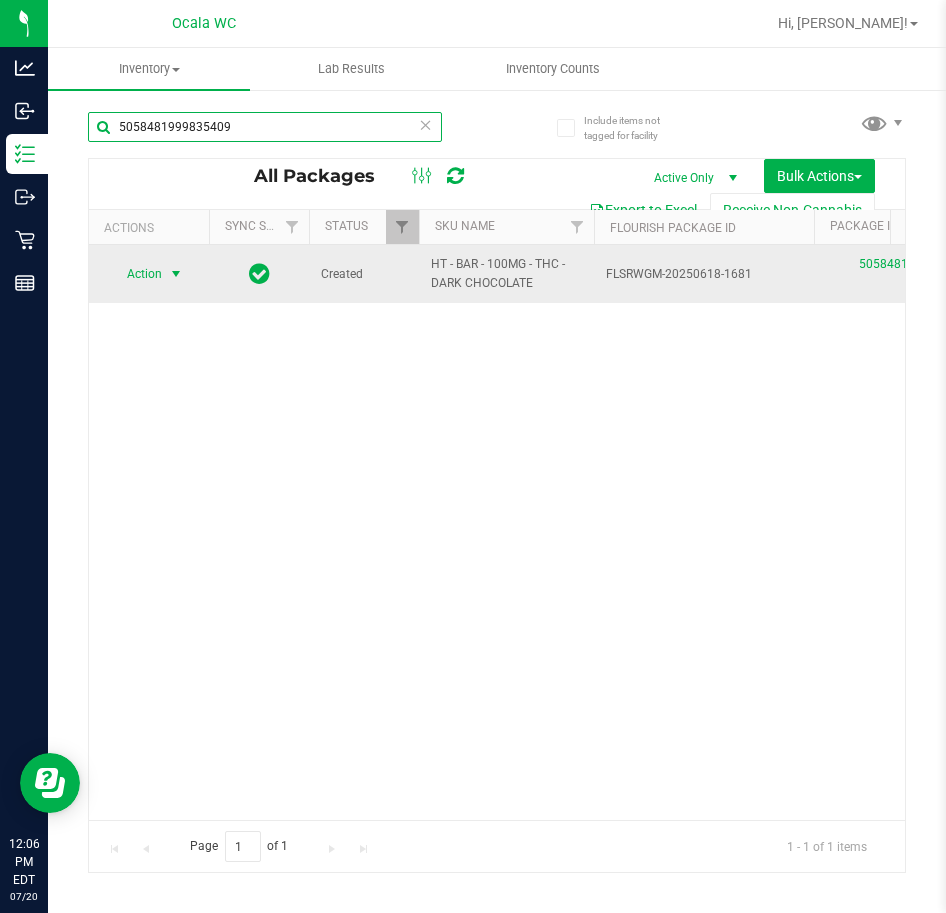 type on "5058481999835409" 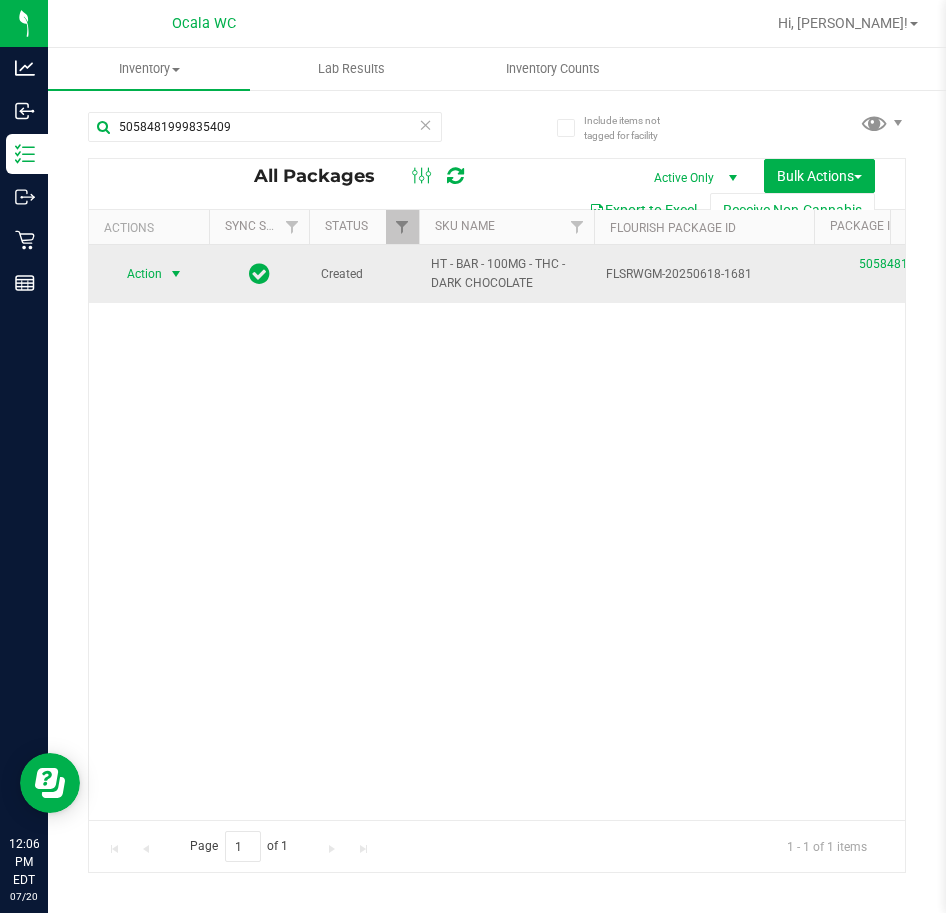 click at bounding box center (176, 274) 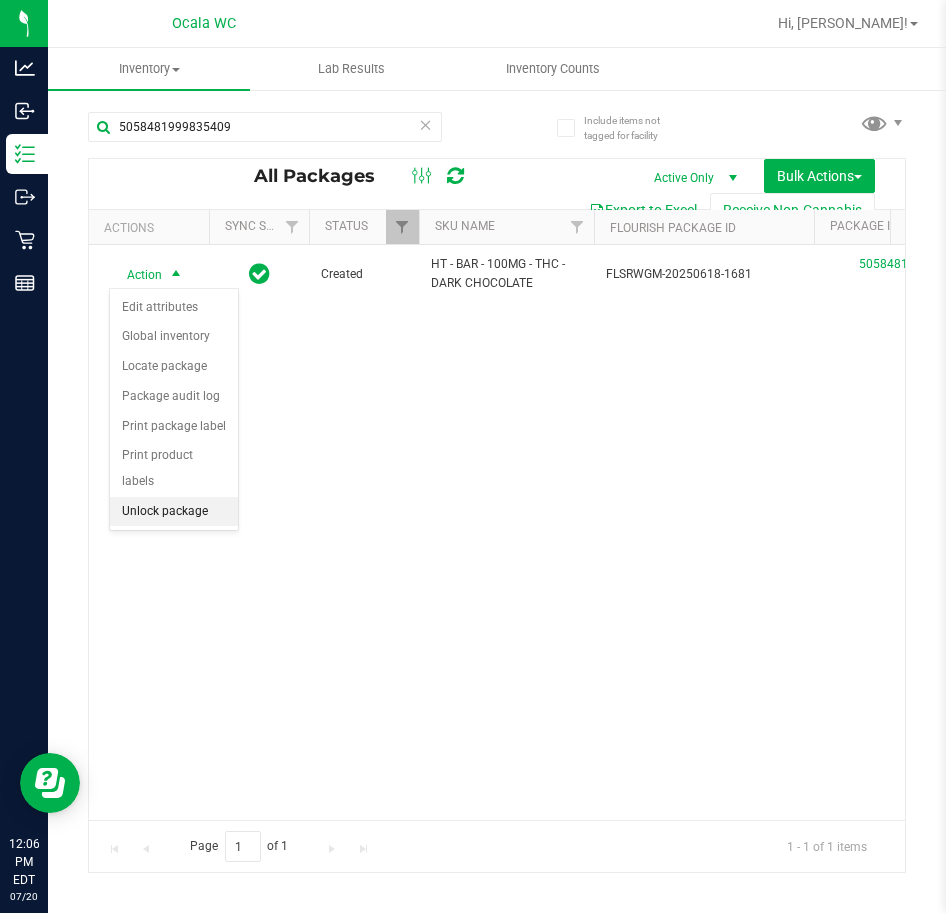 click on "Unlock package" at bounding box center [174, 512] 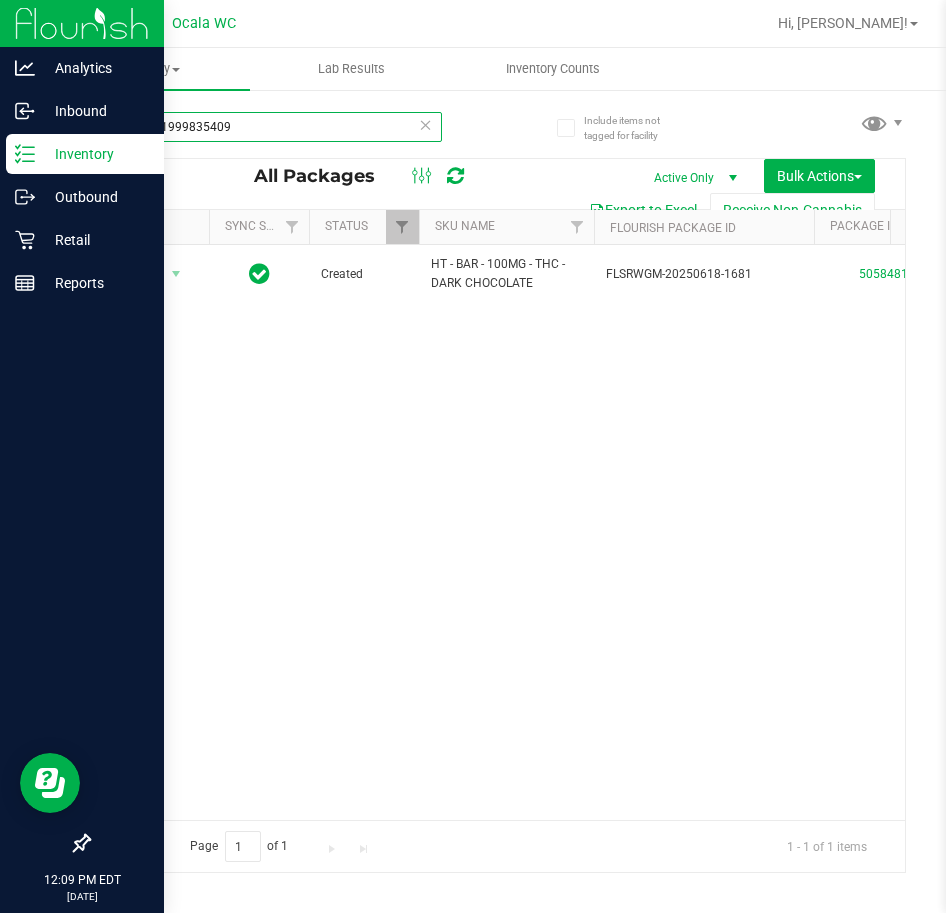 drag, startPoint x: 285, startPoint y: 127, endPoint x: 31, endPoint y: 154, distance: 255.43102 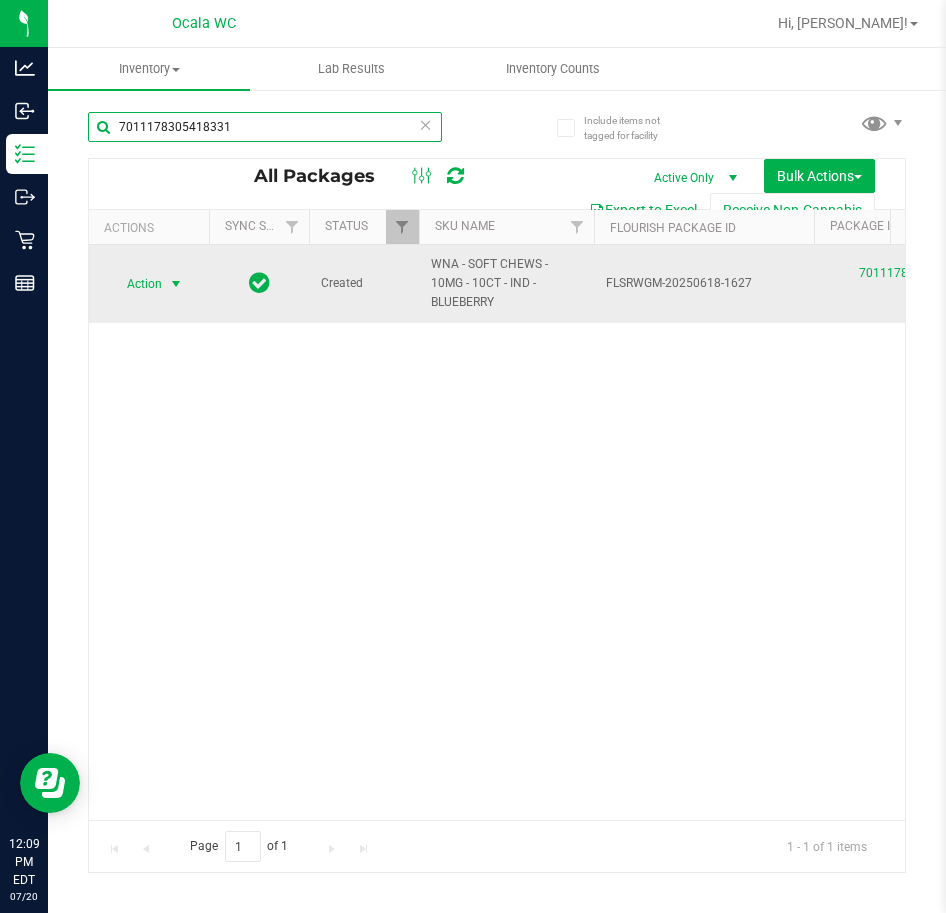 type on "7011178305418331" 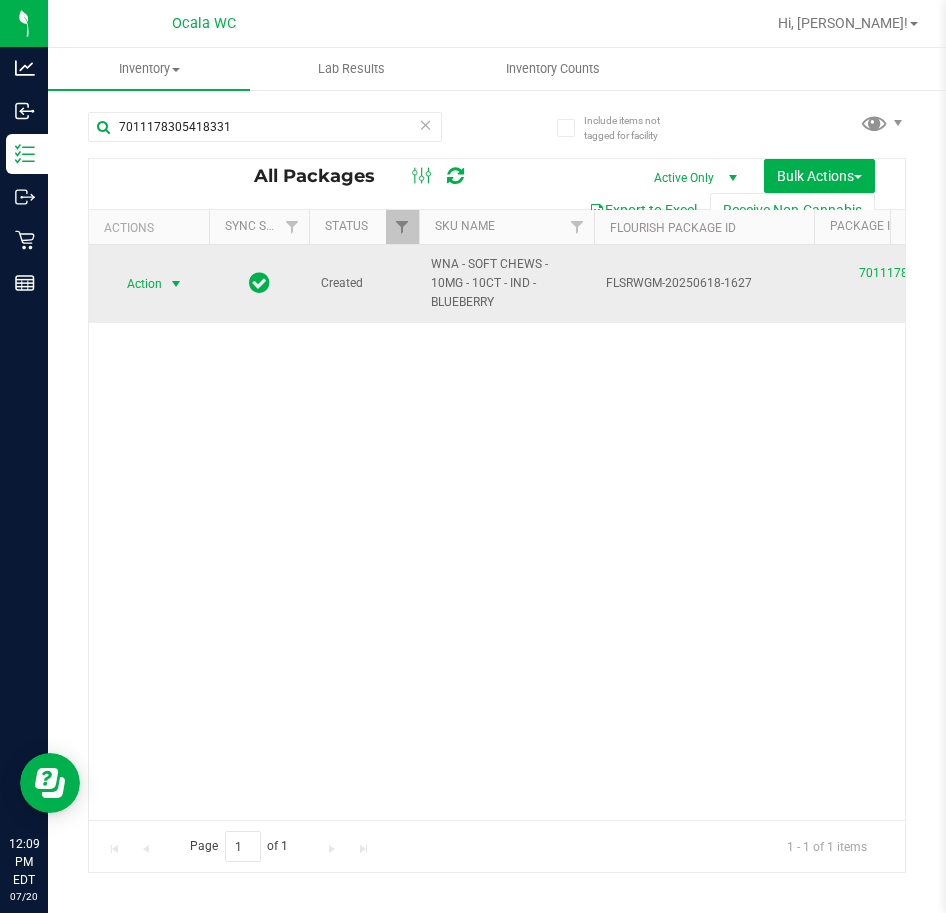 click at bounding box center [176, 284] 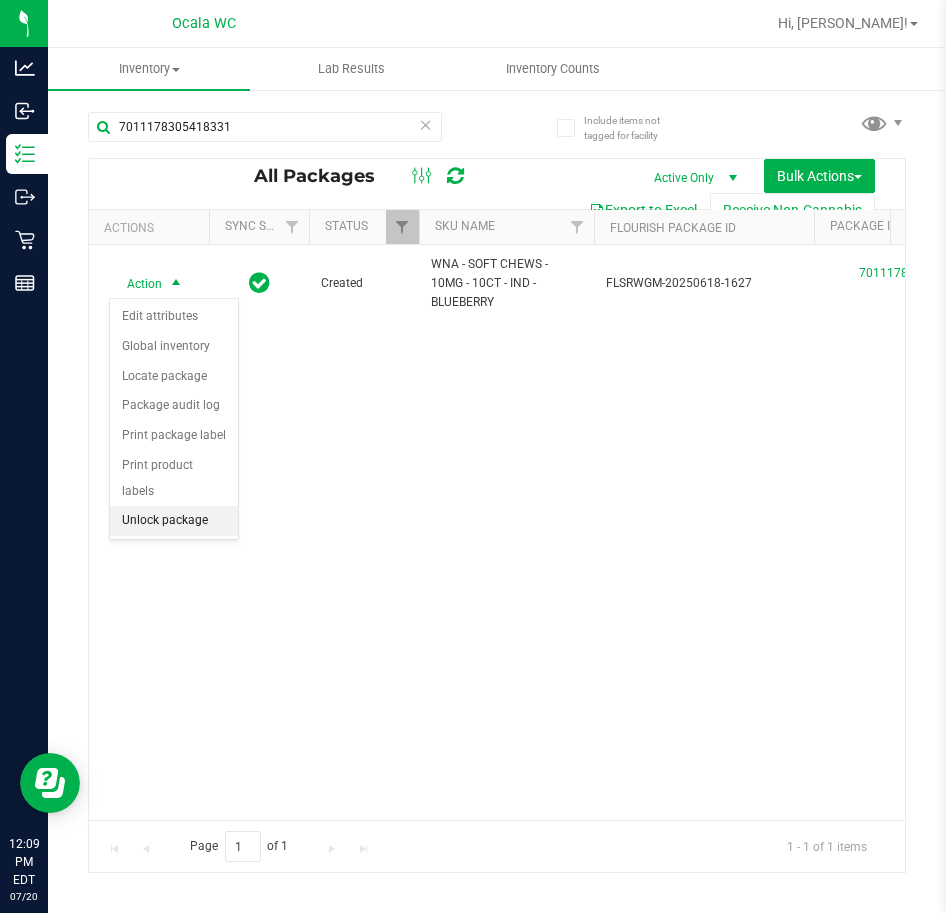 click on "Unlock package" at bounding box center [174, 521] 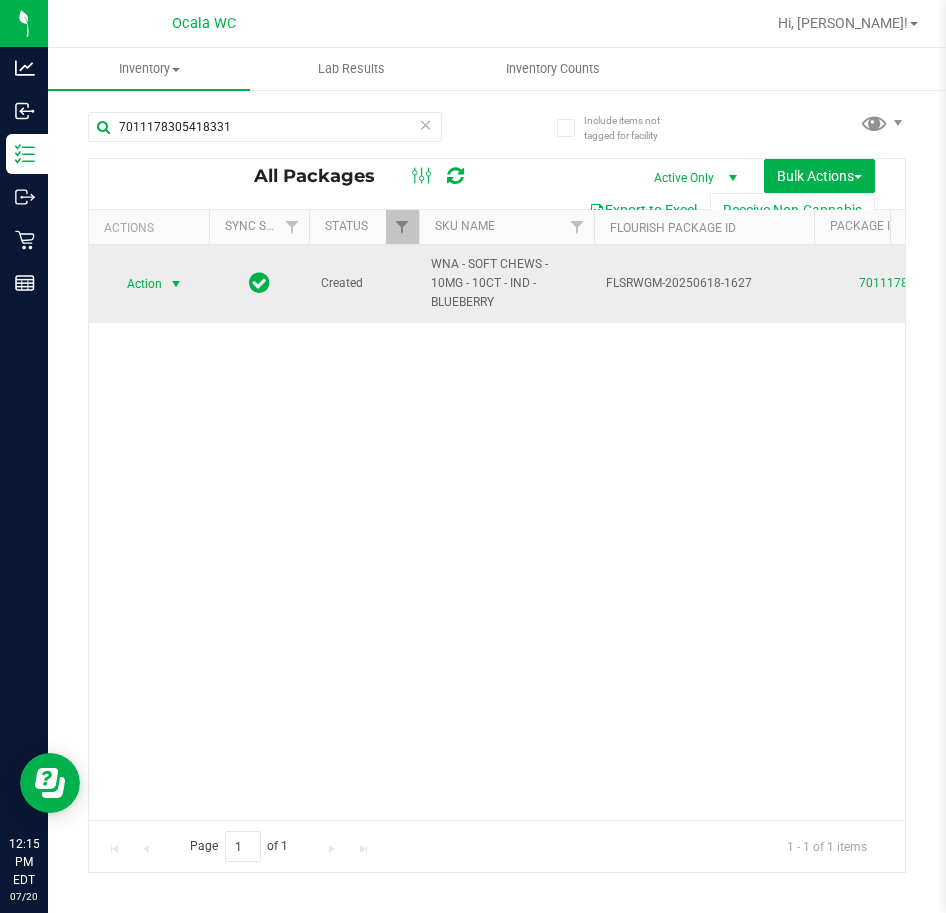 click at bounding box center [176, 284] 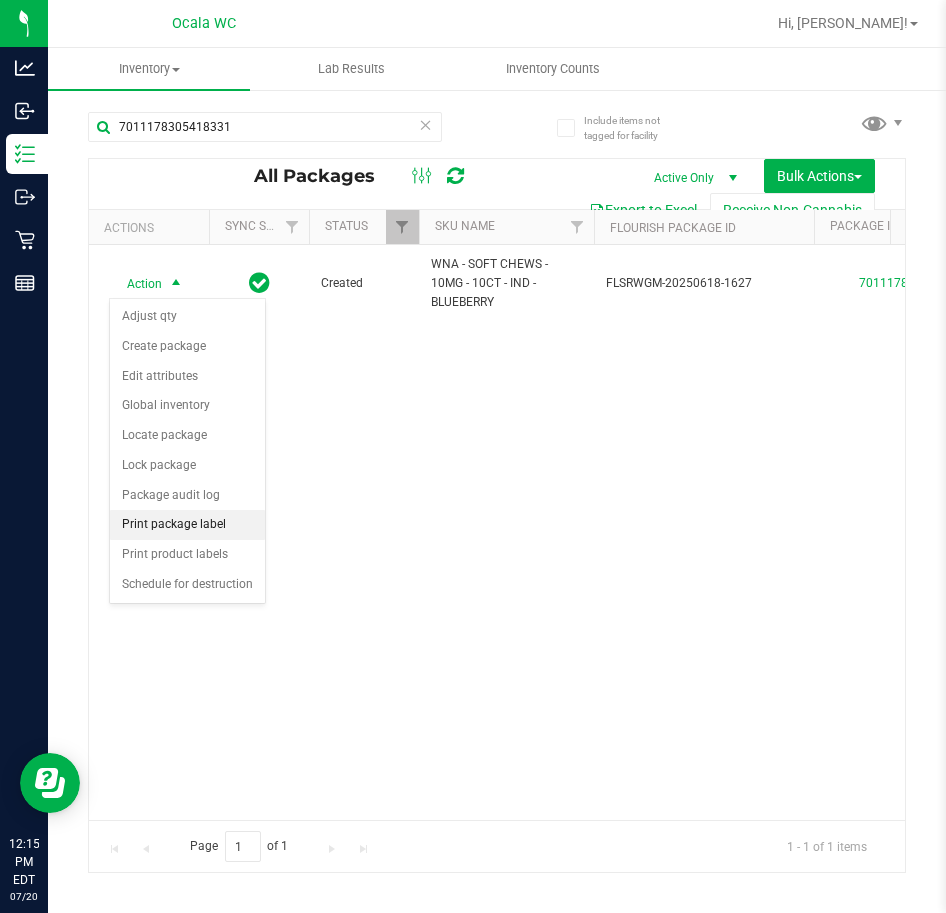 drag, startPoint x: 166, startPoint y: 554, endPoint x: 156, endPoint y: 524, distance: 31.622776 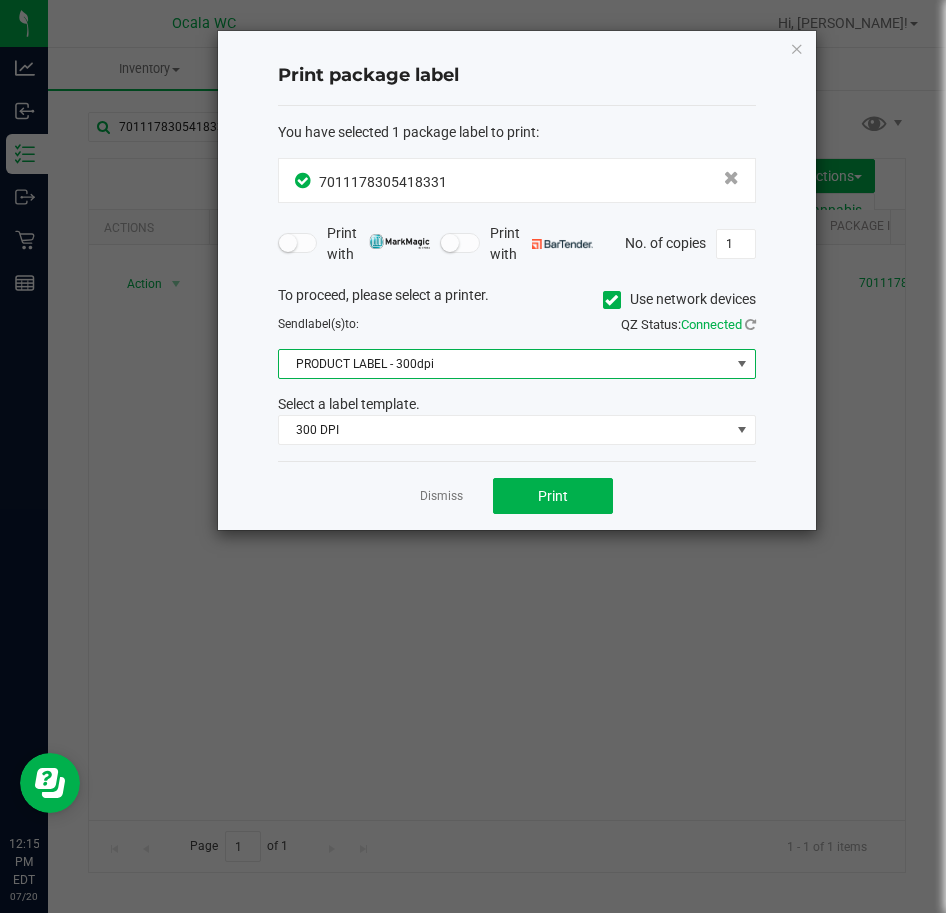 click on "PRODUCT LABEL - 300dpi" at bounding box center (504, 364) 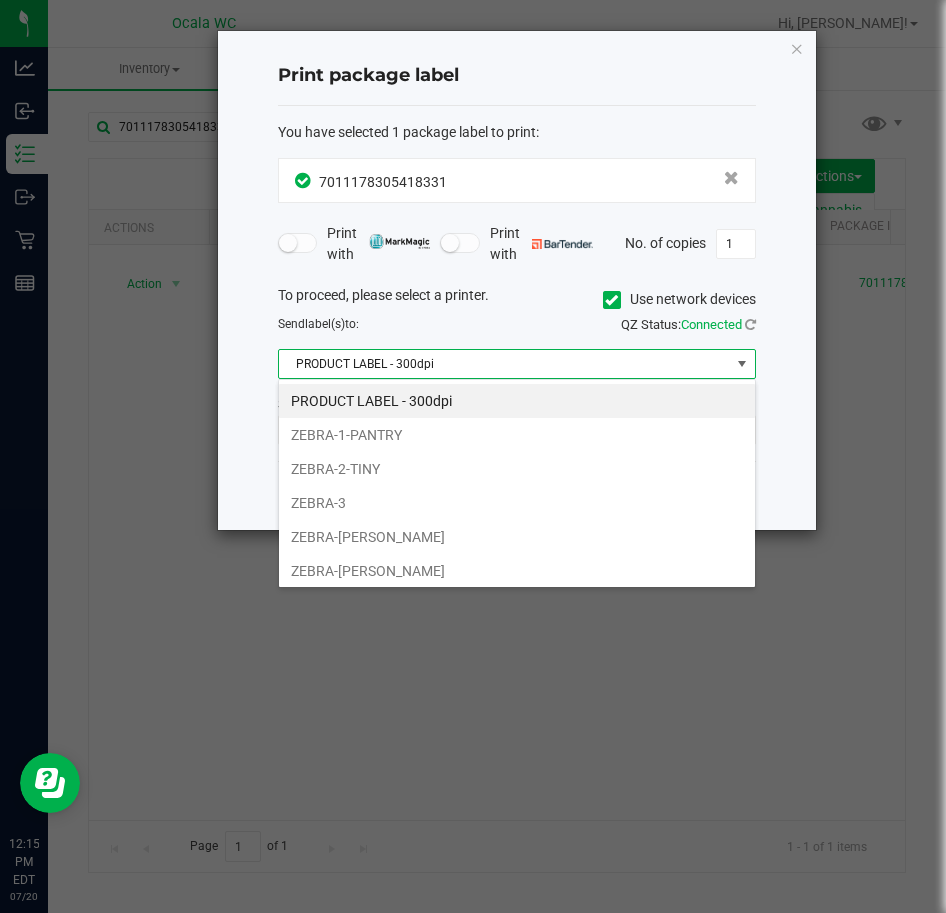scroll, scrollTop: 99970, scrollLeft: 99522, axis: both 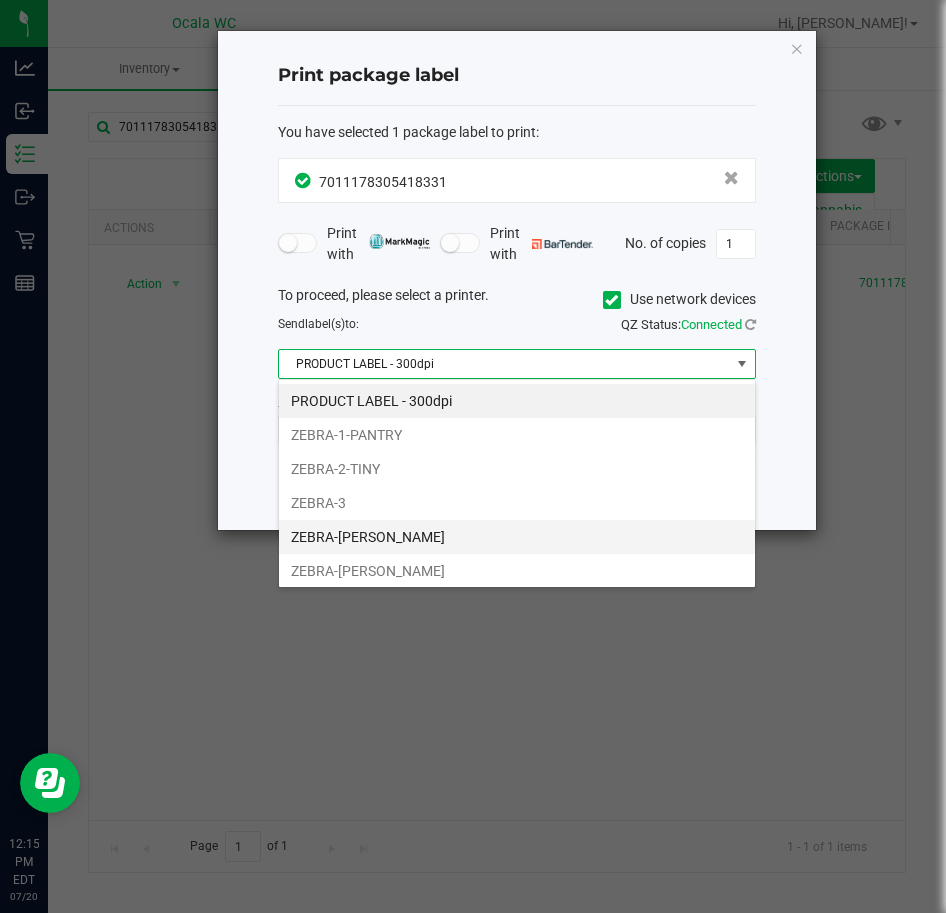 click on "ZEBRA-[PERSON_NAME]" at bounding box center (517, 537) 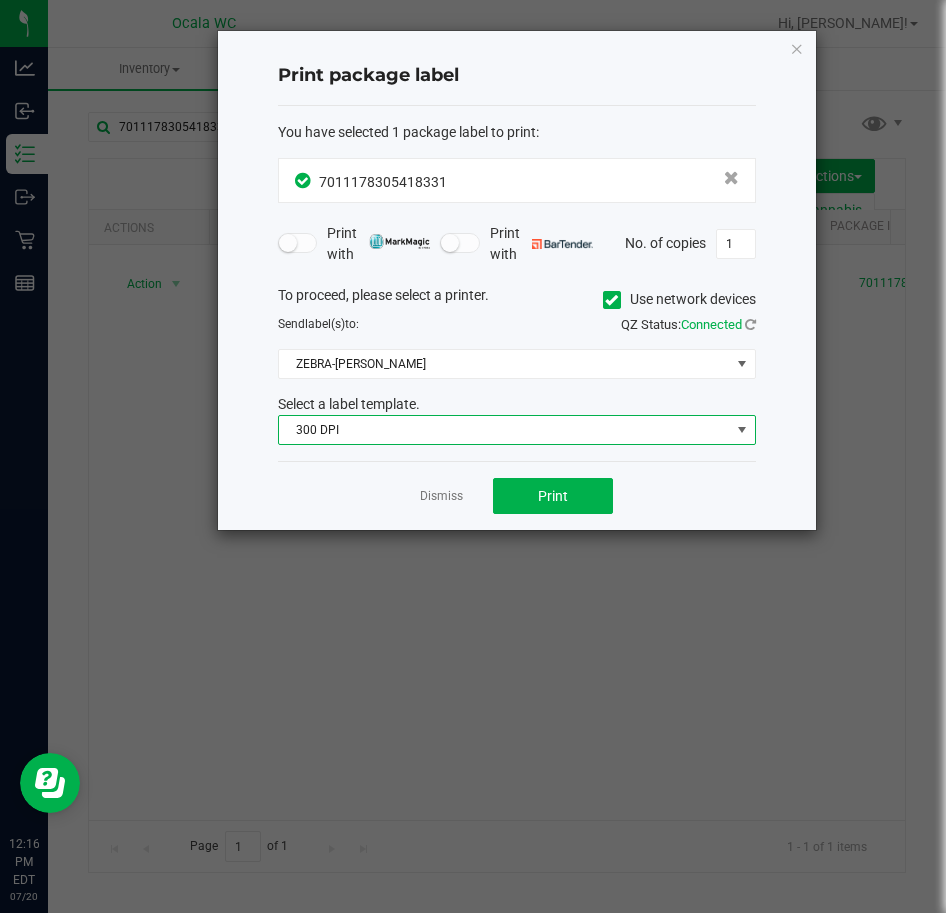 click on "300 DPI" at bounding box center (504, 430) 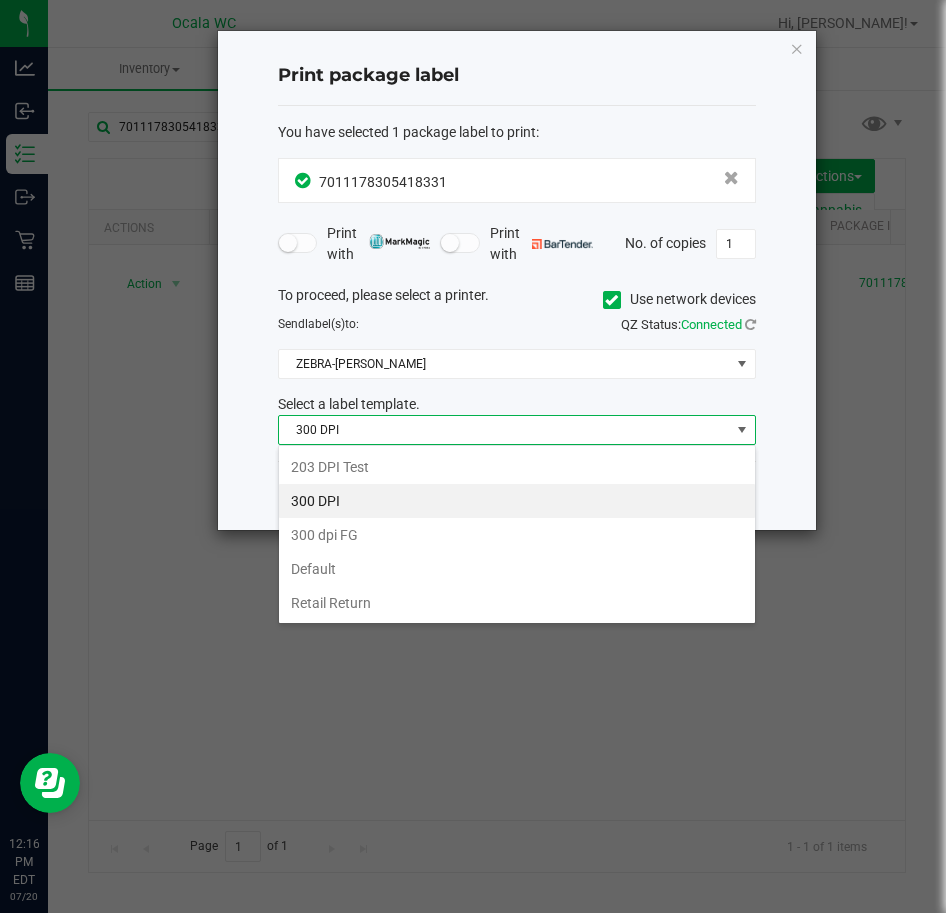 scroll, scrollTop: 99970, scrollLeft: 99522, axis: both 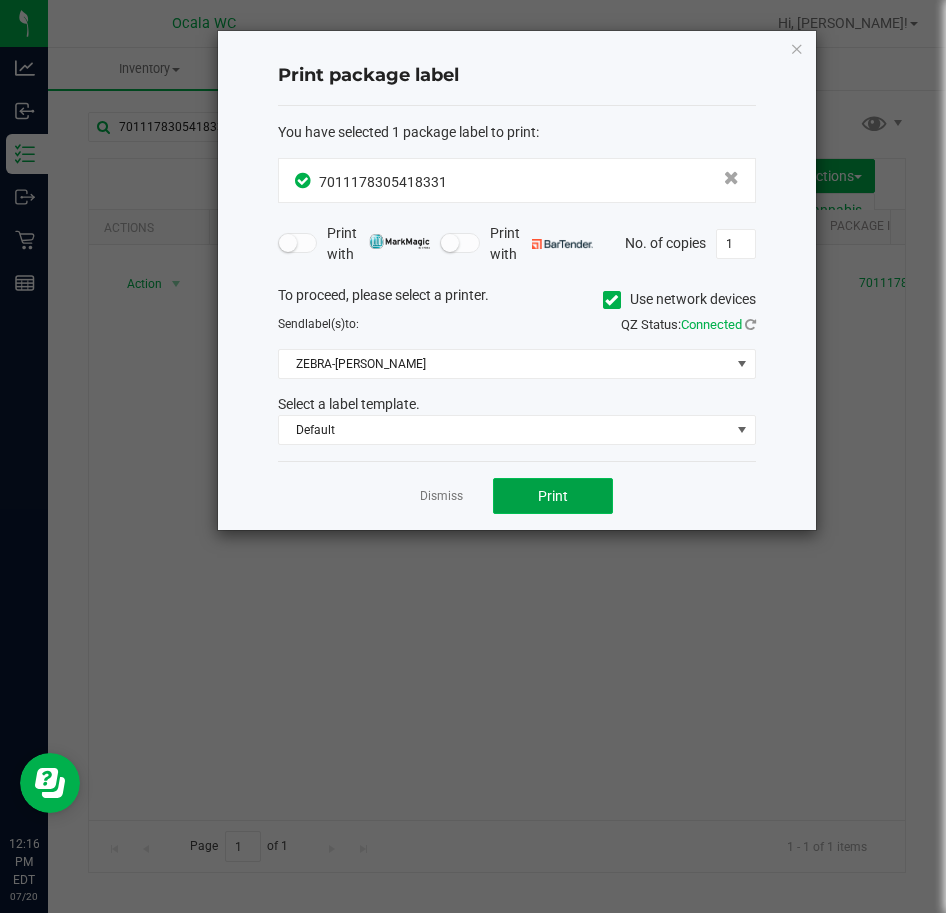 click on "Print" 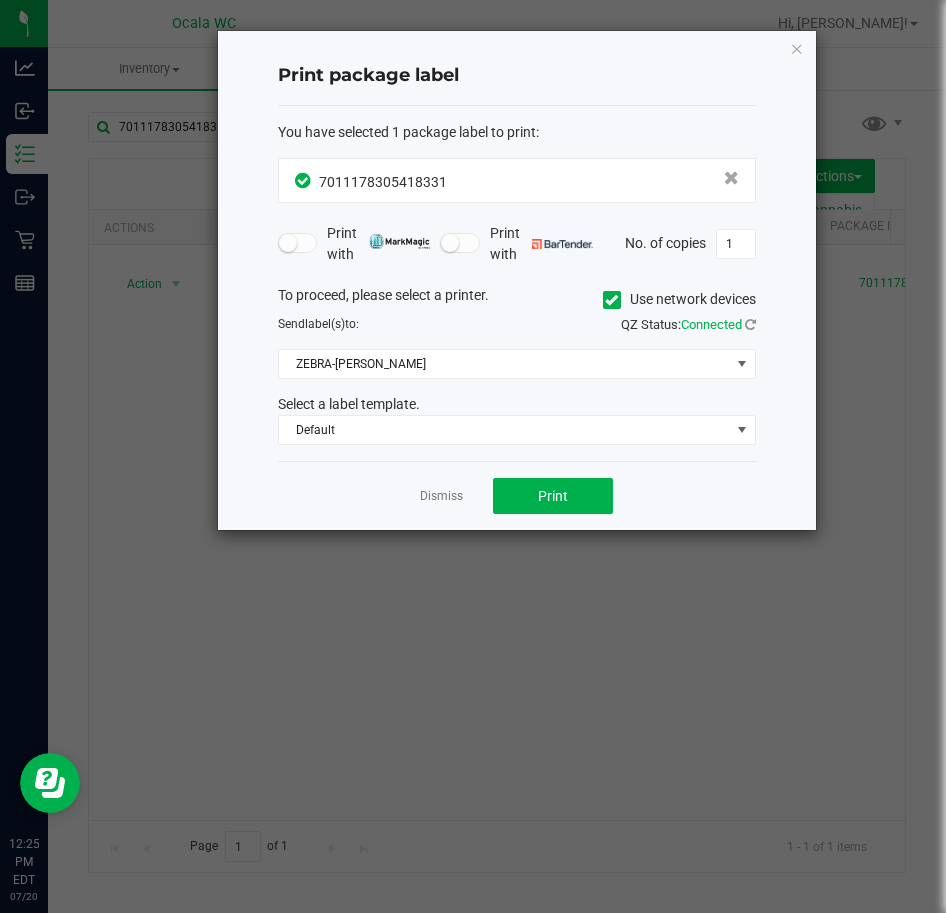 click on "Dismiss" 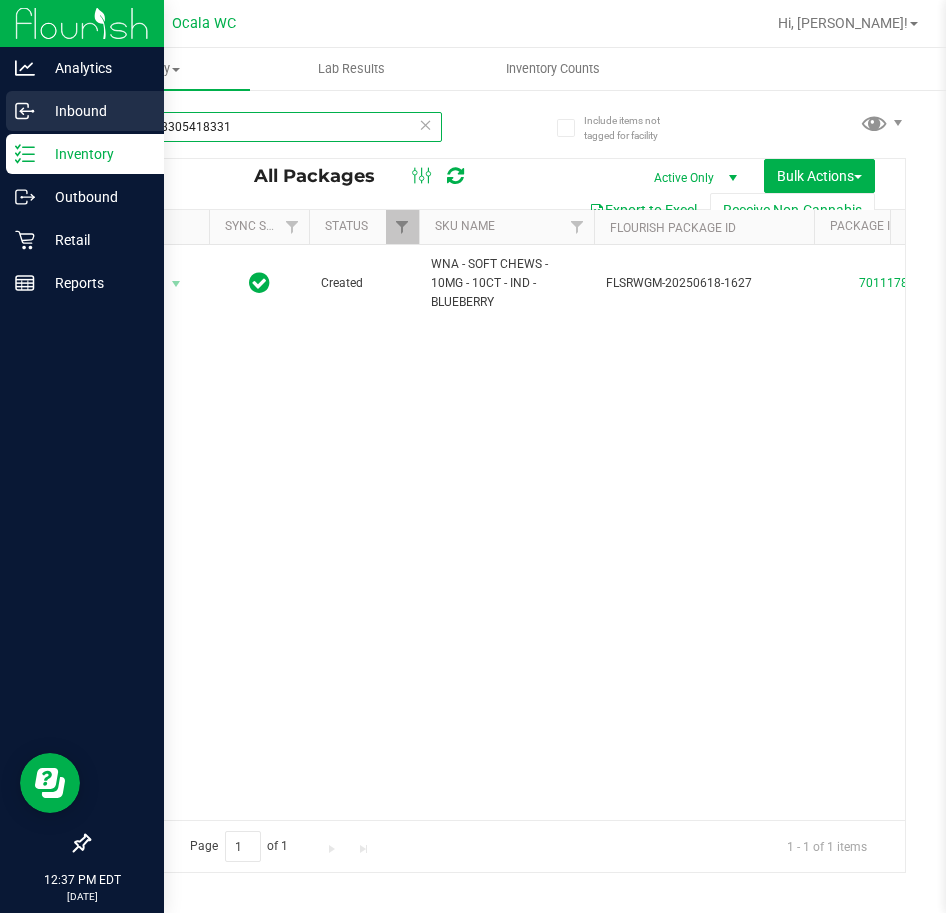 drag, startPoint x: 257, startPoint y: 112, endPoint x: 46, endPoint y: 114, distance: 211.00948 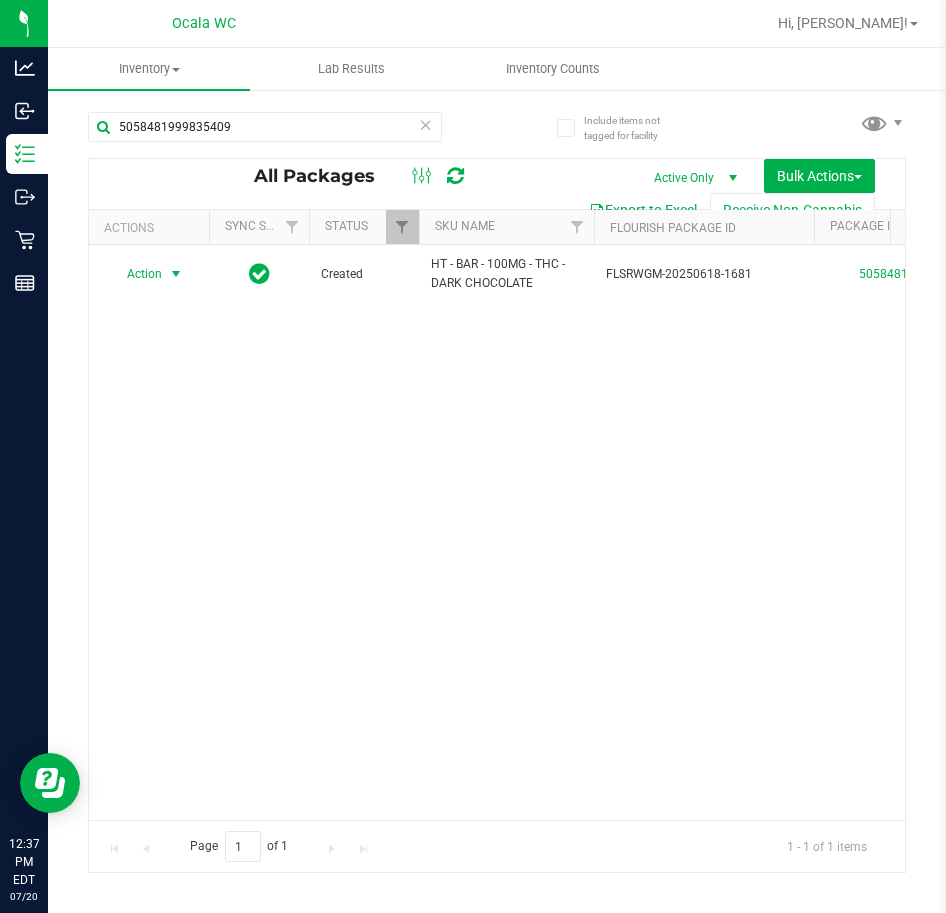 click at bounding box center [176, 274] 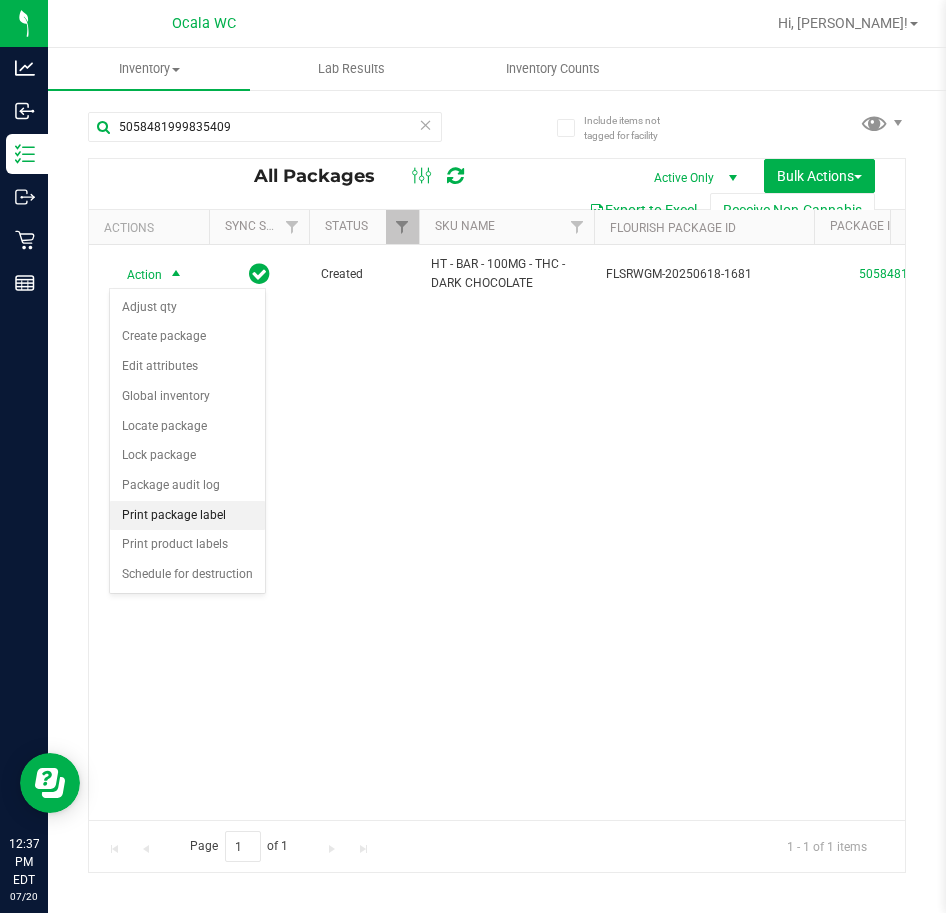 click on "Print package label" at bounding box center (187, 516) 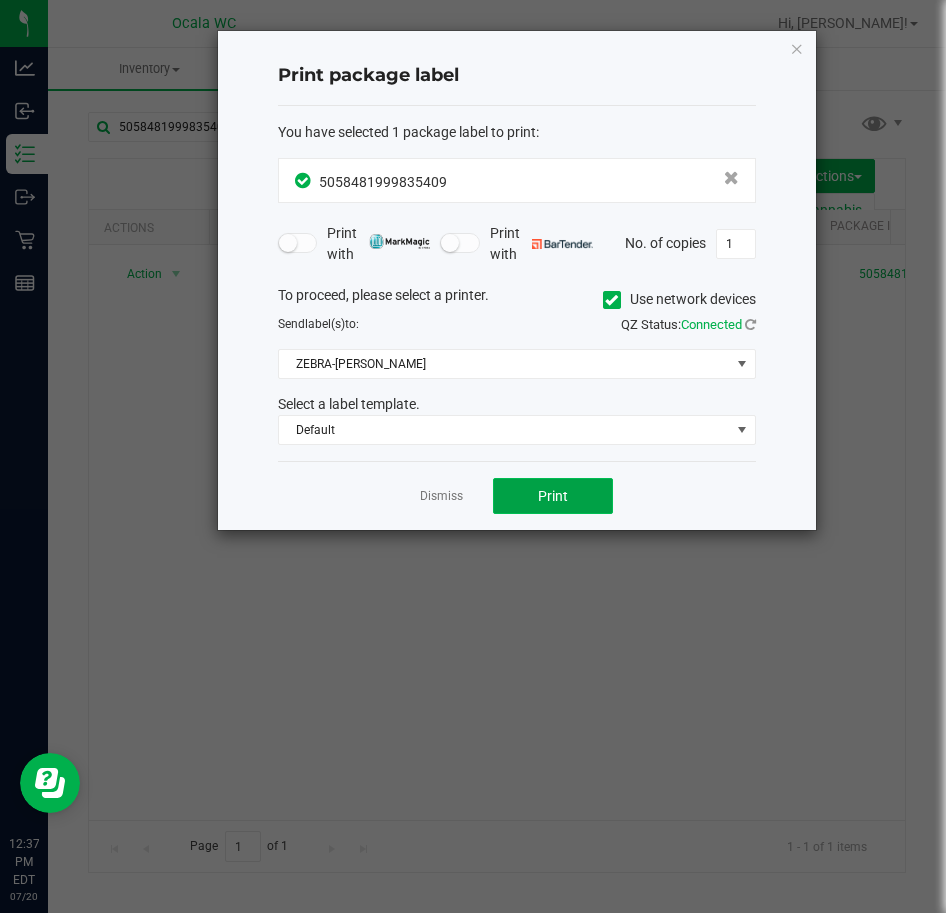 click on "Print" 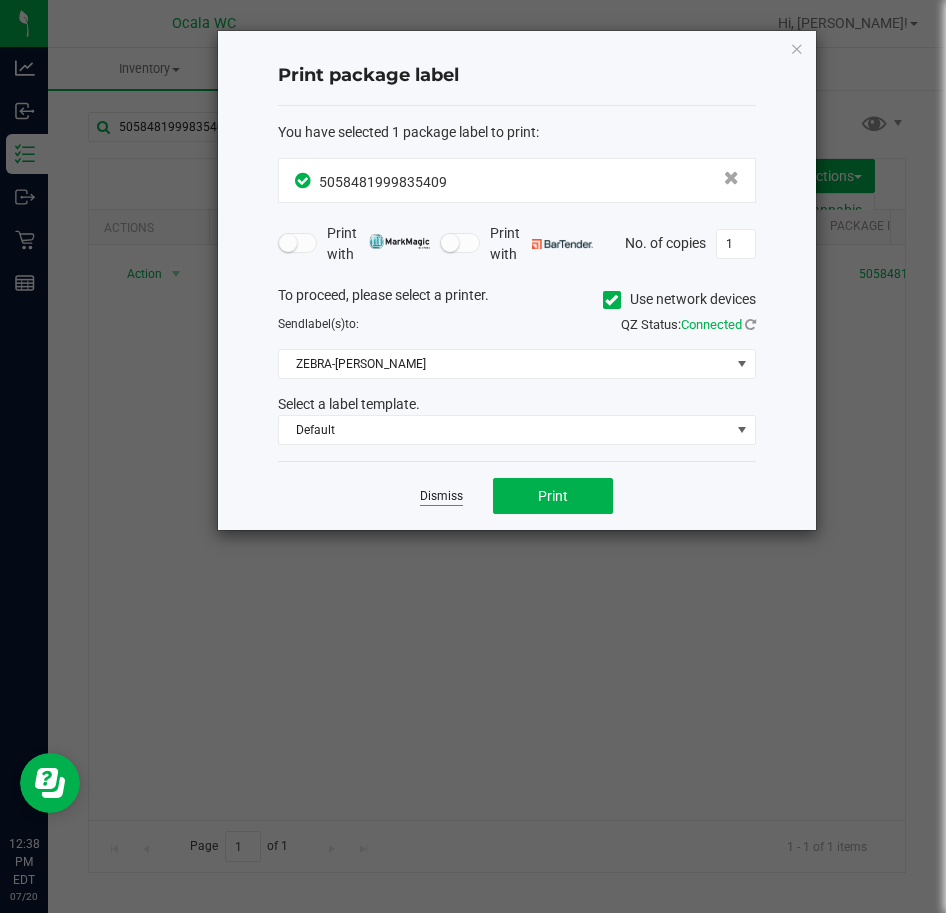 click on "Dismiss" 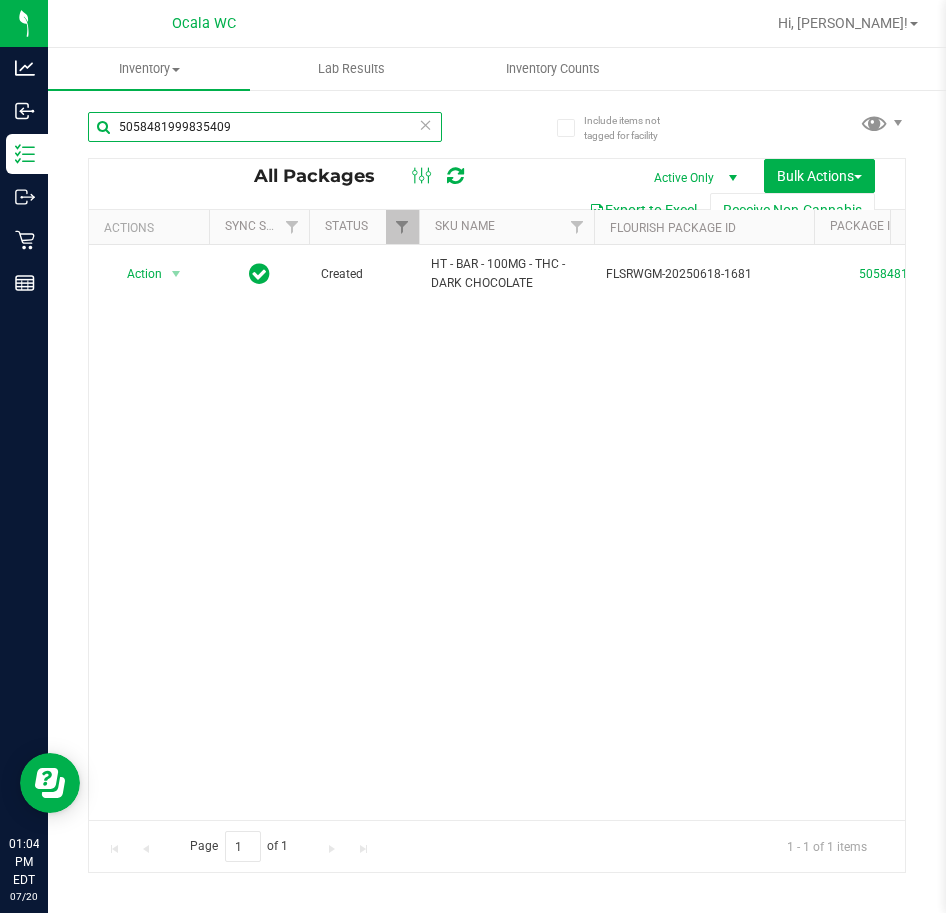 drag, startPoint x: 275, startPoint y: 132, endPoint x: -252, endPoint y: 179, distance: 529.0917 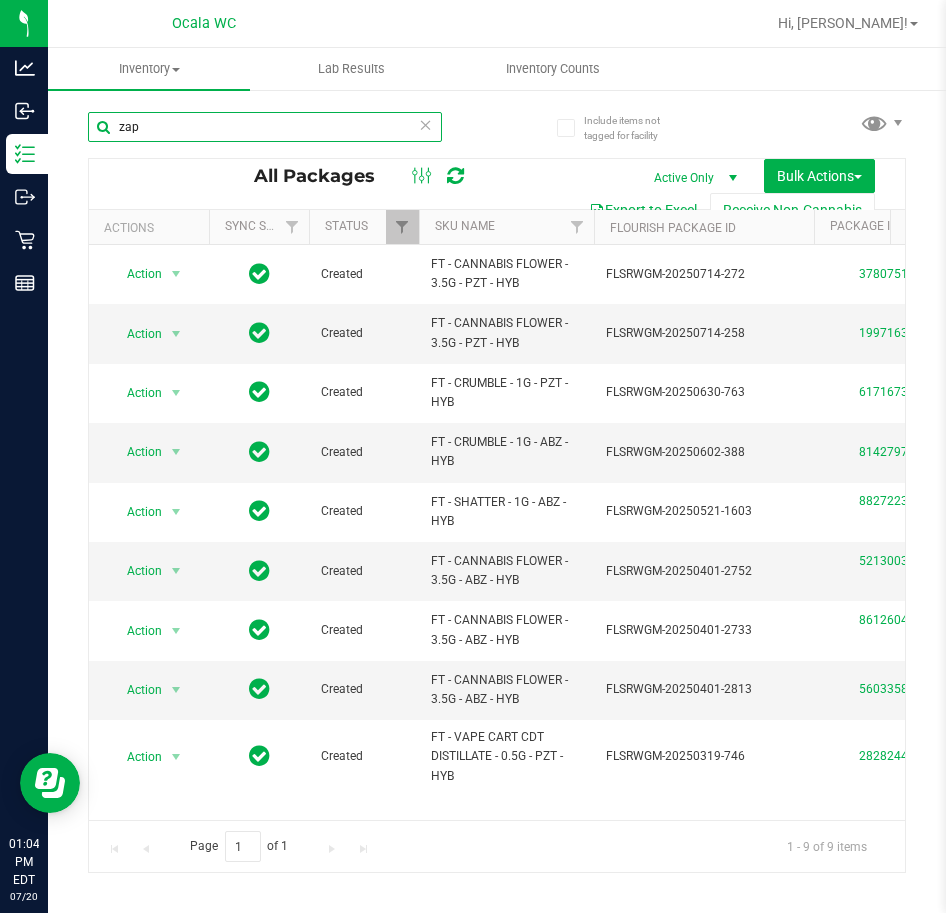 drag, startPoint x: 153, startPoint y: 128, endPoint x: 96, endPoint y: 144, distance: 59.20304 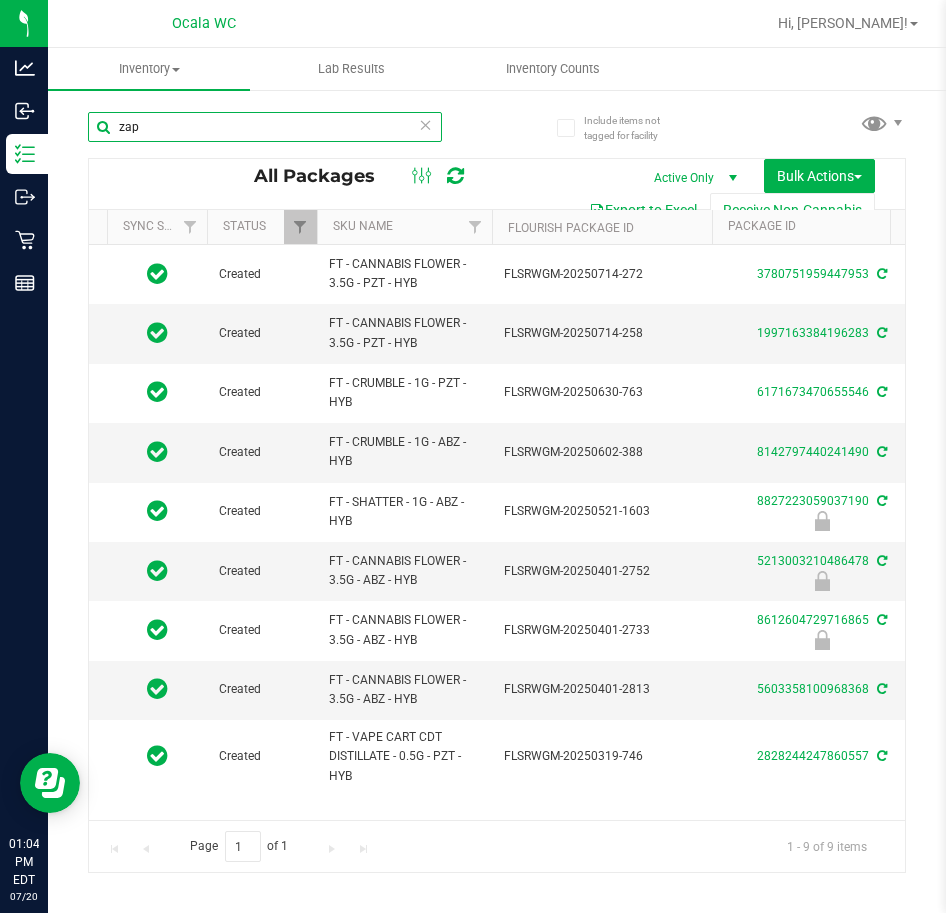 scroll, scrollTop: 0, scrollLeft: 117, axis: horizontal 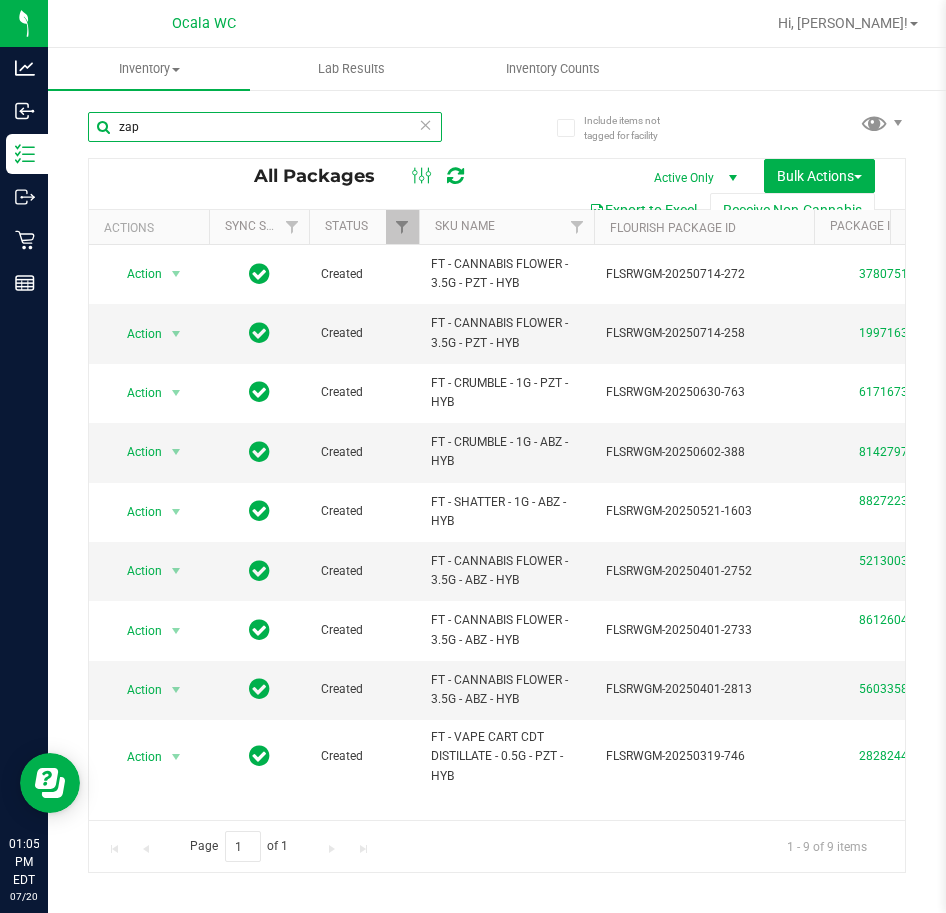 type on "zap" 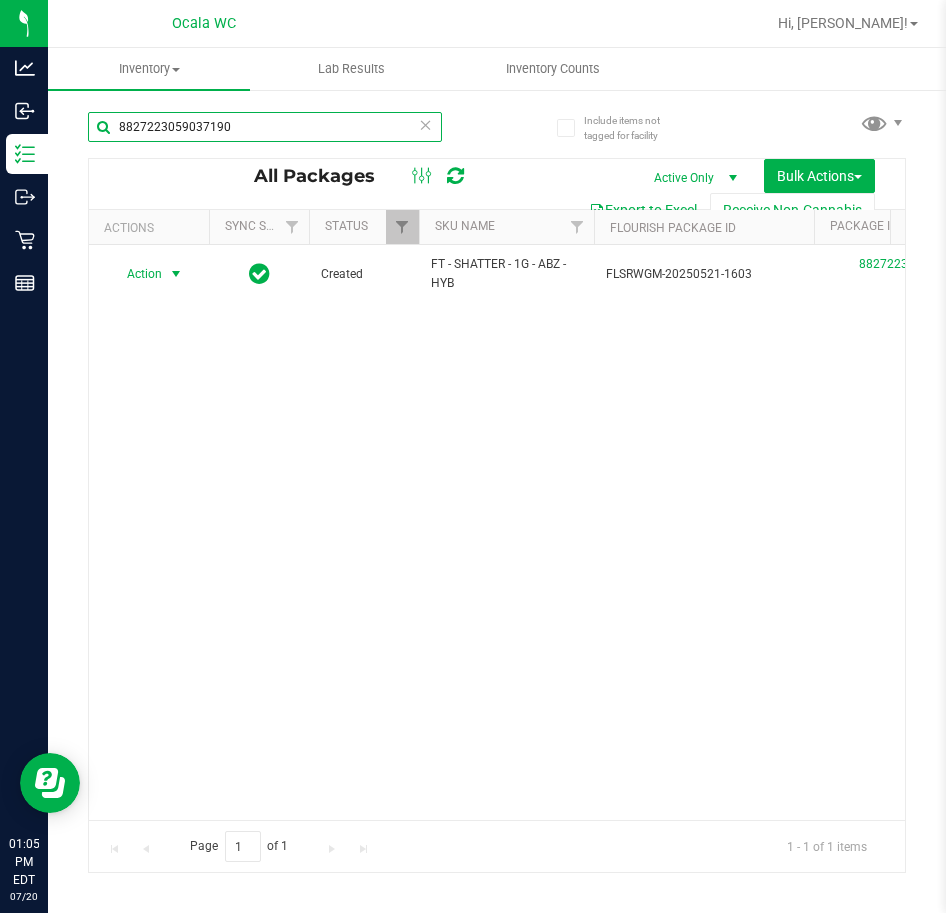 type on "8827223059037190" 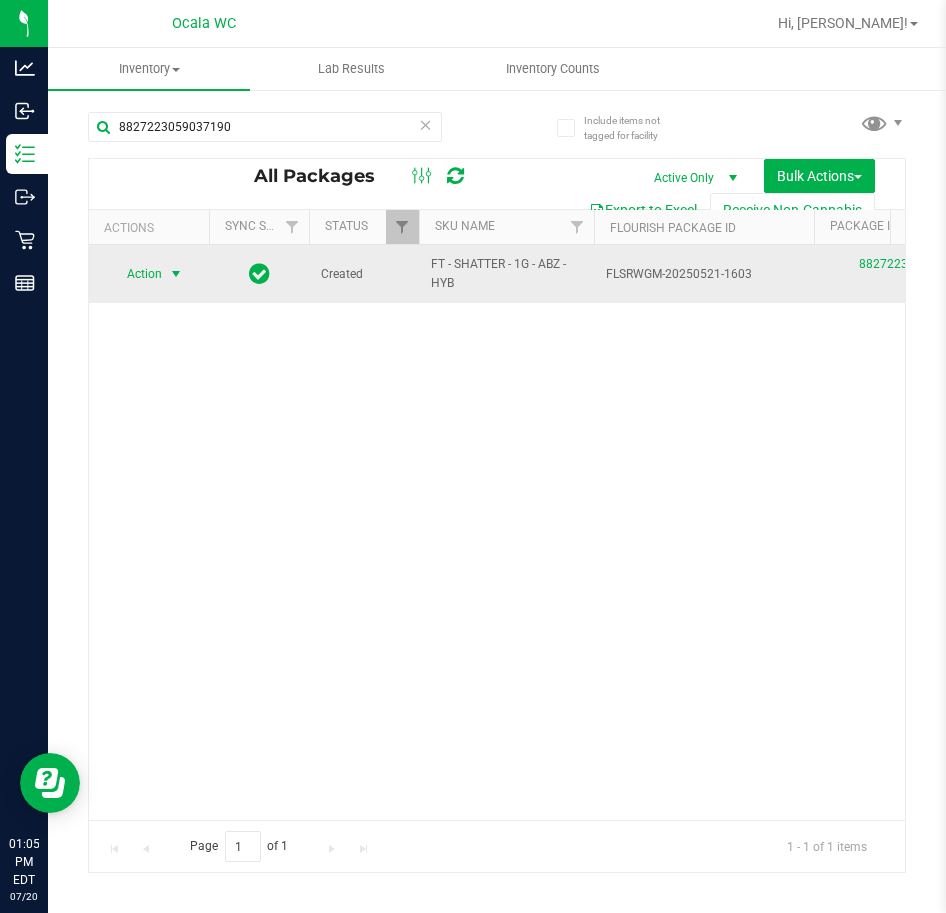 click at bounding box center (176, 274) 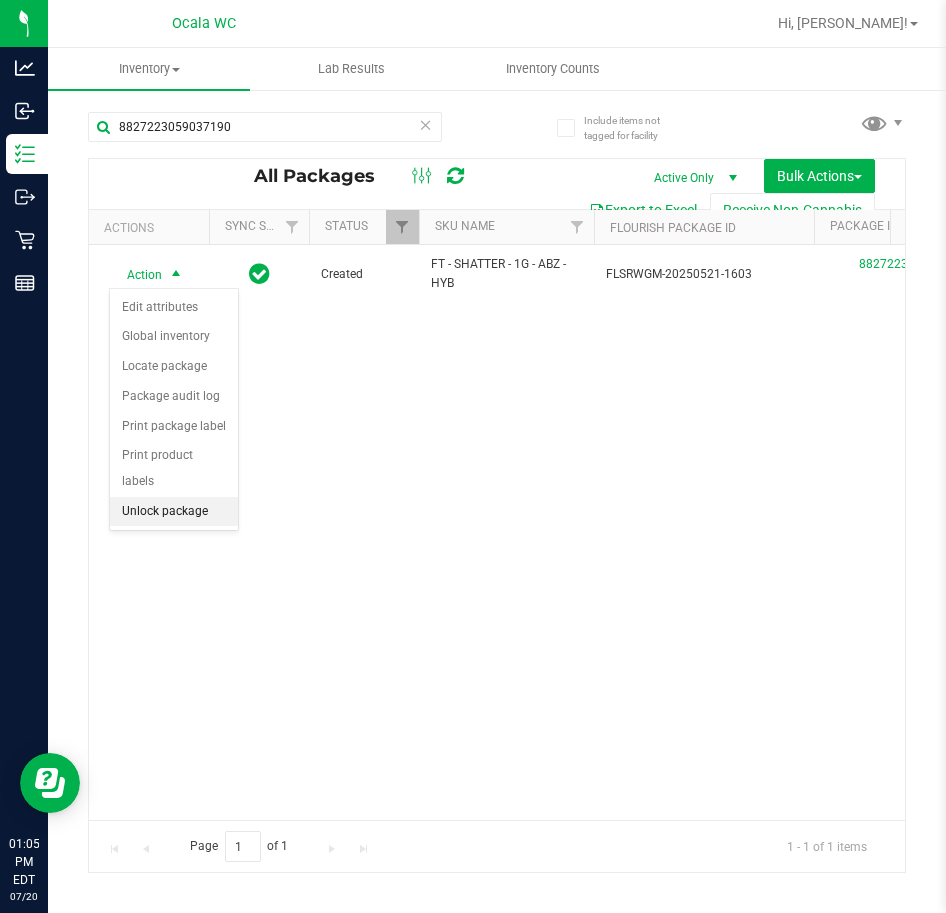 click on "Unlock package" at bounding box center [174, 512] 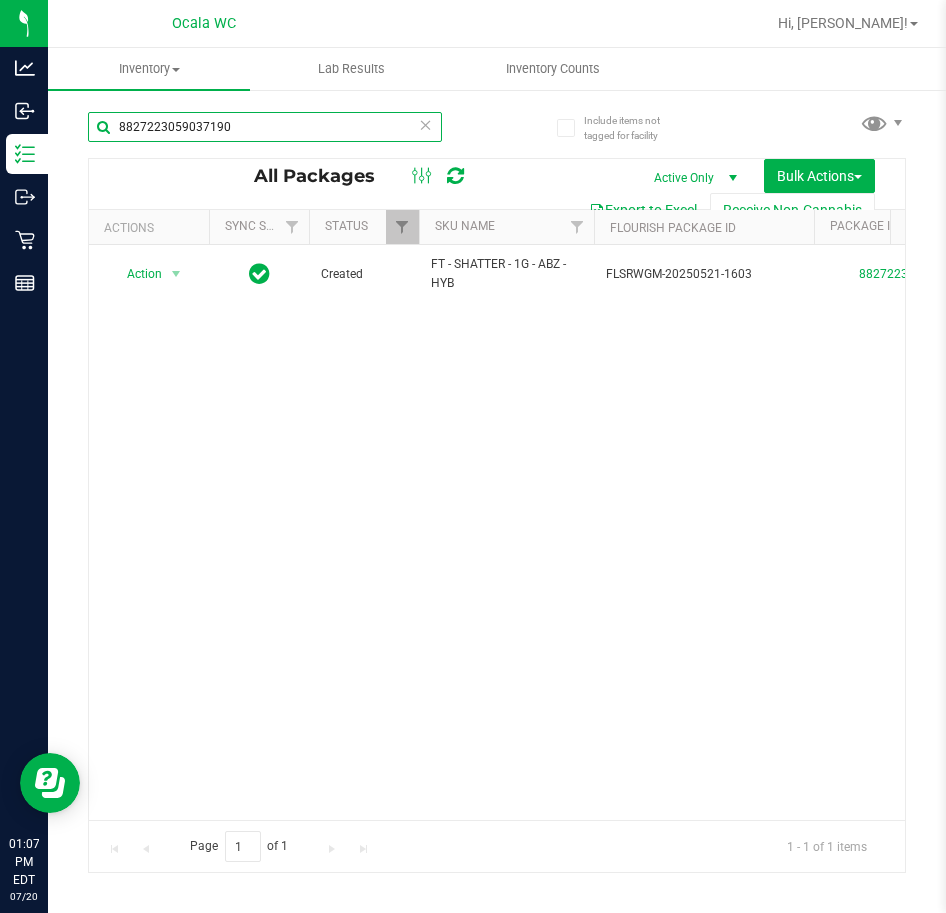 drag, startPoint x: 257, startPoint y: 118, endPoint x: 81, endPoint y: 141, distance: 177.49648 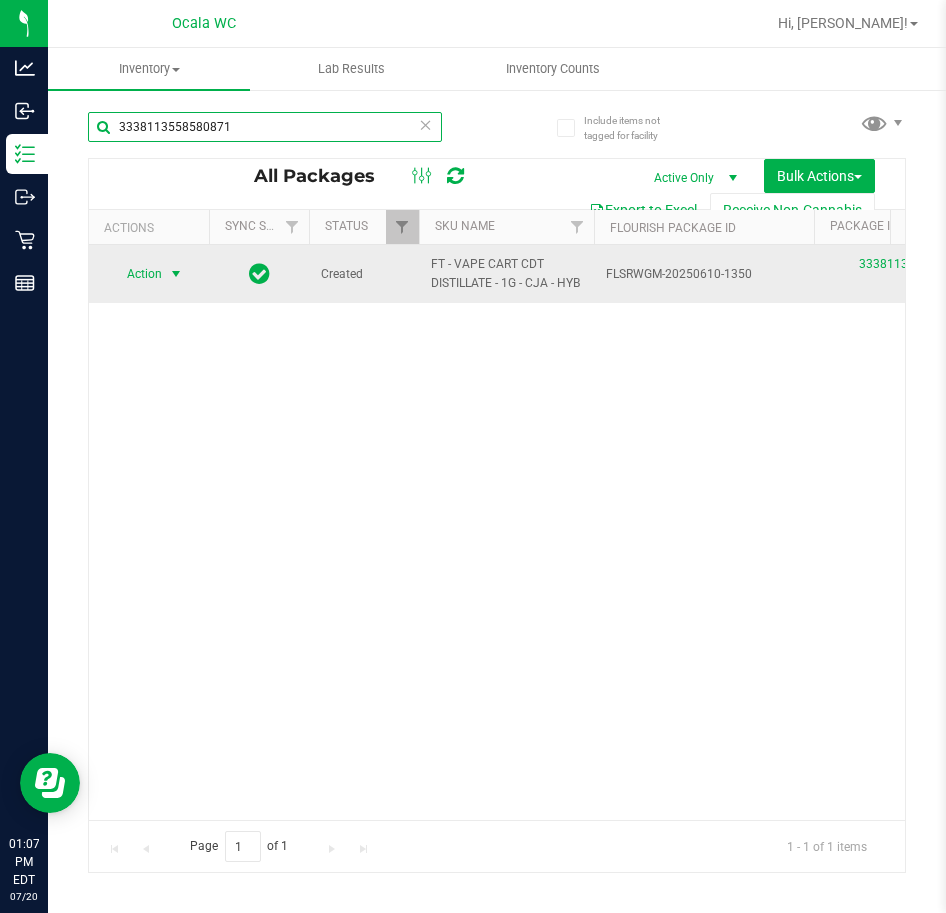 type on "3338113558580871" 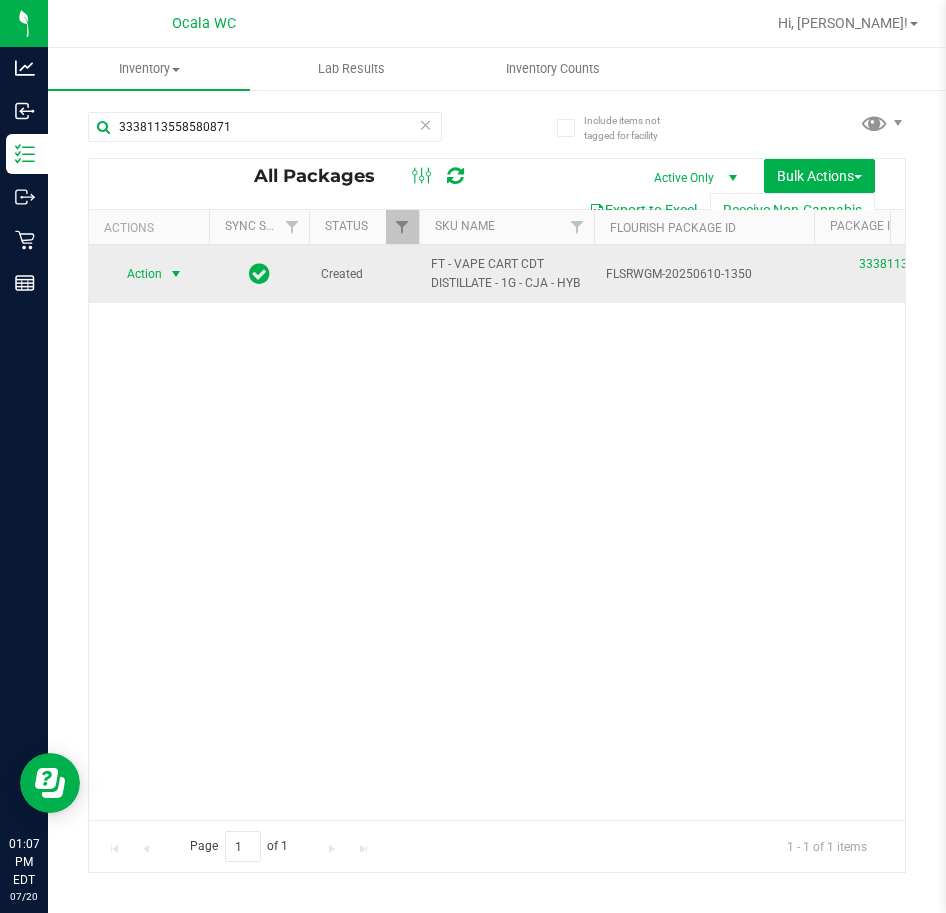 click at bounding box center (176, 274) 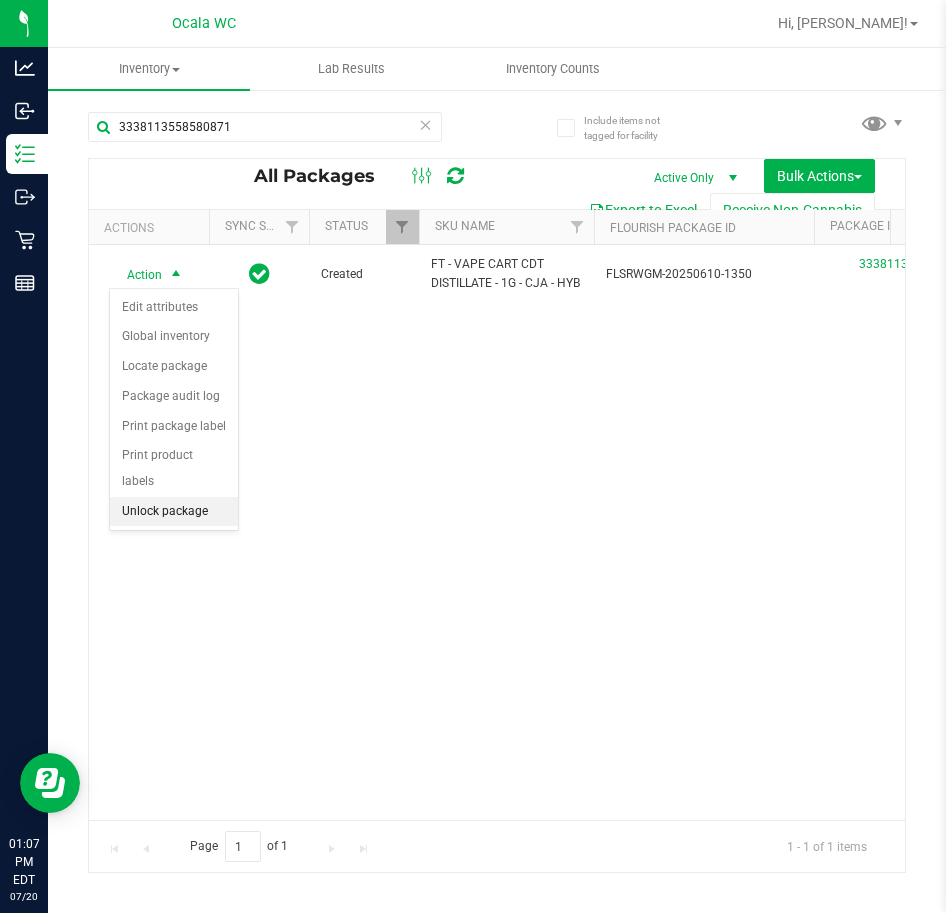 click on "Unlock package" at bounding box center [174, 512] 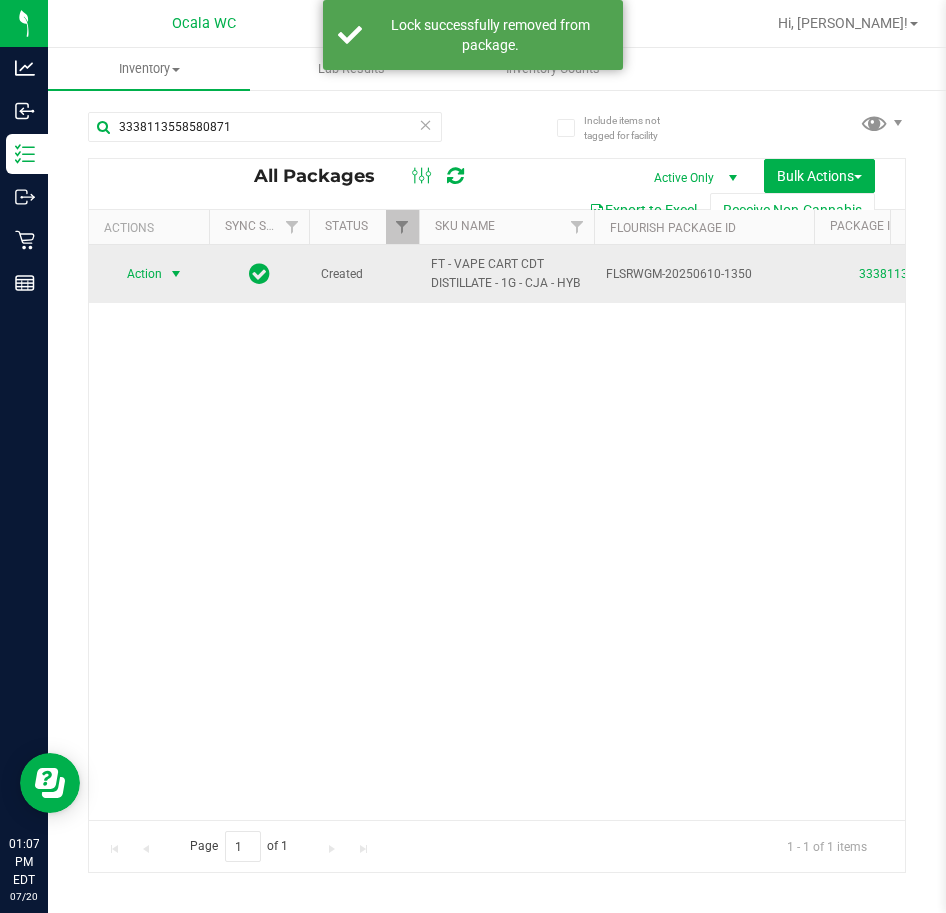 click at bounding box center [176, 274] 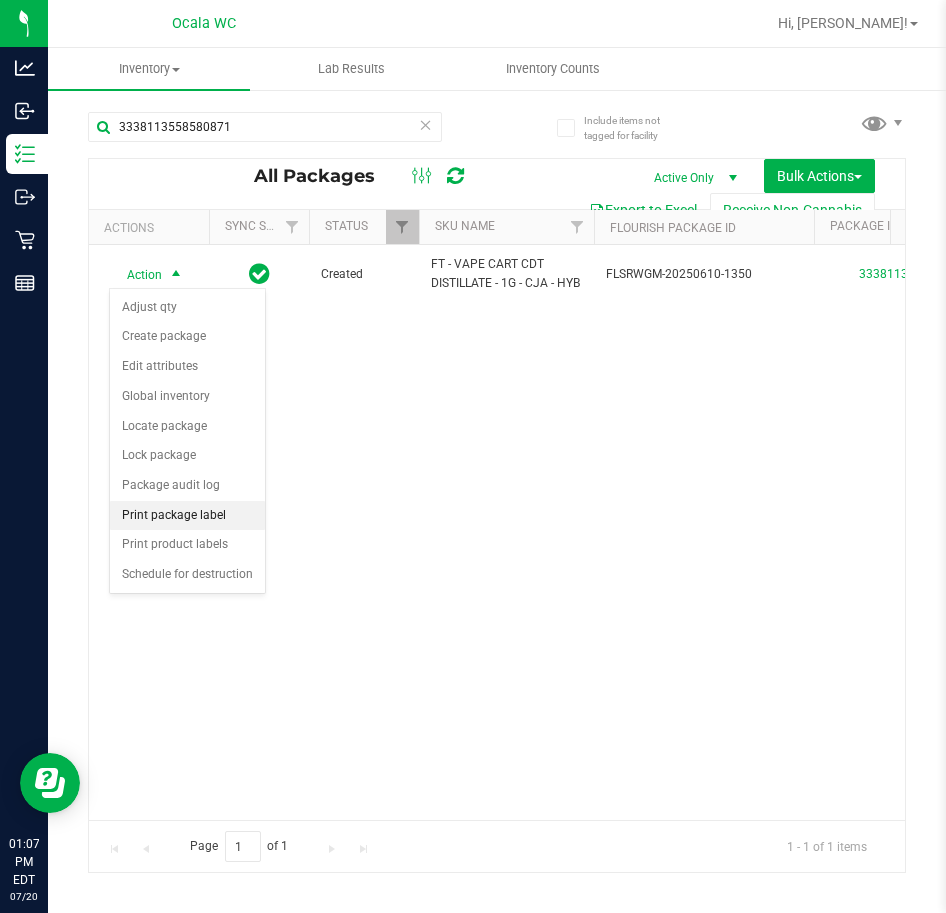 click on "Print package label" at bounding box center (187, 516) 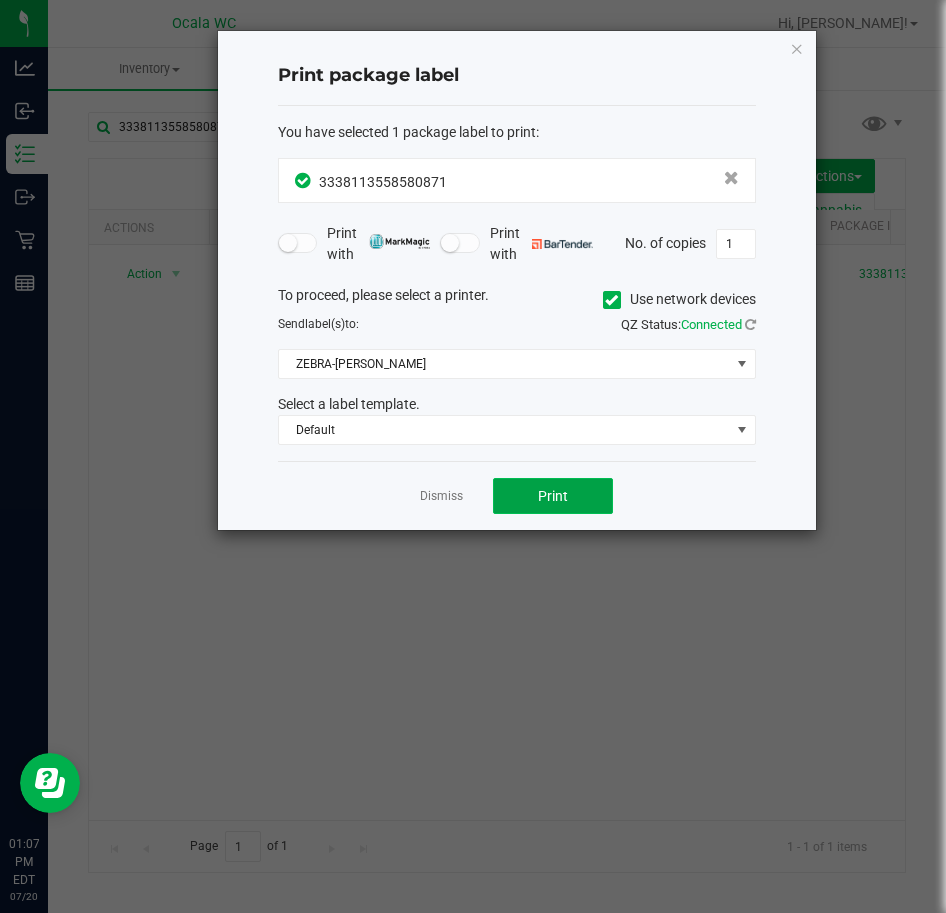 click on "Print" 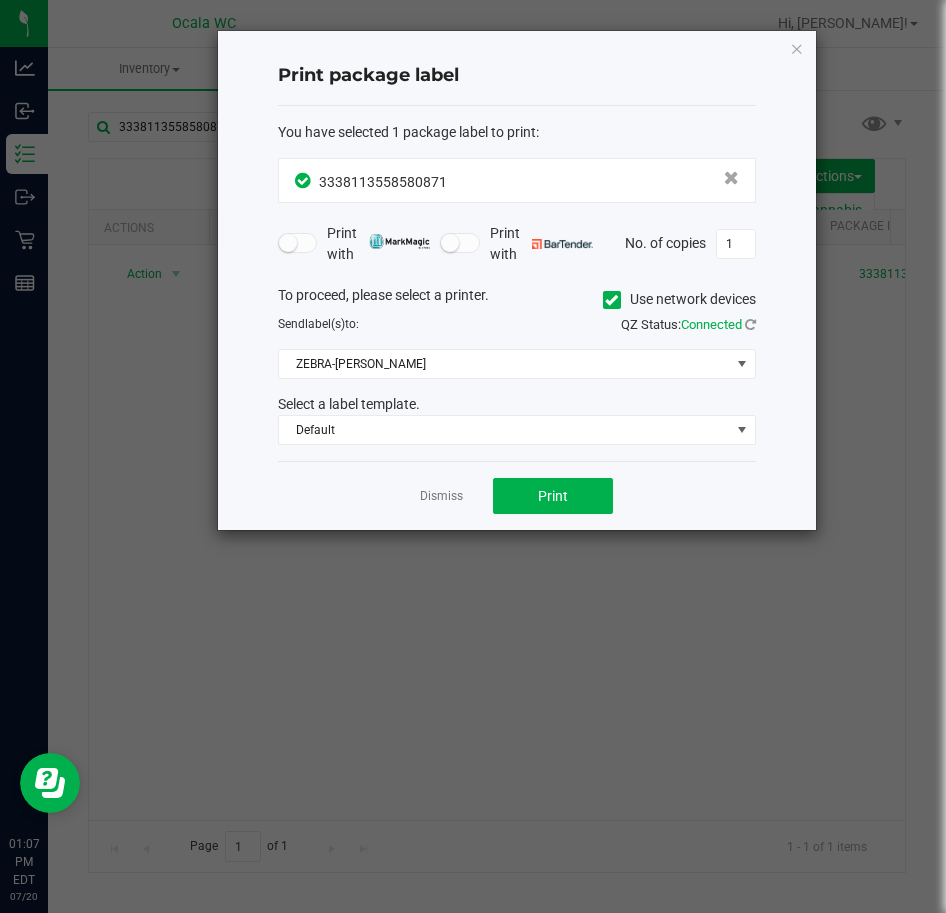 click on "Dismiss   Print" 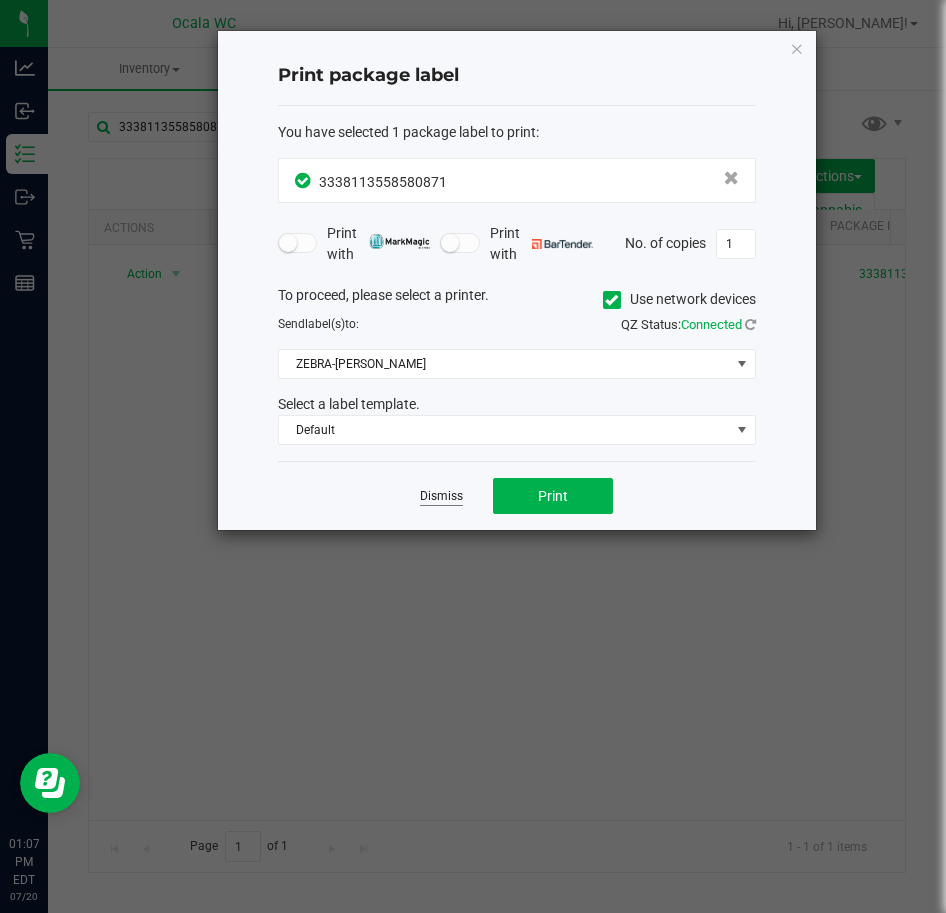 click on "Dismiss" 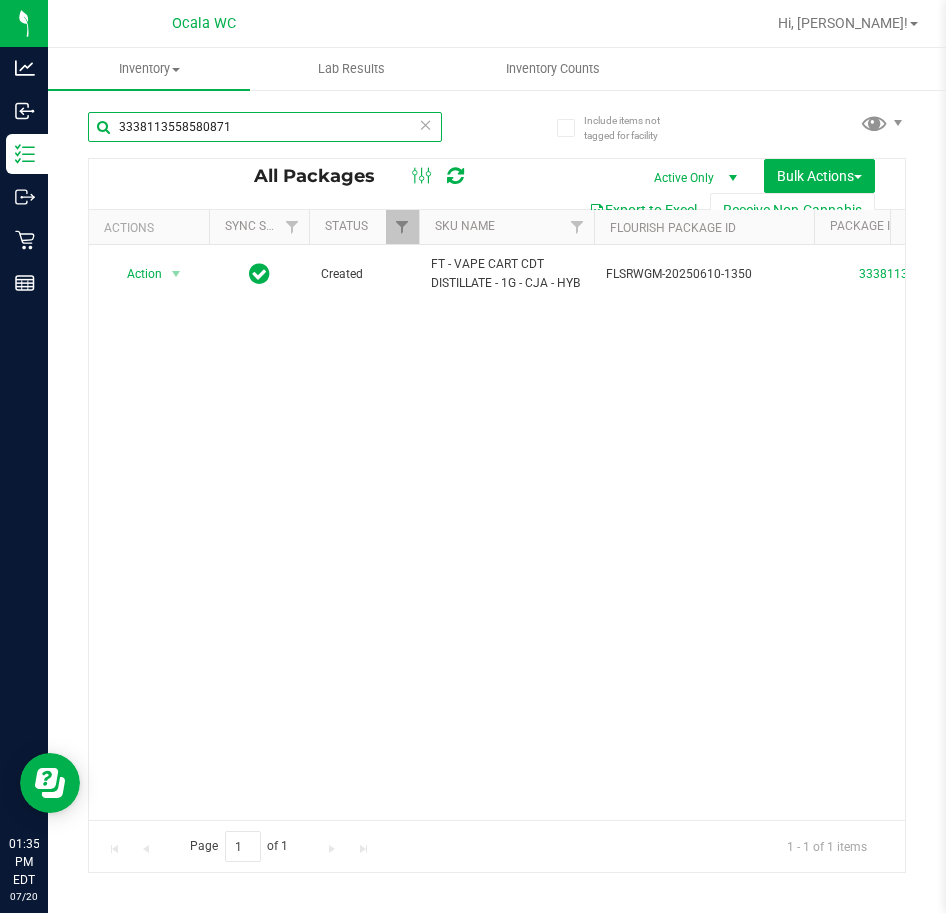 drag, startPoint x: 277, startPoint y: 126, endPoint x: 48, endPoint y: 158, distance: 231.225 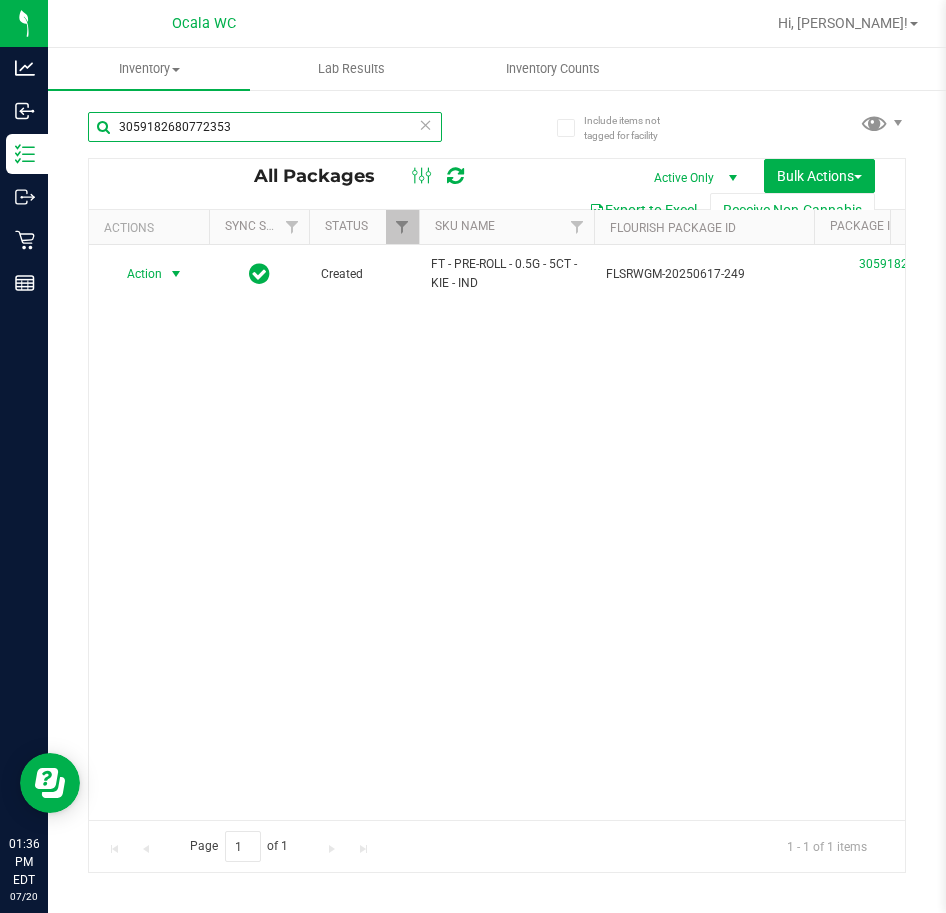 type on "3059182680772353" 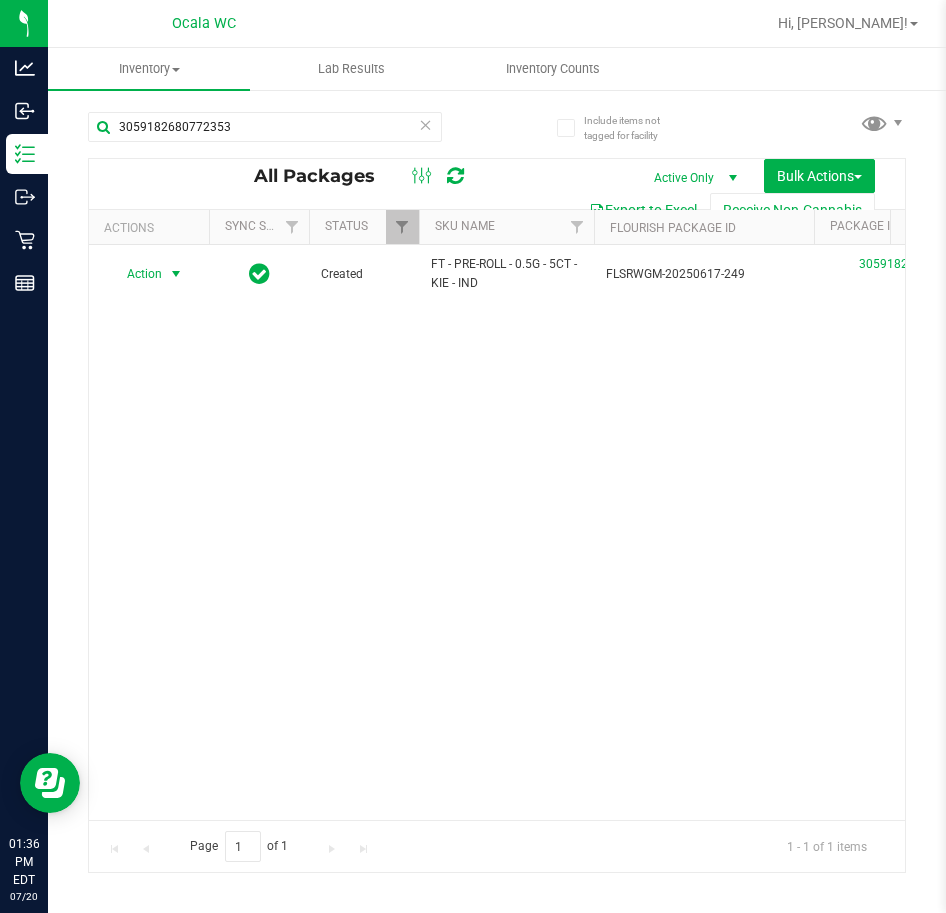 click at bounding box center (176, 274) 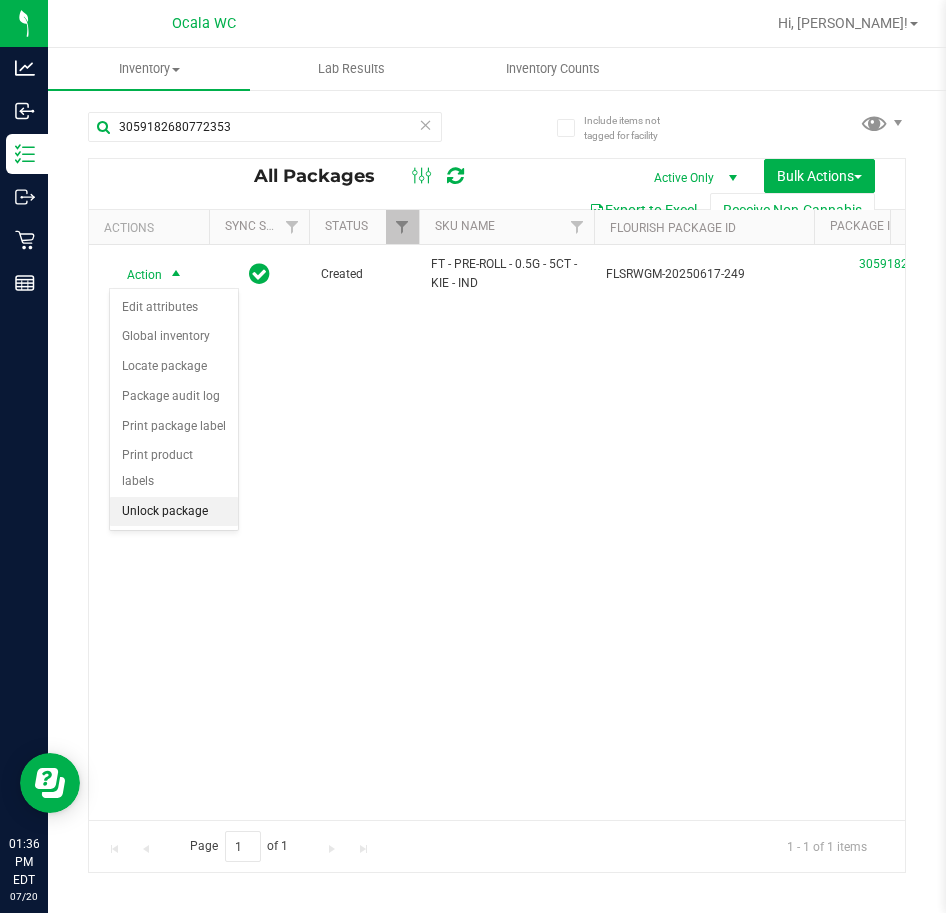 click on "Unlock package" at bounding box center (174, 512) 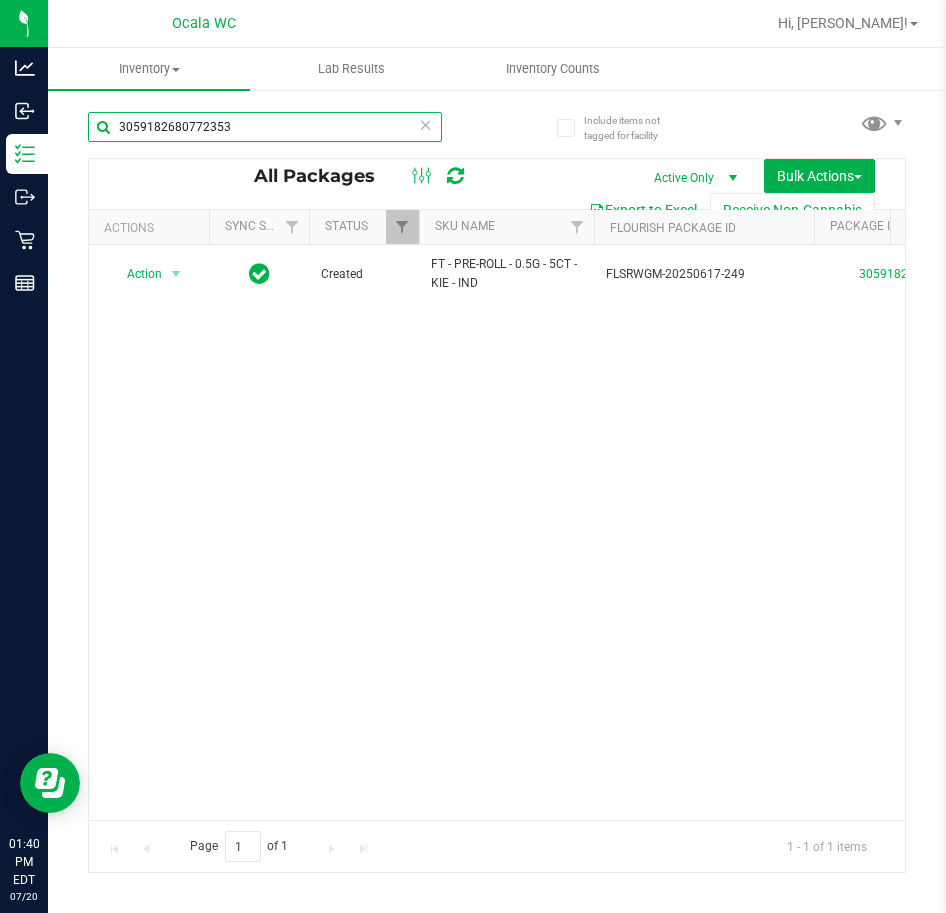 drag, startPoint x: 314, startPoint y: 115, endPoint x: 91, endPoint y: 160, distance: 227.49506 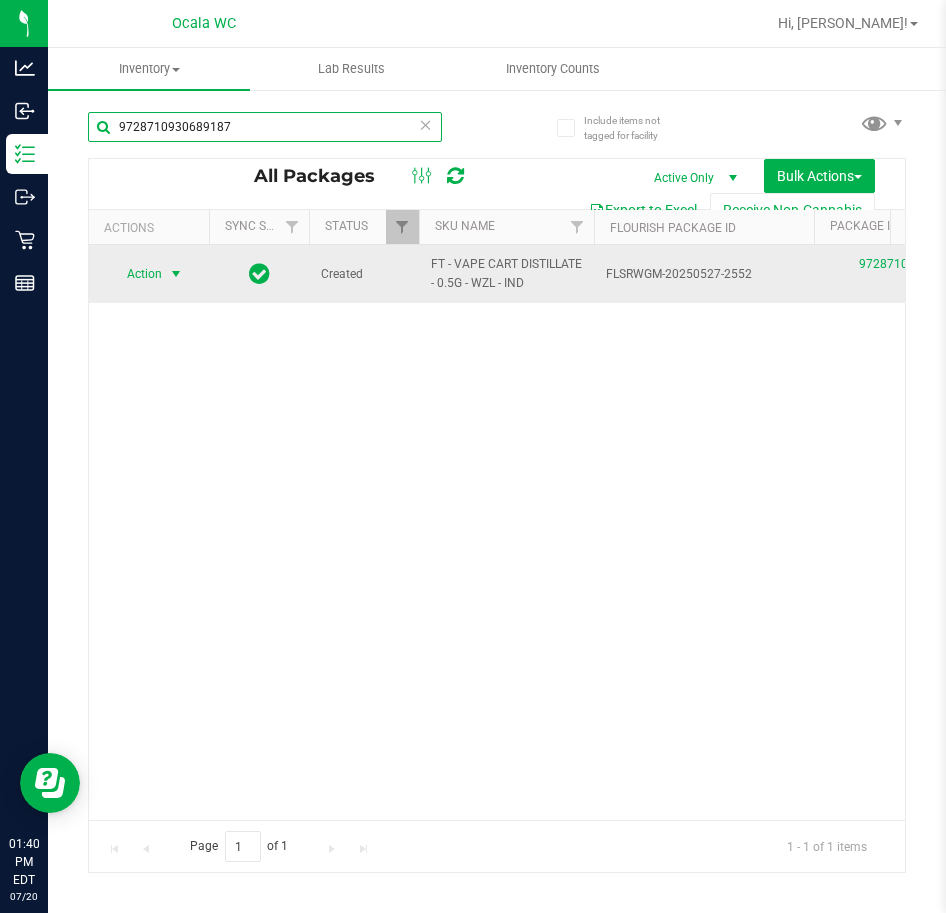 type on "9728710930689187" 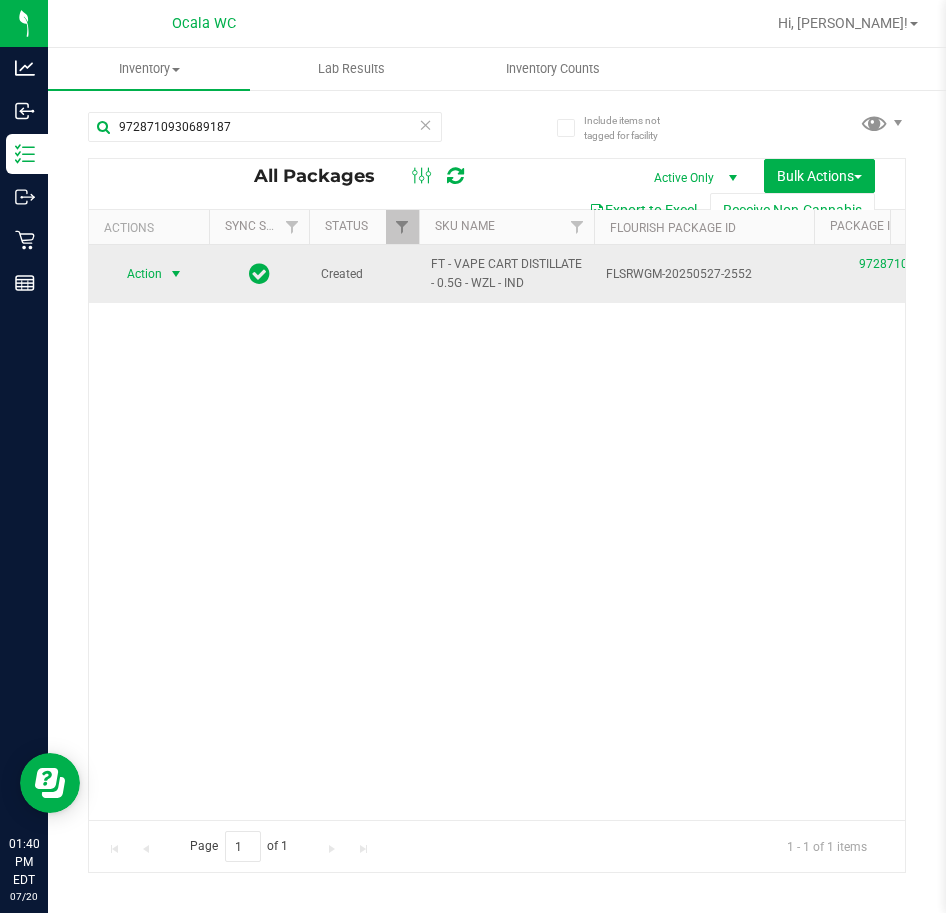 click at bounding box center (176, 274) 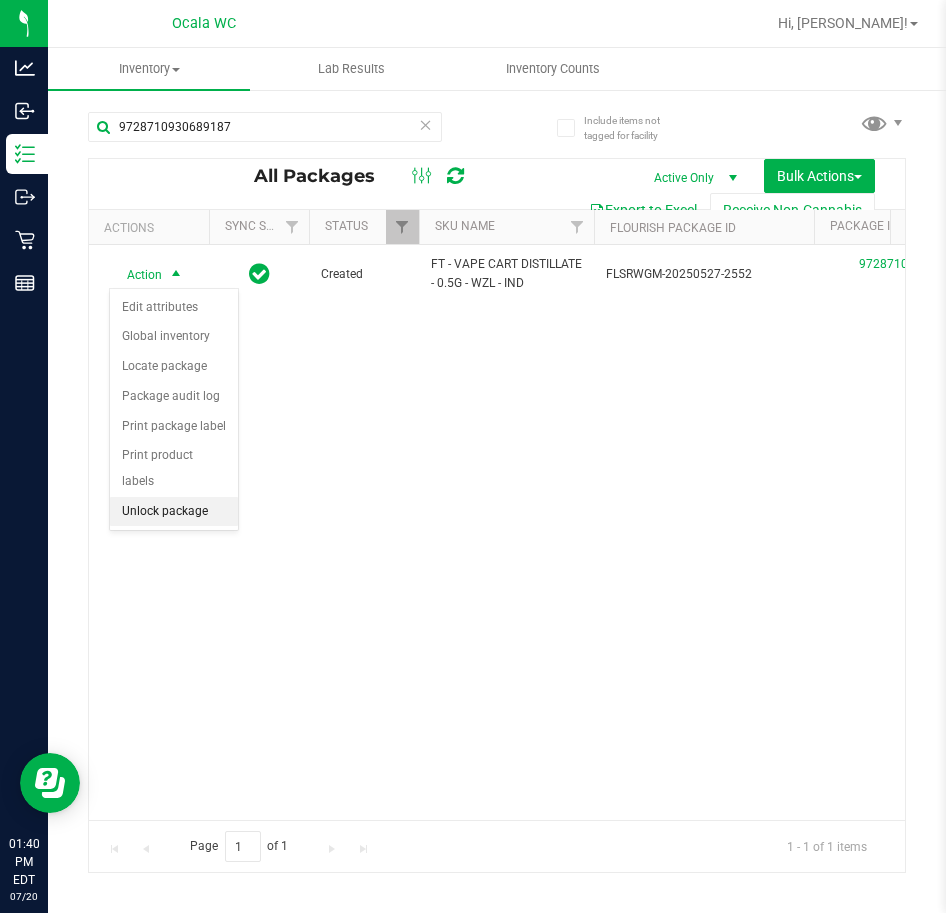 click on "Unlock package" at bounding box center (174, 512) 